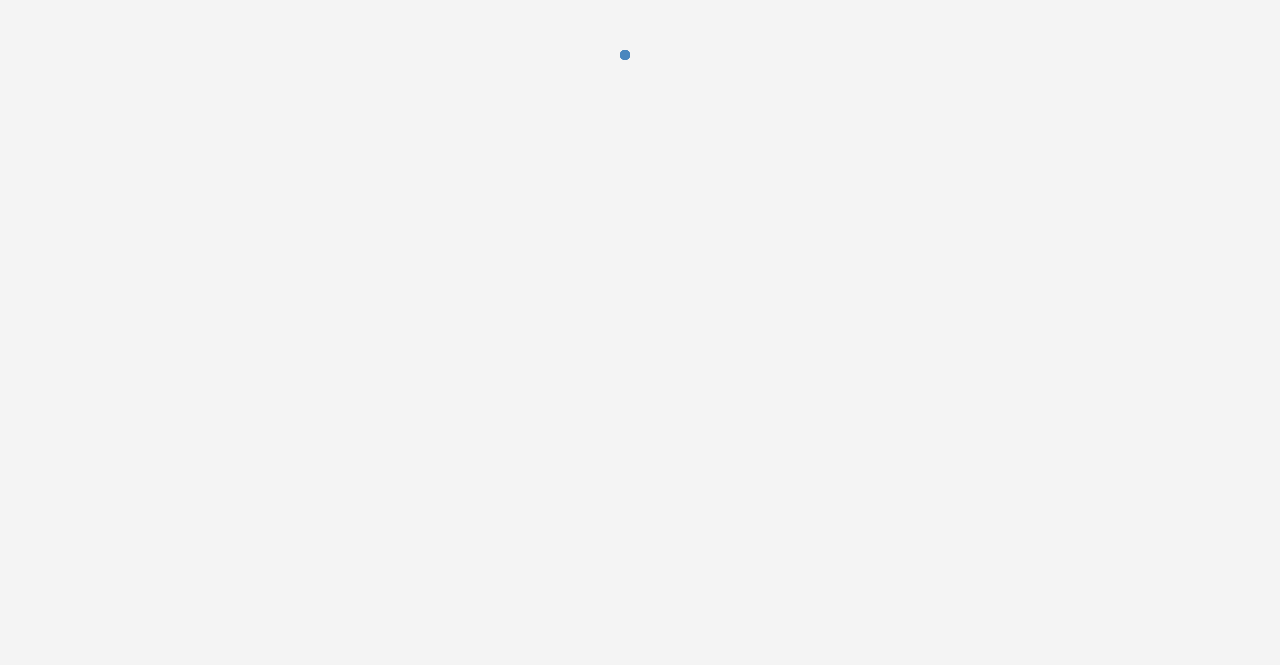 scroll, scrollTop: 0, scrollLeft: 0, axis: both 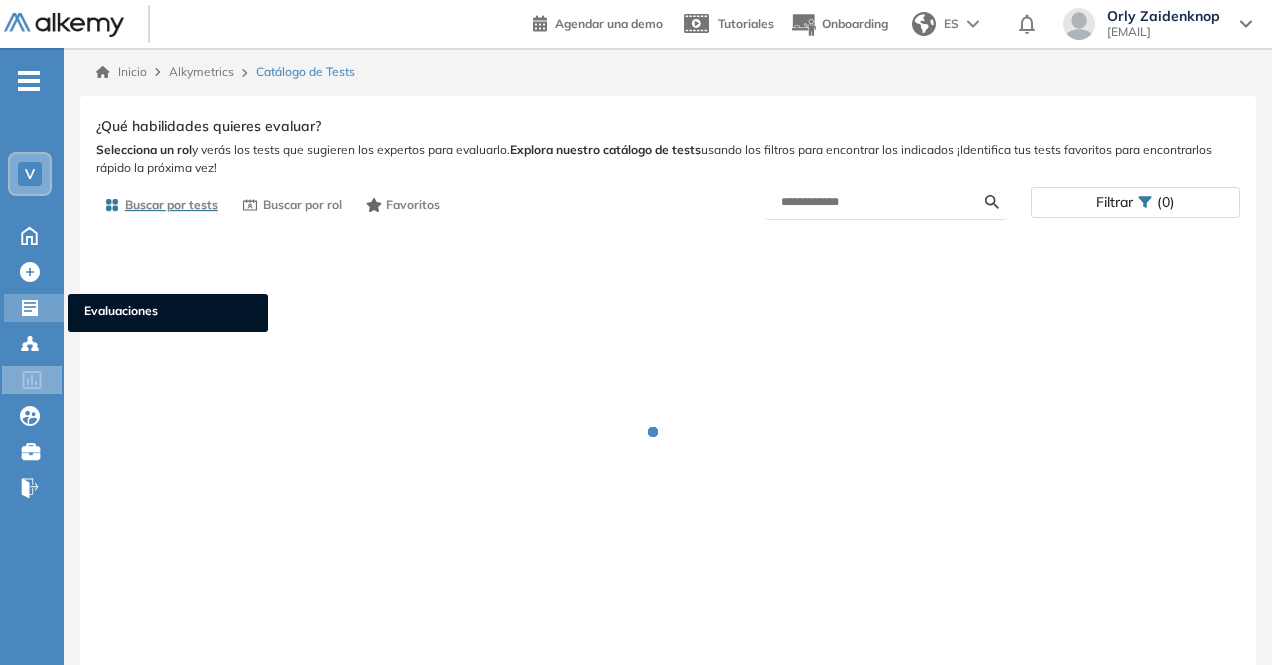 click 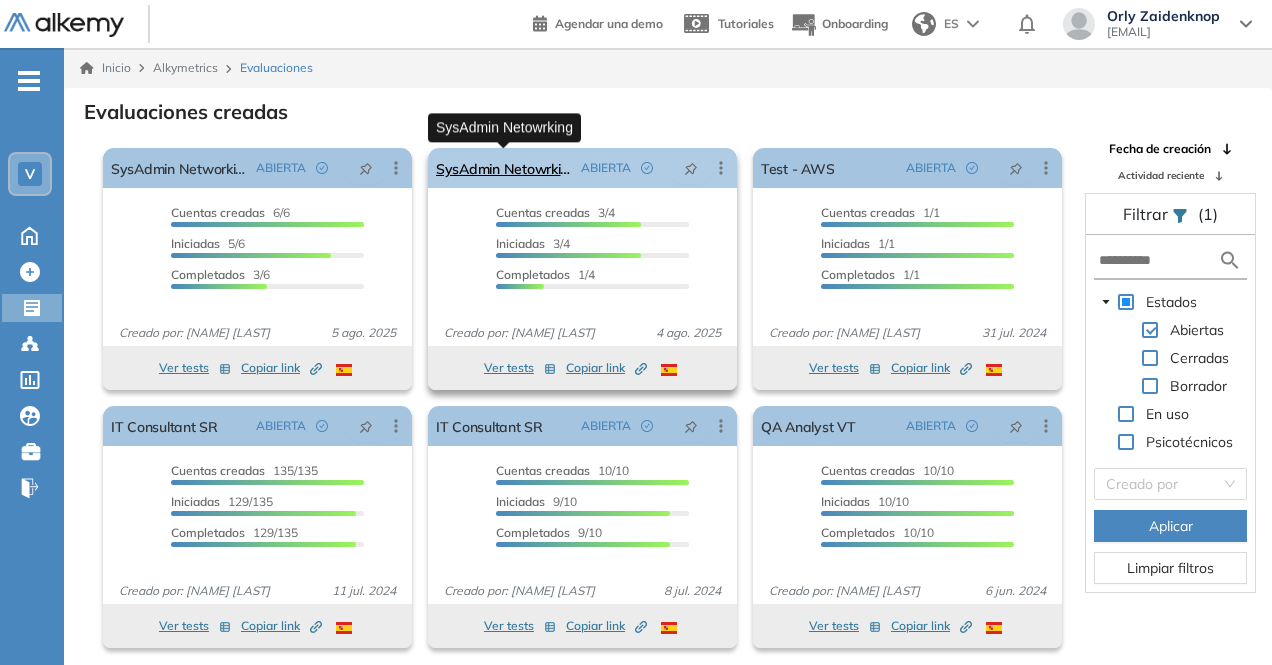 click on "SysAdmin Netowrking" at bounding box center [504, 168] 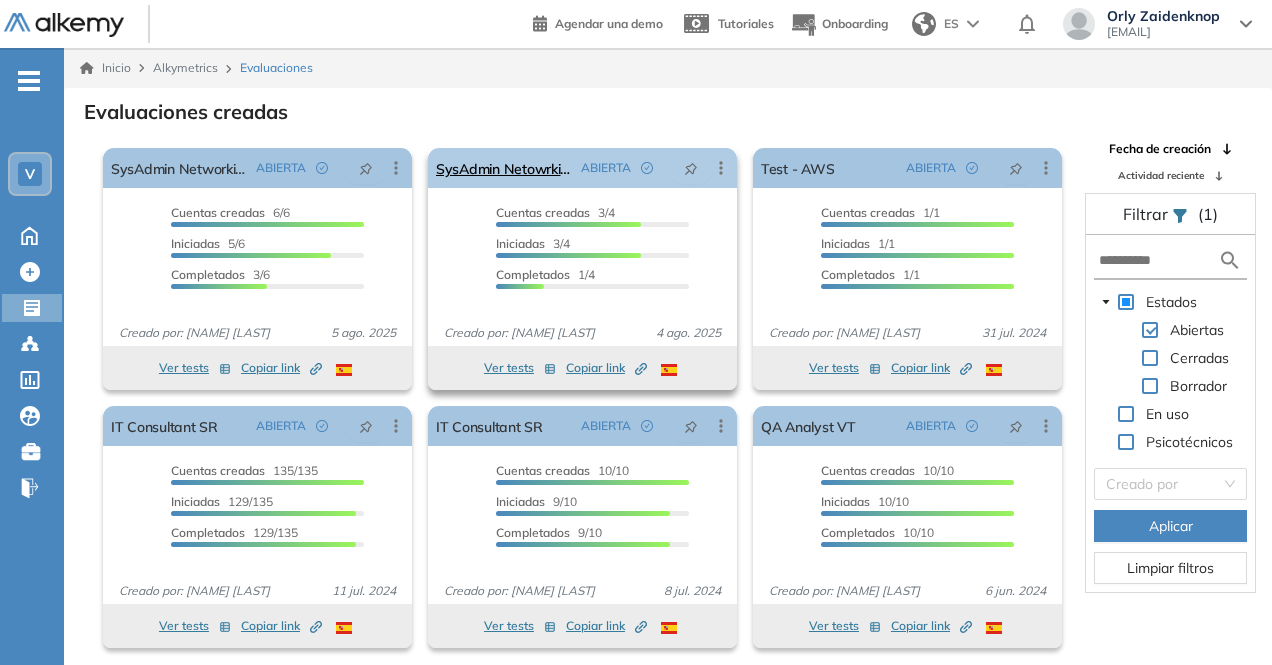 click 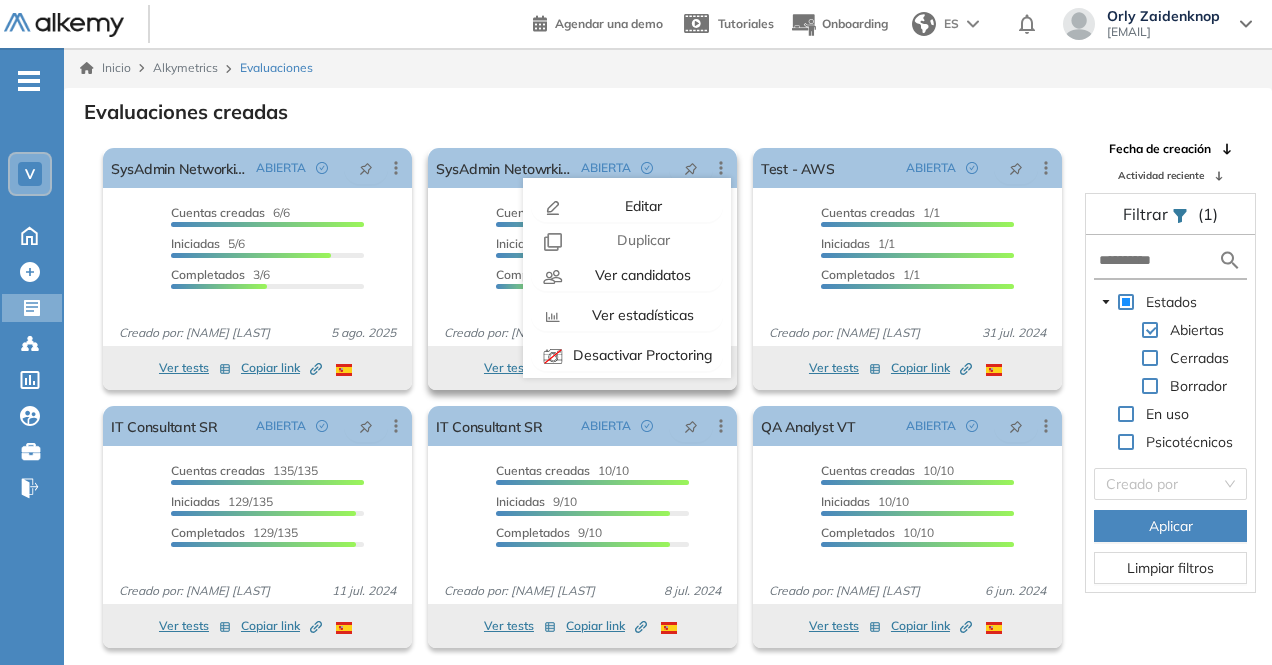 click on "Cuentas creadas 3/4 Prefiltrados 0/4 Iniciadas 3/4 Completados 1/4" at bounding box center [582, 256] 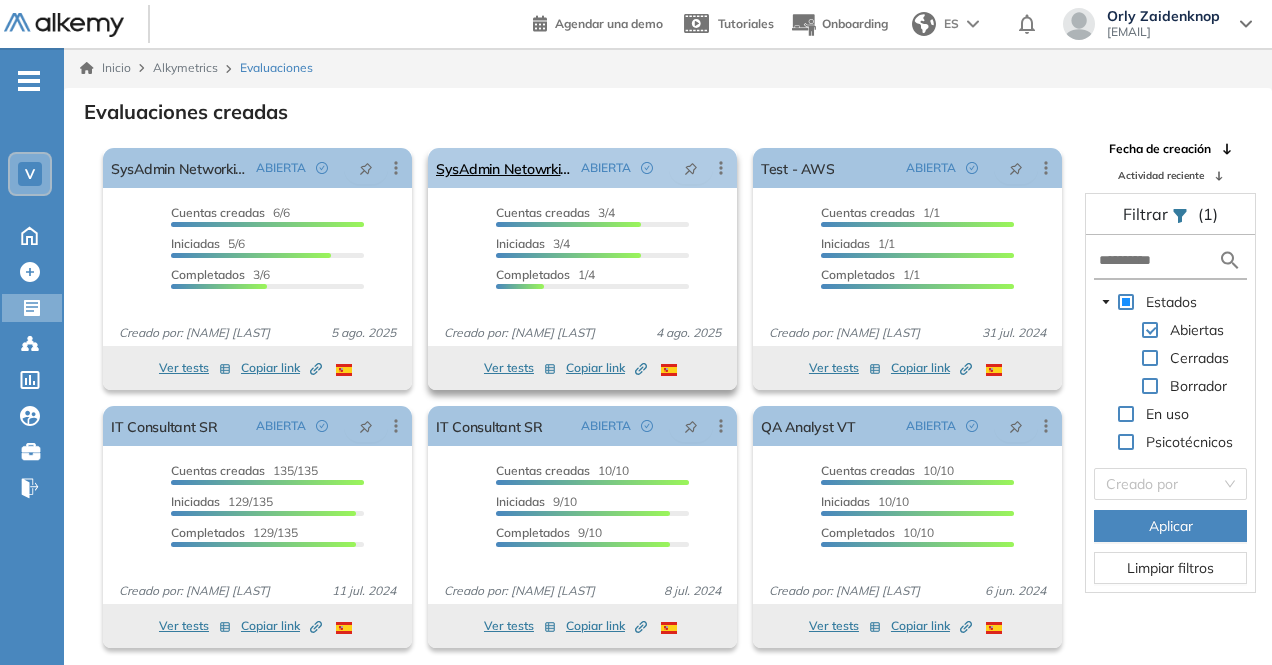 click on "ABIERTA" at bounding box center [606, 168] 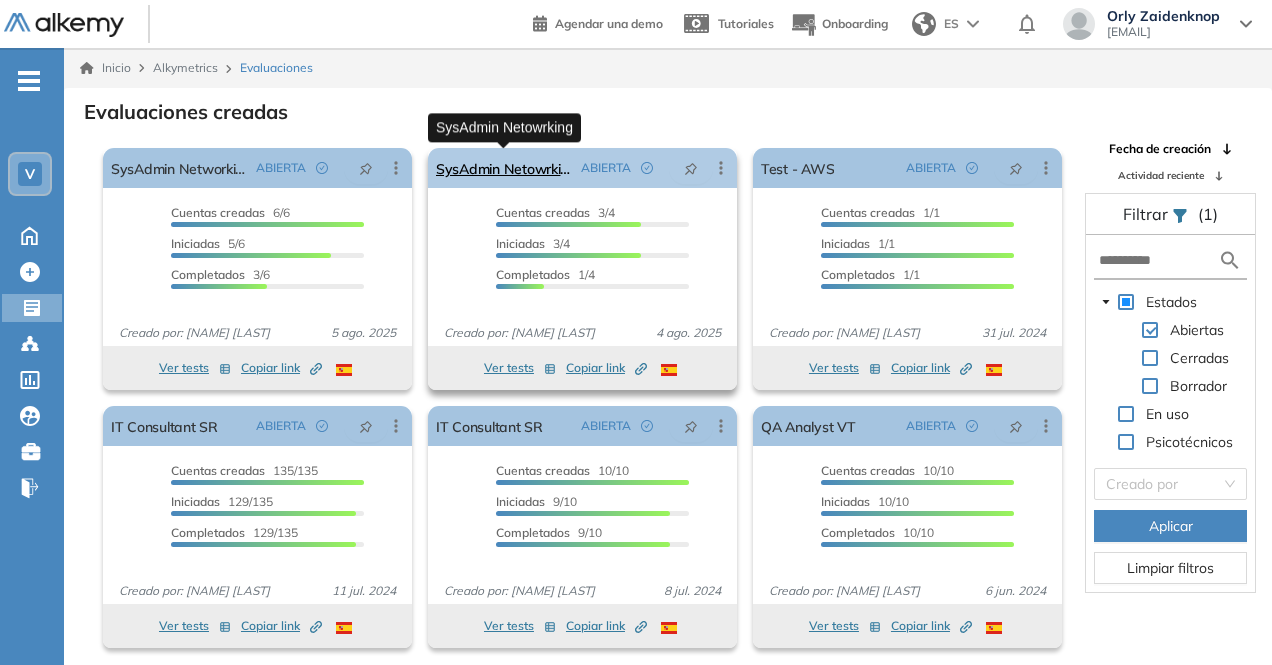 click on "SysAdmin Netowrking" at bounding box center (504, 168) 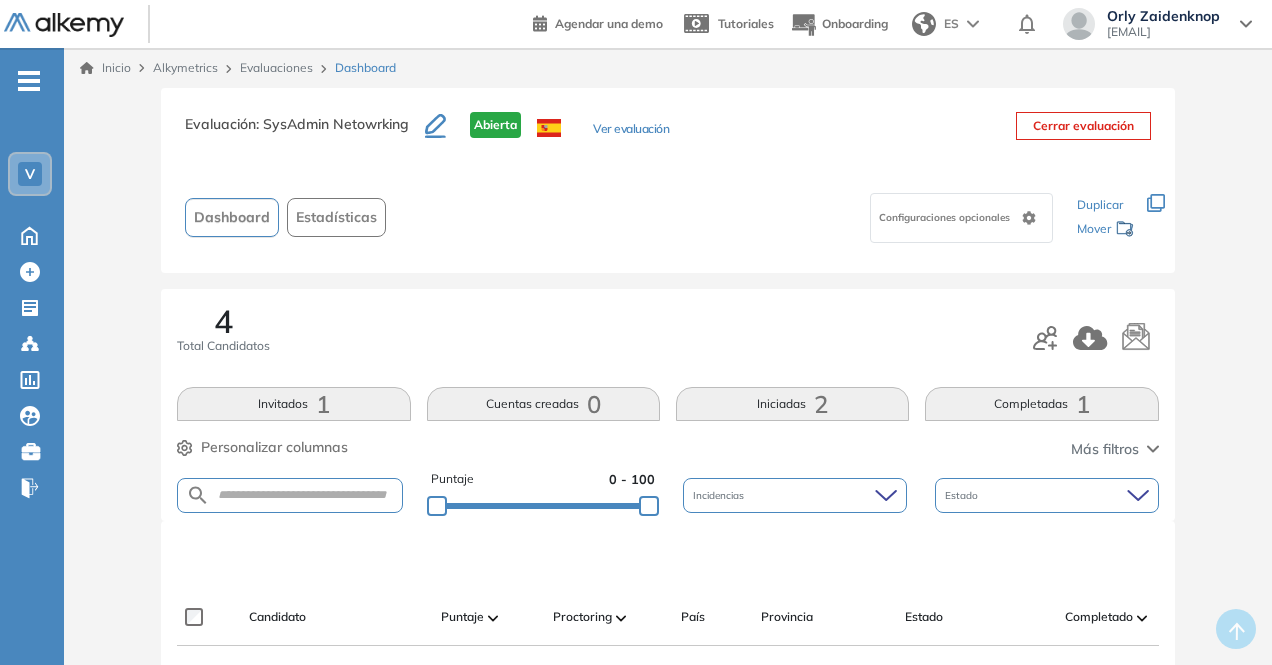 click on "Cerrar evaluación" at bounding box center (1083, 126) 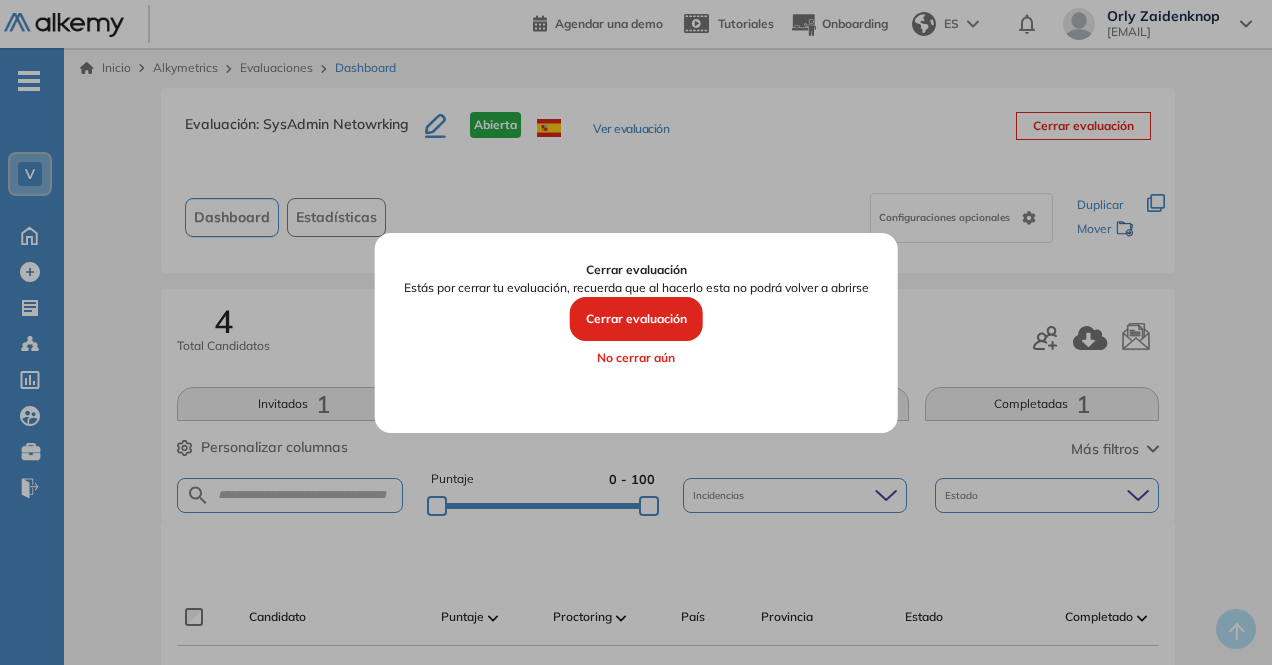 click on "Cerrar evaluación" at bounding box center (636, 319) 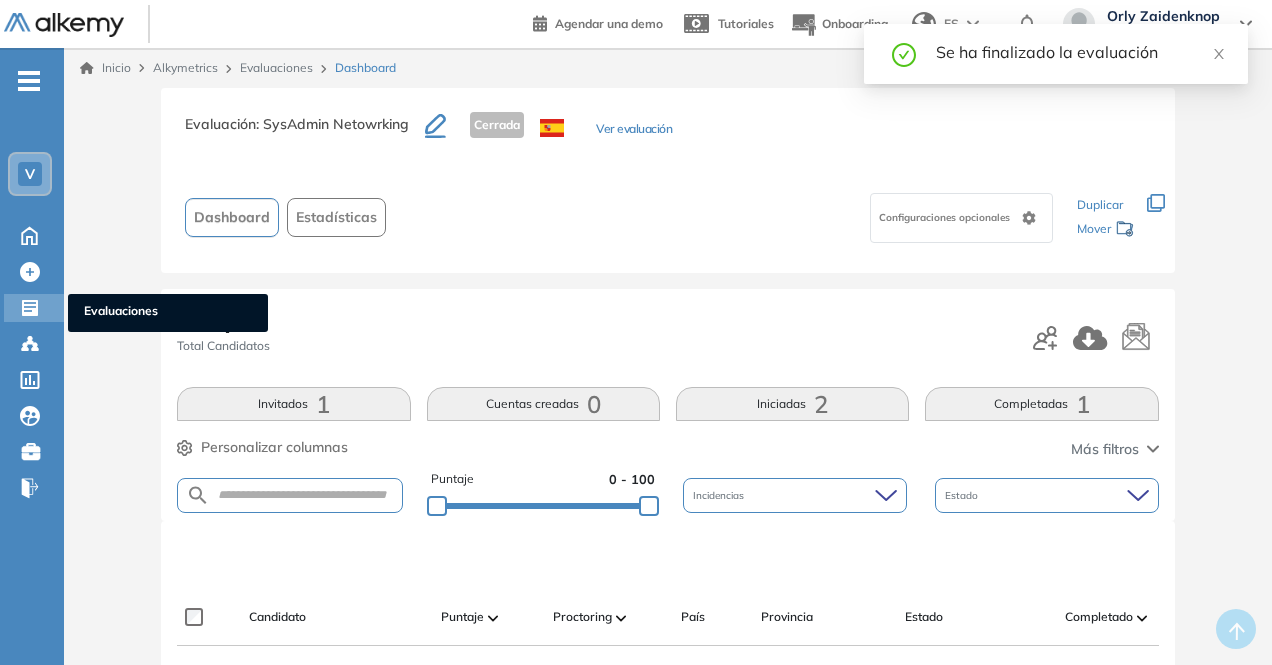 click on "Evaluaciones Evaluaciones" at bounding box center (34, 308) 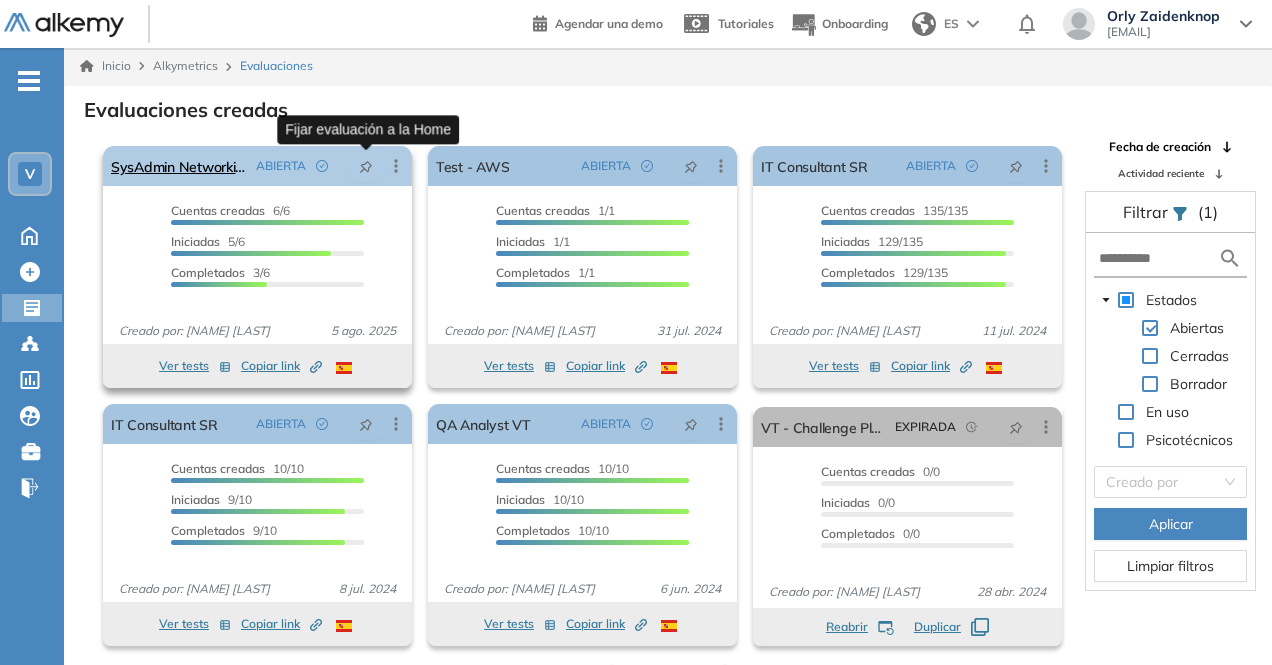 scroll, scrollTop: 0, scrollLeft: 0, axis: both 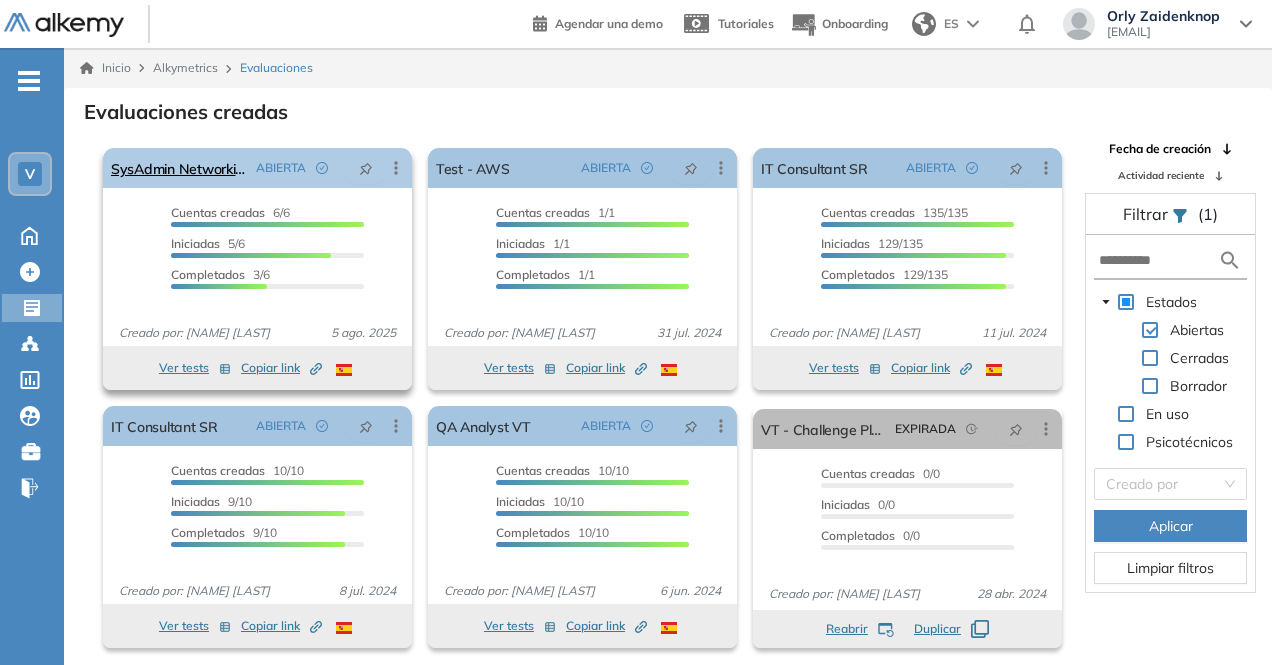 click 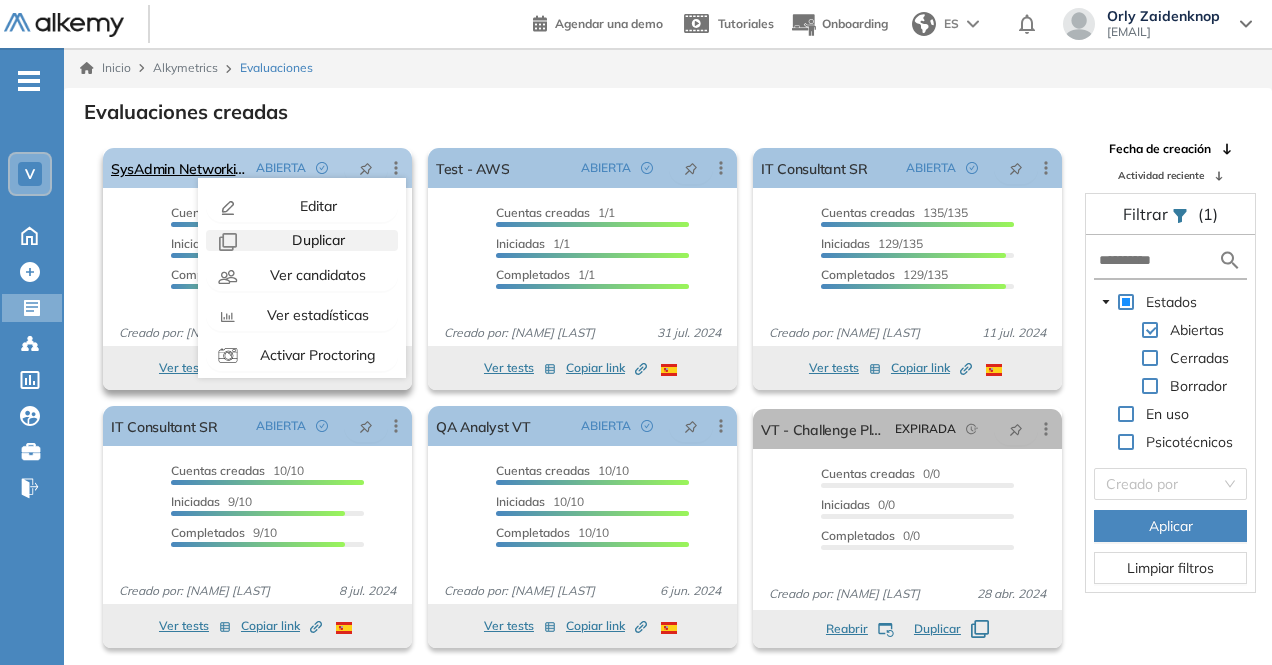 click on "Duplicar" at bounding box center [316, 240] 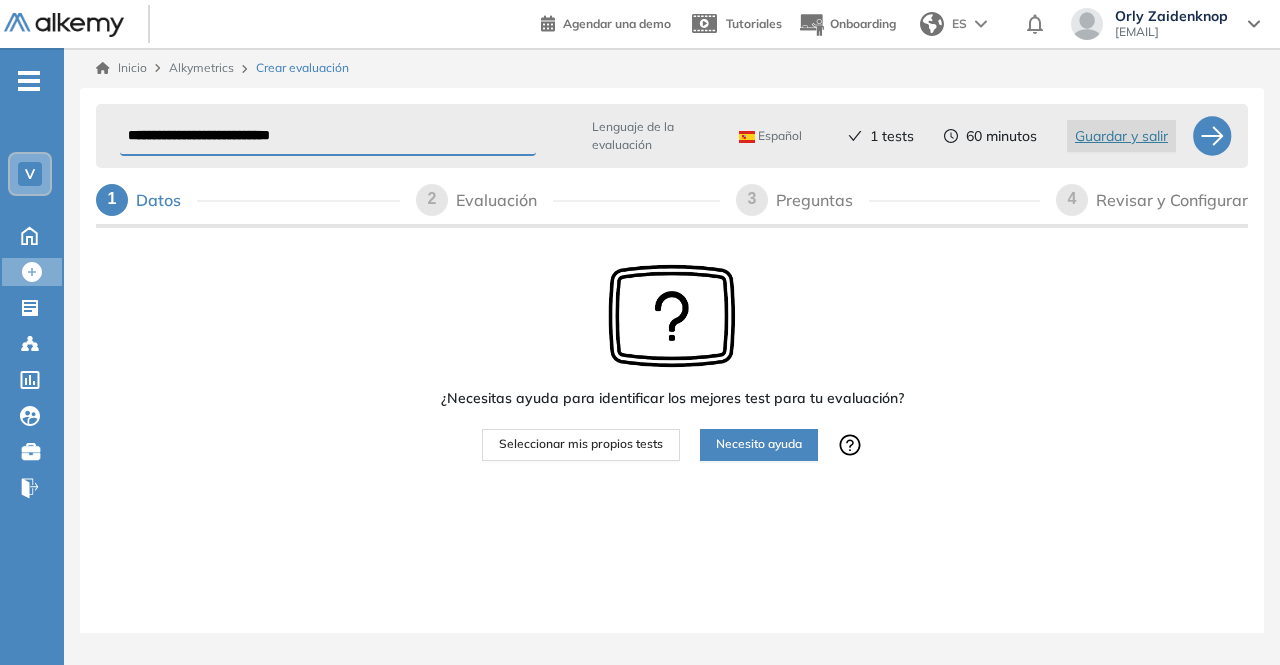 drag, startPoint x: 369, startPoint y: 135, endPoint x: 127, endPoint y: 130, distance: 242.05165 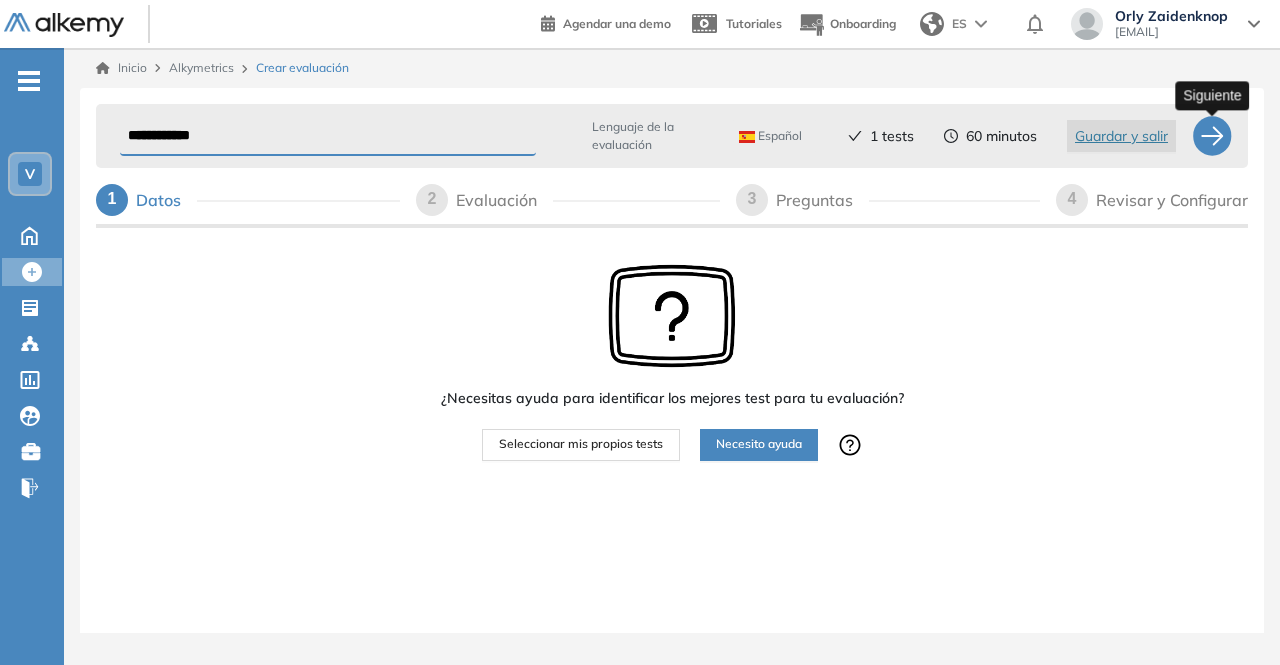 type on "**********" 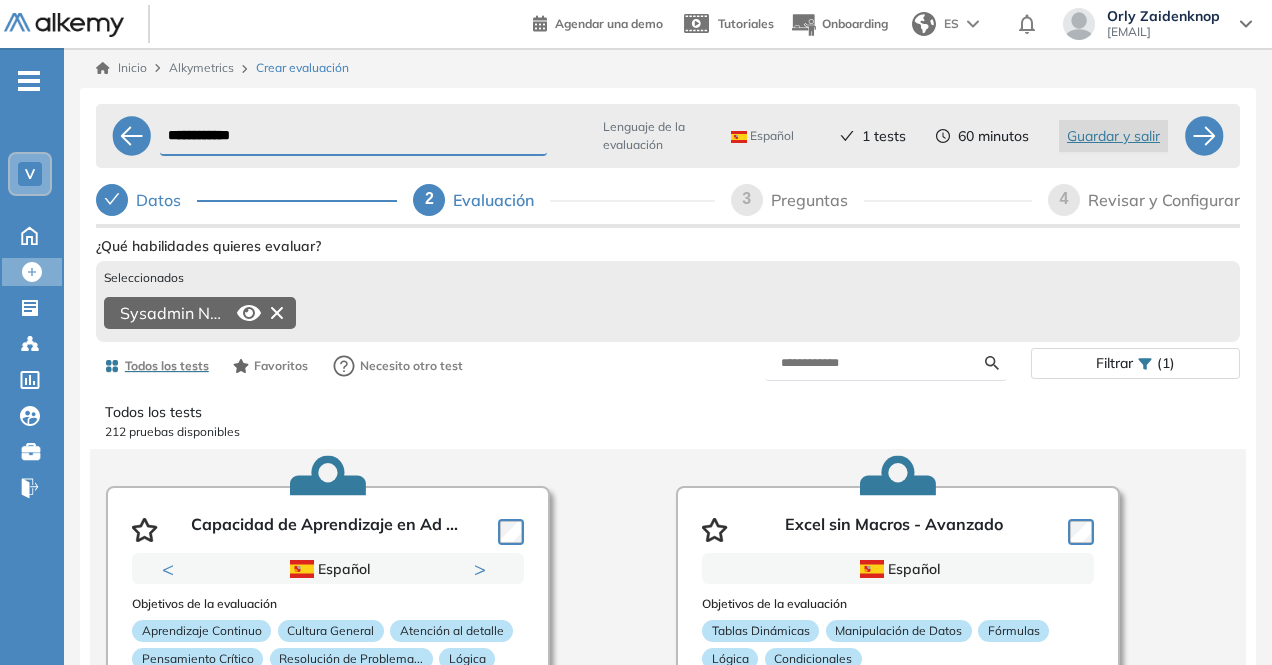 click 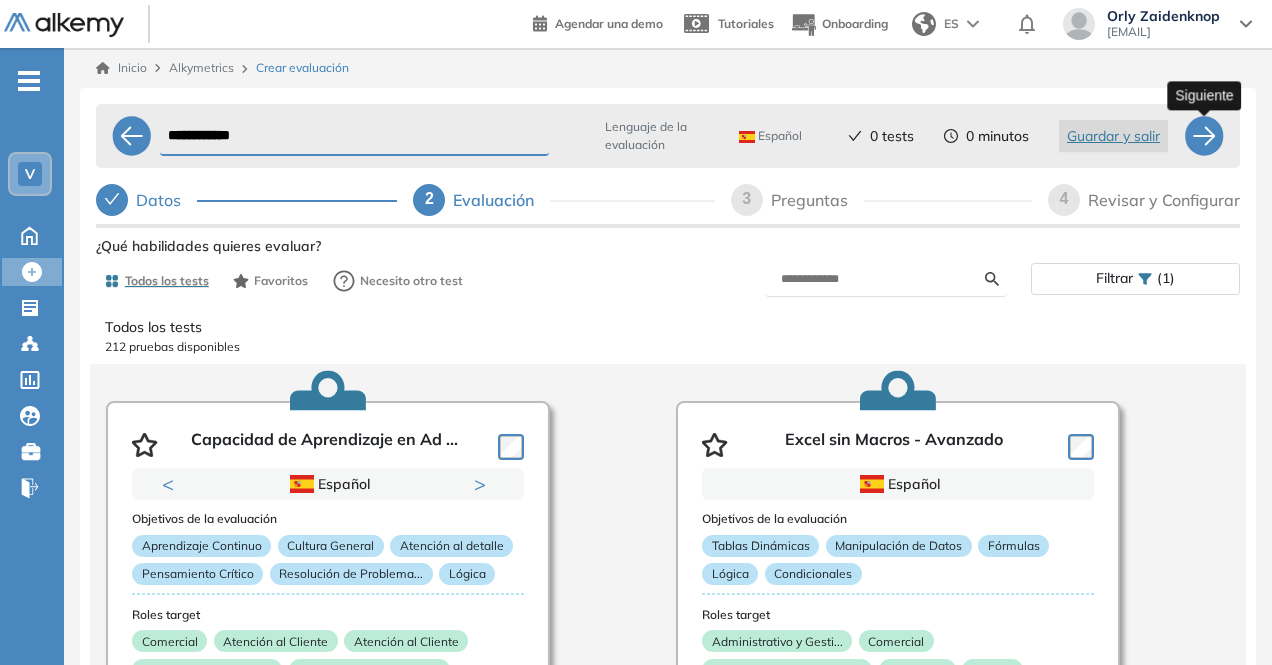 click at bounding box center (1204, 136) 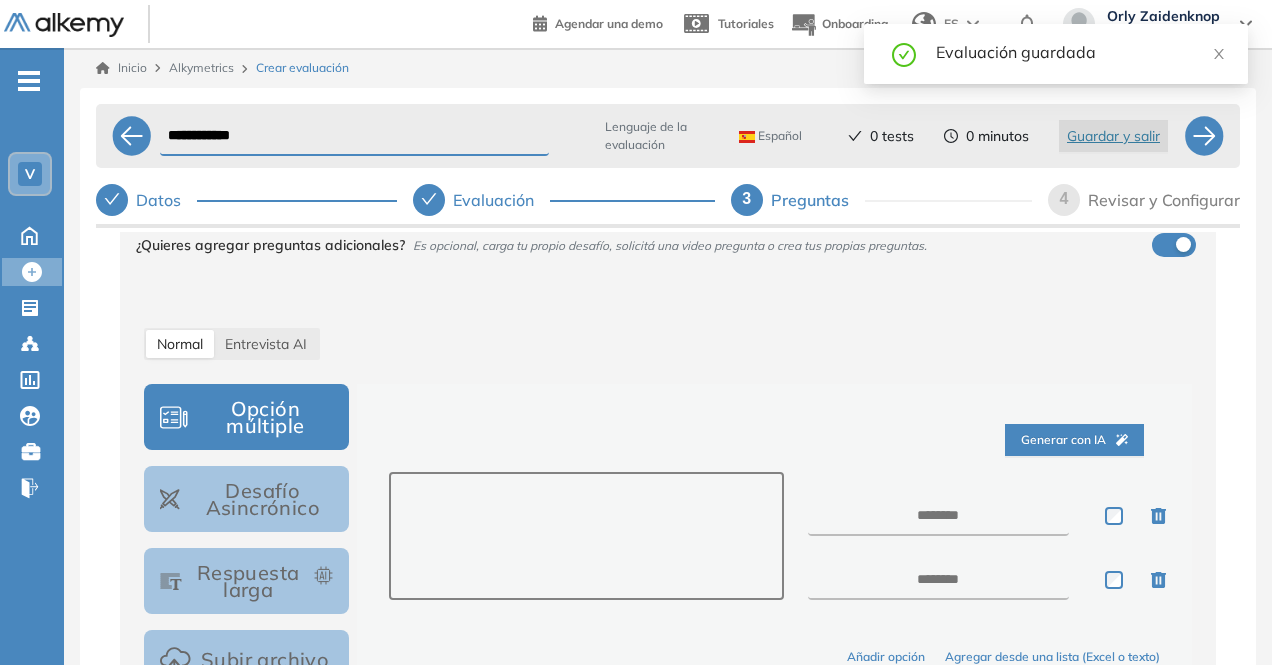click at bounding box center (586, 536) 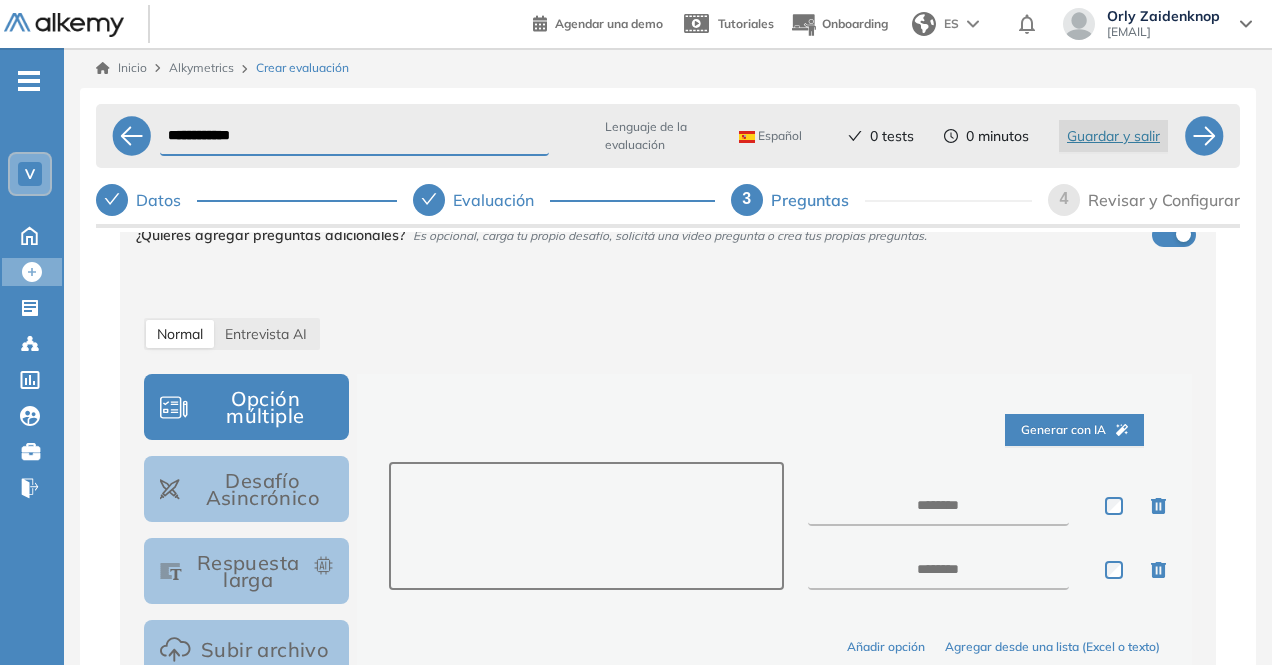 scroll, scrollTop: 196, scrollLeft: 0, axis: vertical 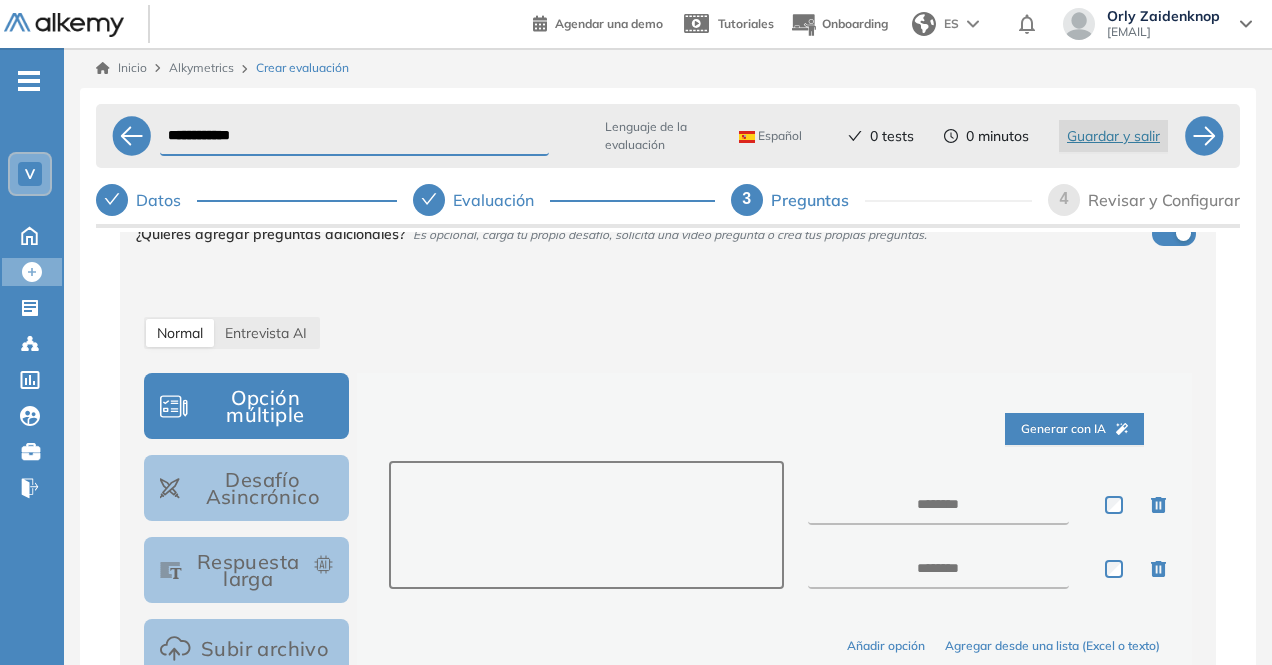 paste on "**********" 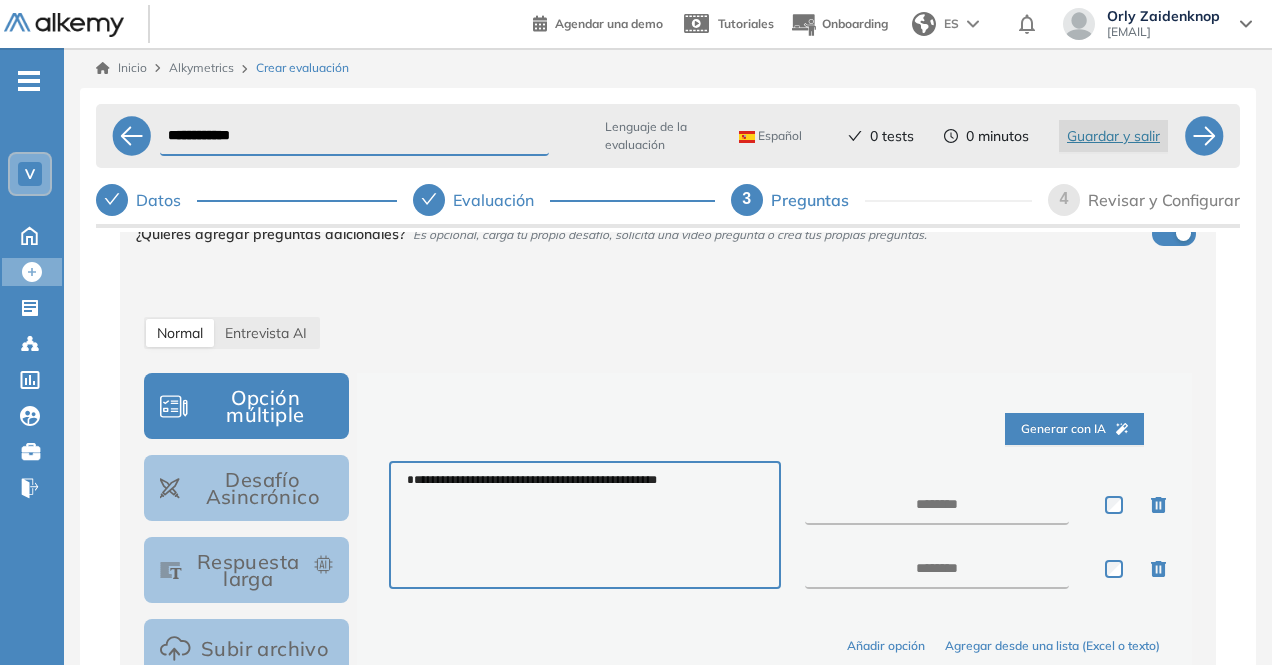 type on "**********" 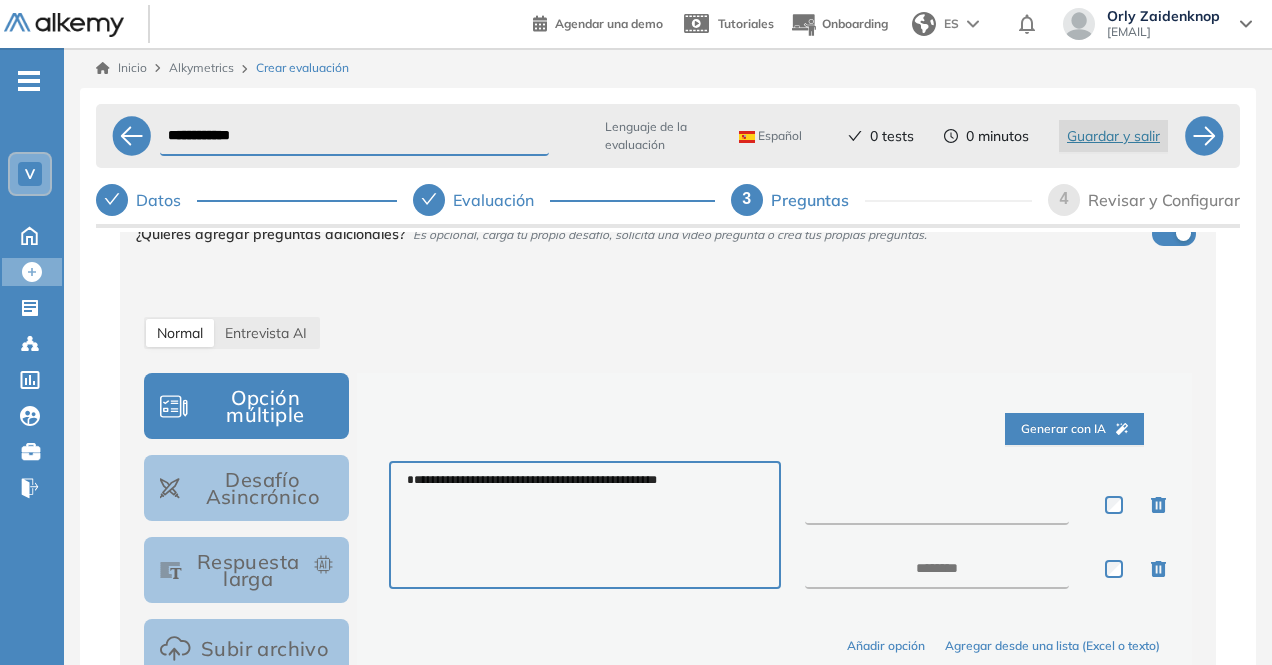click at bounding box center (937, 505) 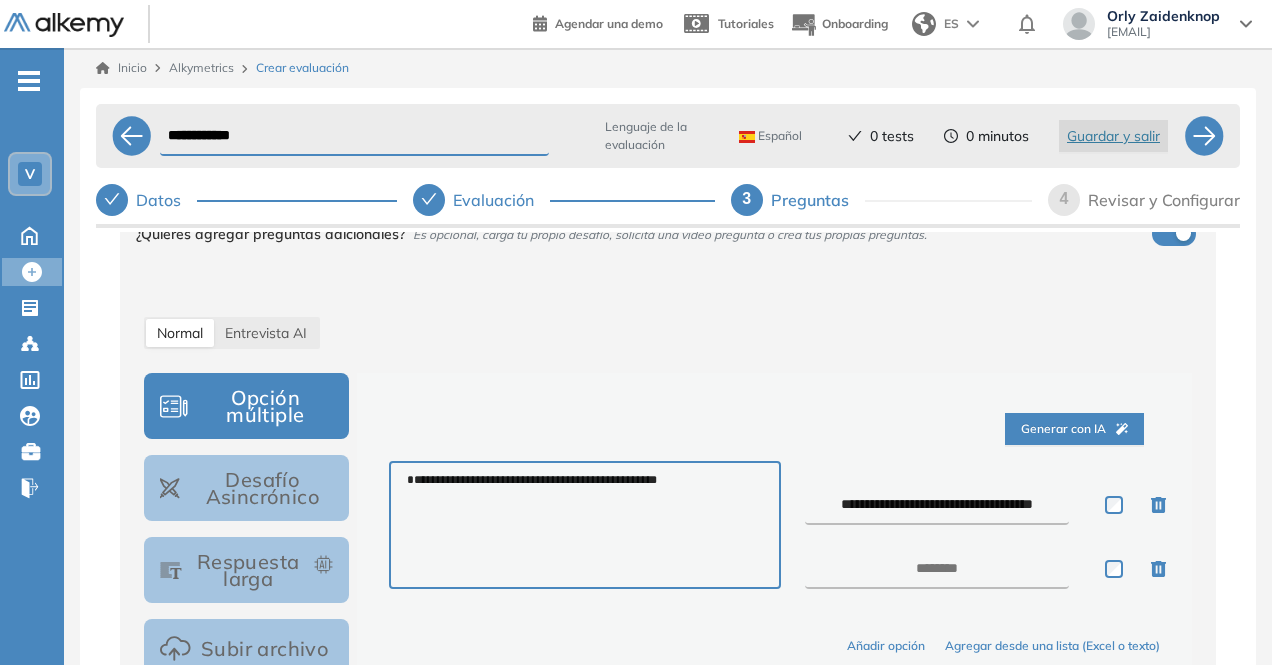 scroll, scrollTop: 11, scrollLeft: 0, axis: vertical 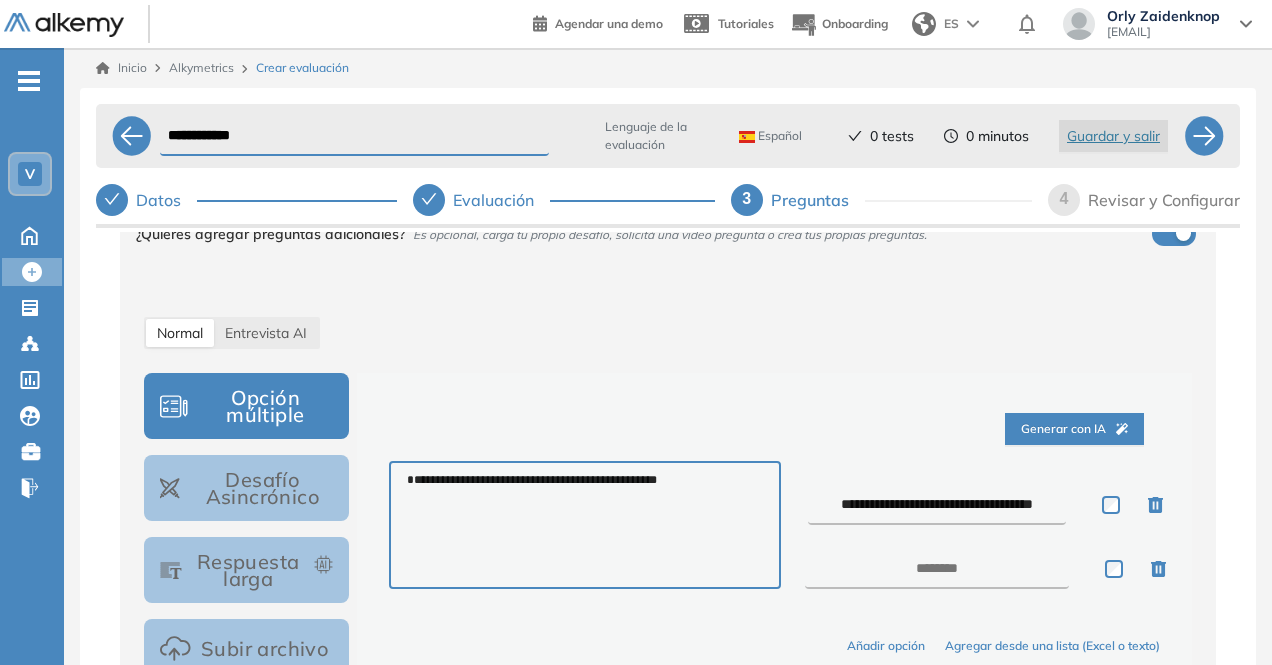 type on "**********" 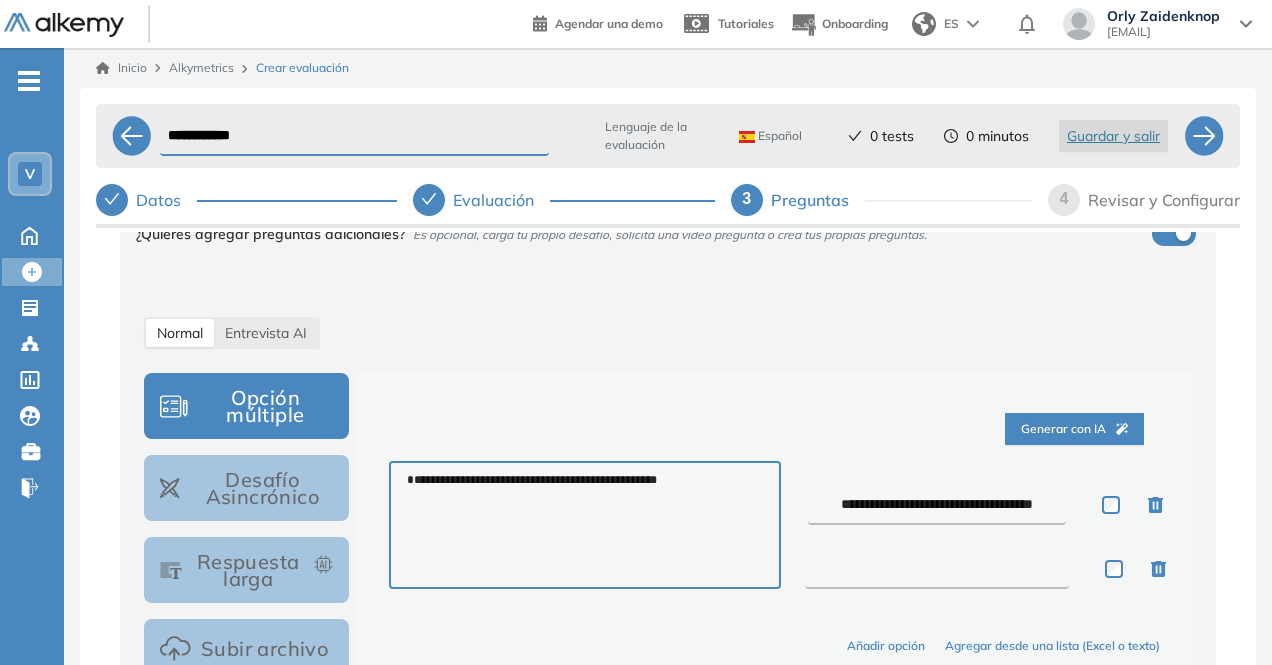 click at bounding box center [937, 569] 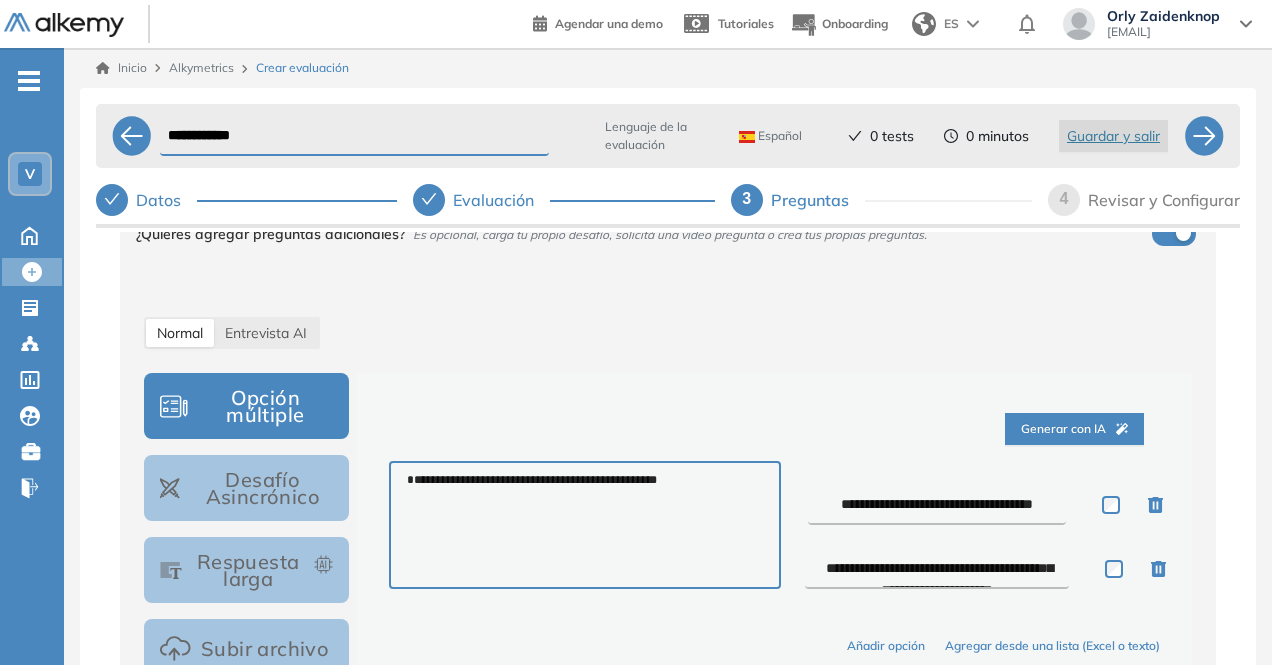 scroll, scrollTop: 33, scrollLeft: 0, axis: vertical 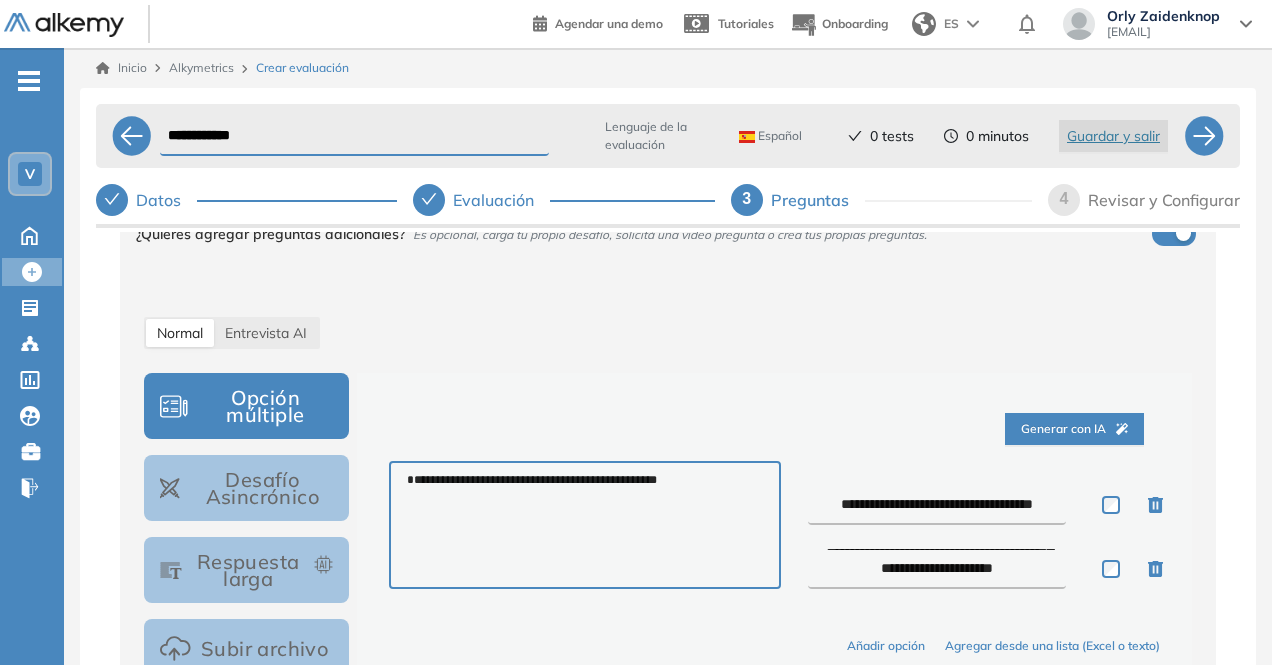 type on "**********" 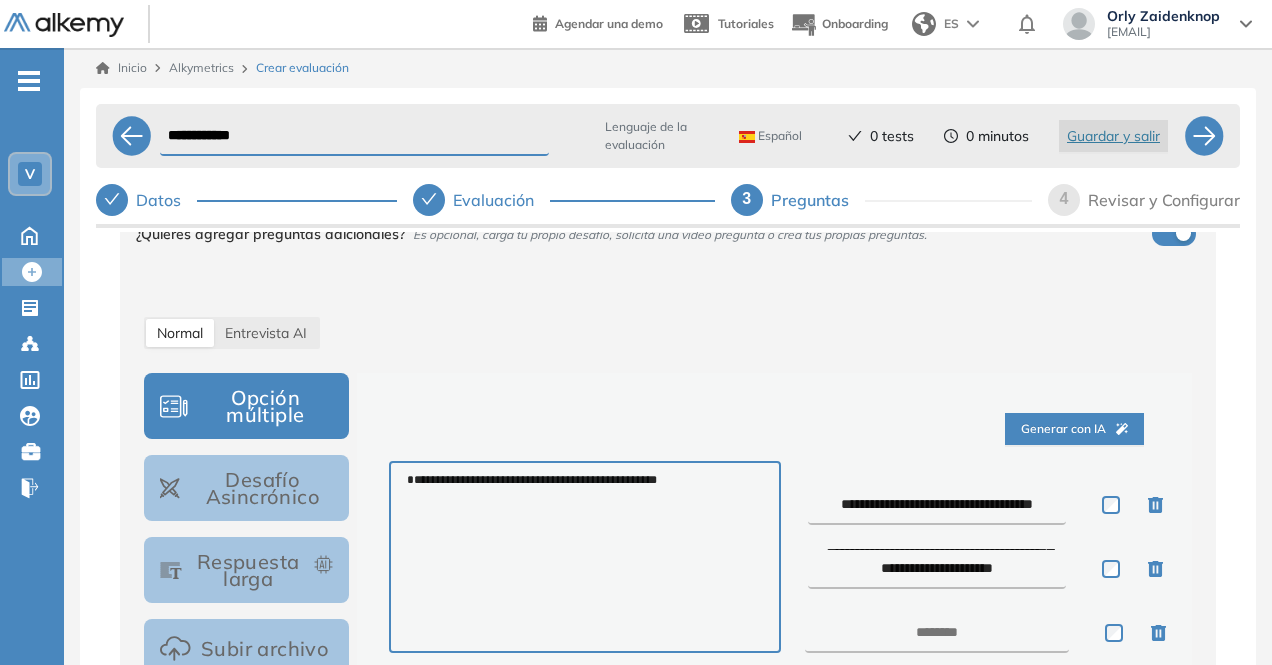 scroll, scrollTop: 44, scrollLeft: 0, axis: vertical 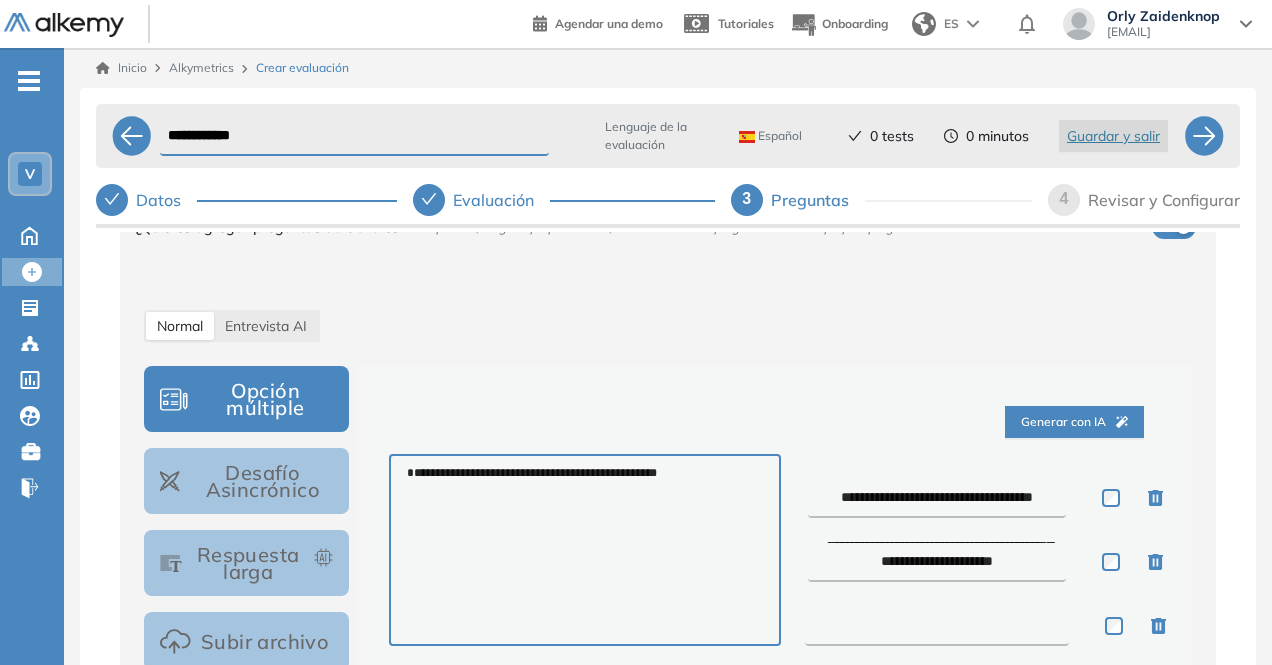 click at bounding box center (937, 626) 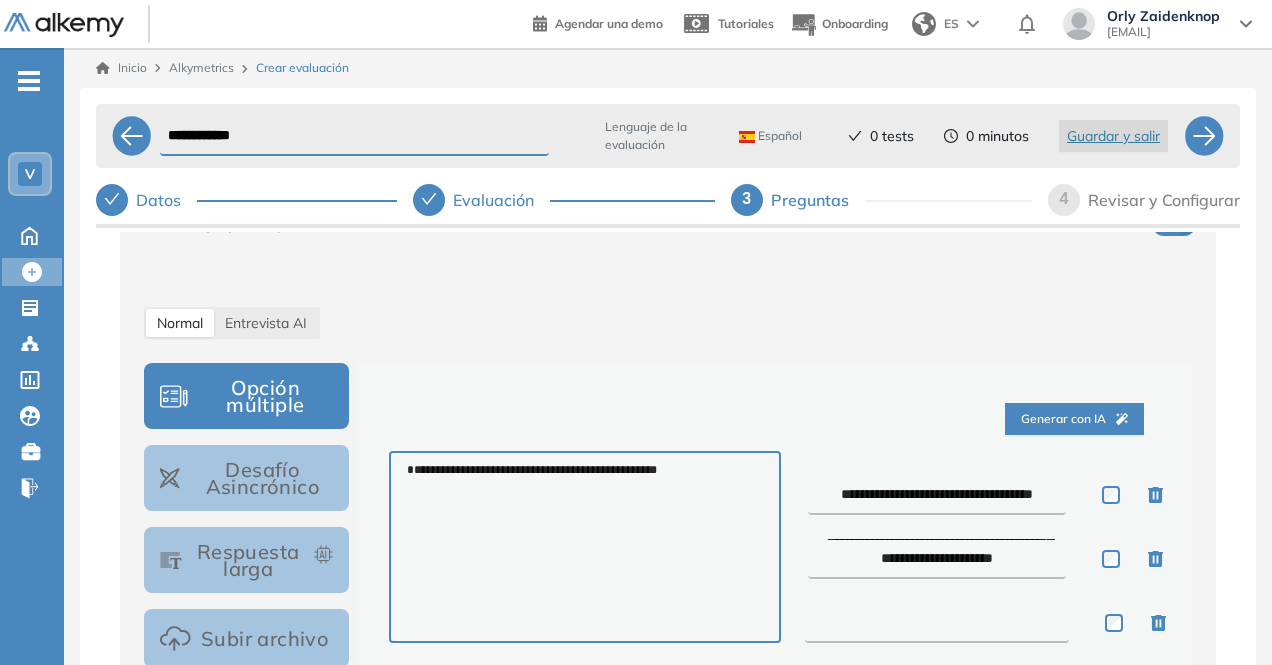 scroll, scrollTop: 206, scrollLeft: 0, axis: vertical 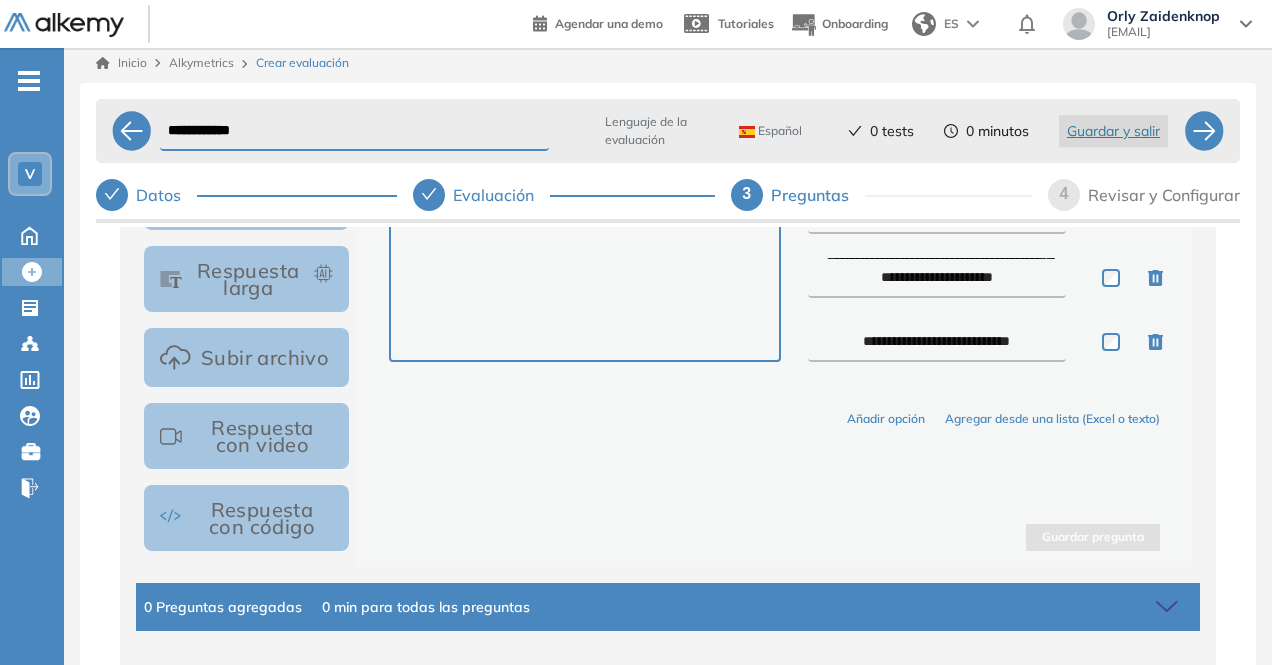 type on "**********" 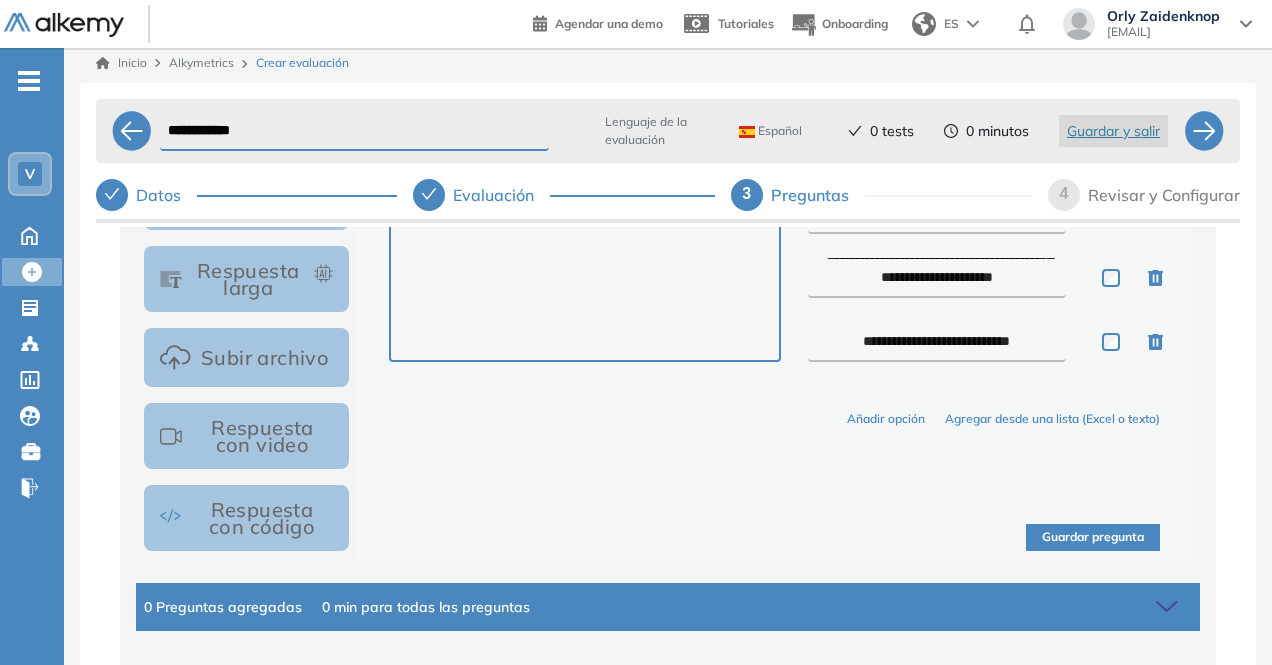 click on "Guardar pregunta" at bounding box center (1093, 537) 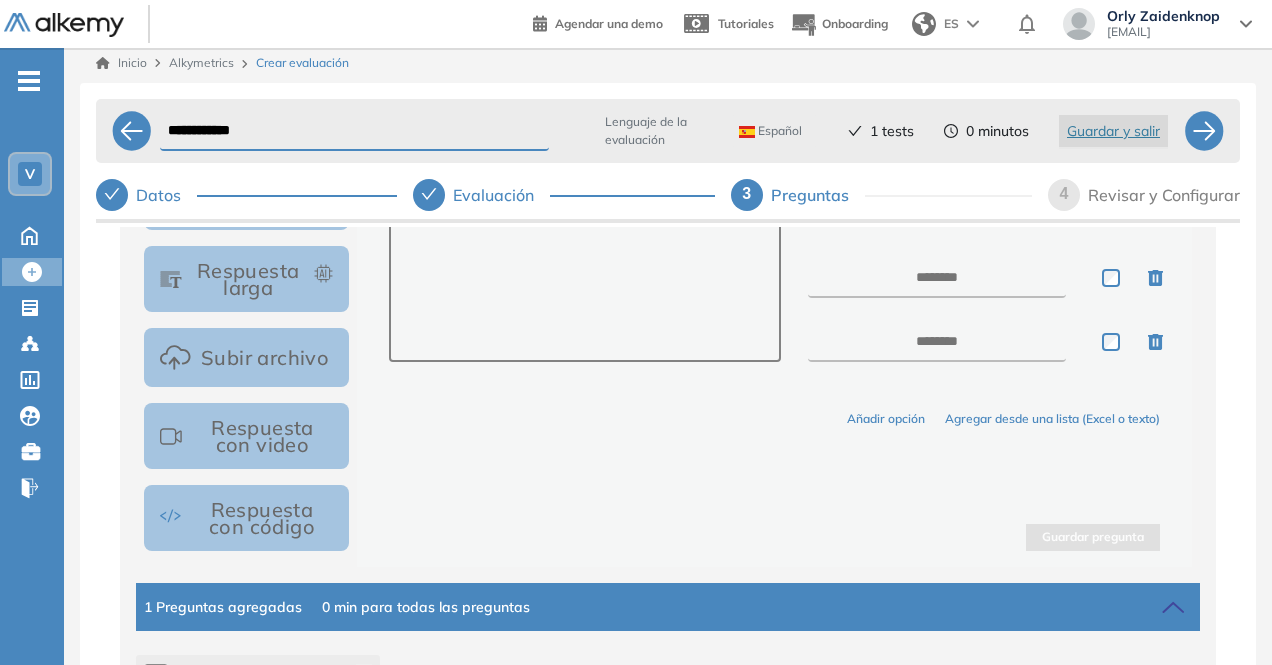scroll, scrollTop: 0, scrollLeft: 0, axis: both 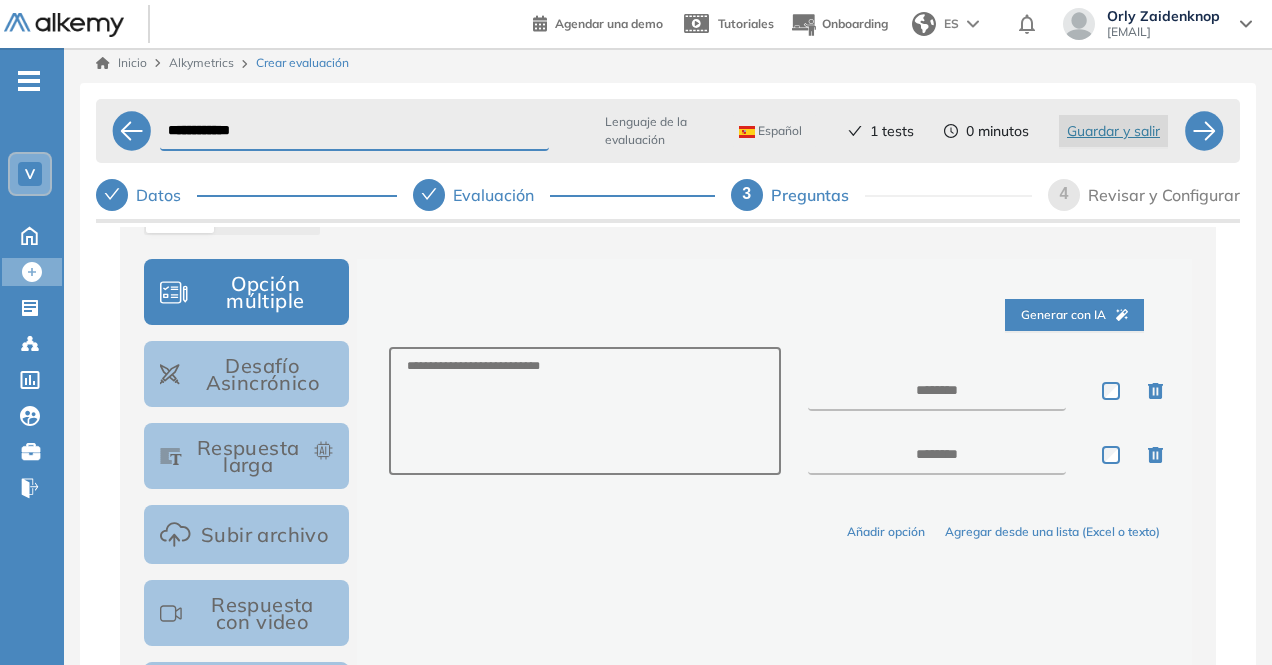 click on "Generar con IA" at bounding box center [774, 315] 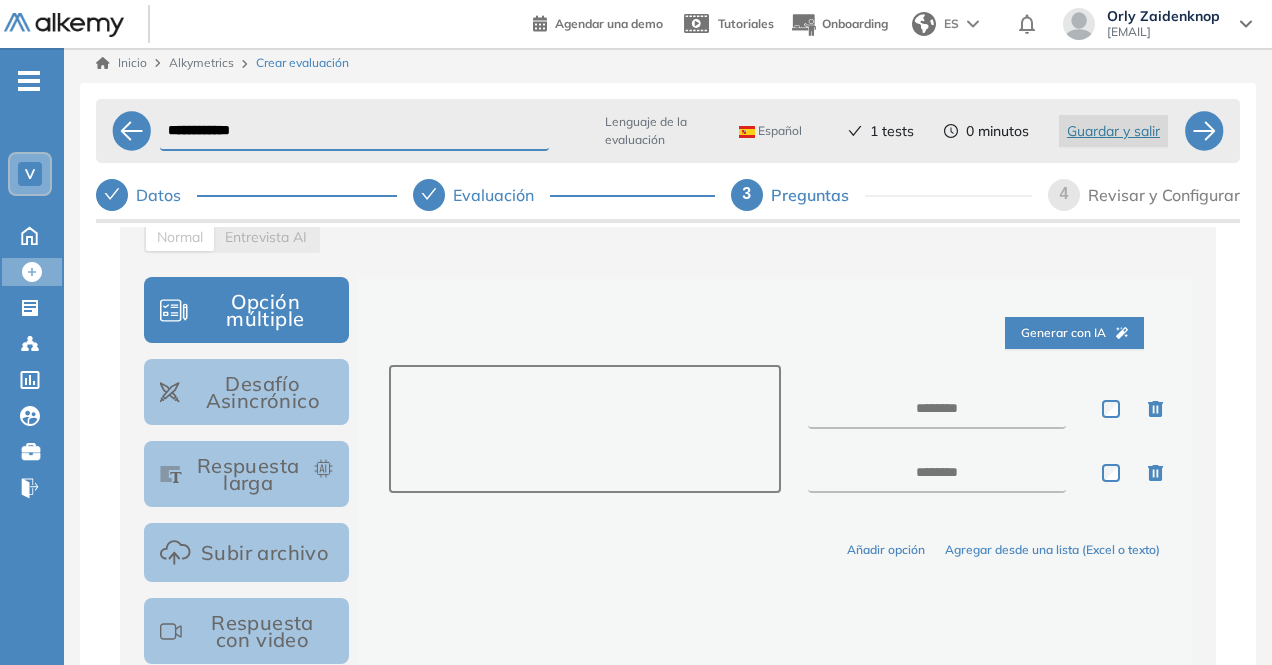 click at bounding box center (584, 429) 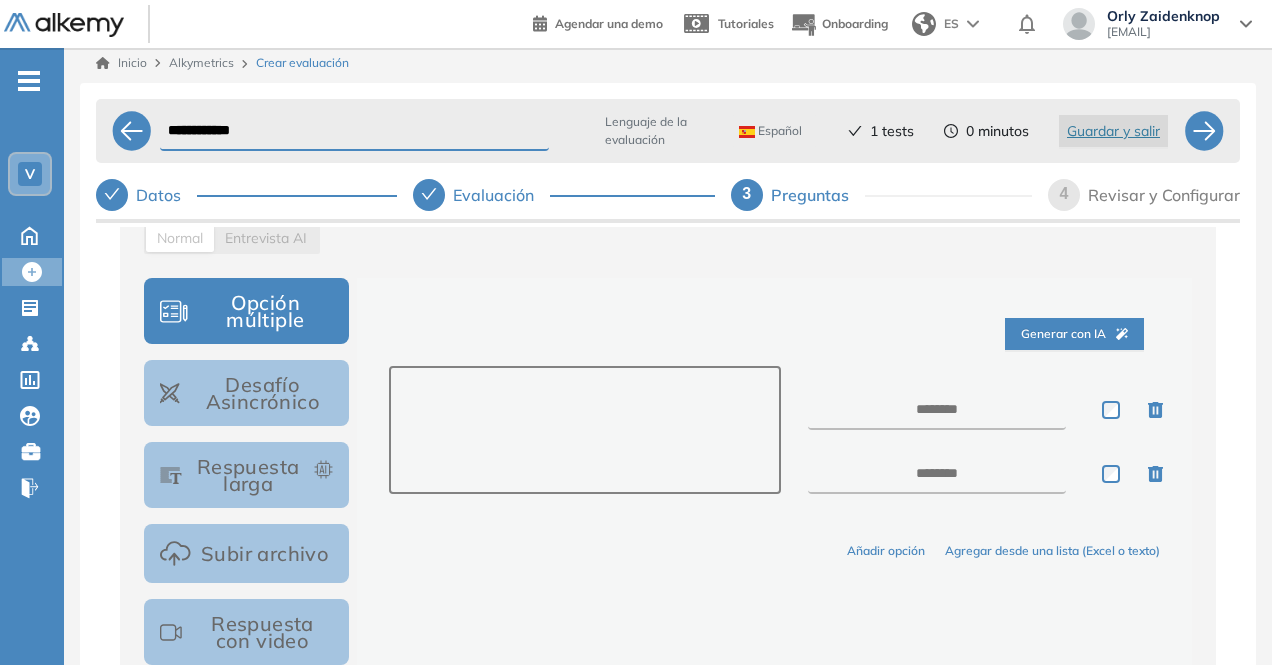 scroll, scrollTop: 284, scrollLeft: 0, axis: vertical 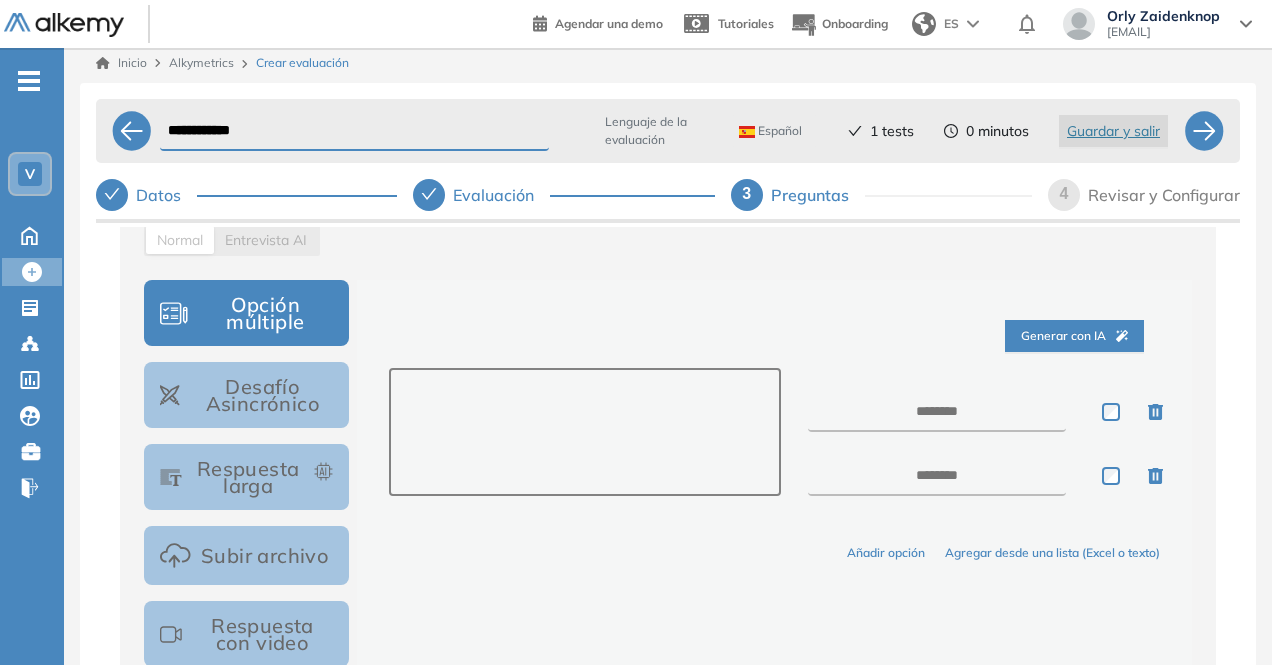 paste on "**********" 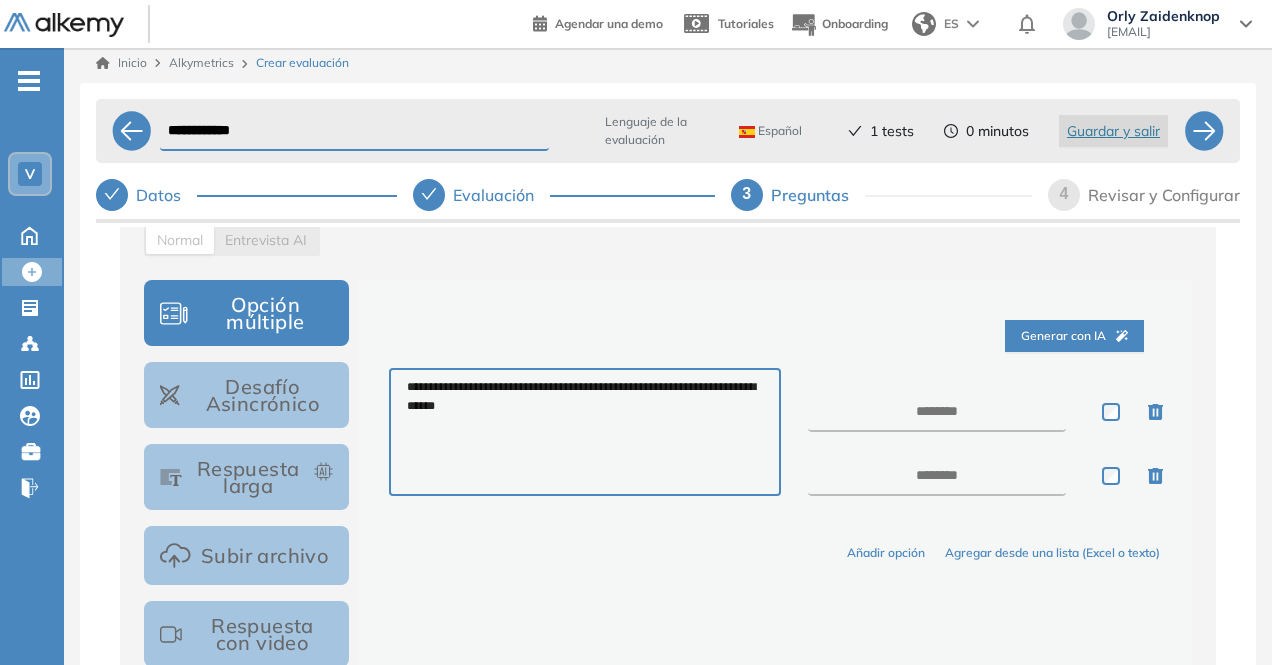type on "**********" 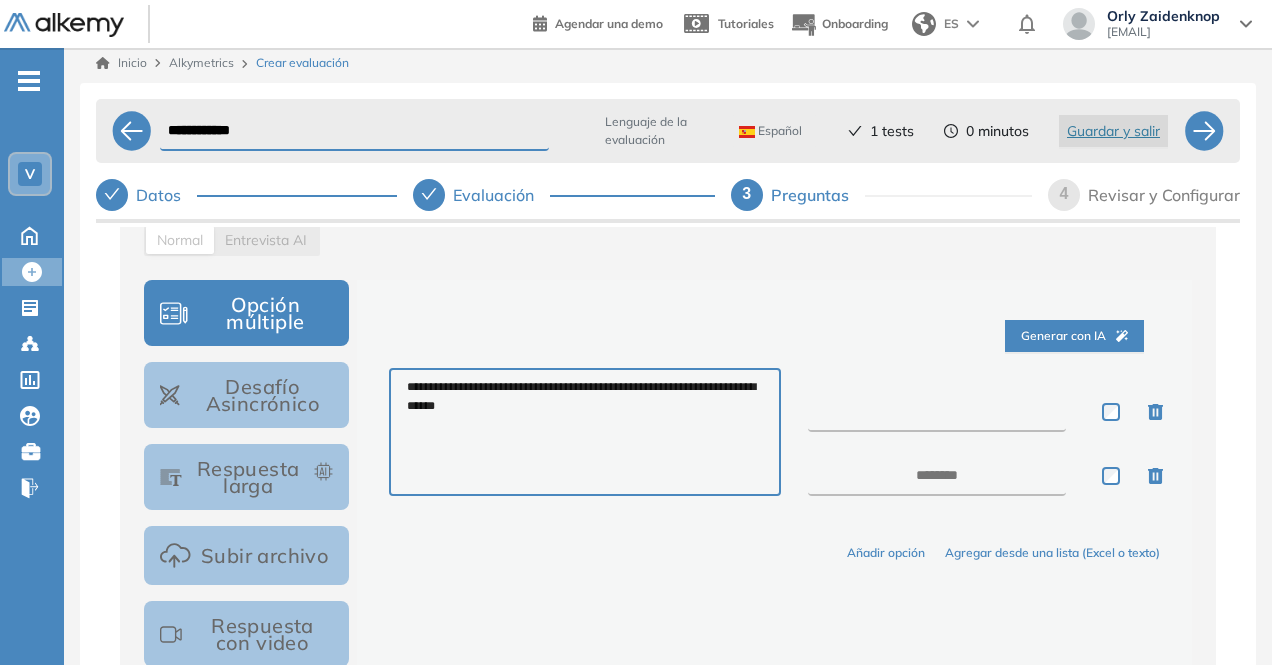 click at bounding box center (937, 412) 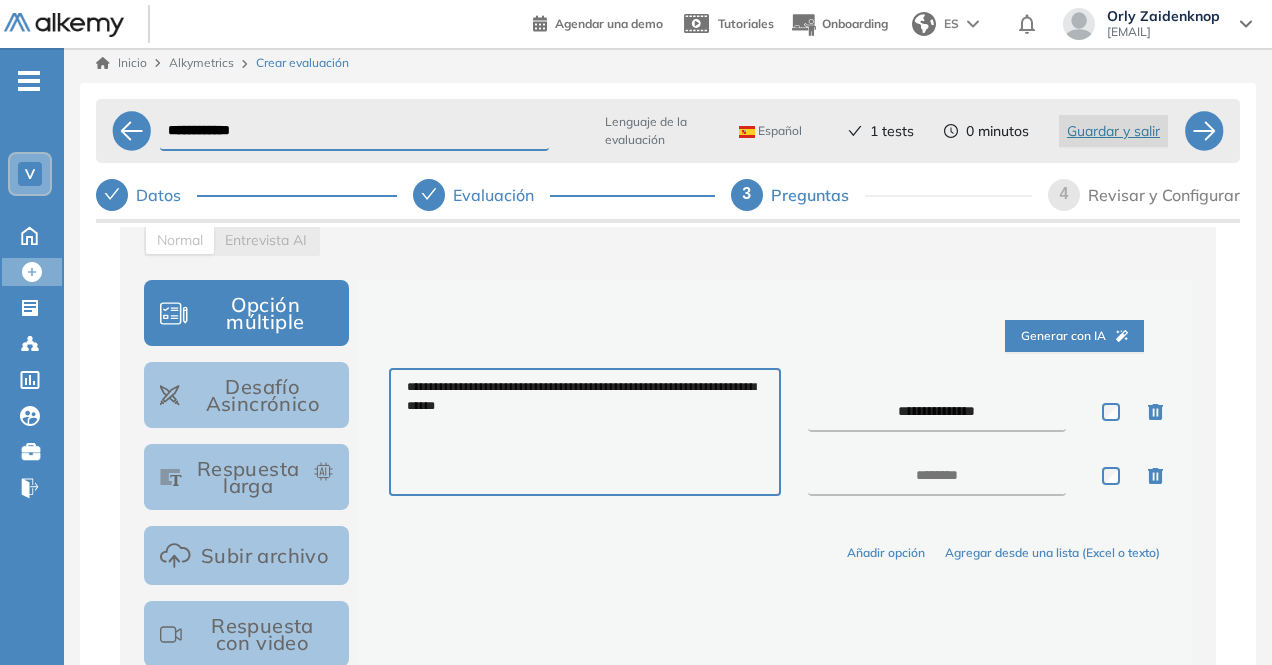 type on "**********" 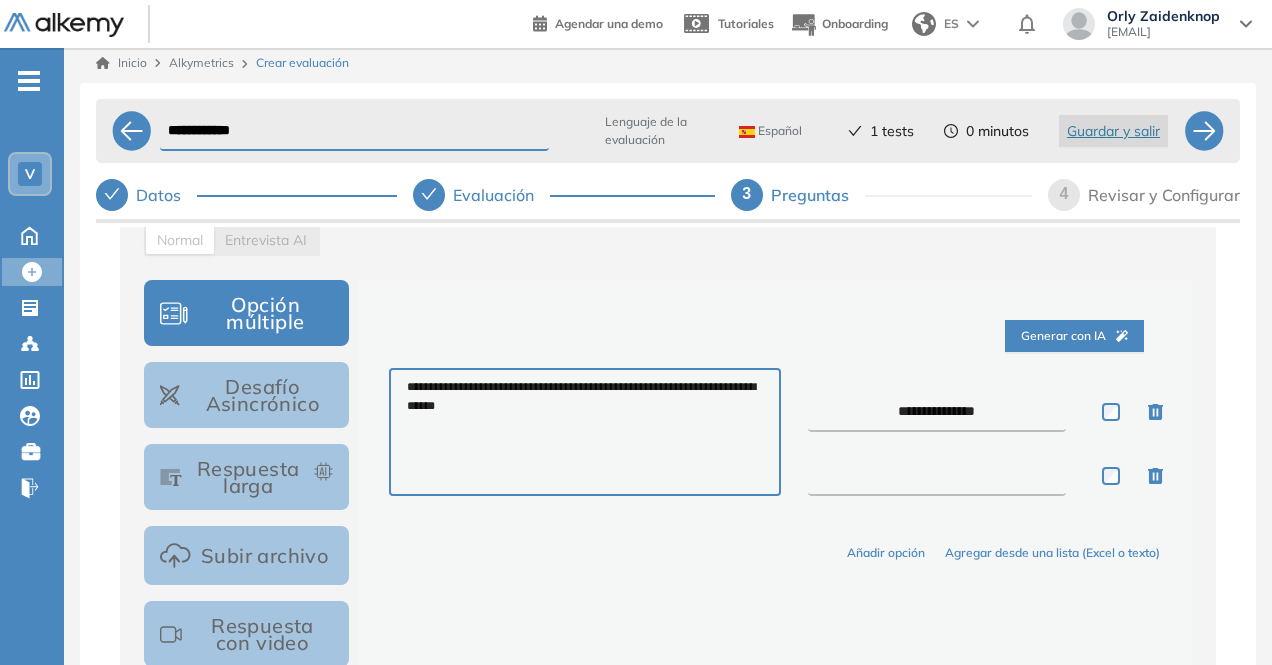 click at bounding box center [937, 476] 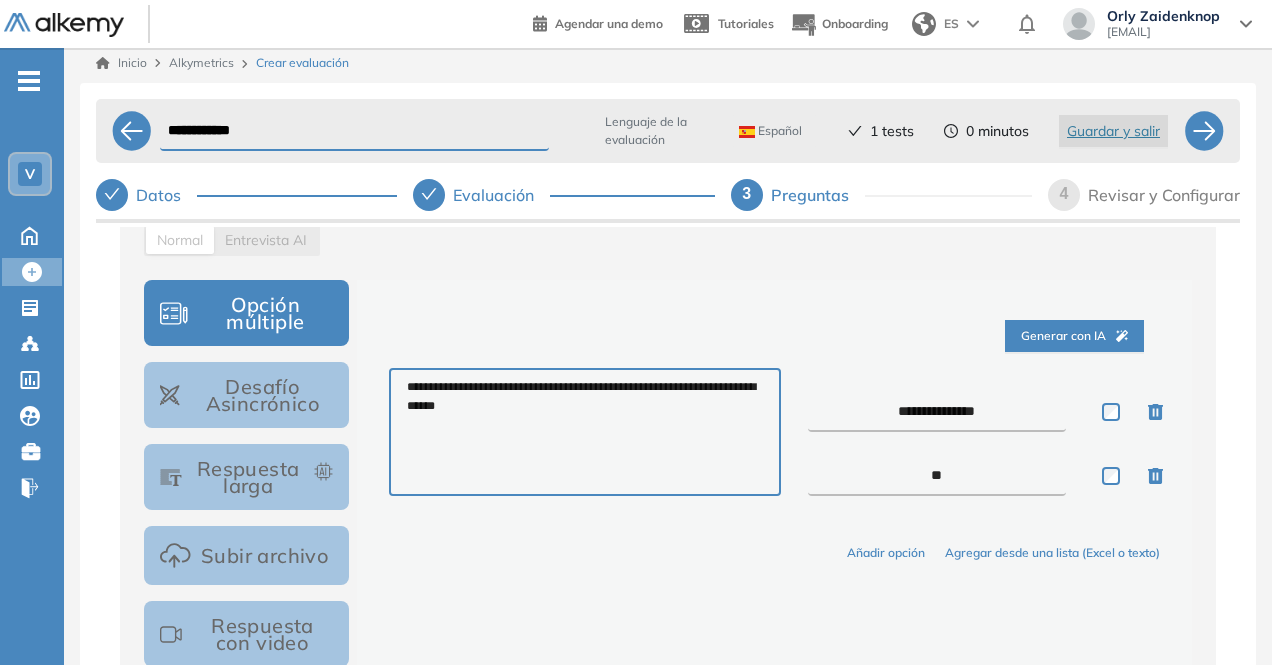 type on "**" 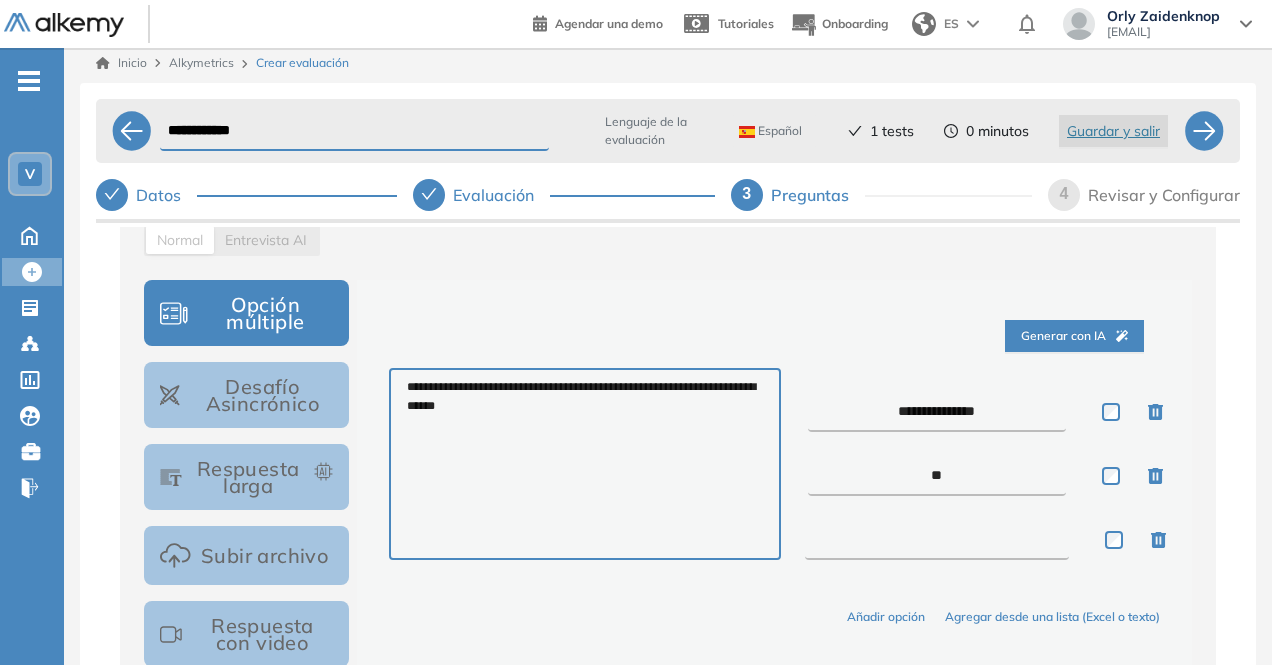 click at bounding box center [937, 540] 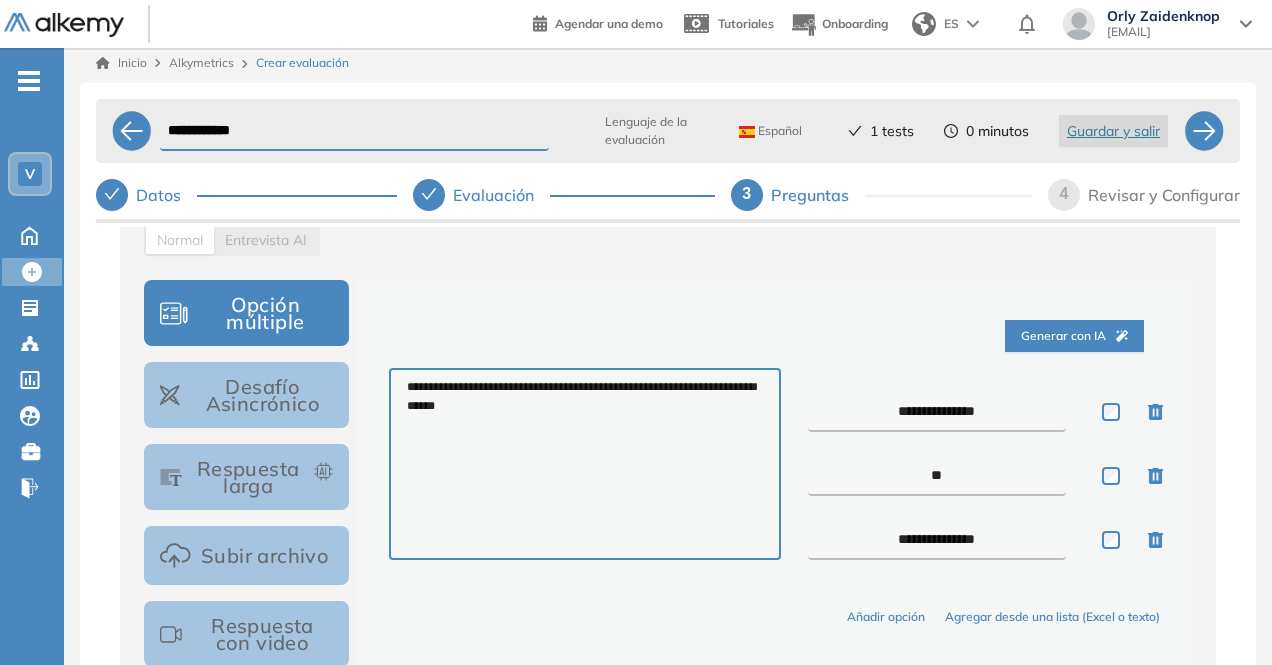 type on "**********" 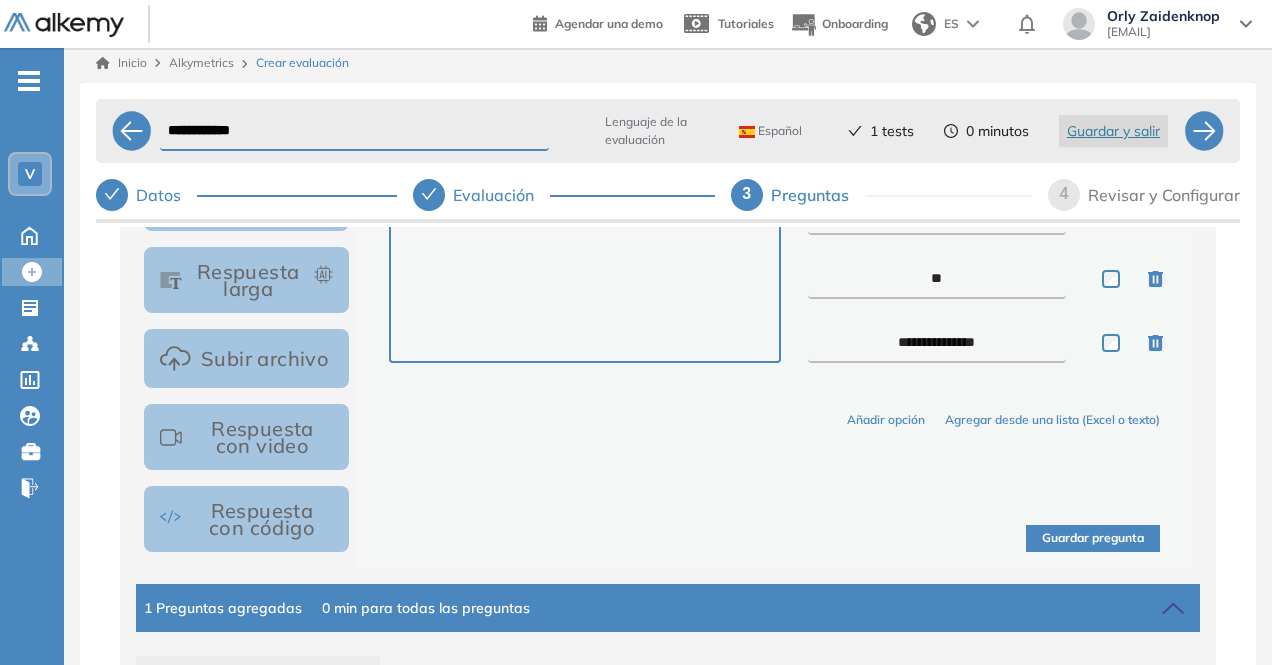 click on "Guardar pregunta" at bounding box center [1093, 538] 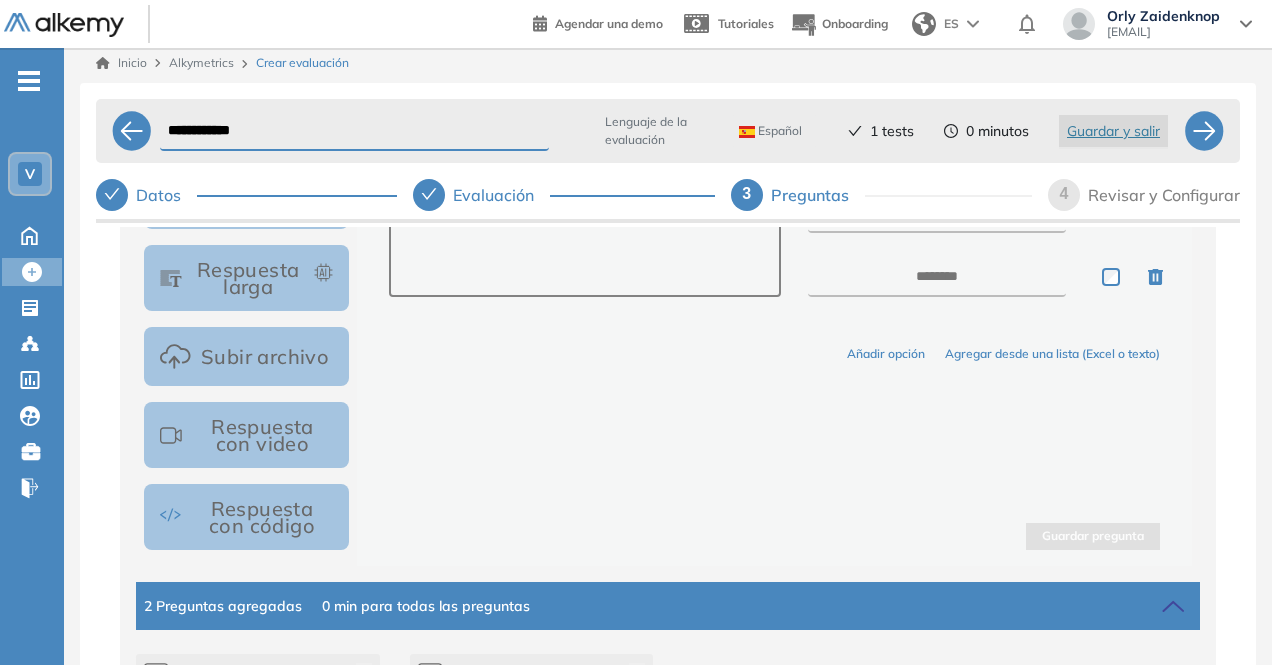 scroll, scrollTop: 484, scrollLeft: 0, axis: vertical 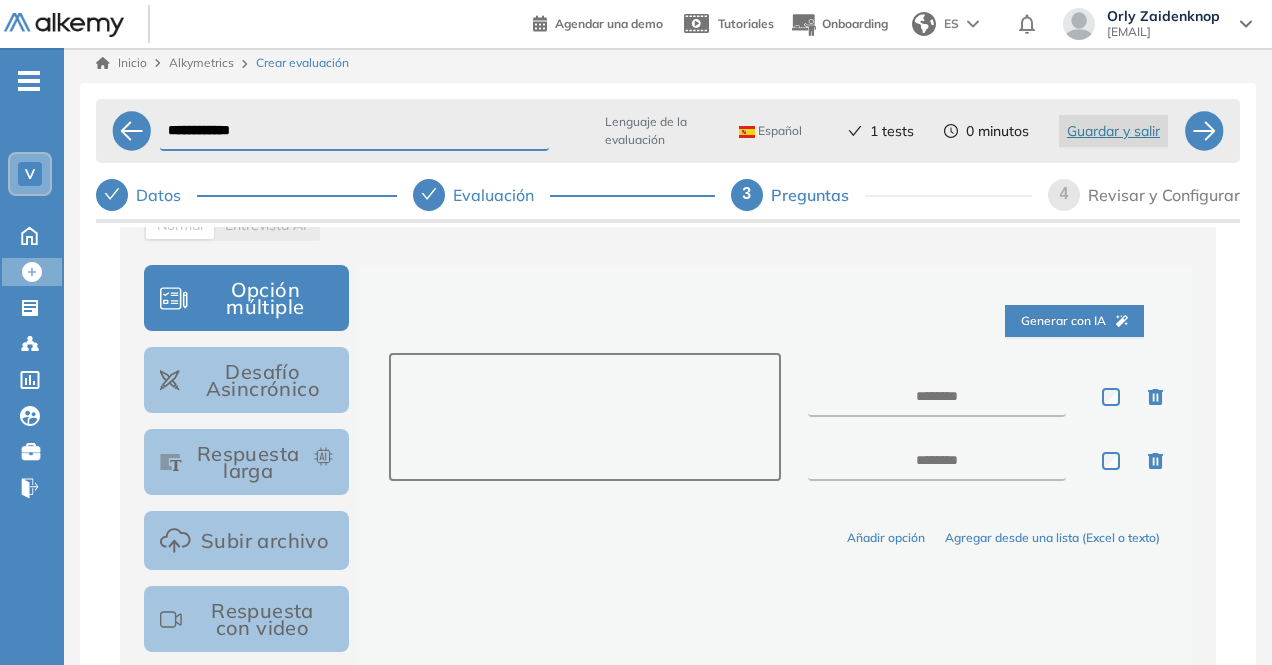 click at bounding box center [584, 417] 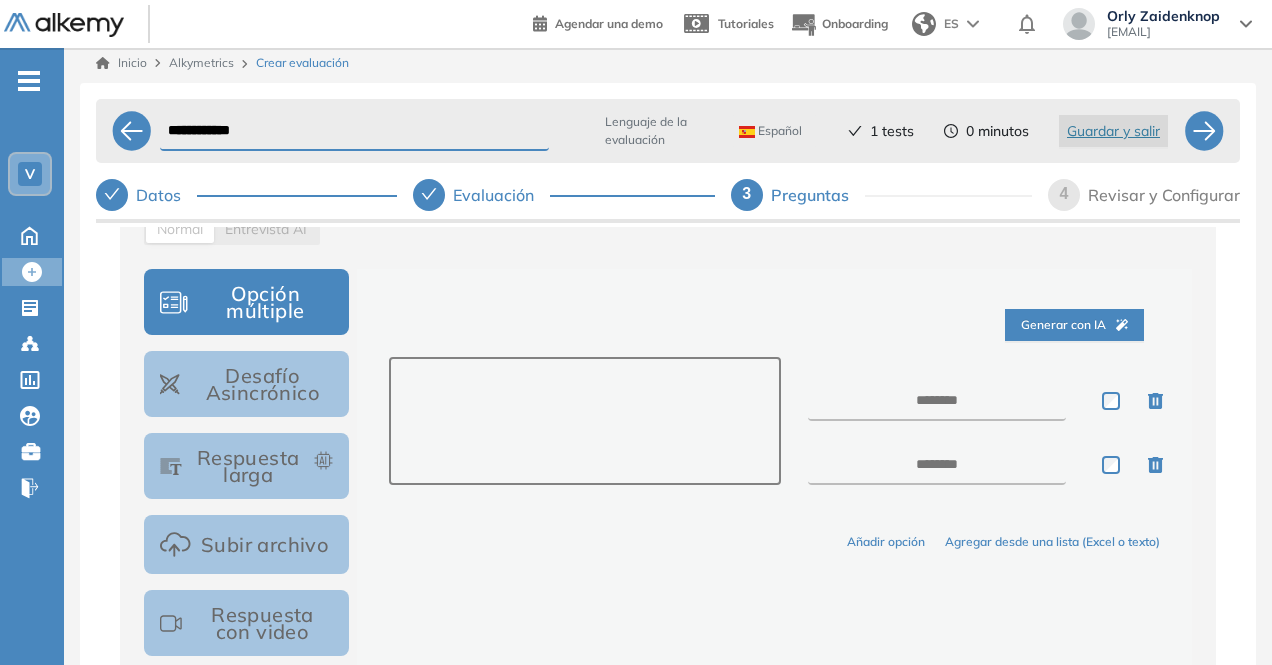 scroll, scrollTop: 294, scrollLeft: 0, axis: vertical 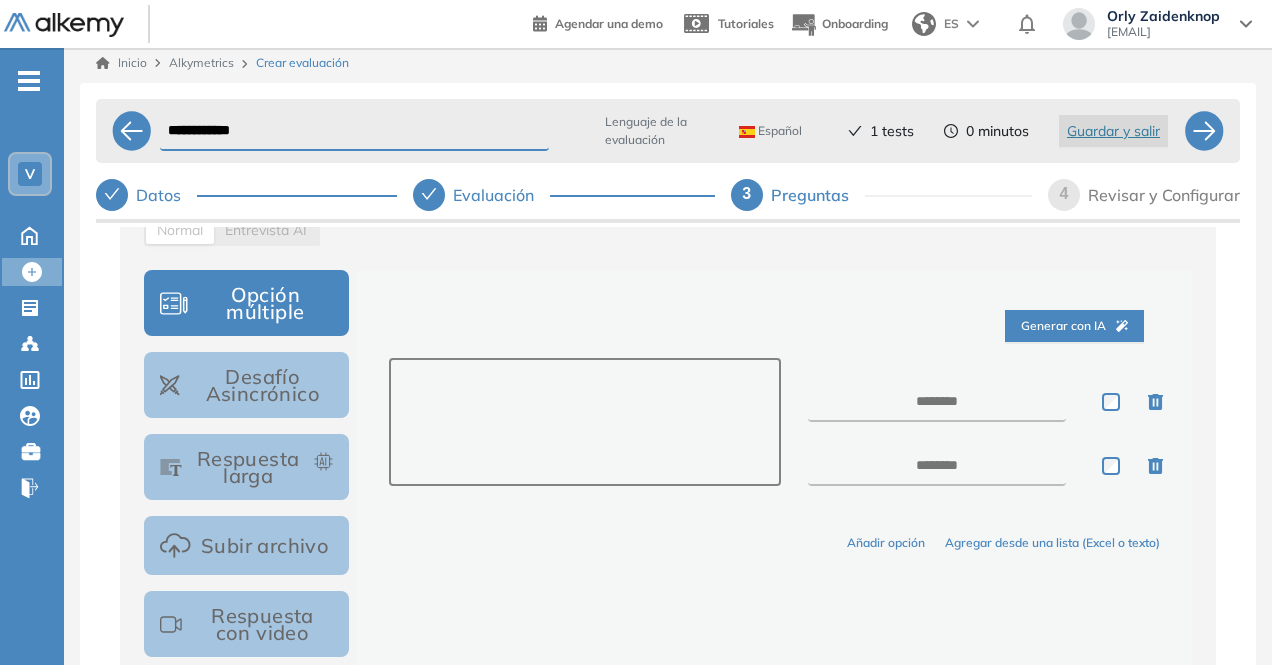 paste on "**********" 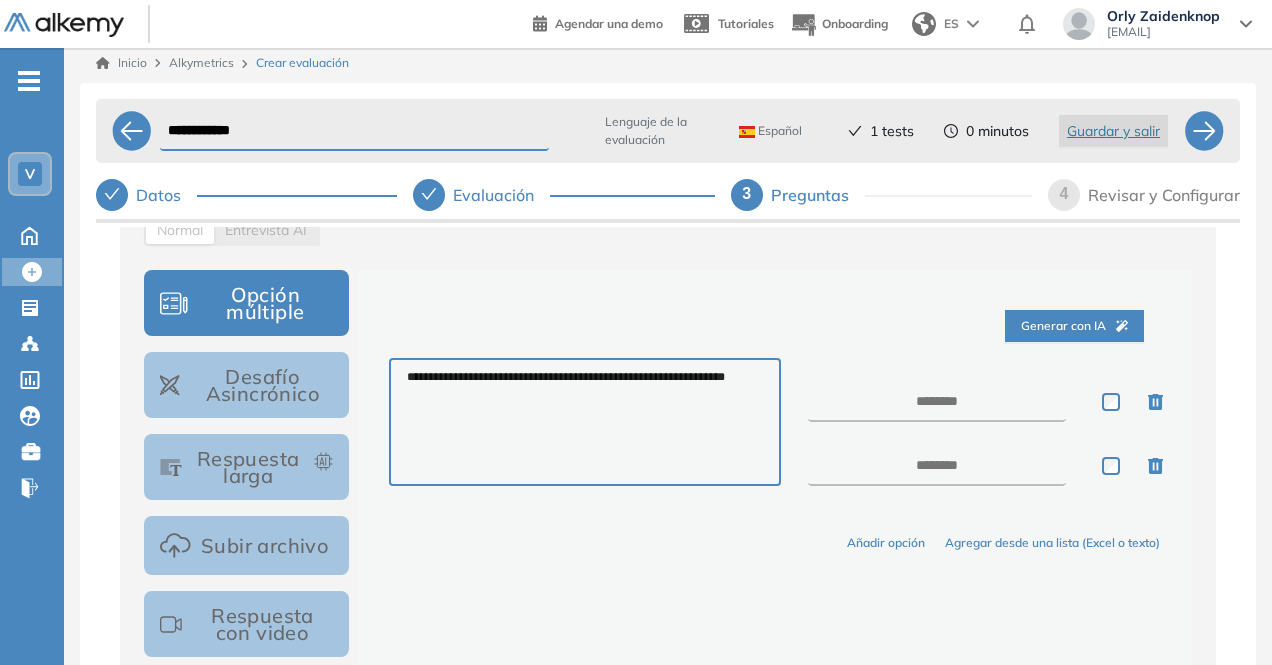 type on "**********" 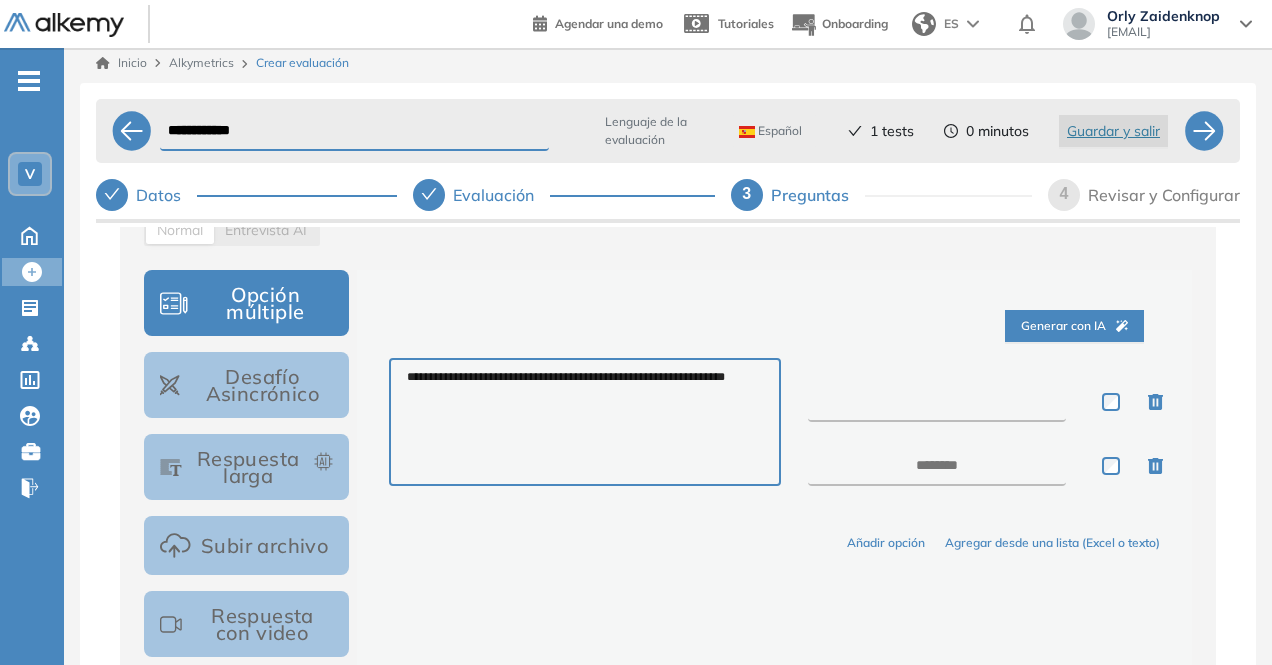 click at bounding box center [937, 402] 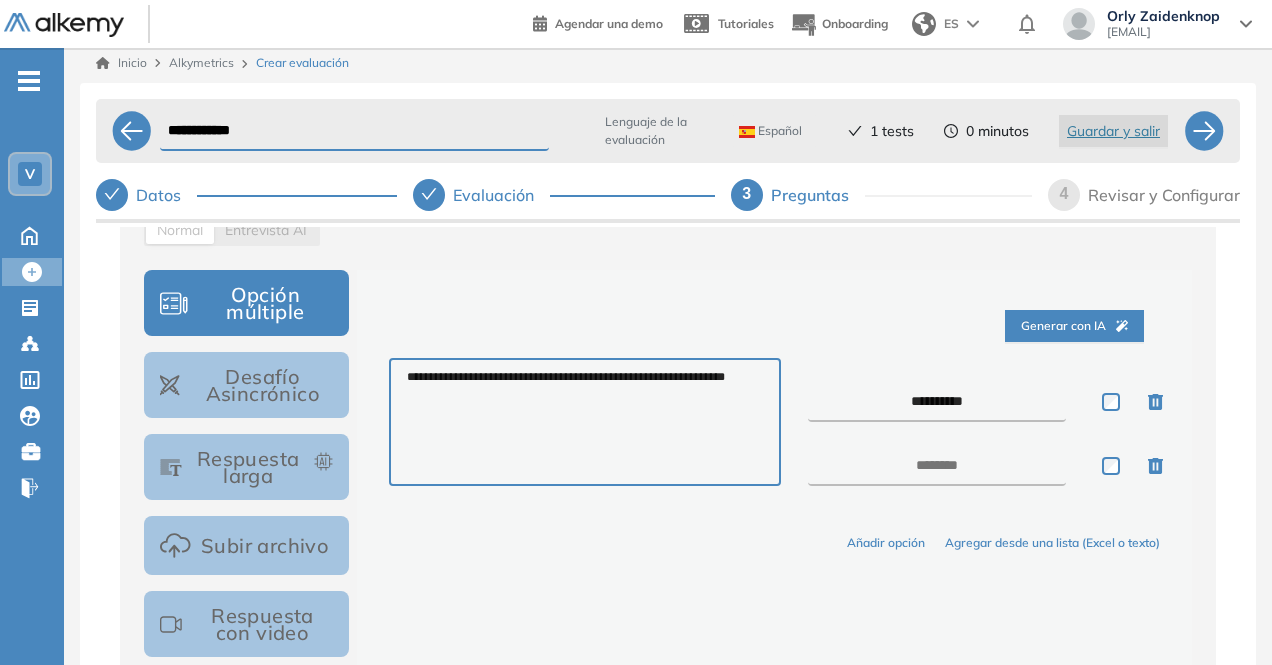 type on "**********" 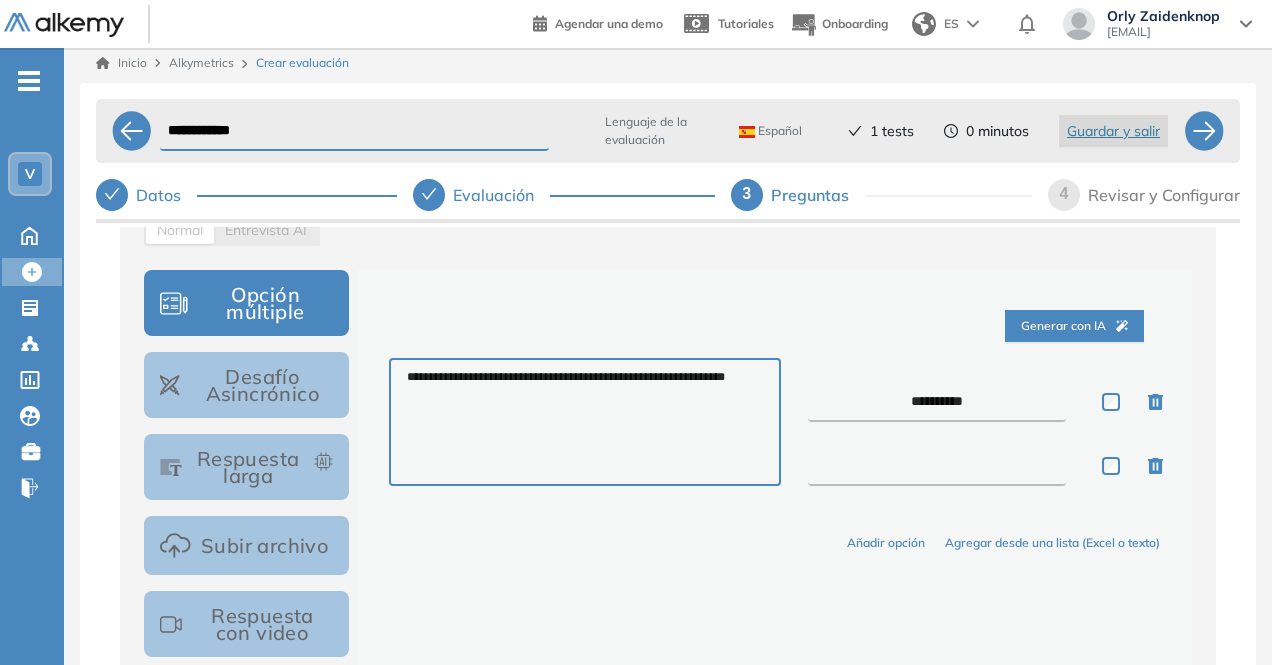 click at bounding box center (937, 466) 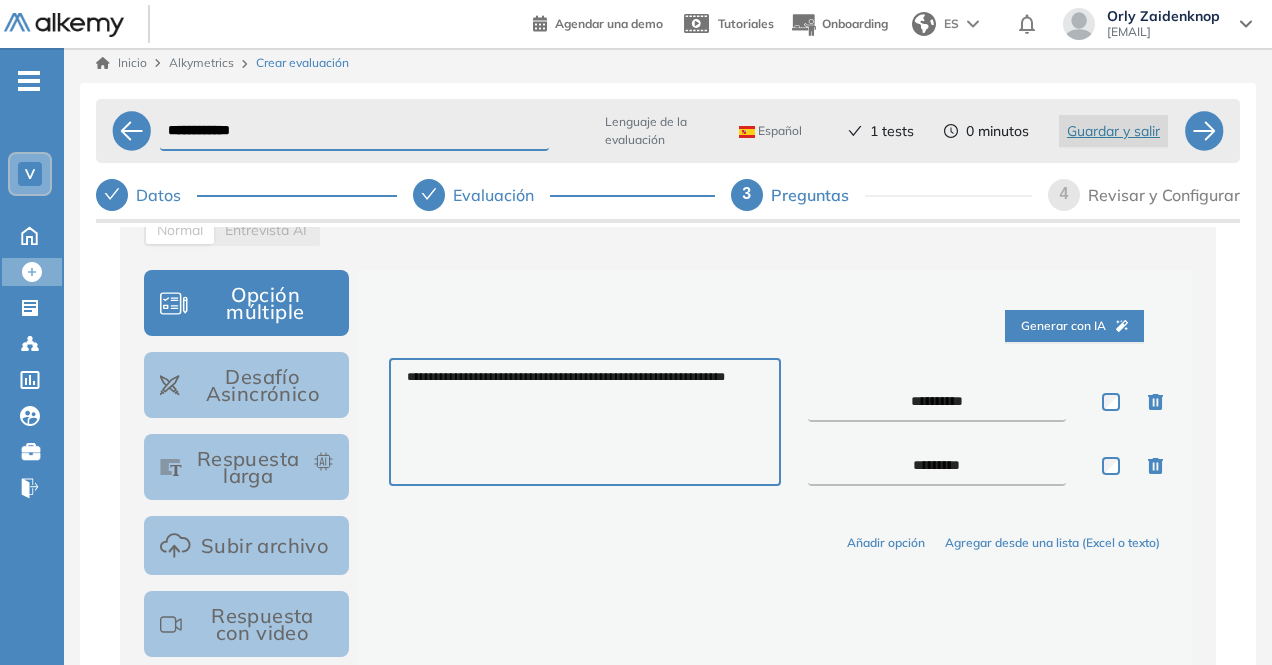 type on "*********" 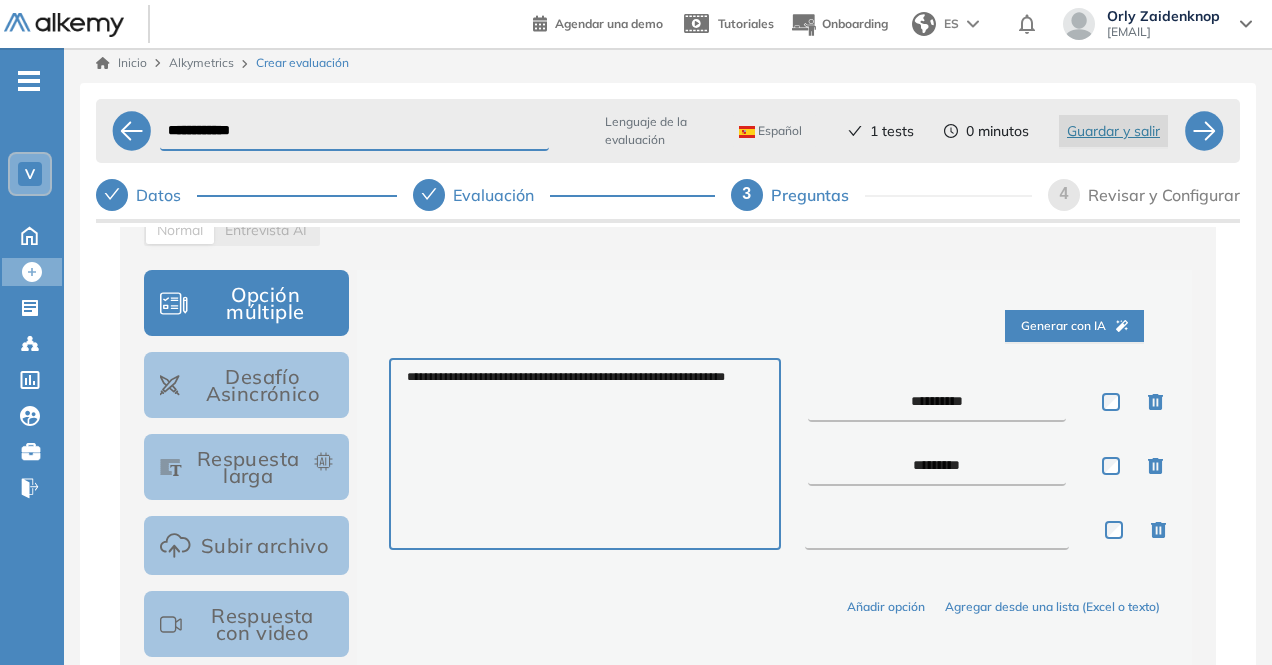click at bounding box center (937, 530) 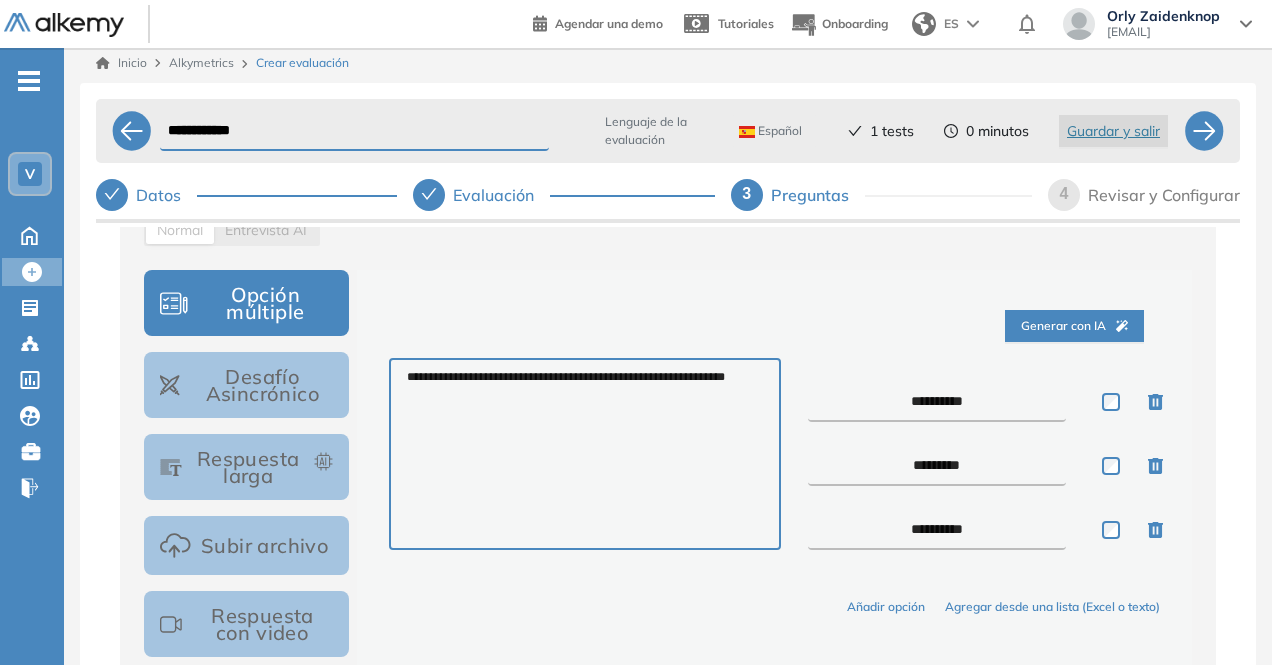 type on "**********" 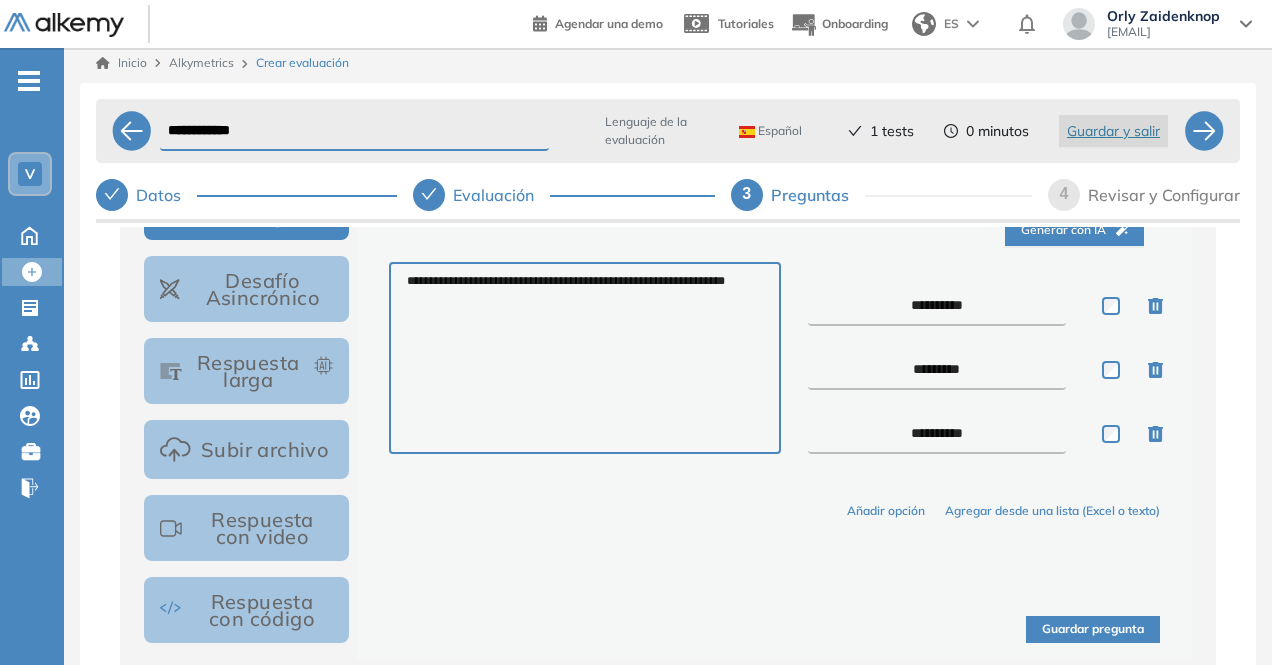 scroll, scrollTop: 390, scrollLeft: 0, axis: vertical 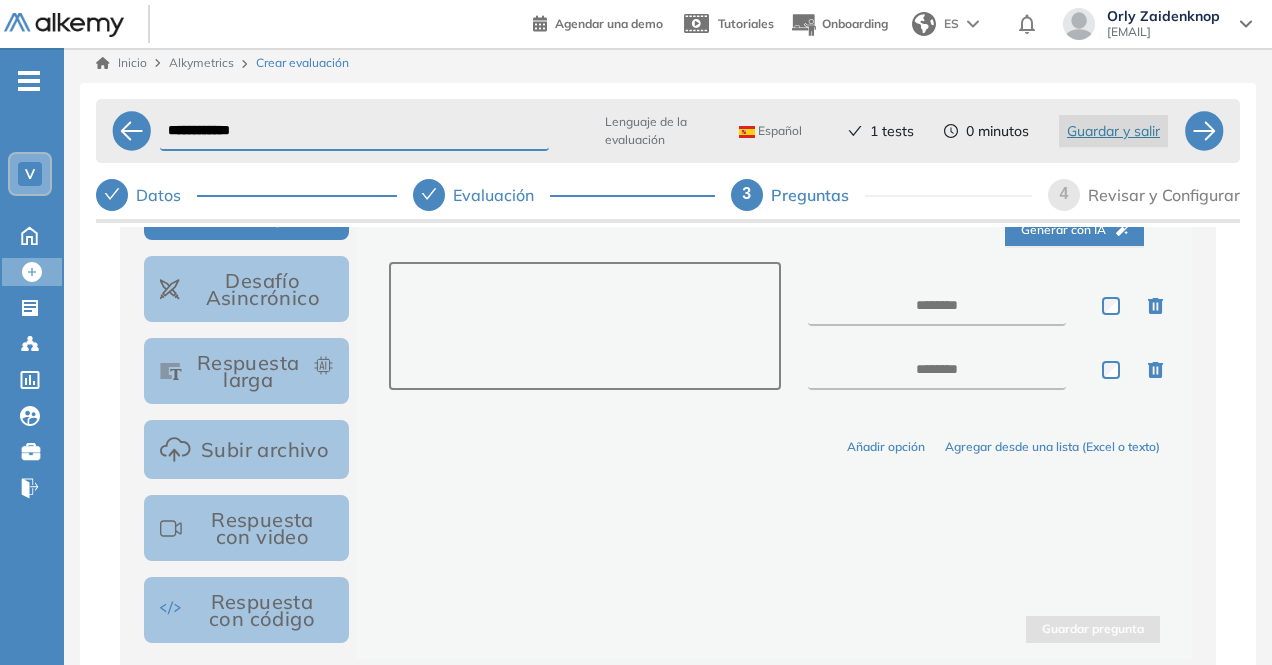 click at bounding box center (584, 326) 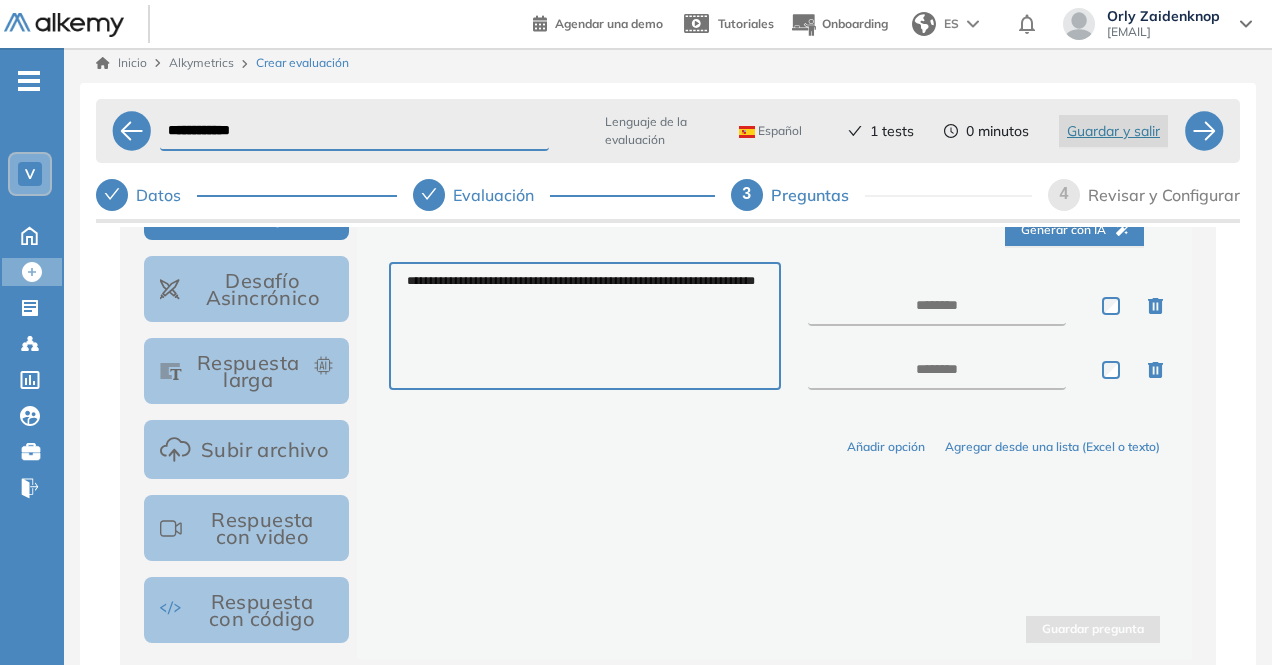 type on "**********" 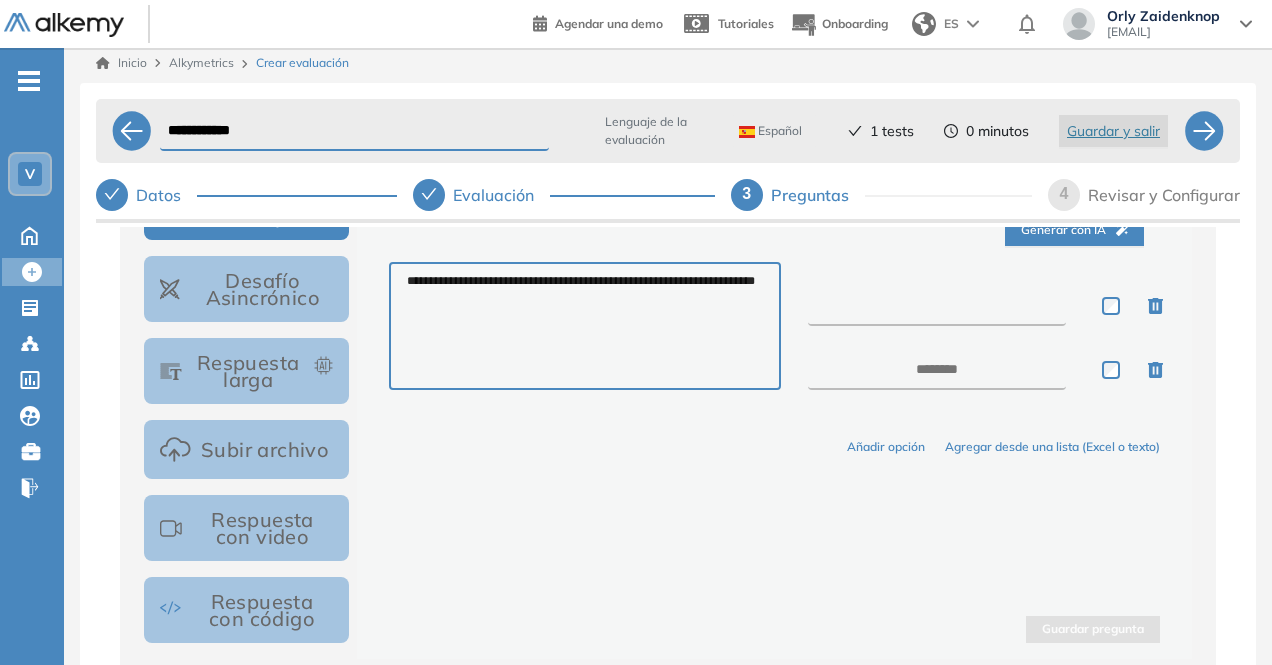 click at bounding box center [937, 306] 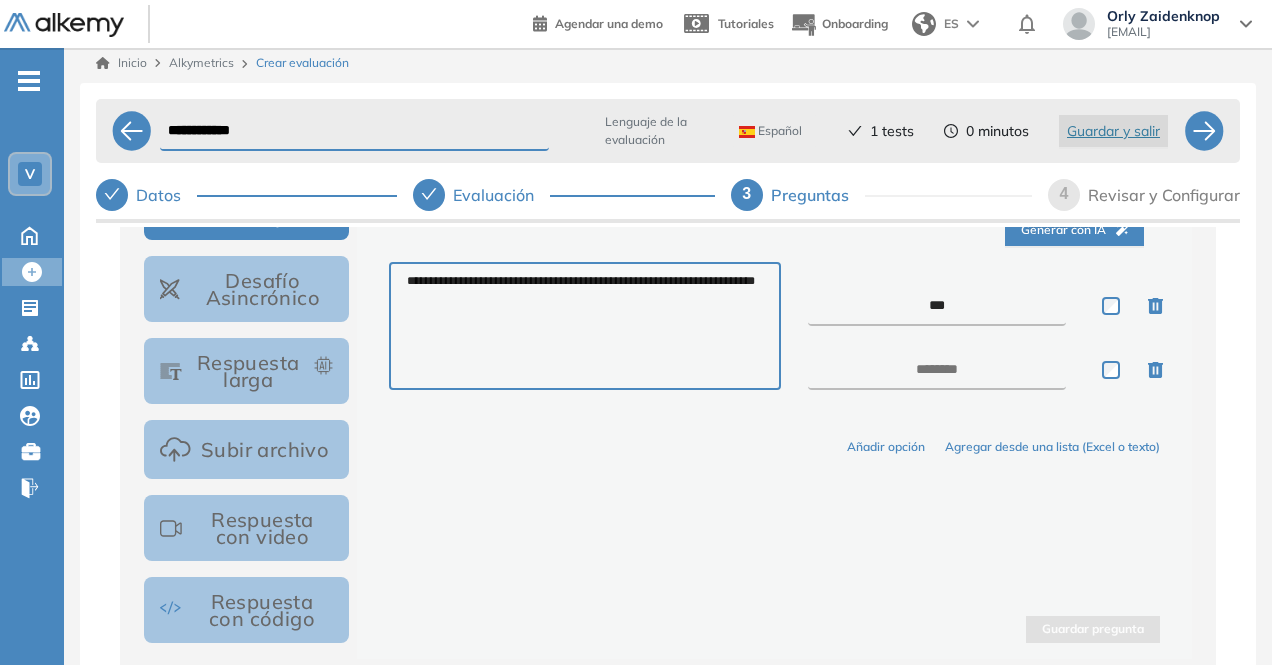 type on "***" 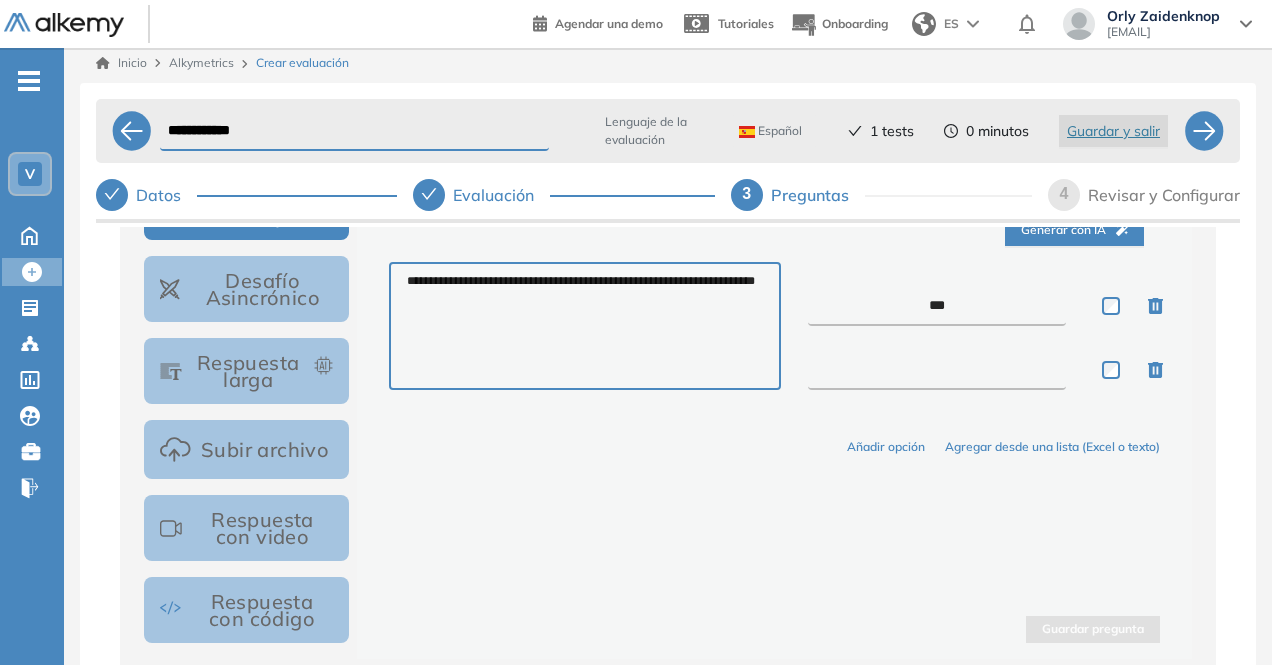 click at bounding box center (937, 370) 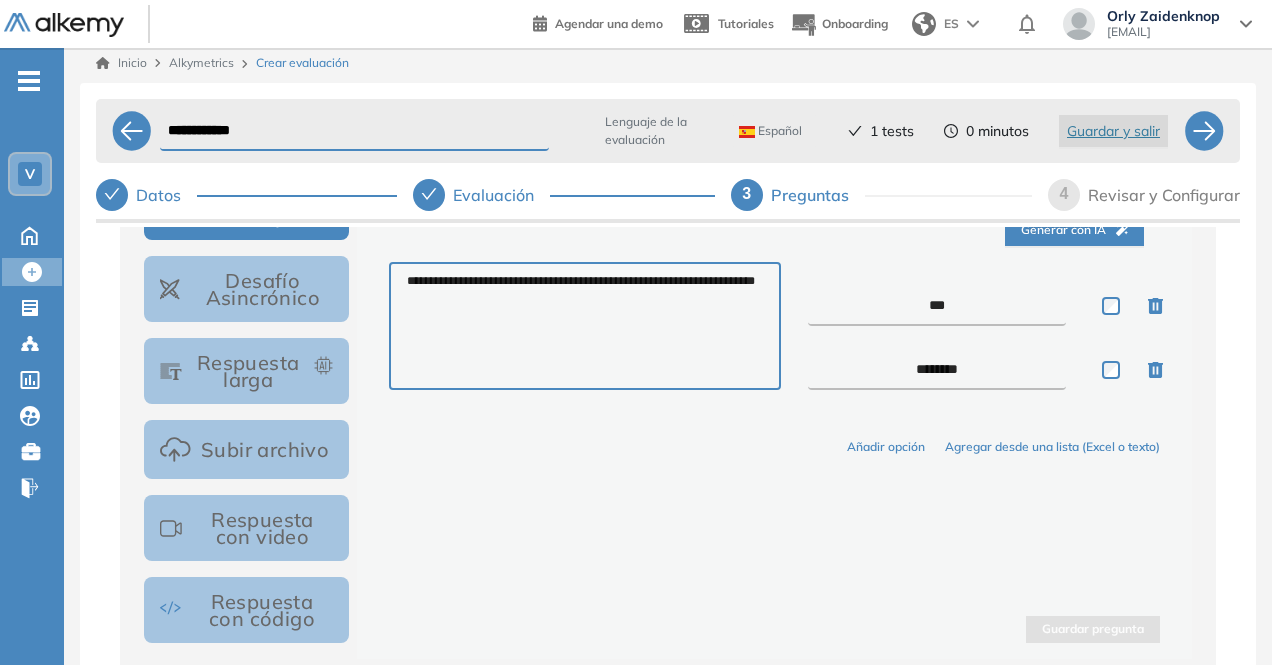 type on "********" 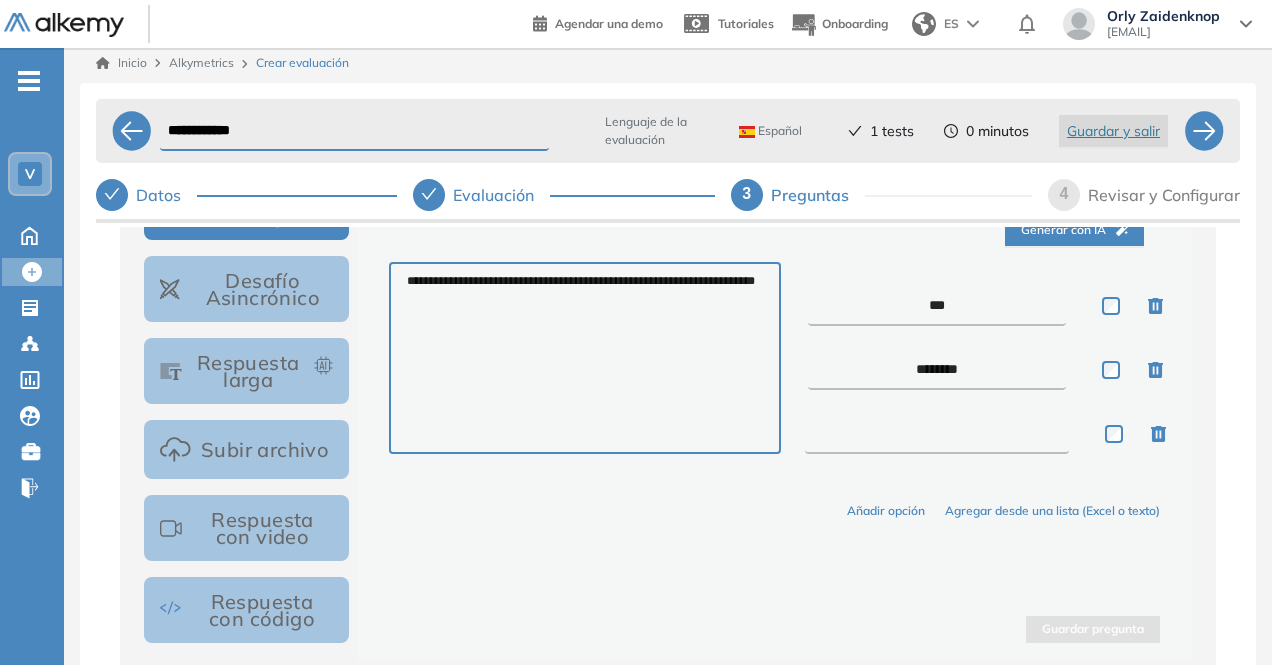 click at bounding box center [937, 434] 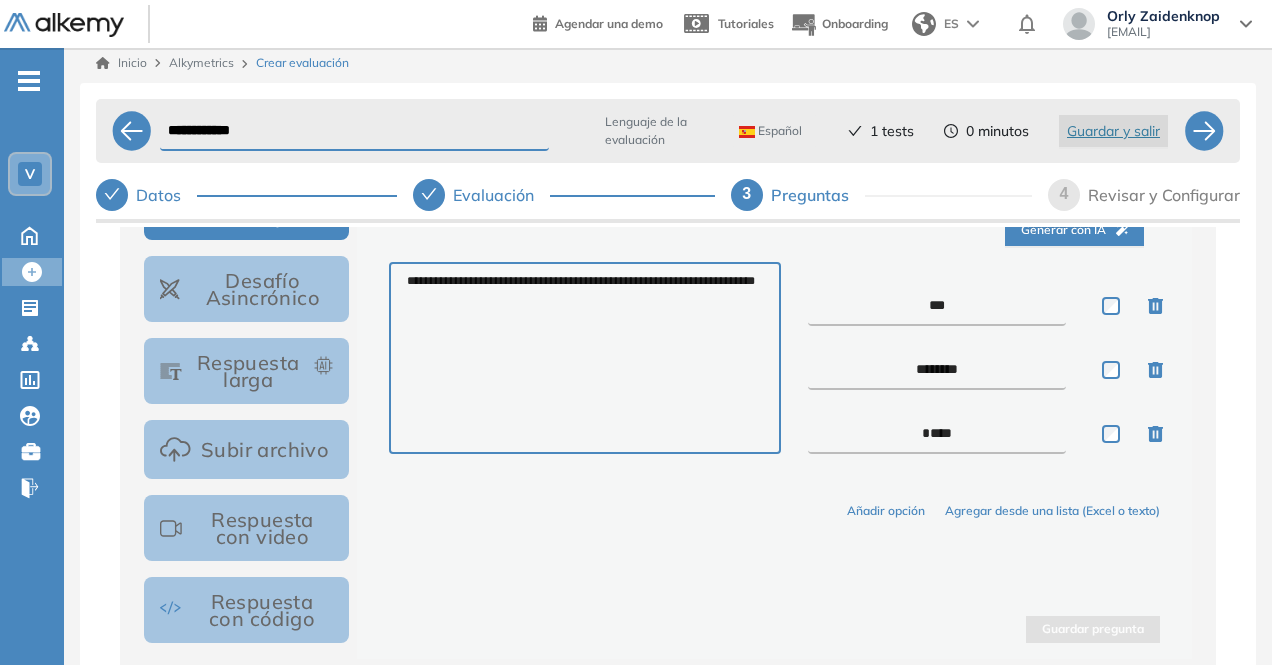 type on "****" 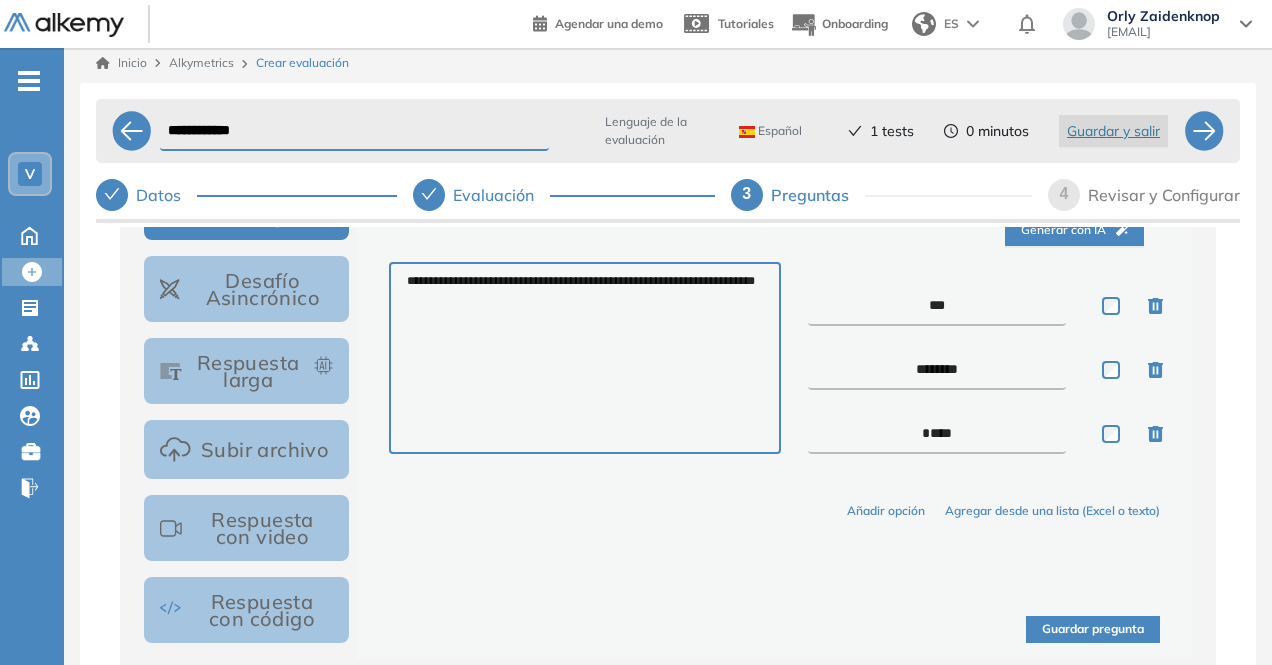 click on "Guardar pregunta" at bounding box center (1093, 629) 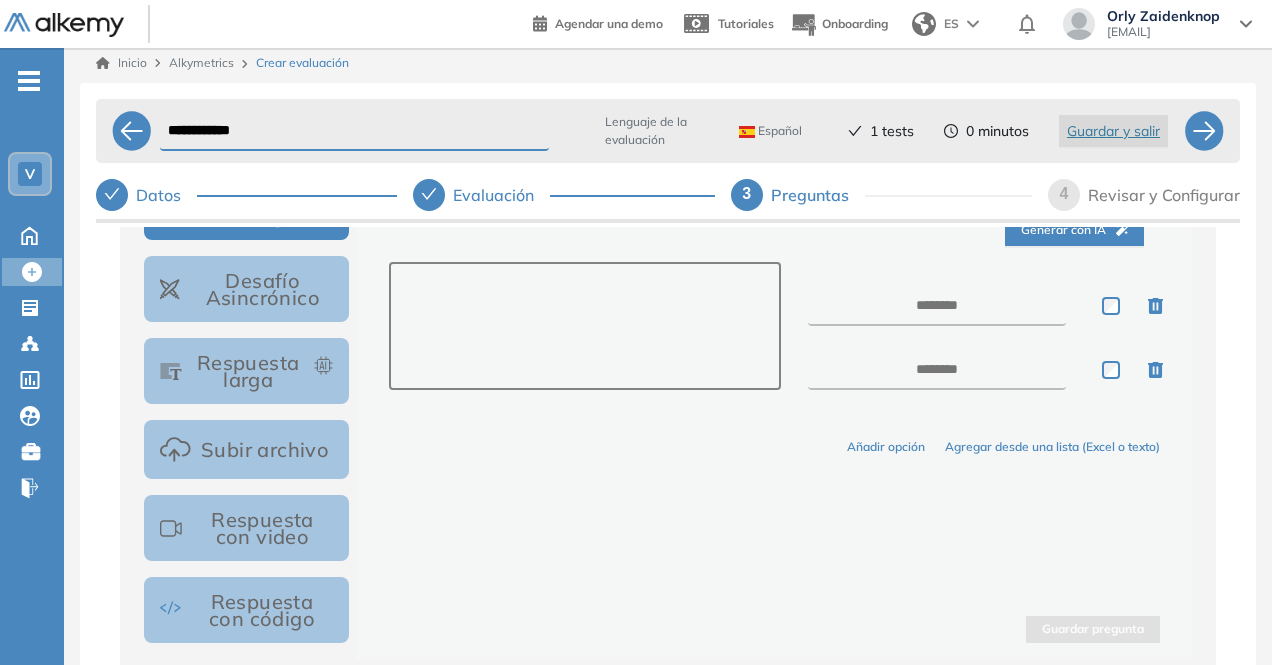 click at bounding box center [584, 326] 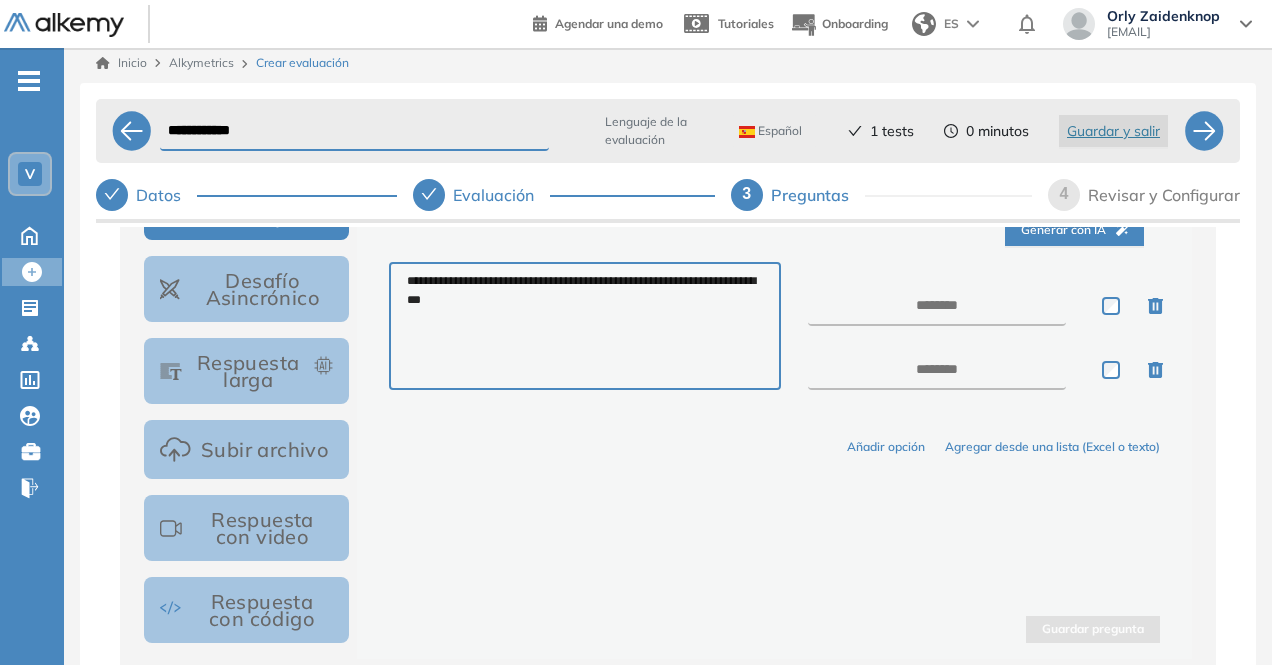 type on "**********" 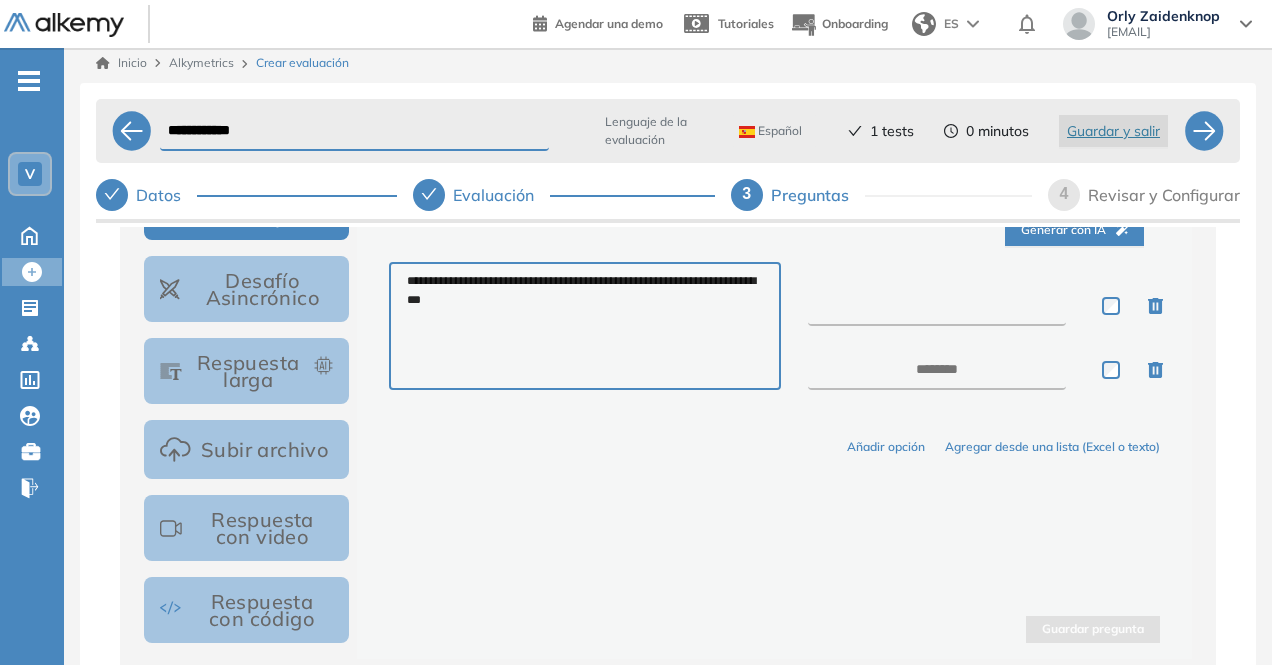 click at bounding box center (937, 306) 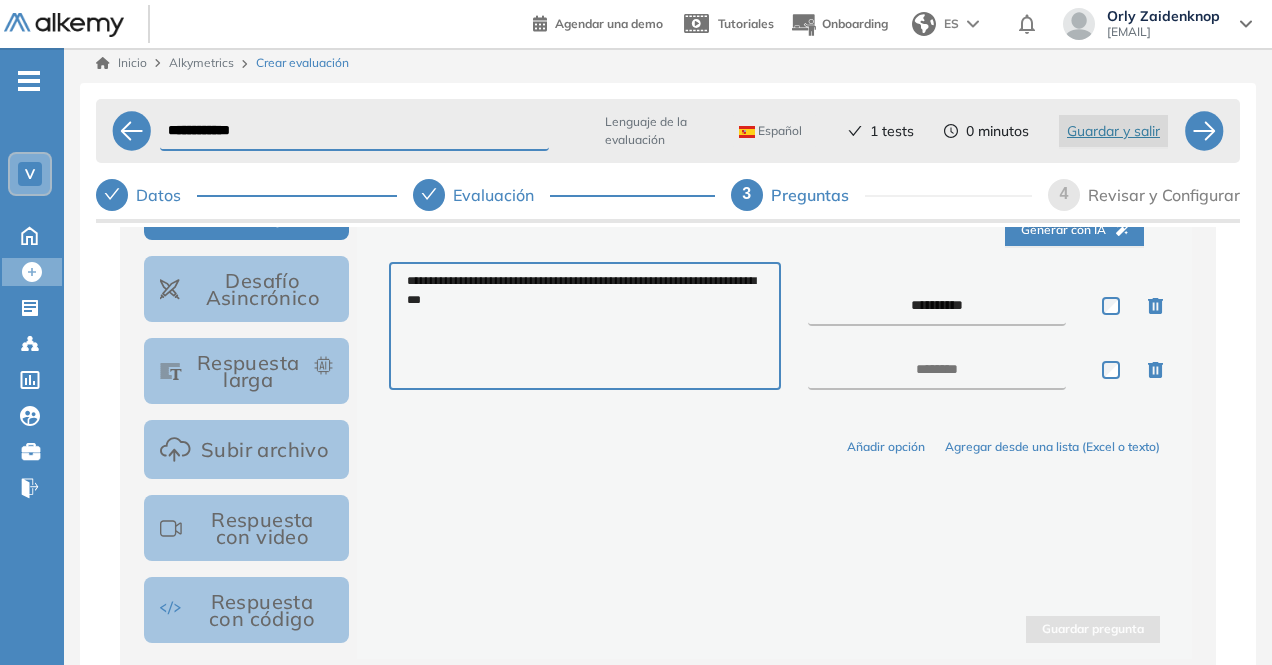 type on "**********" 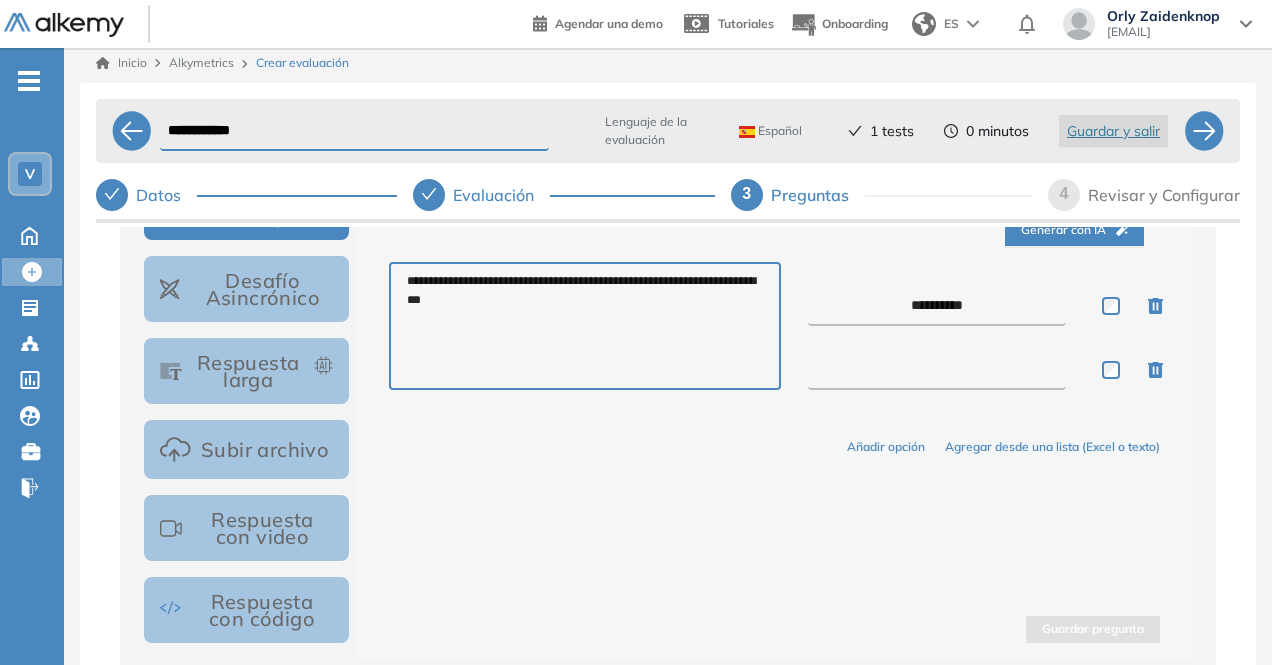 click at bounding box center (937, 370) 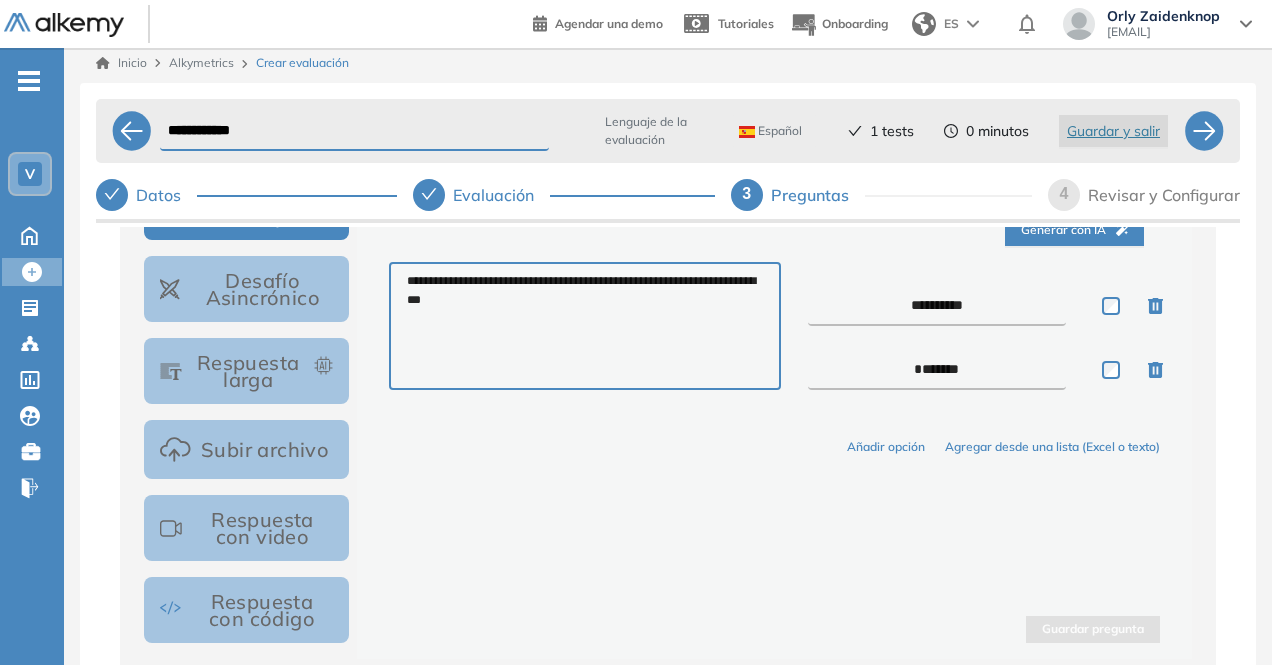 type on "*******" 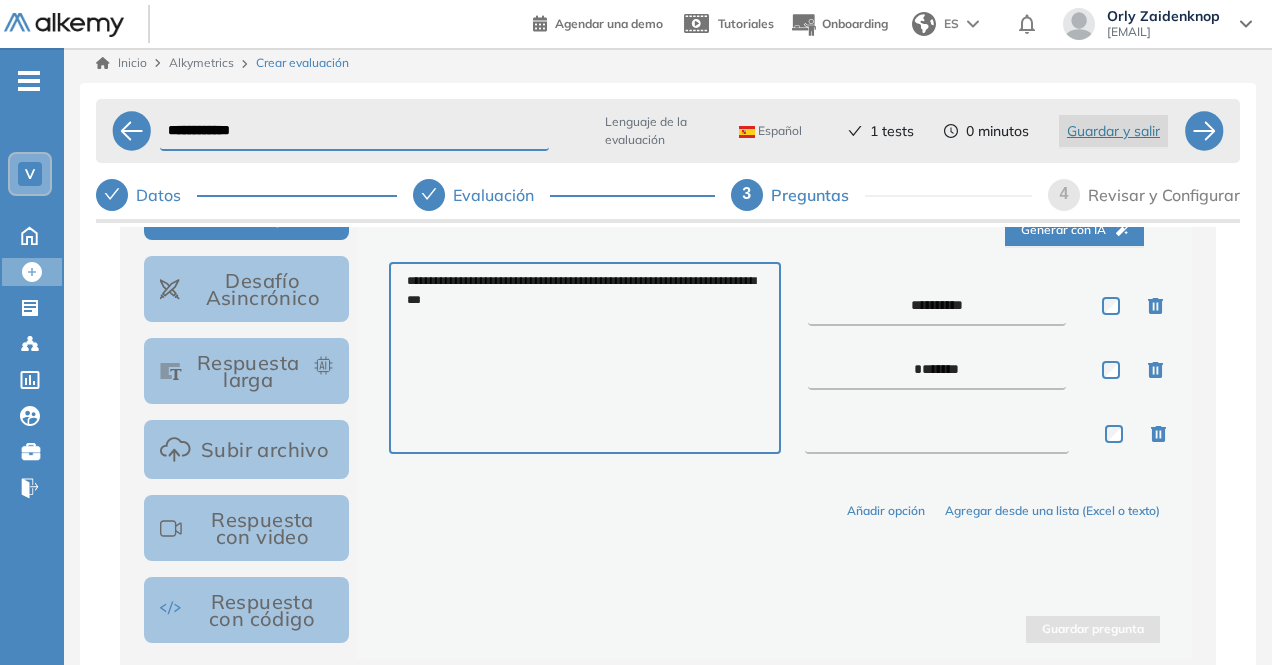 click at bounding box center [937, 434] 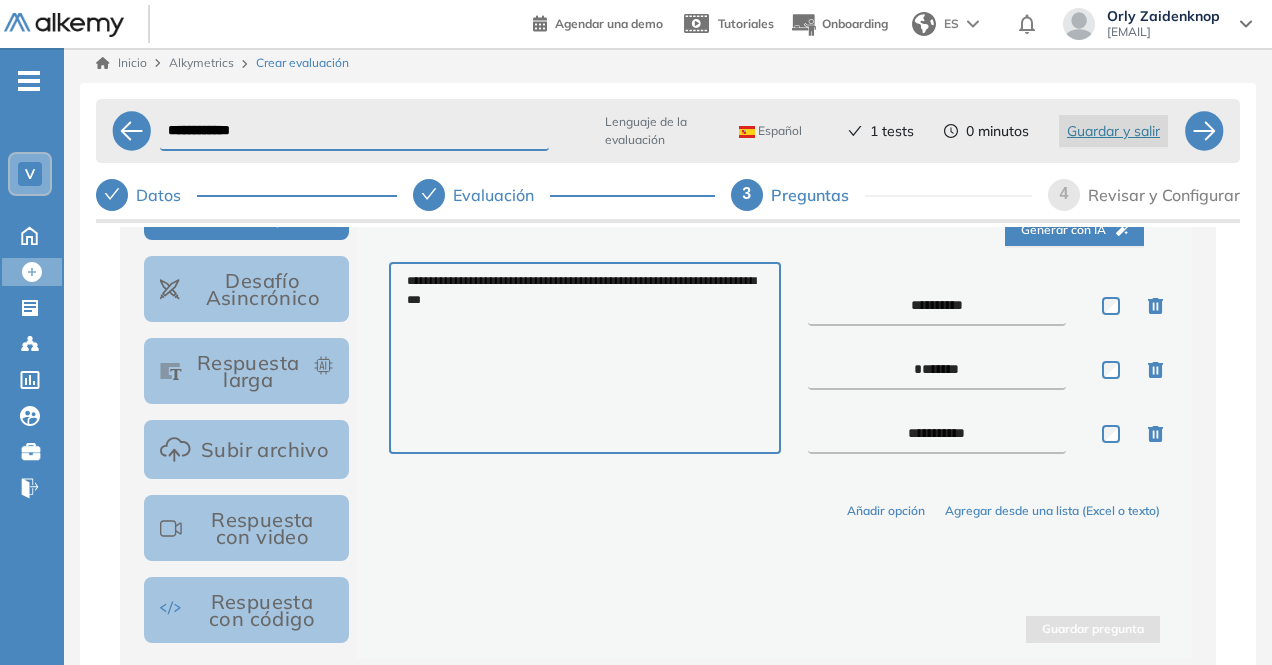 type on "**********" 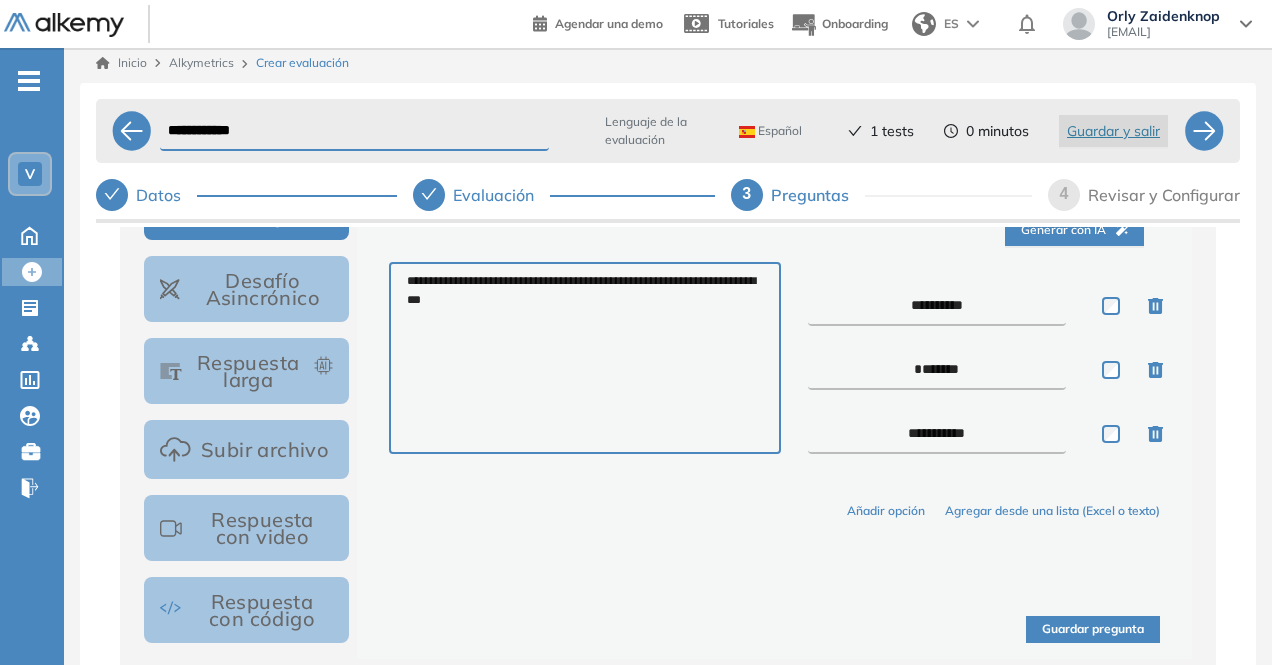 click on "Guardar pregunta" at bounding box center [1093, 629] 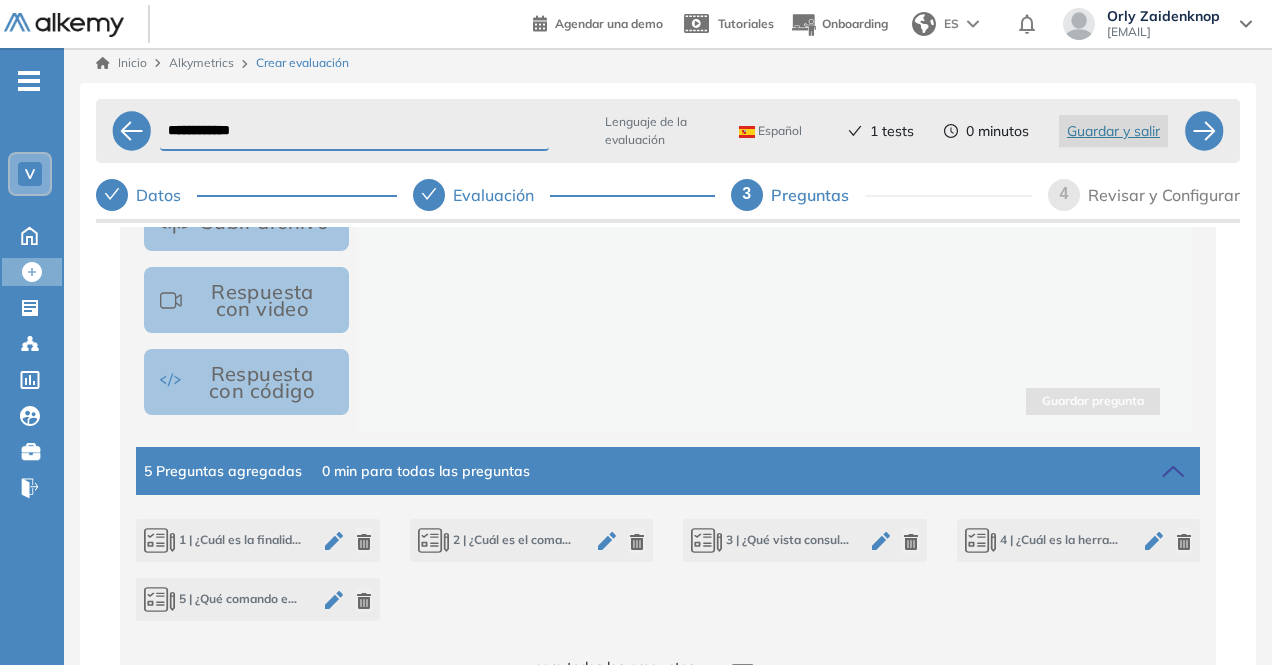 scroll, scrollTop: 648, scrollLeft: 0, axis: vertical 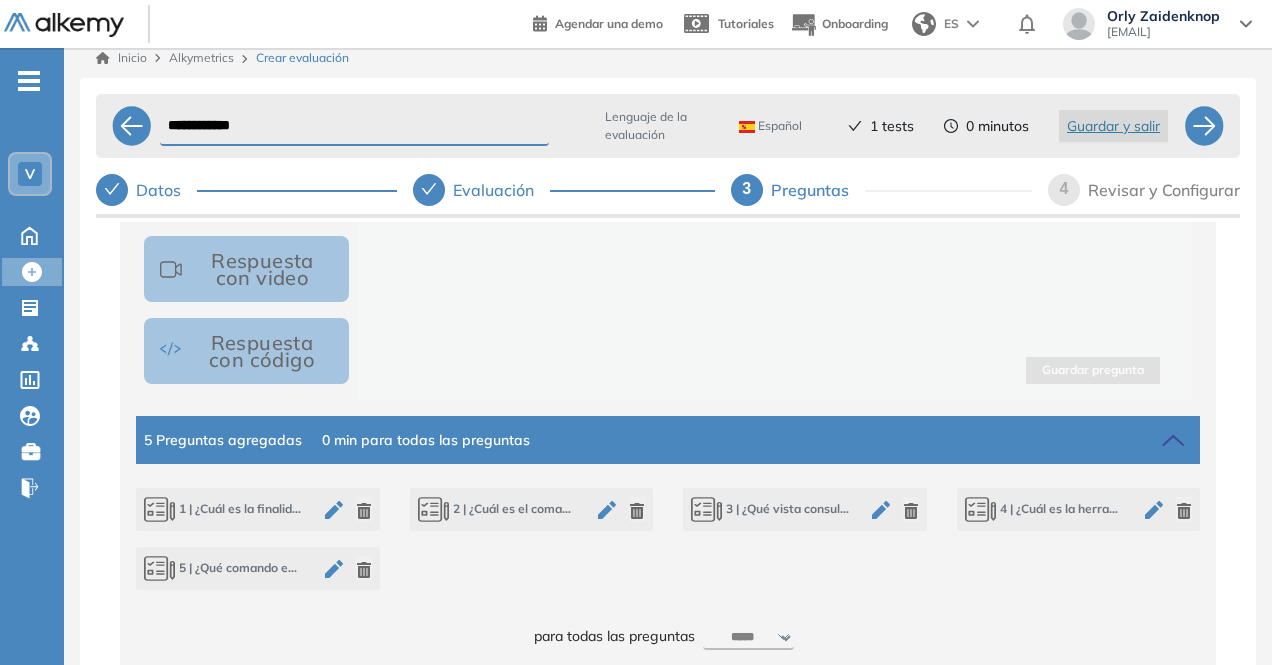 click 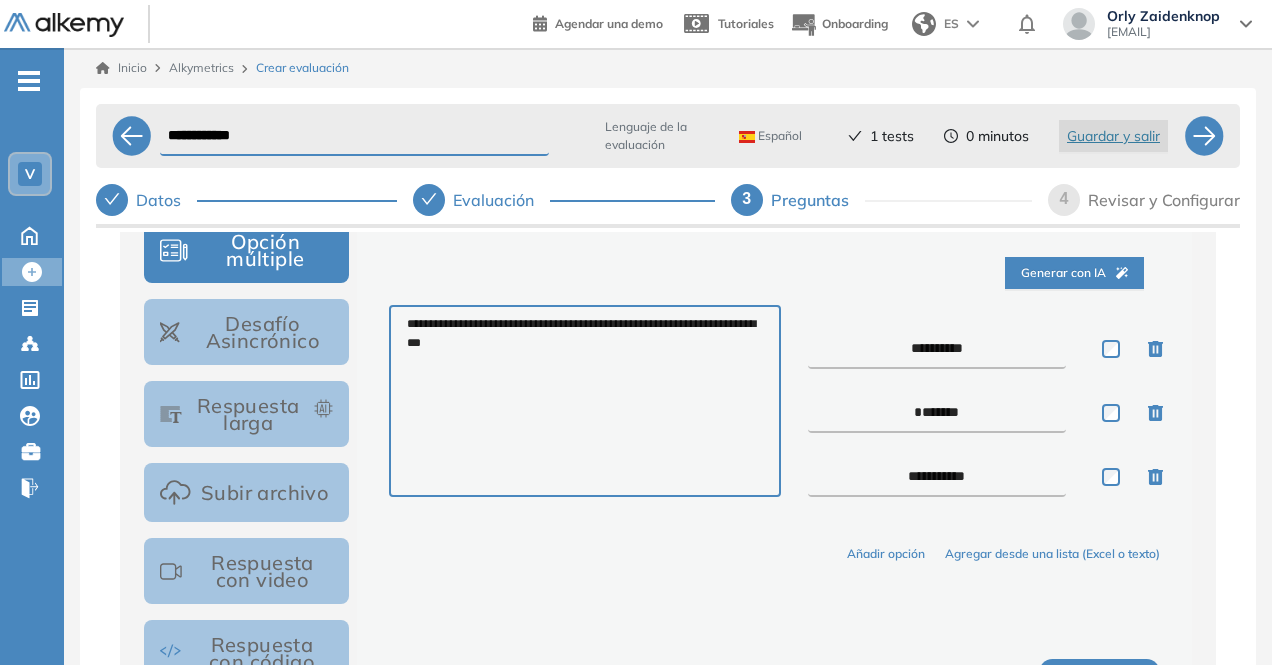 scroll, scrollTop: 350, scrollLeft: 0, axis: vertical 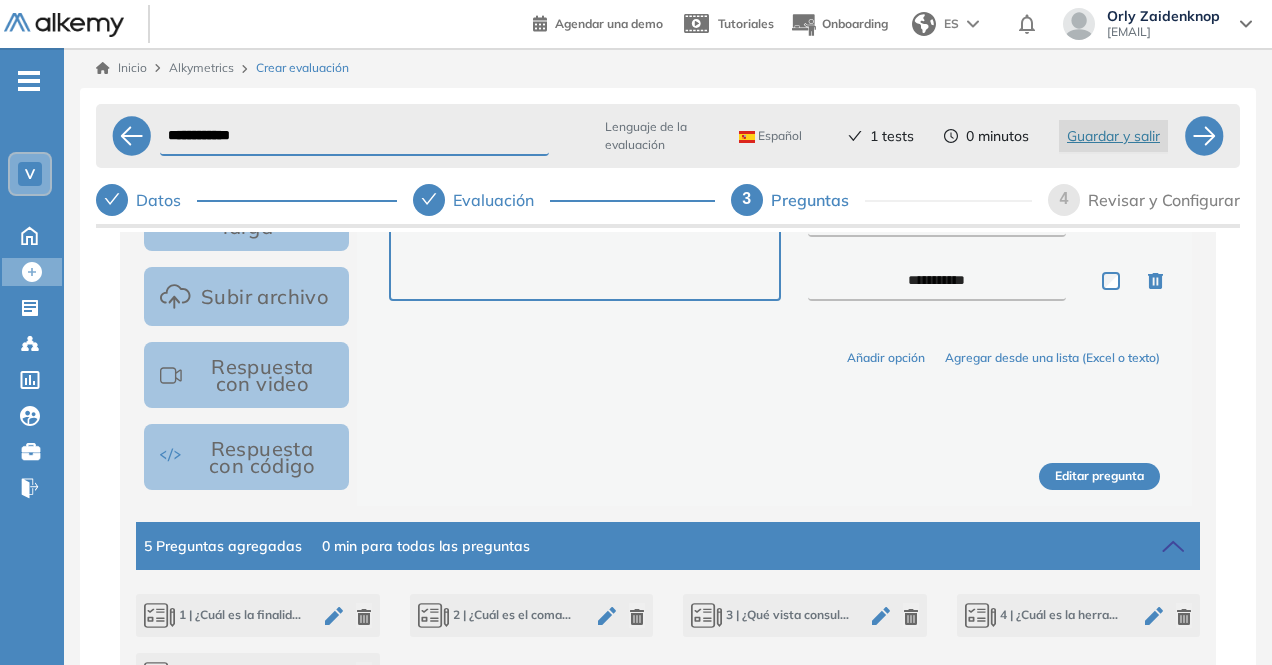 click on "Editar pregunta" at bounding box center (1099, 476) 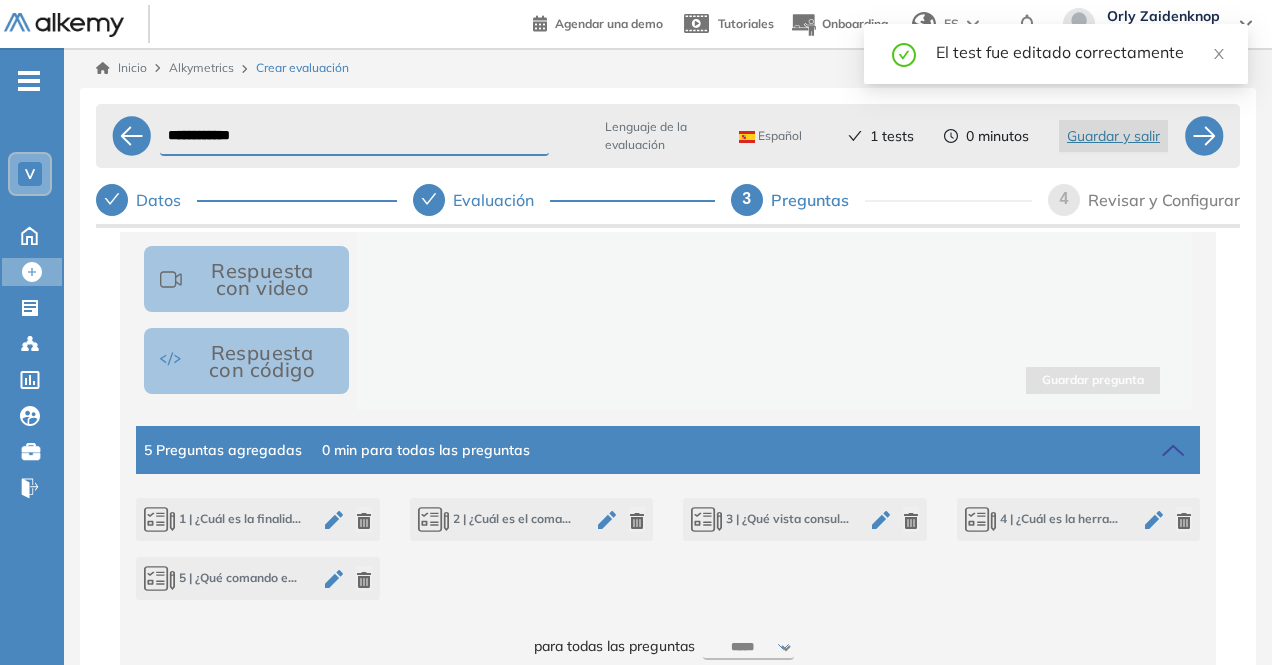 scroll, scrollTop: 648, scrollLeft: 0, axis: vertical 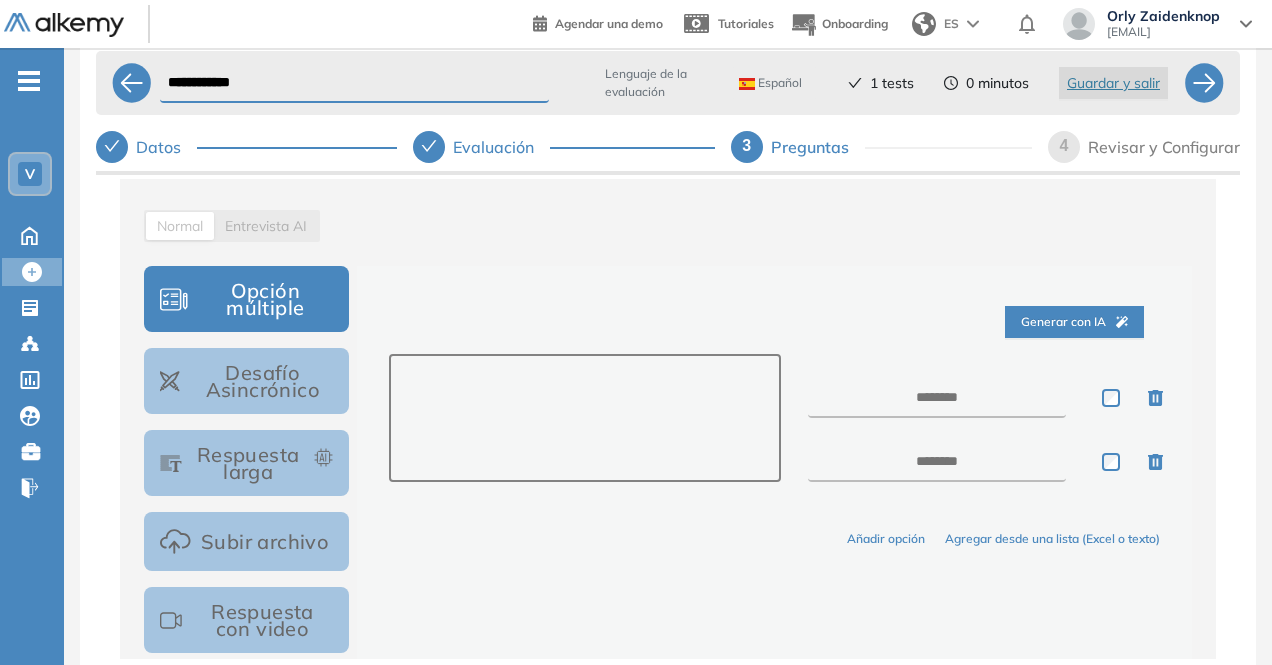 click at bounding box center (584, 418) 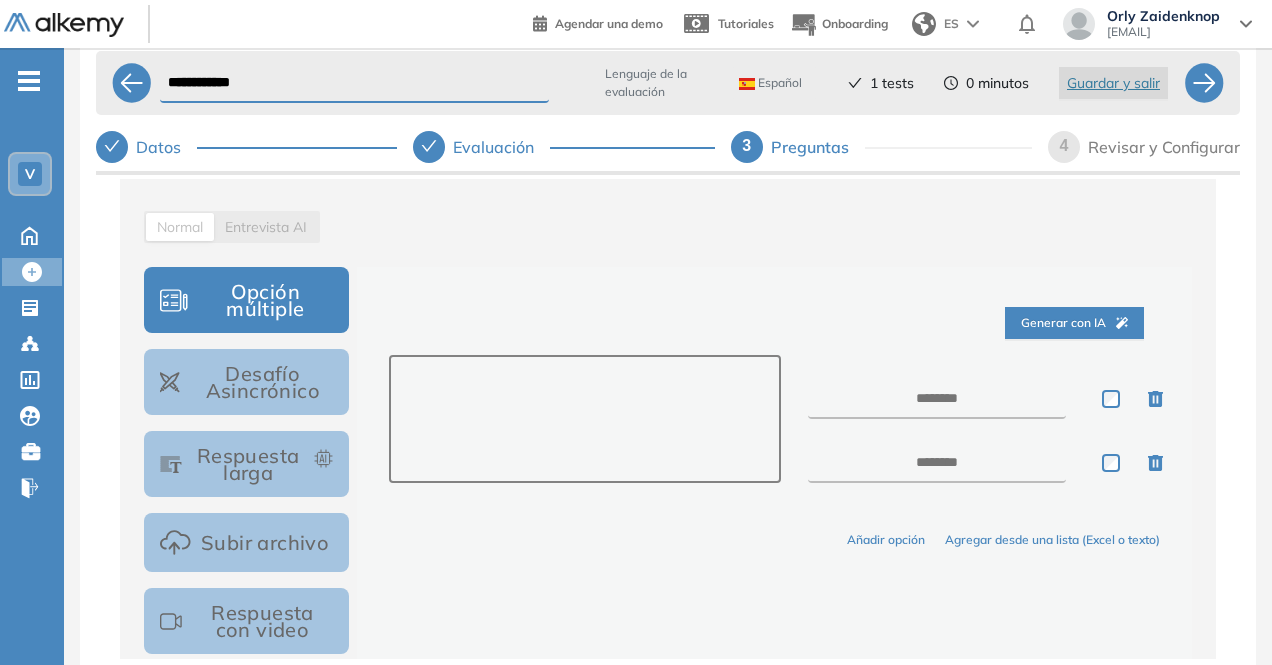 paste on "**********" 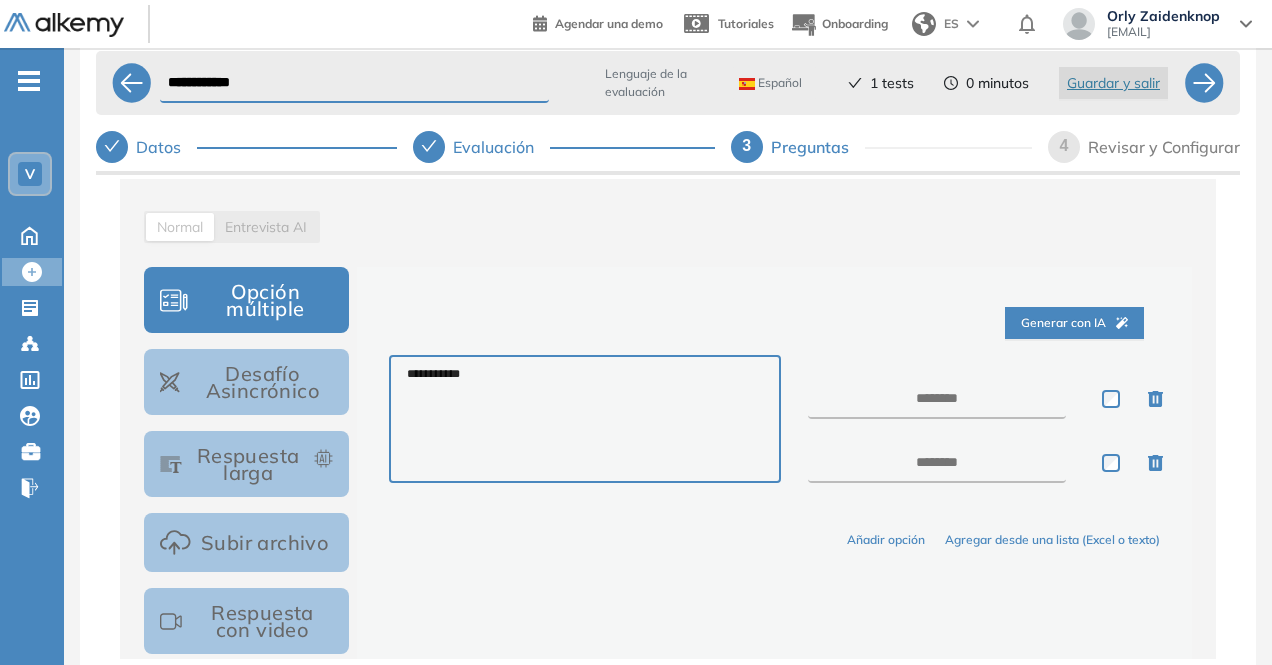 drag, startPoint x: 522, startPoint y: 399, endPoint x: 336, endPoint y: 390, distance: 186.21762 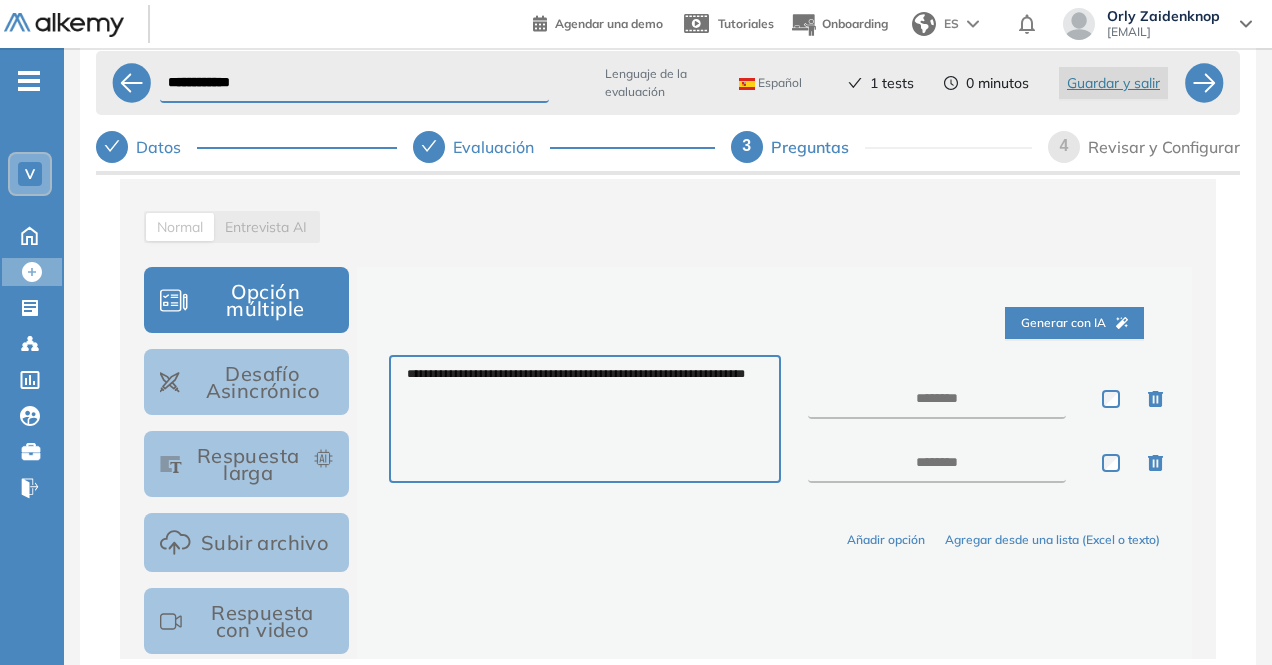 type on "**********" 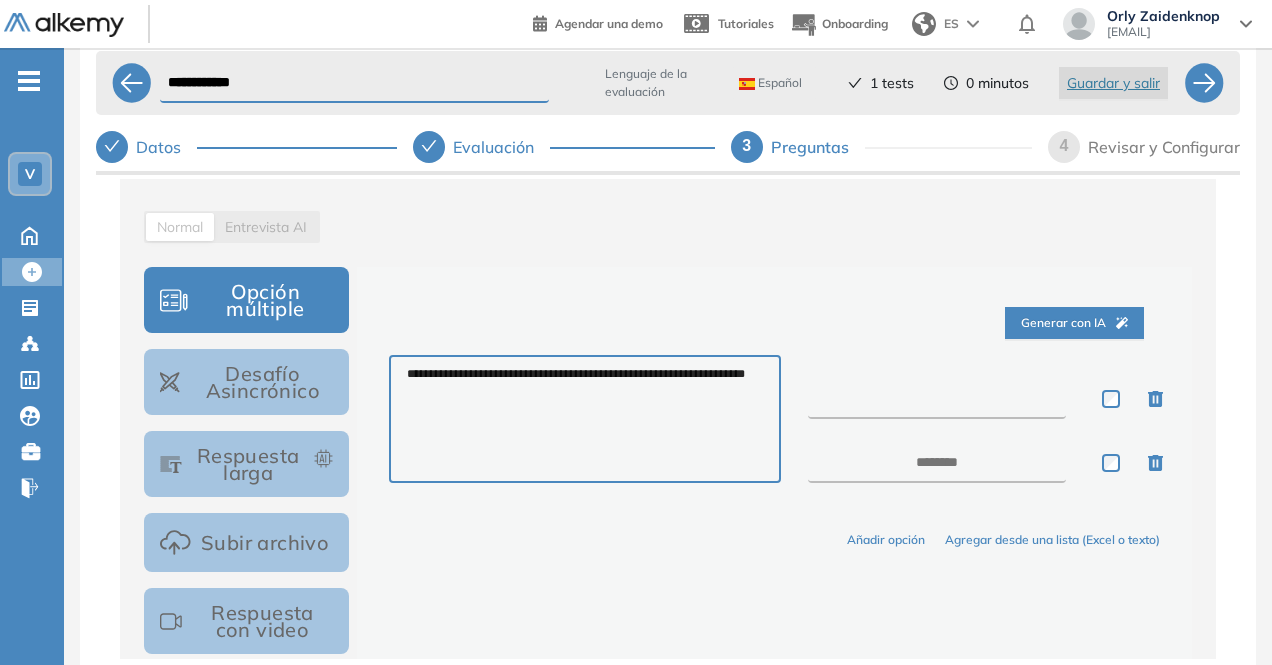 click at bounding box center [937, 399] 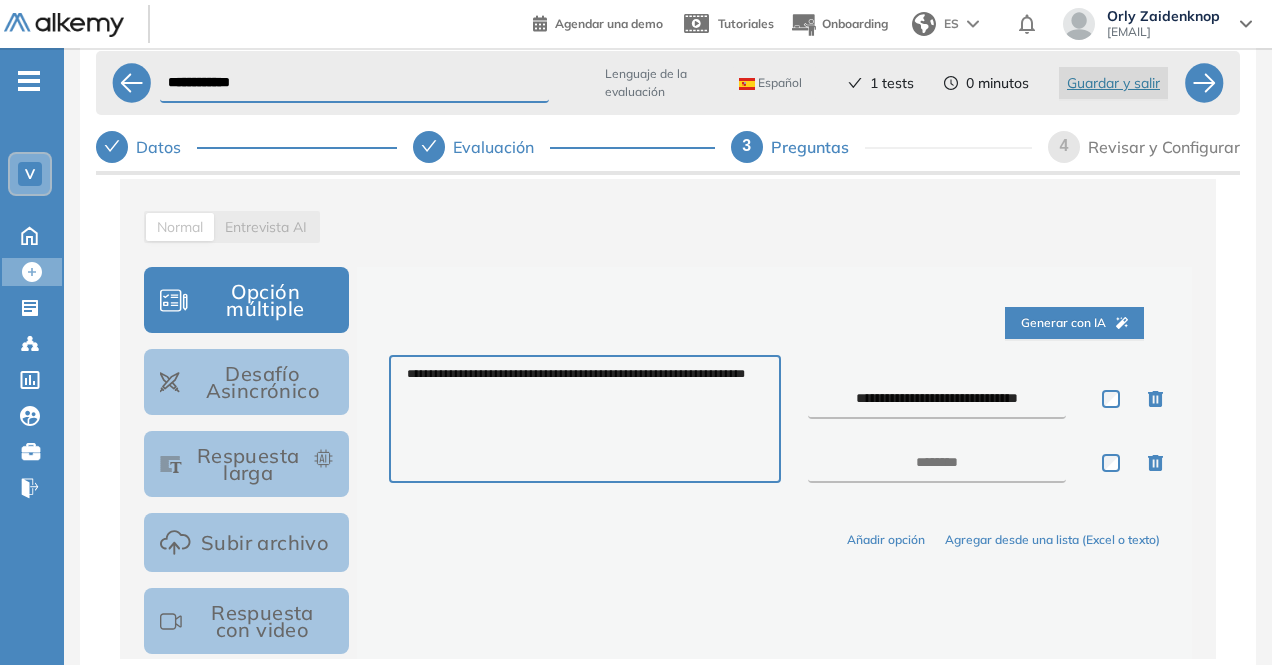 type on "**********" 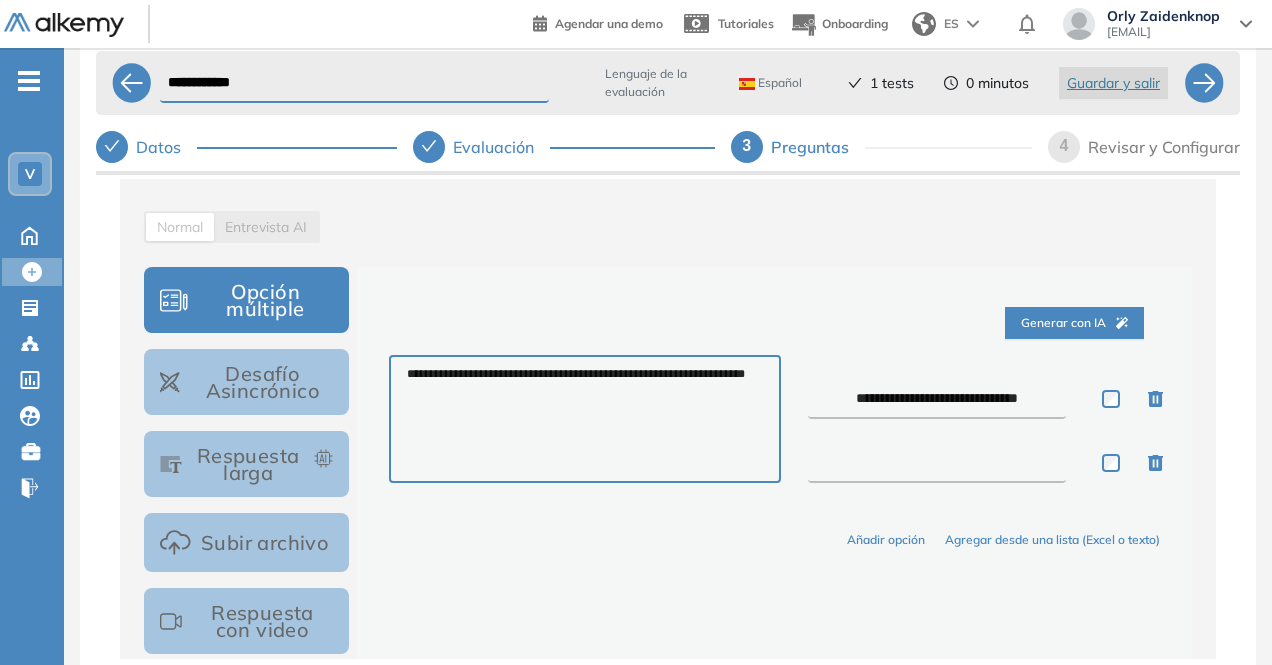 click at bounding box center [937, 463] 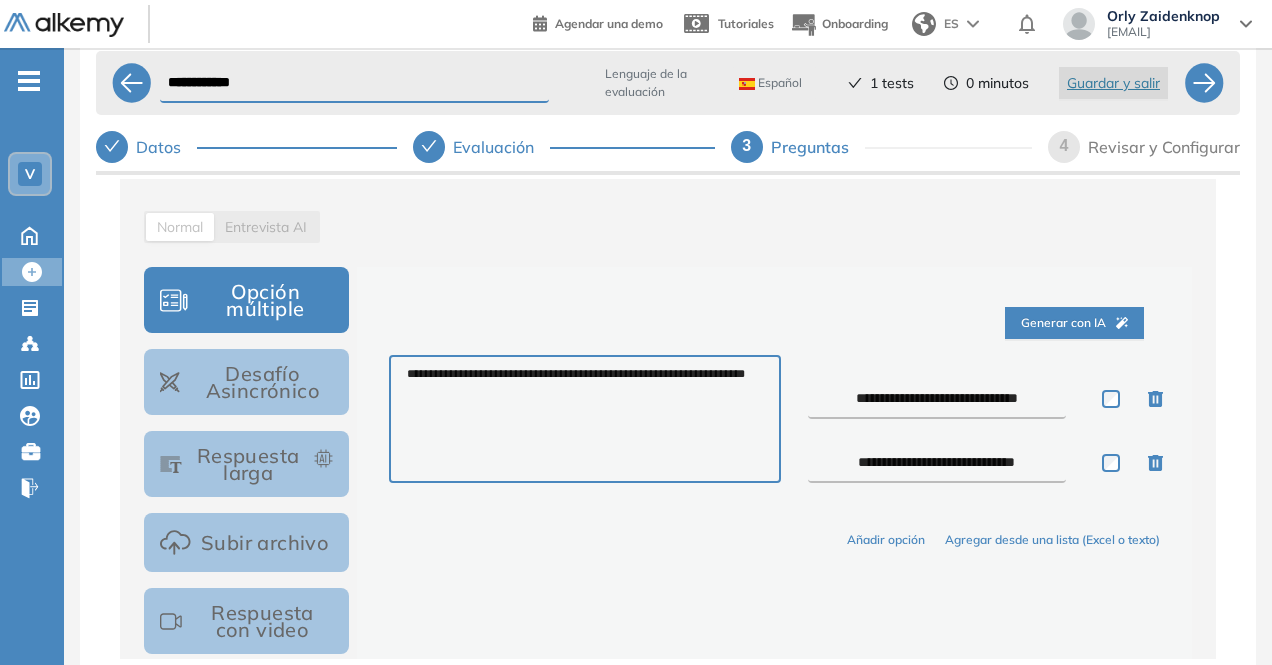 type on "**********" 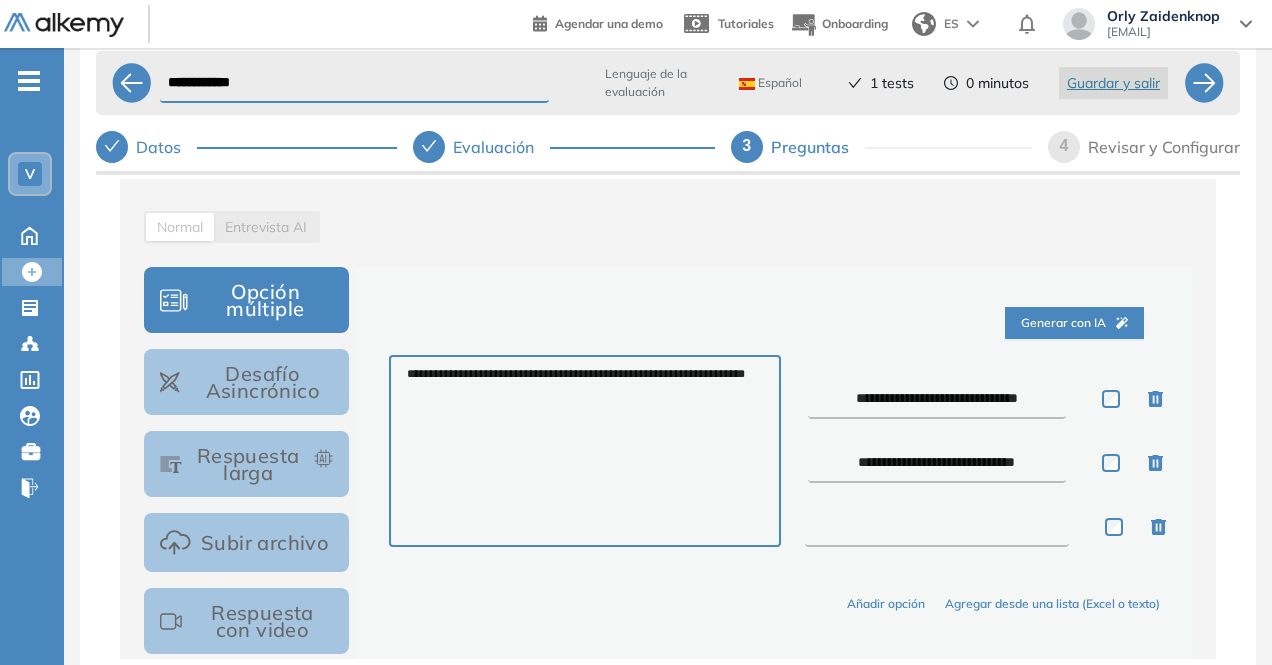 click at bounding box center [937, 527] 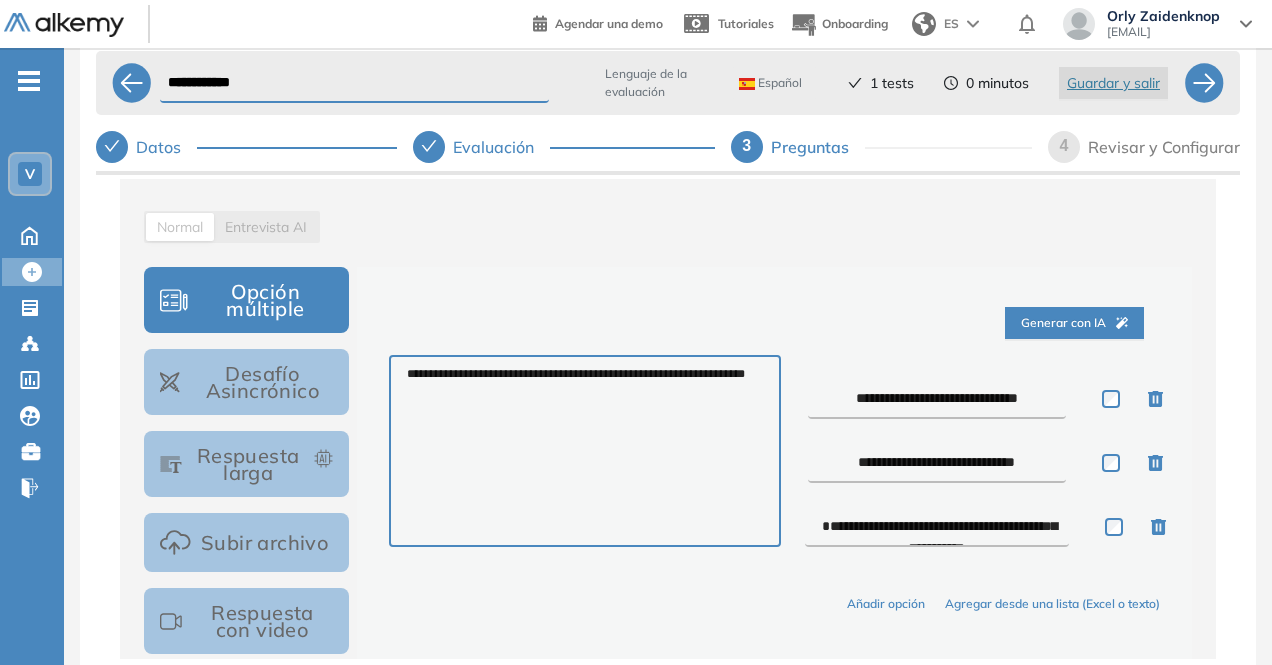 scroll, scrollTop: 11, scrollLeft: 0, axis: vertical 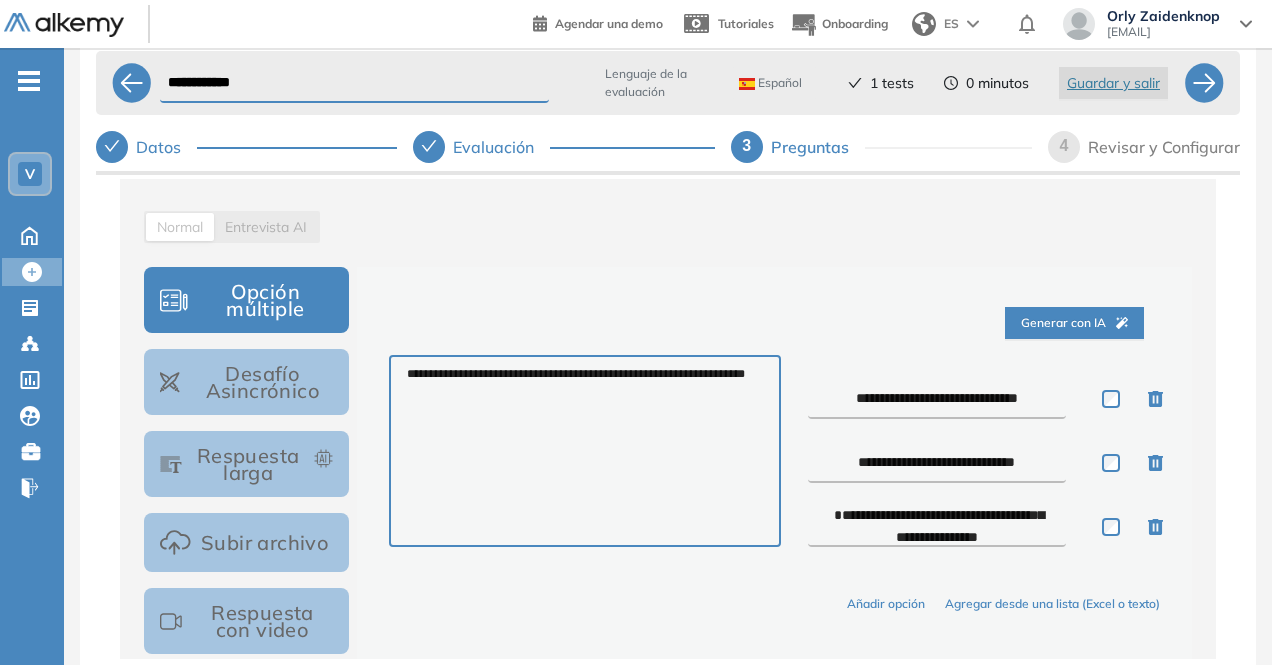 type on "**********" 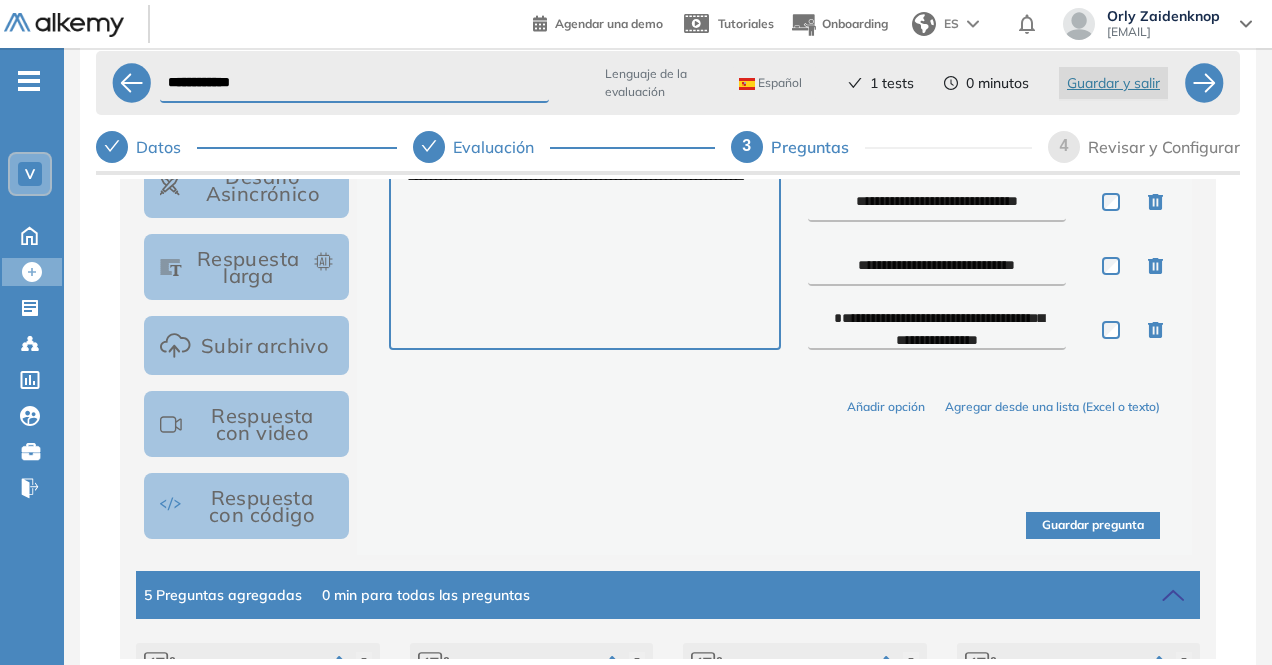 scroll, scrollTop: 448, scrollLeft: 0, axis: vertical 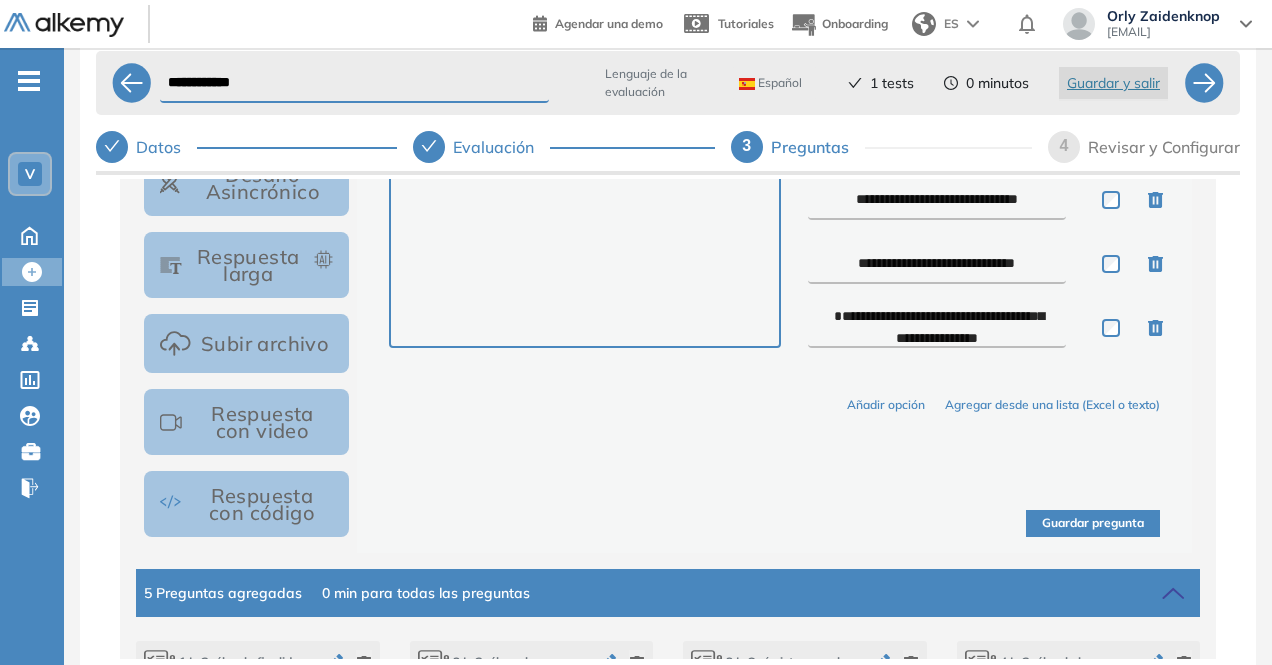 click on "Guardar pregunta" at bounding box center [1093, 523] 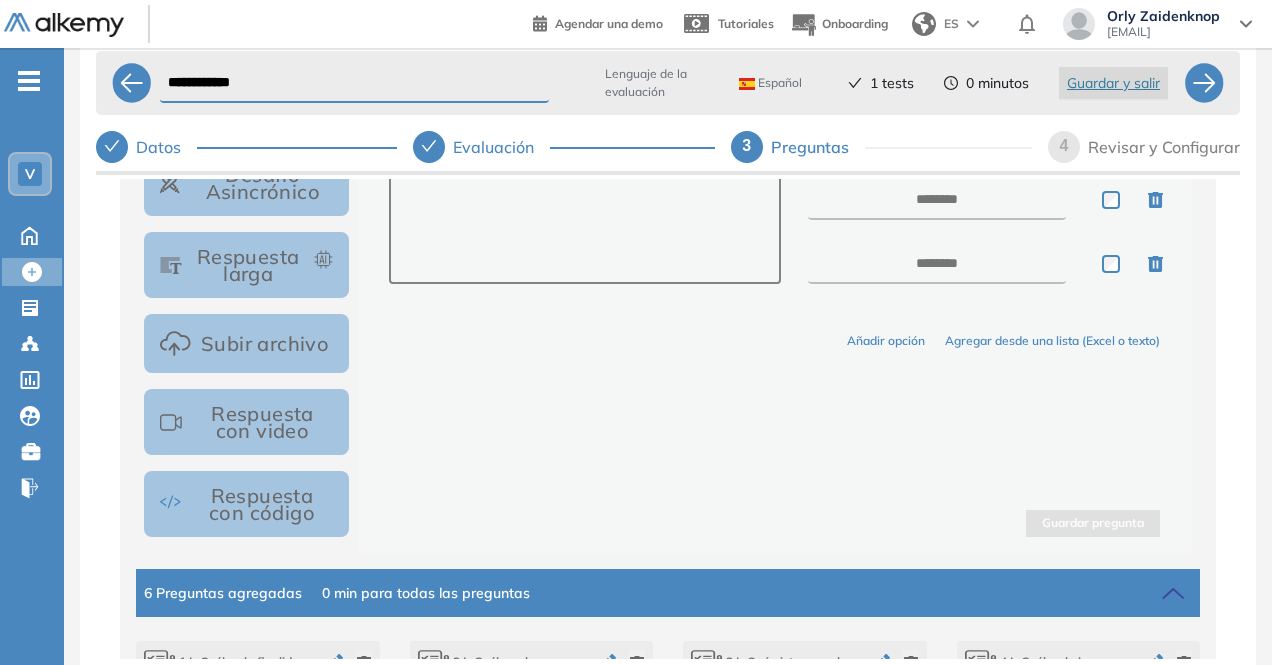 click at bounding box center (584, 220) 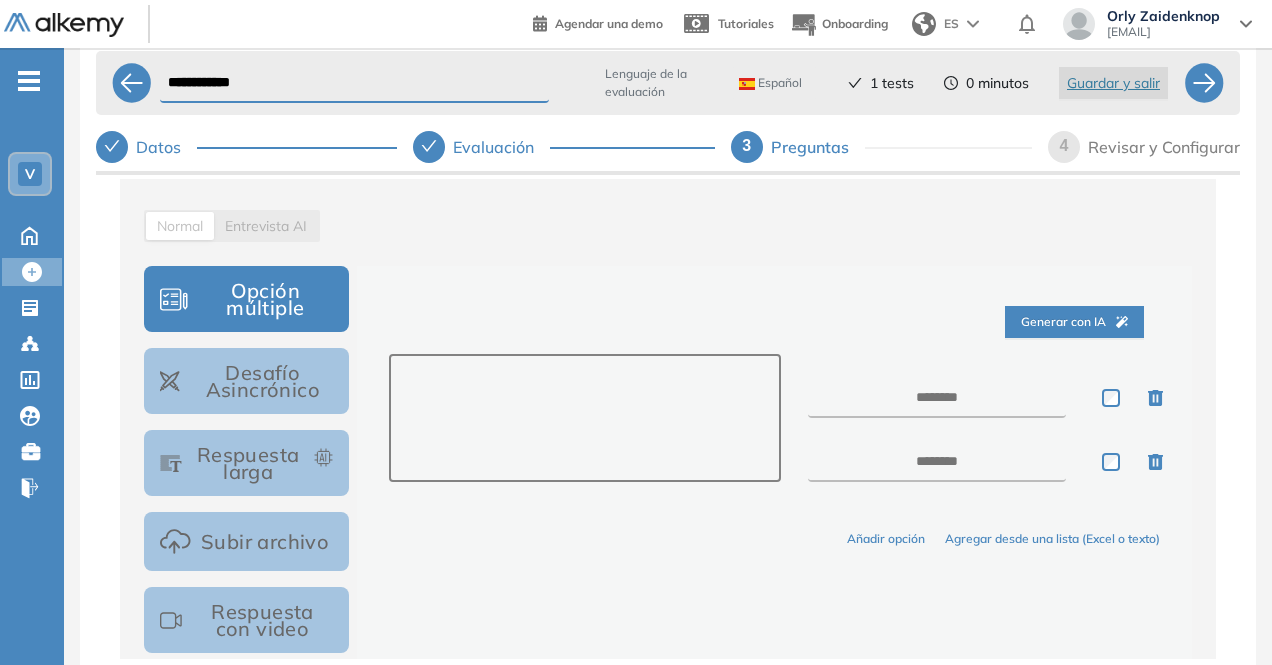 scroll, scrollTop: 249, scrollLeft: 0, axis: vertical 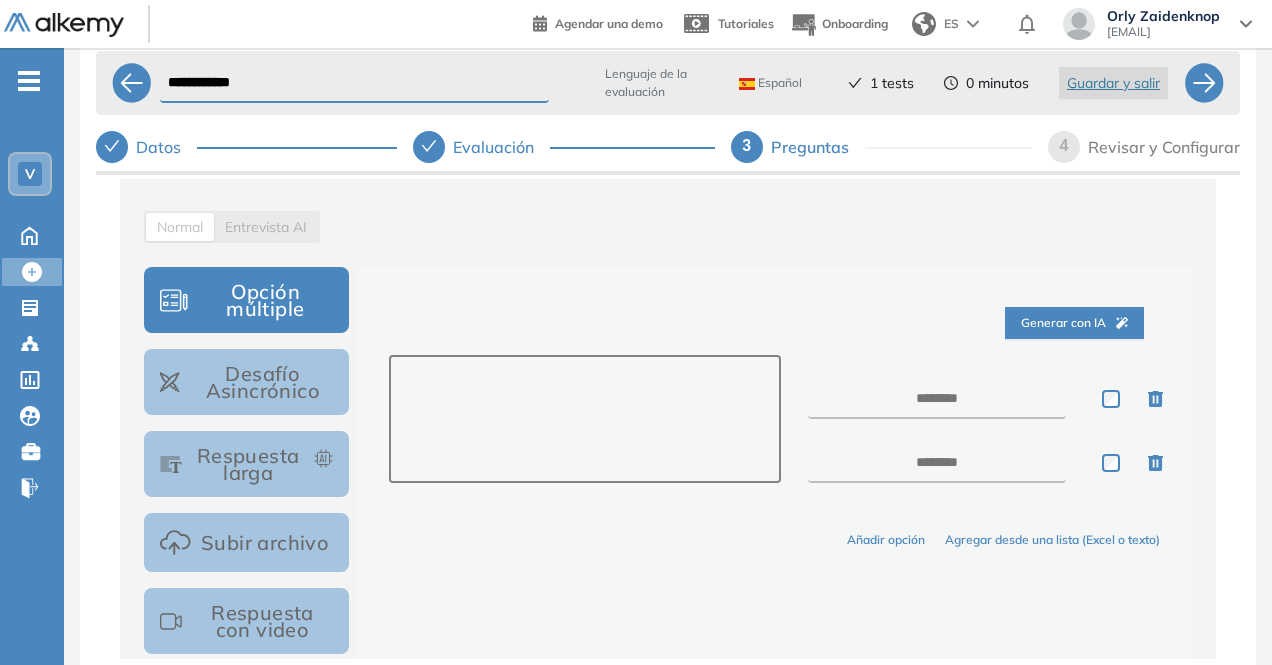 paste on "**********" 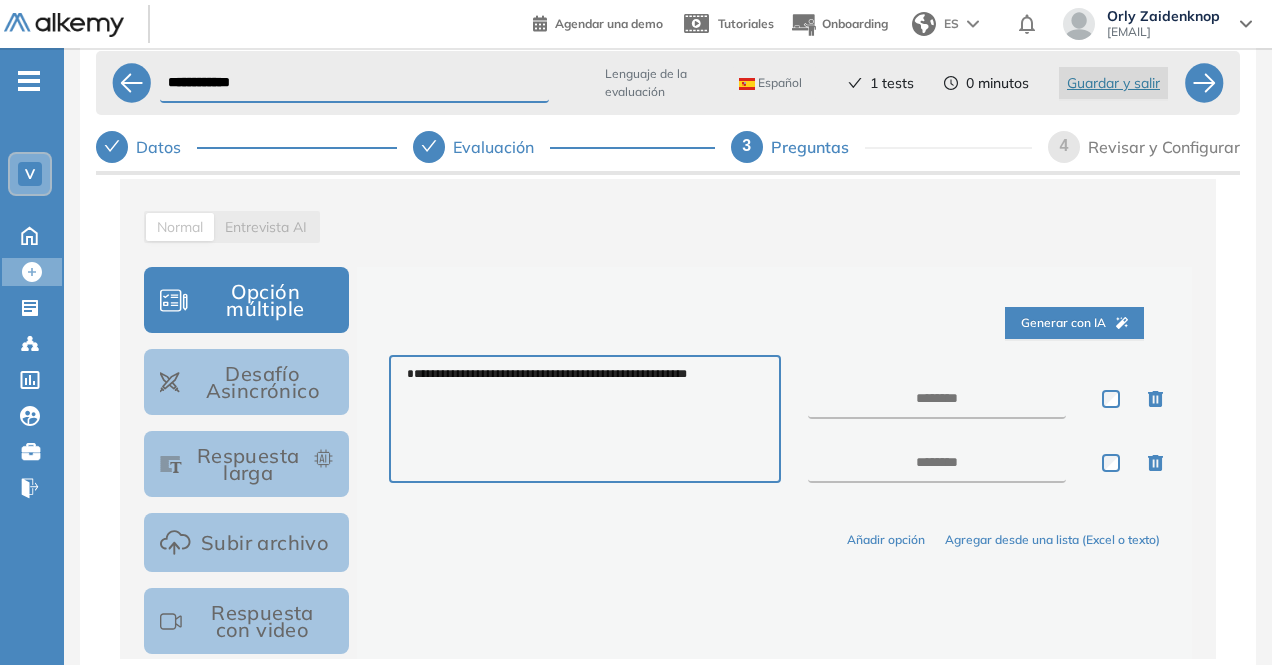 type on "**********" 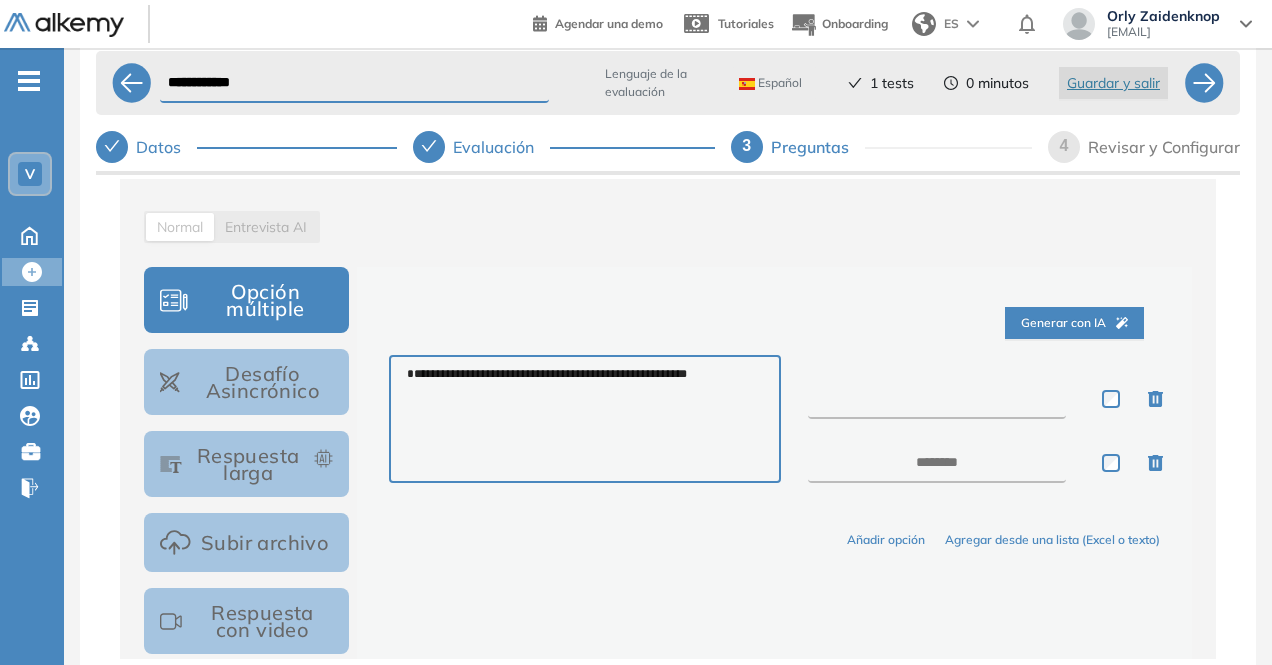 click at bounding box center (937, 399) 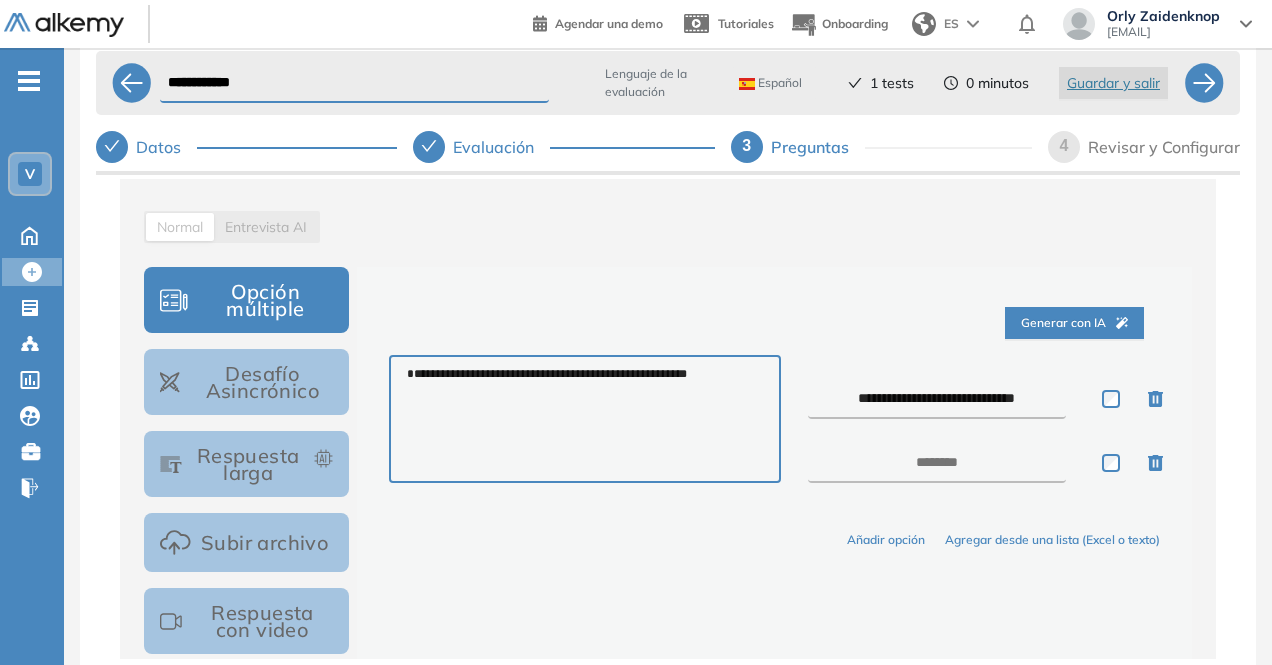 type on "**********" 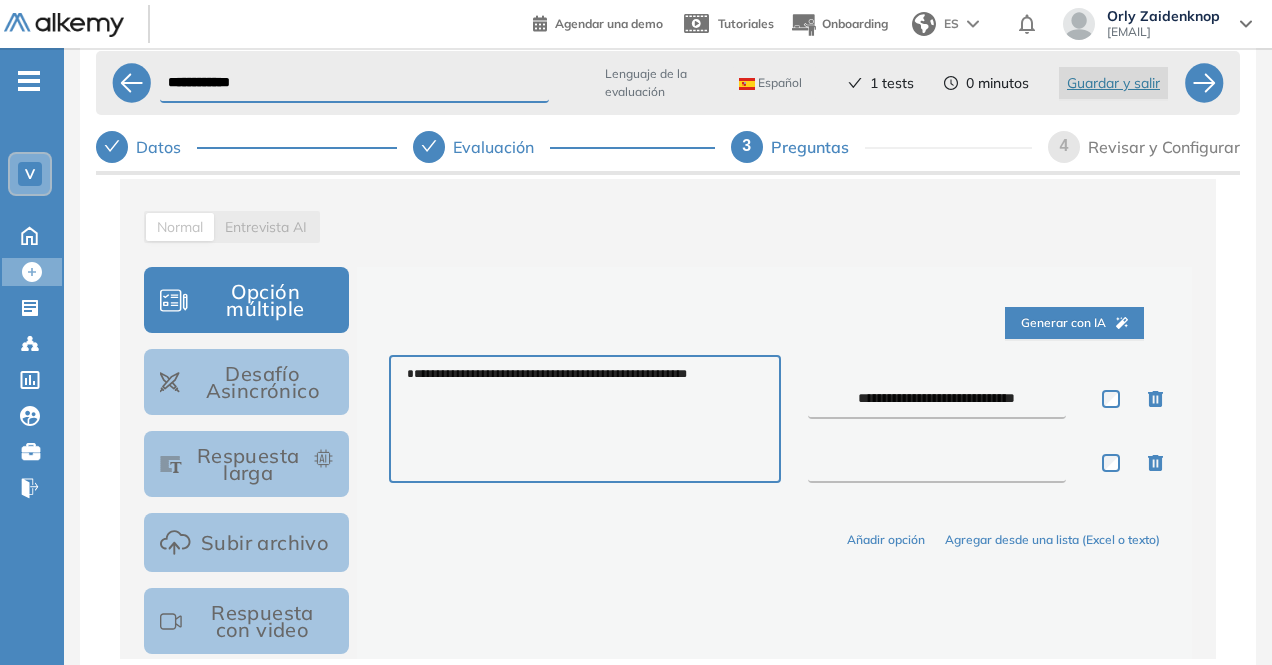 click at bounding box center [937, 463] 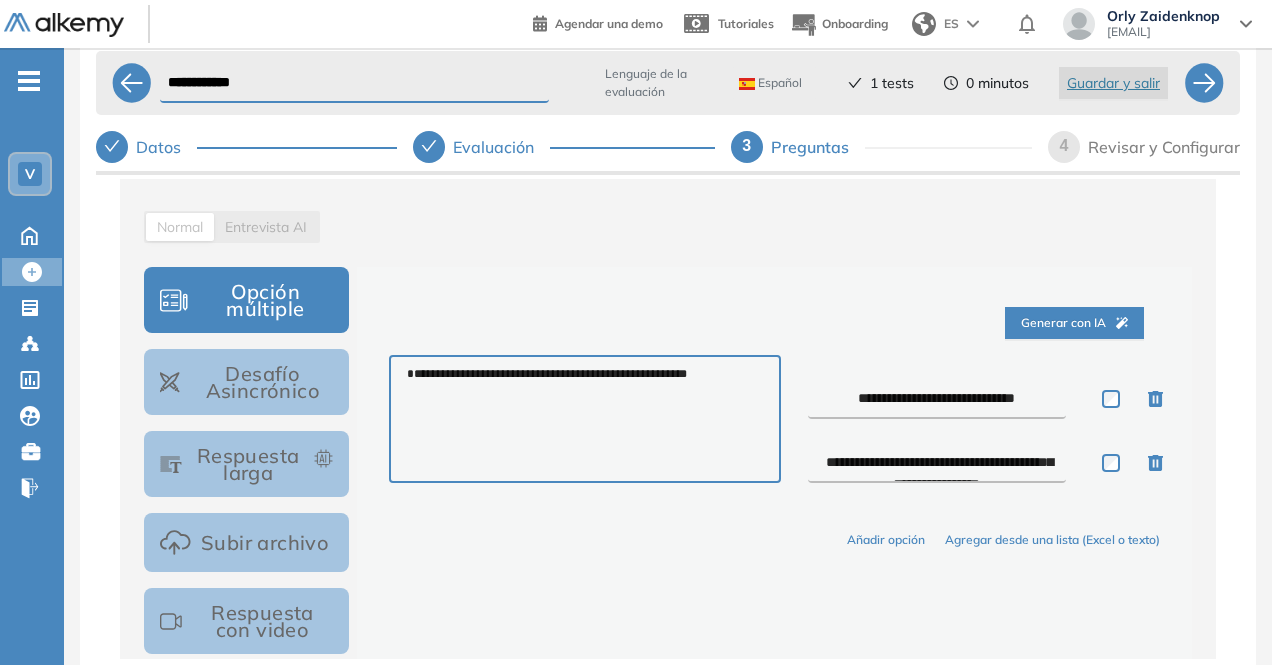 scroll, scrollTop: 11, scrollLeft: 0, axis: vertical 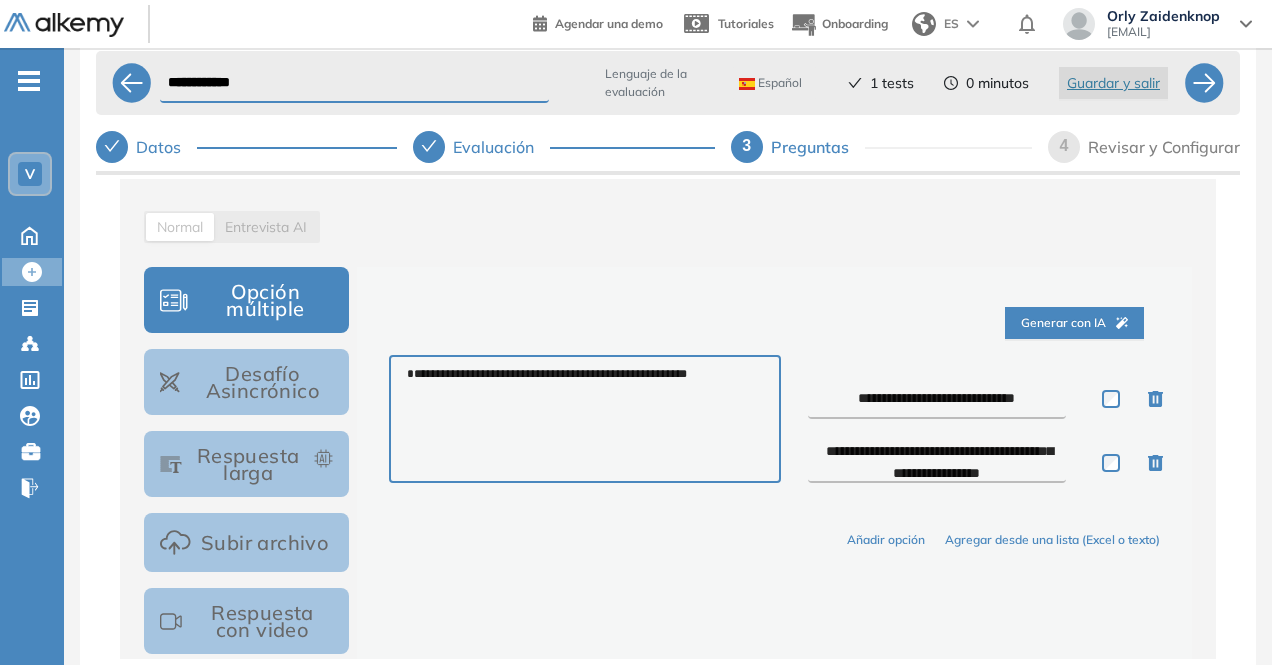type on "**********" 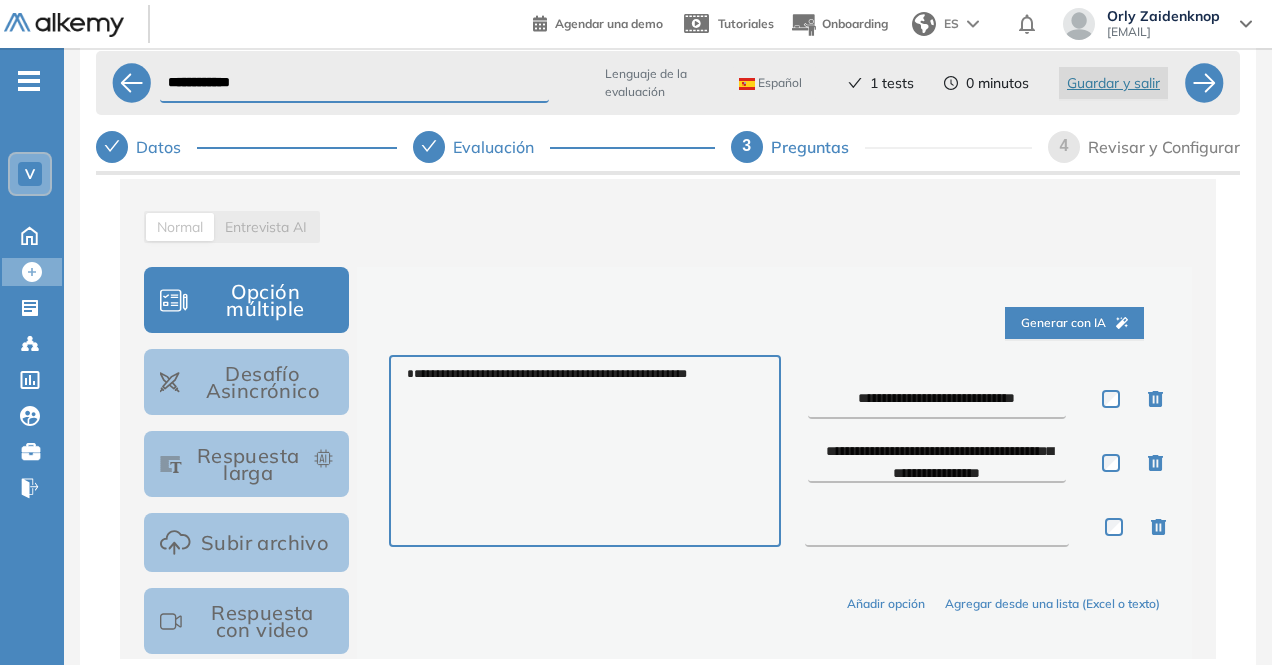 click at bounding box center [937, 527] 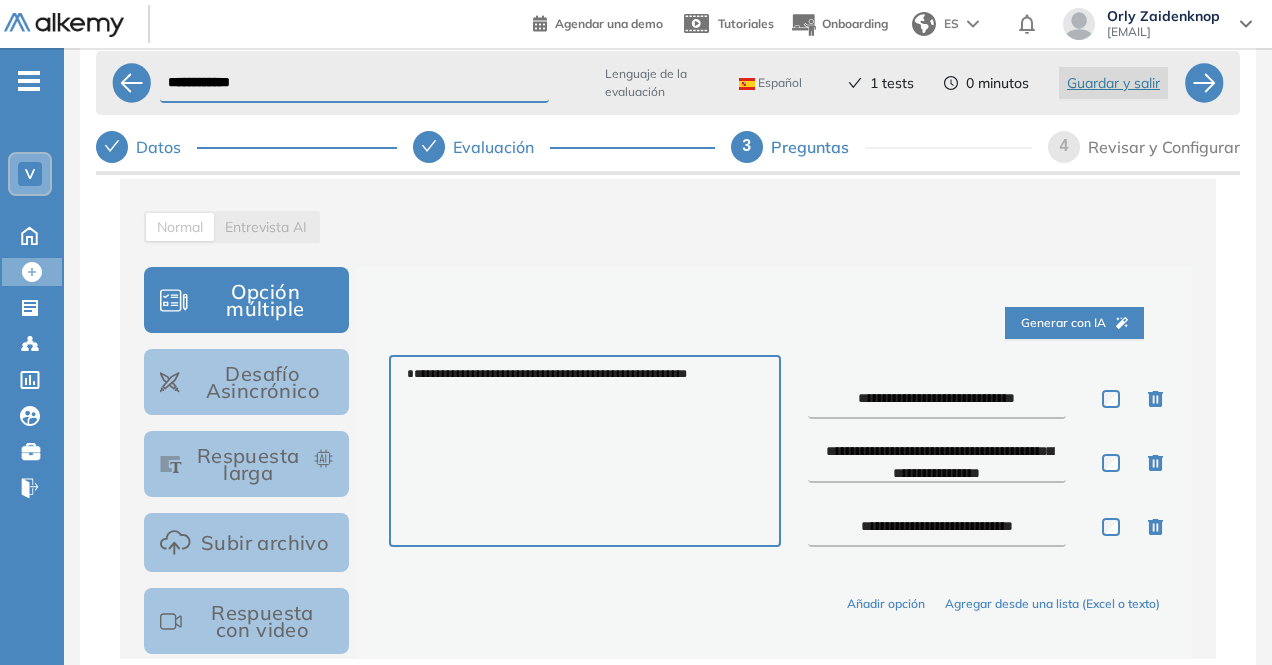 type on "**********" 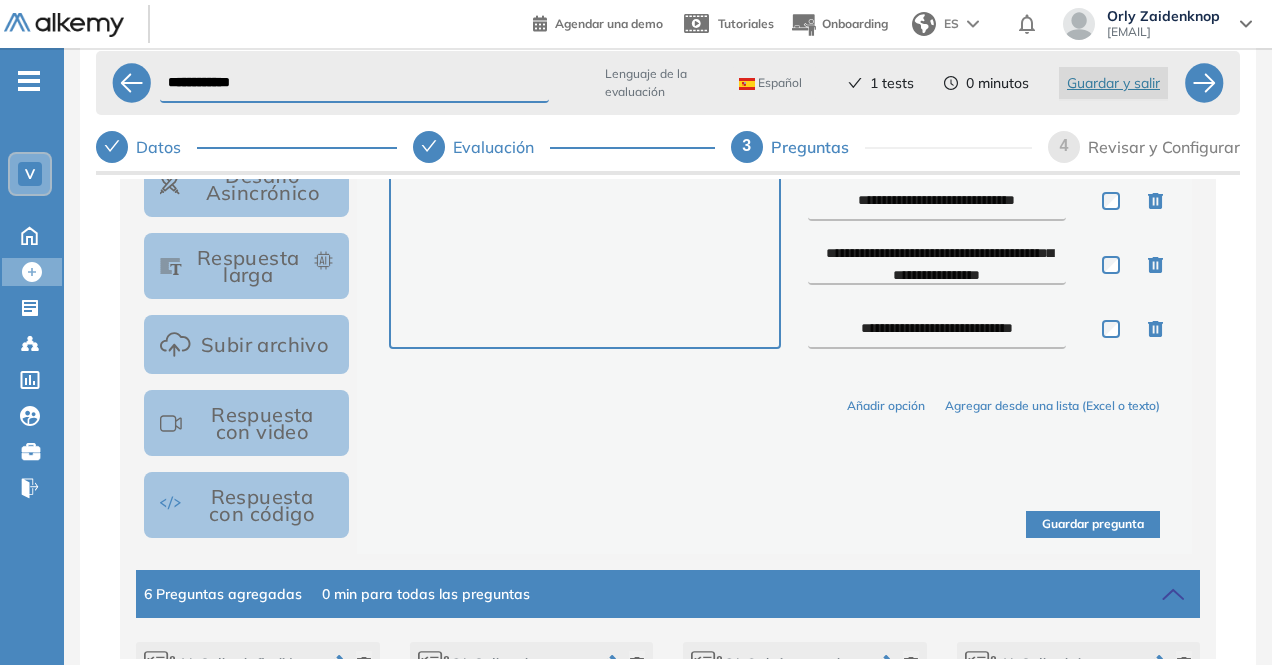 scroll, scrollTop: 448, scrollLeft: 0, axis: vertical 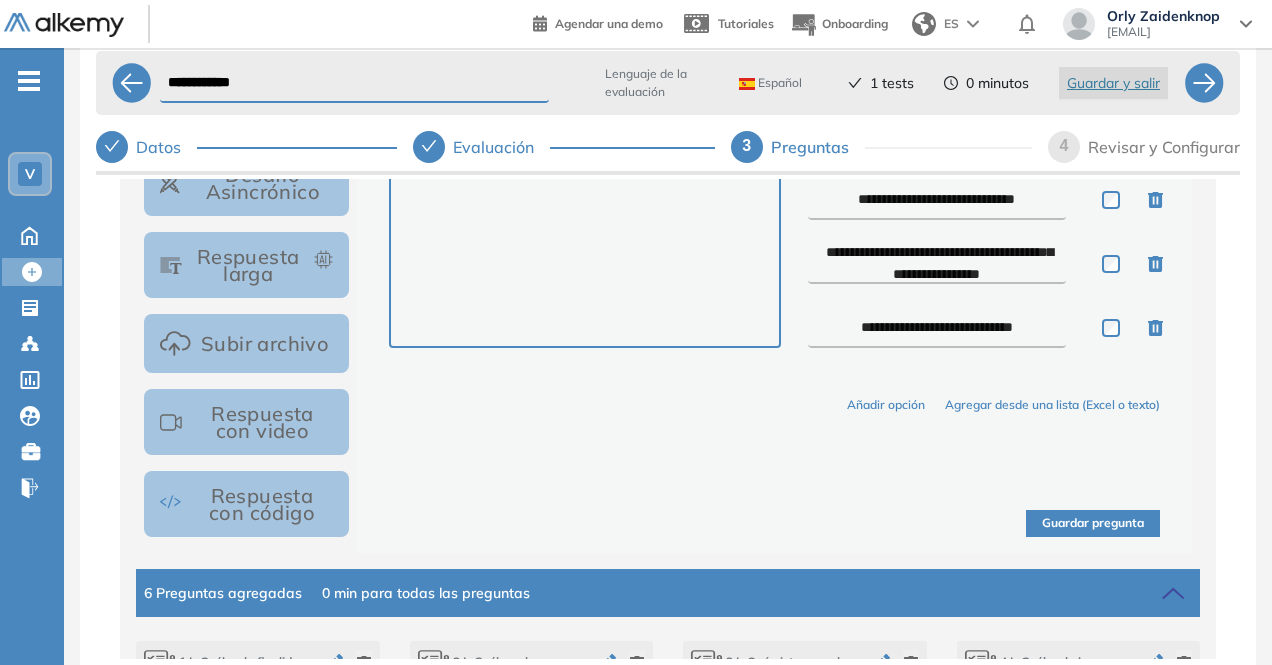 click on "Guardar pregunta" at bounding box center (1093, 523) 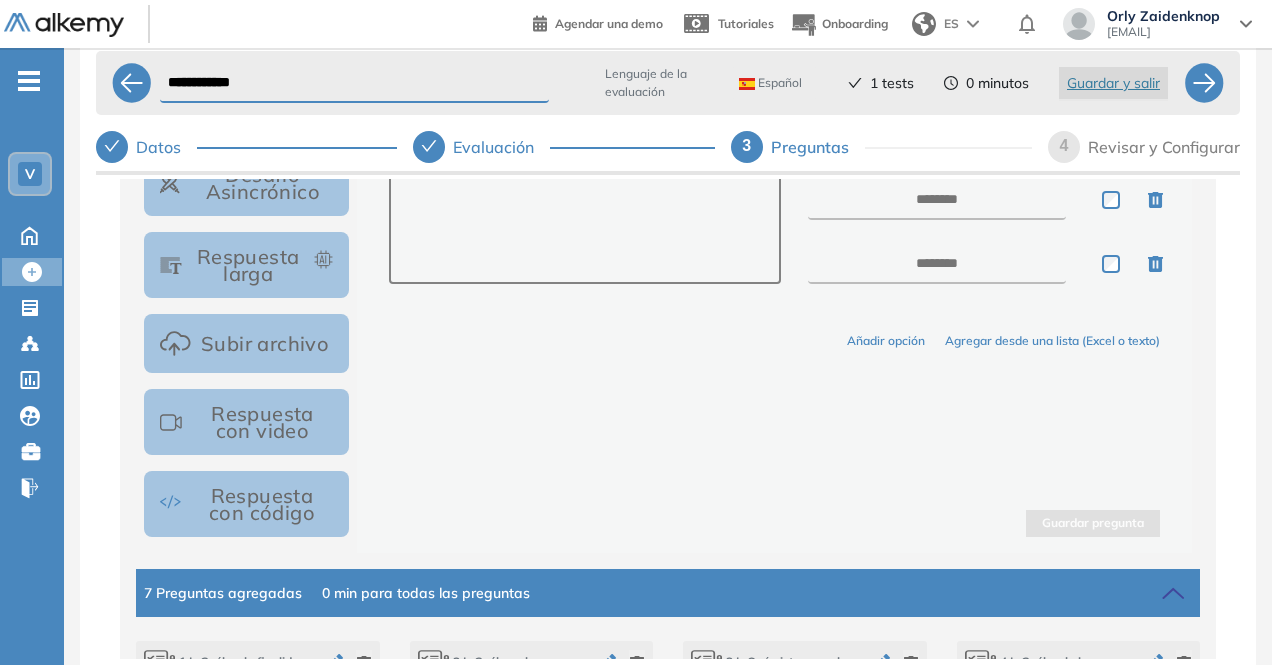 scroll, scrollTop: 0, scrollLeft: 0, axis: both 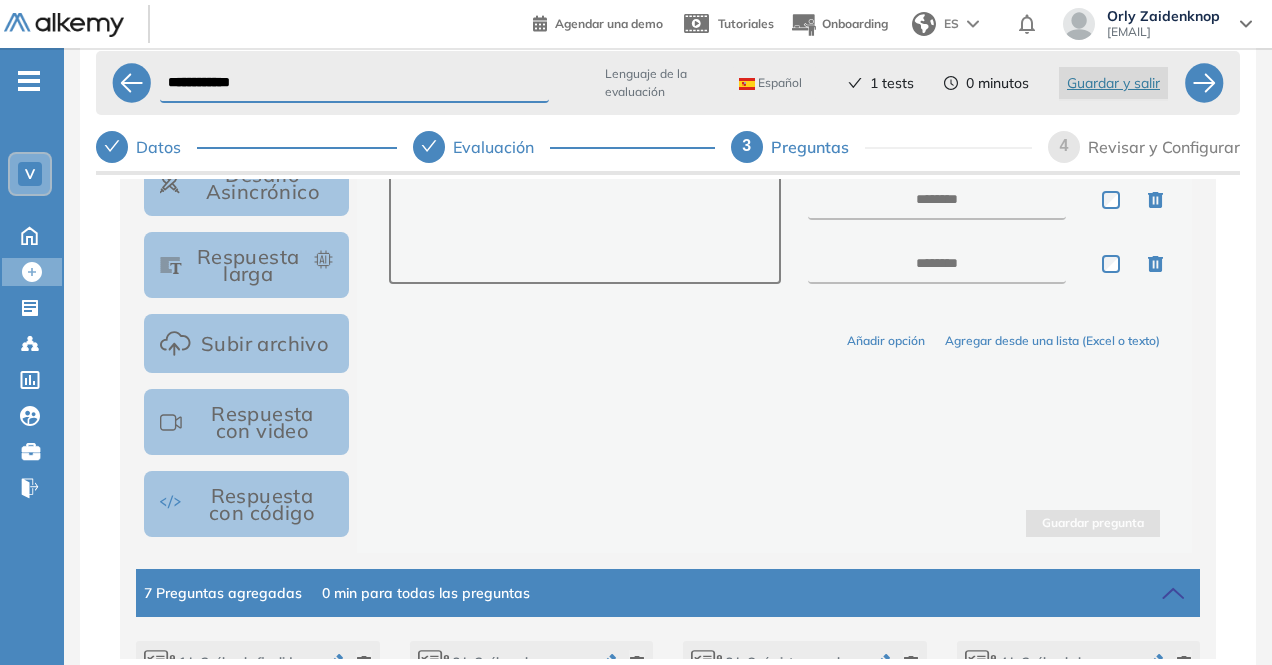 click at bounding box center [584, 220] 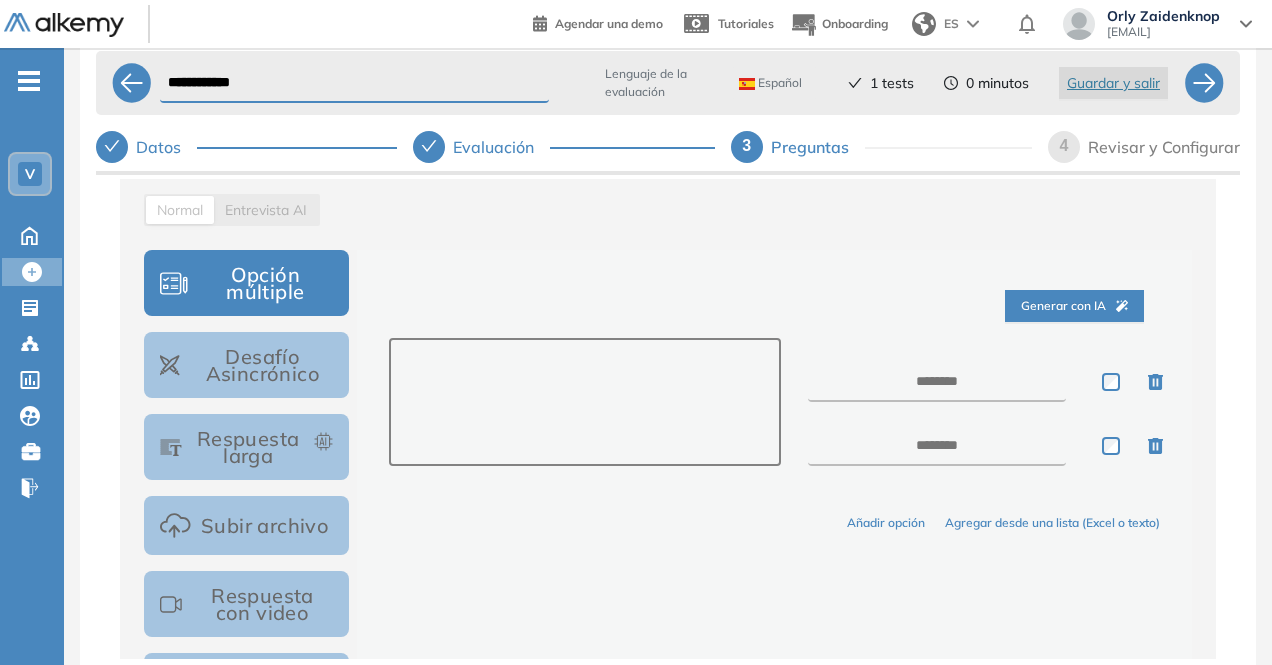 scroll, scrollTop: 265, scrollLeft: 0, axis: vertical 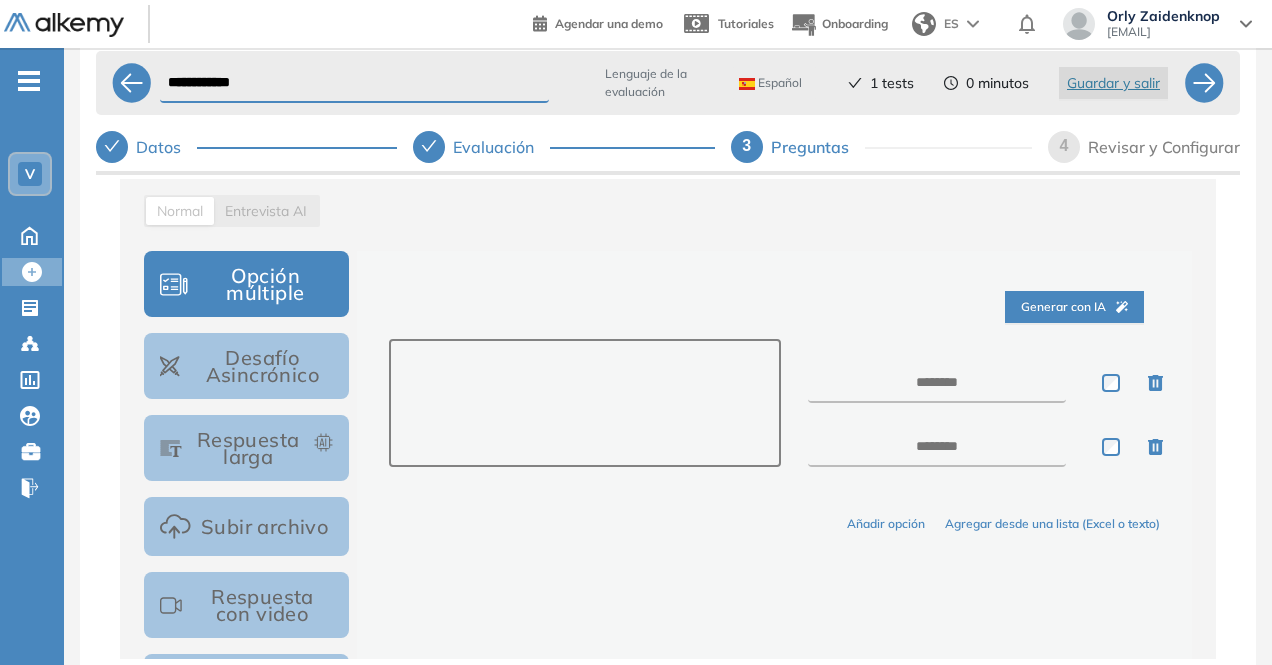 paste on "**********" 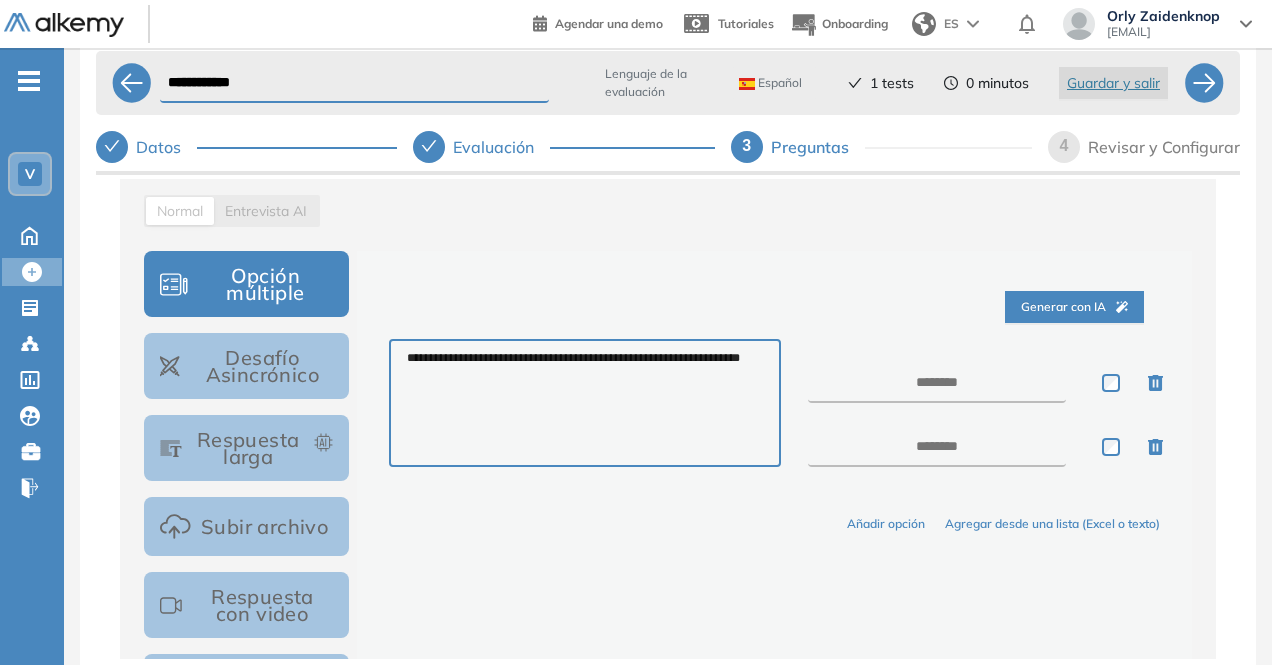 type on "**********" 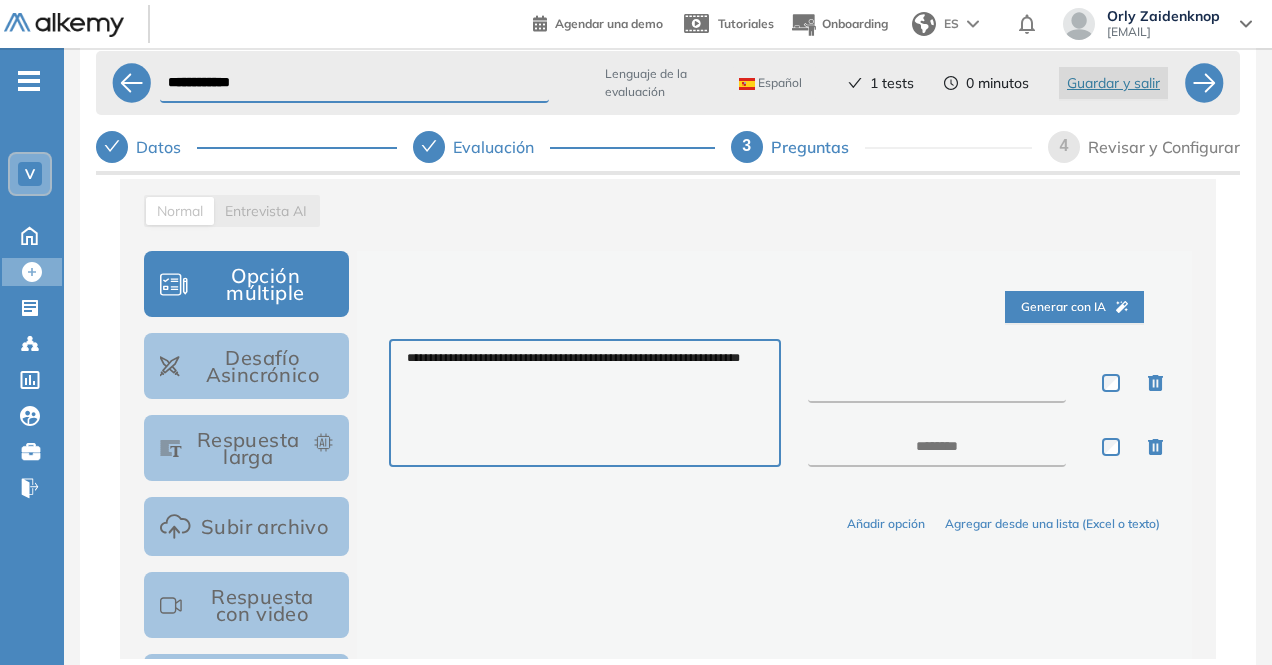 click at bounding box center (937, 383) 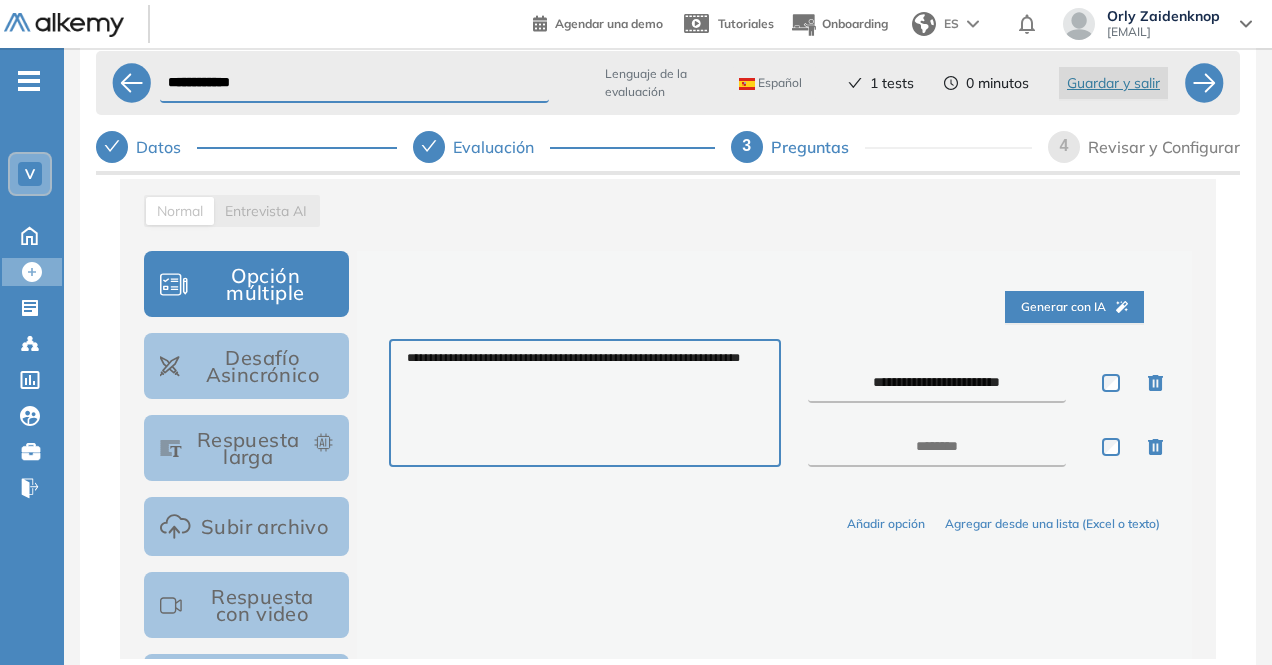 type on "**********" 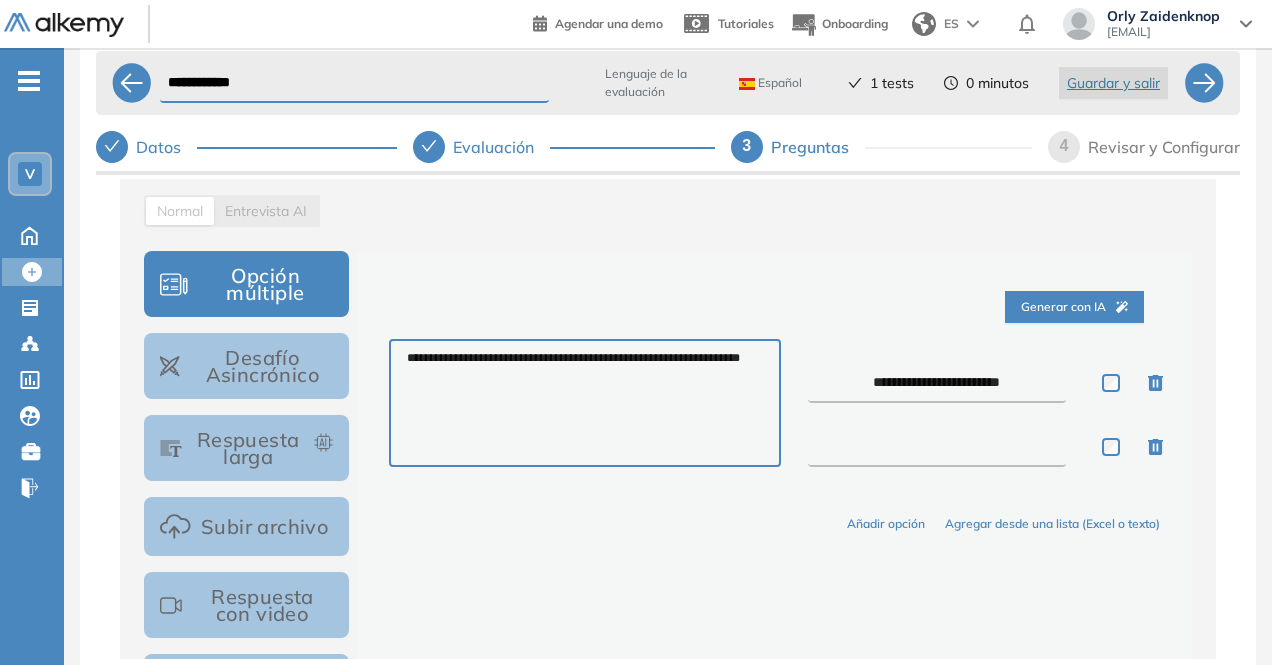 click at bounding box center [937, 447] 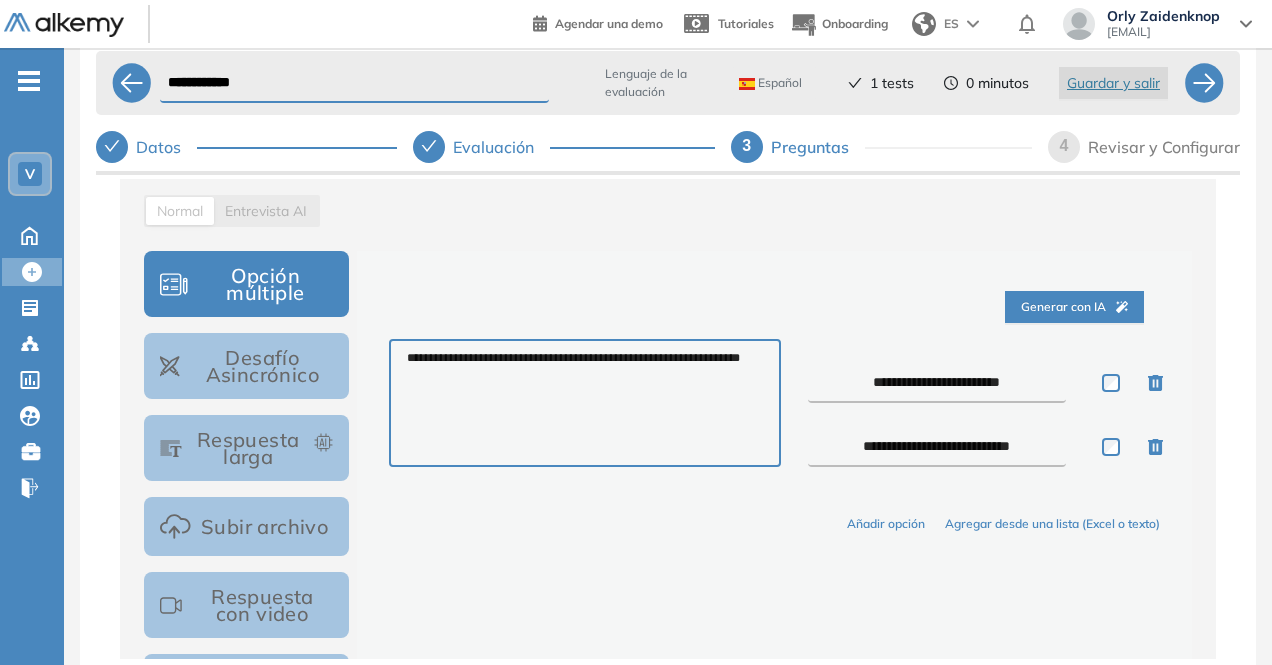 type on "**********" 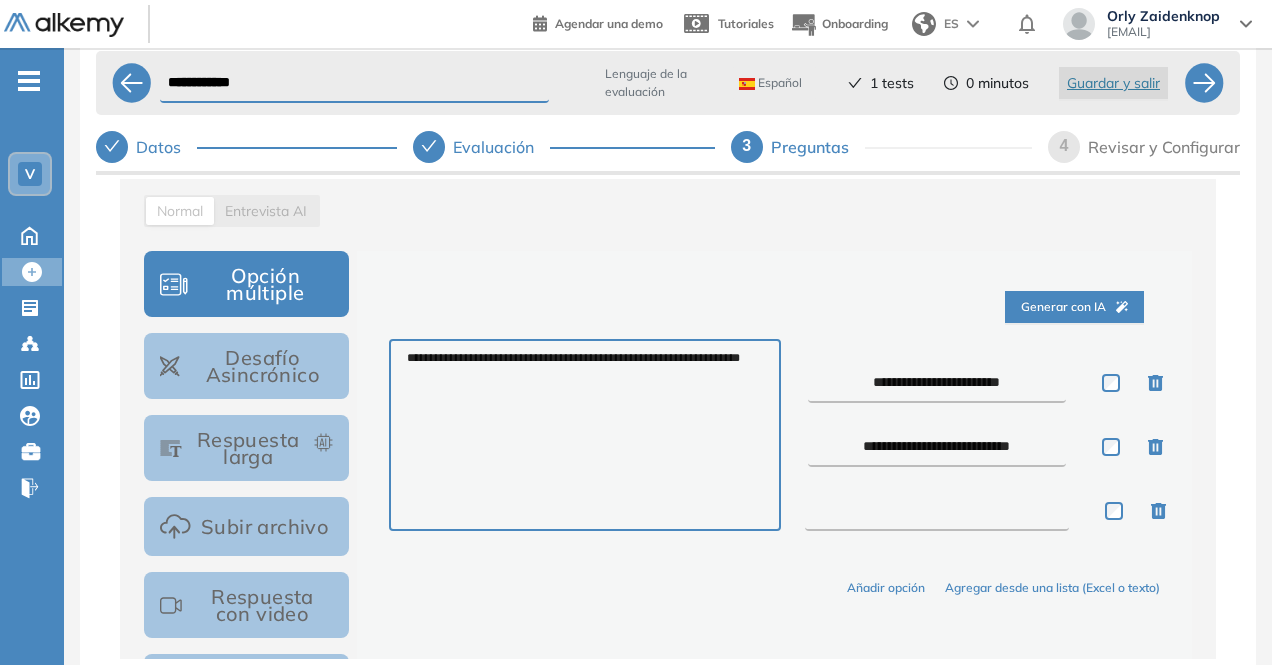 click at bounding box center (937, 511) 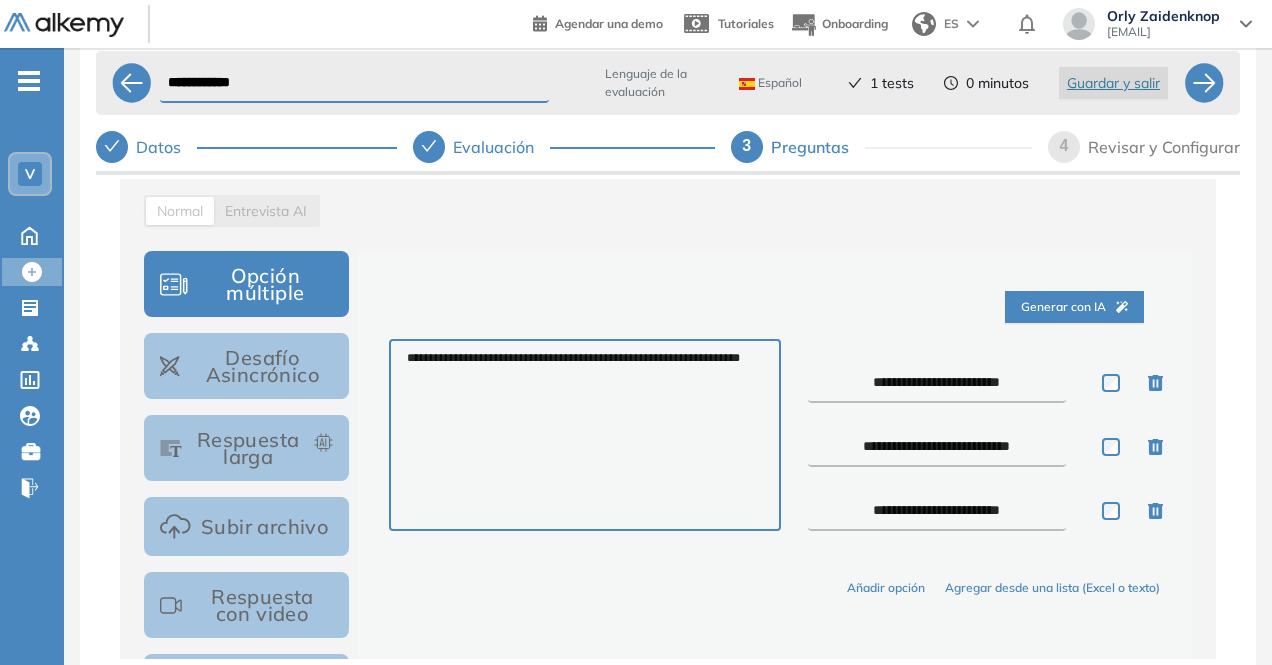 type on "**********" 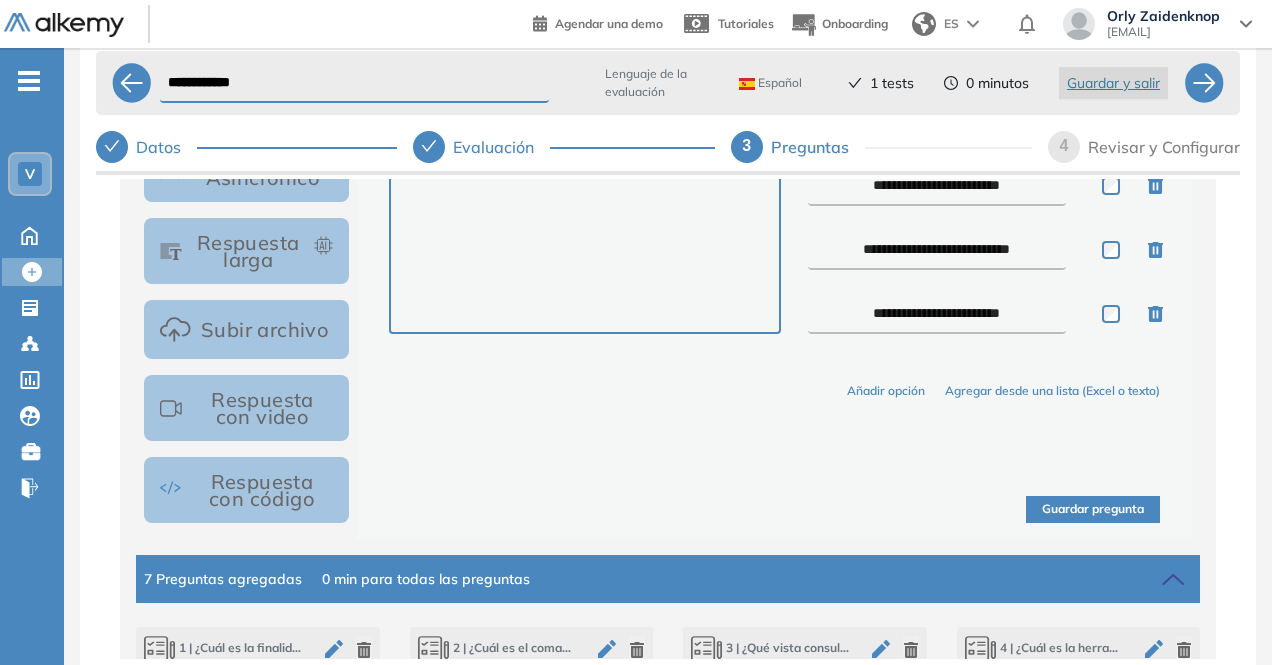 click on "Guardar pregunta" at bounding box center [1093, 509] 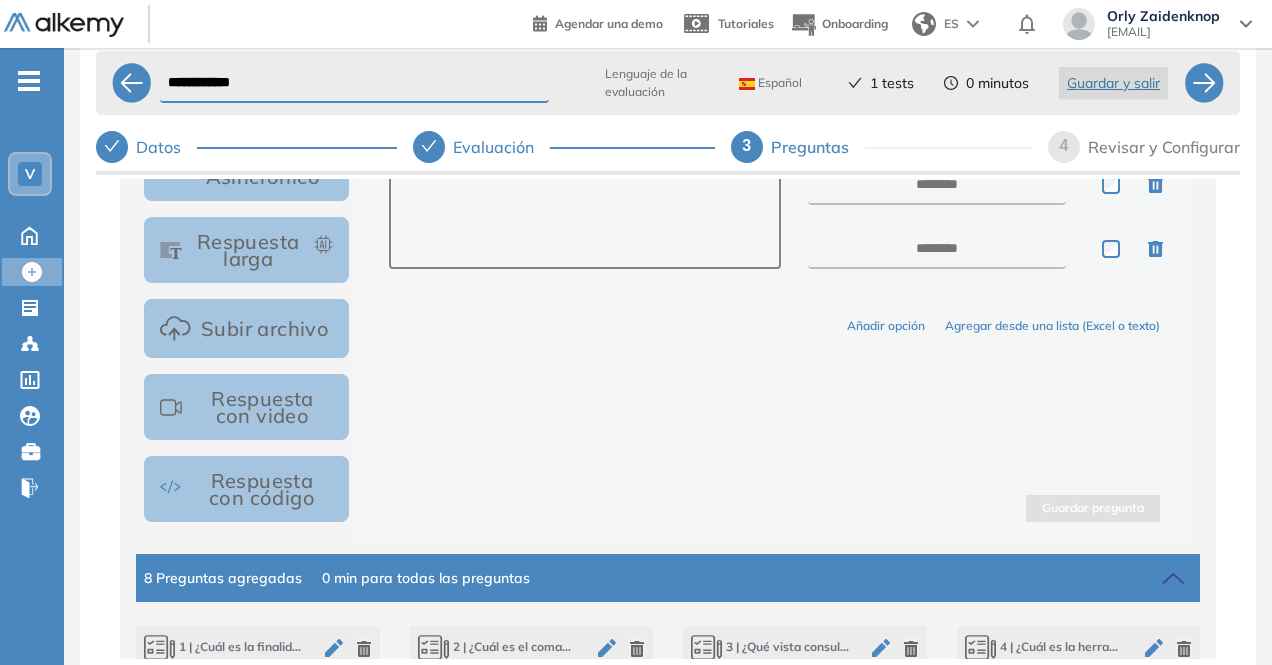 scroll, scrollTop: 464, scrollLeft: 0, axis: vertical 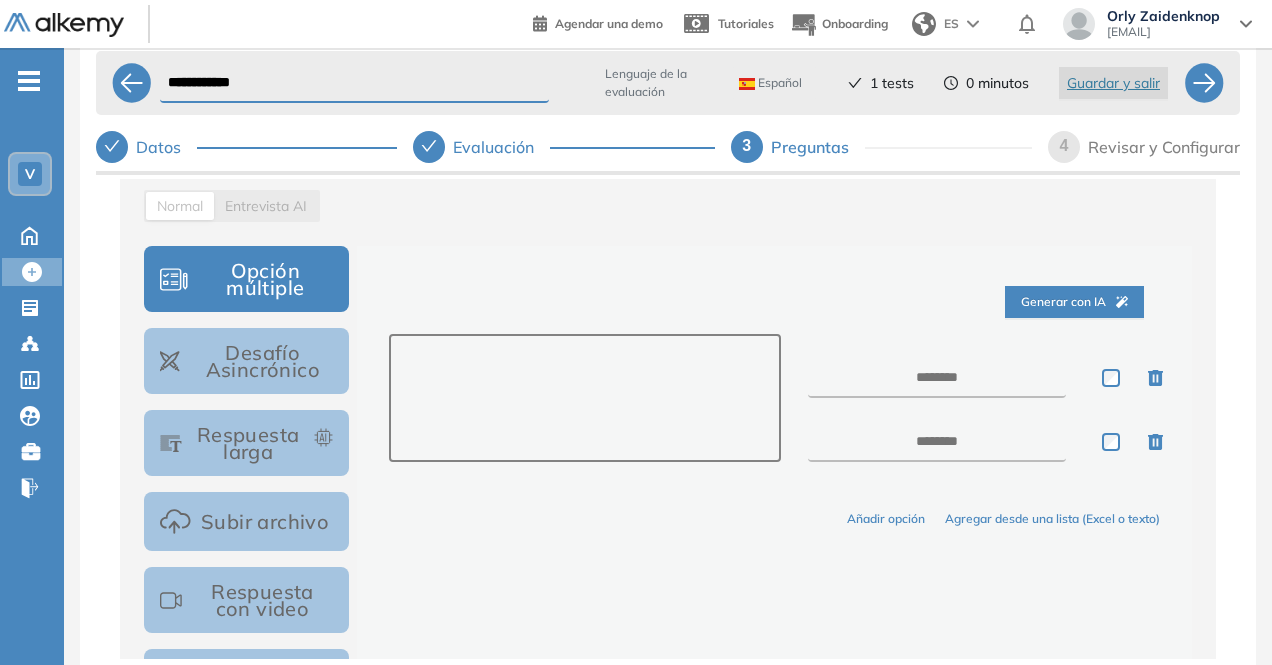 click at bounding box center [584, 398] 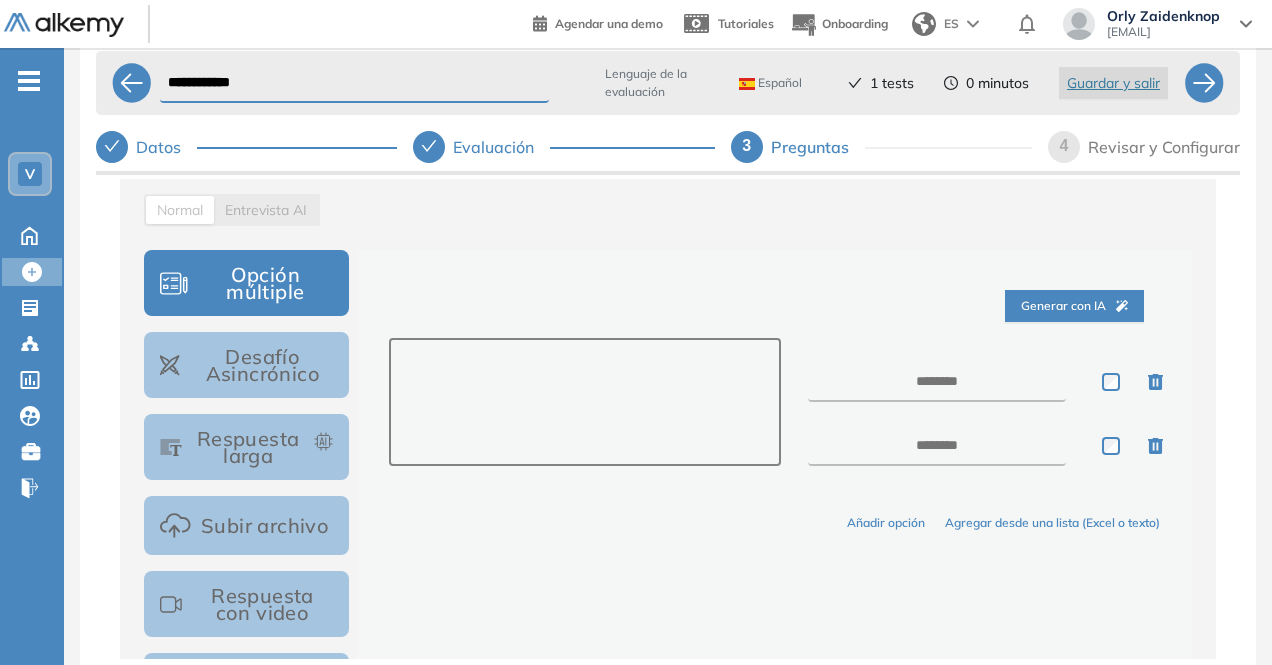 scroll, scrollTop: 265, scrollLeft: 0, axis: vertical 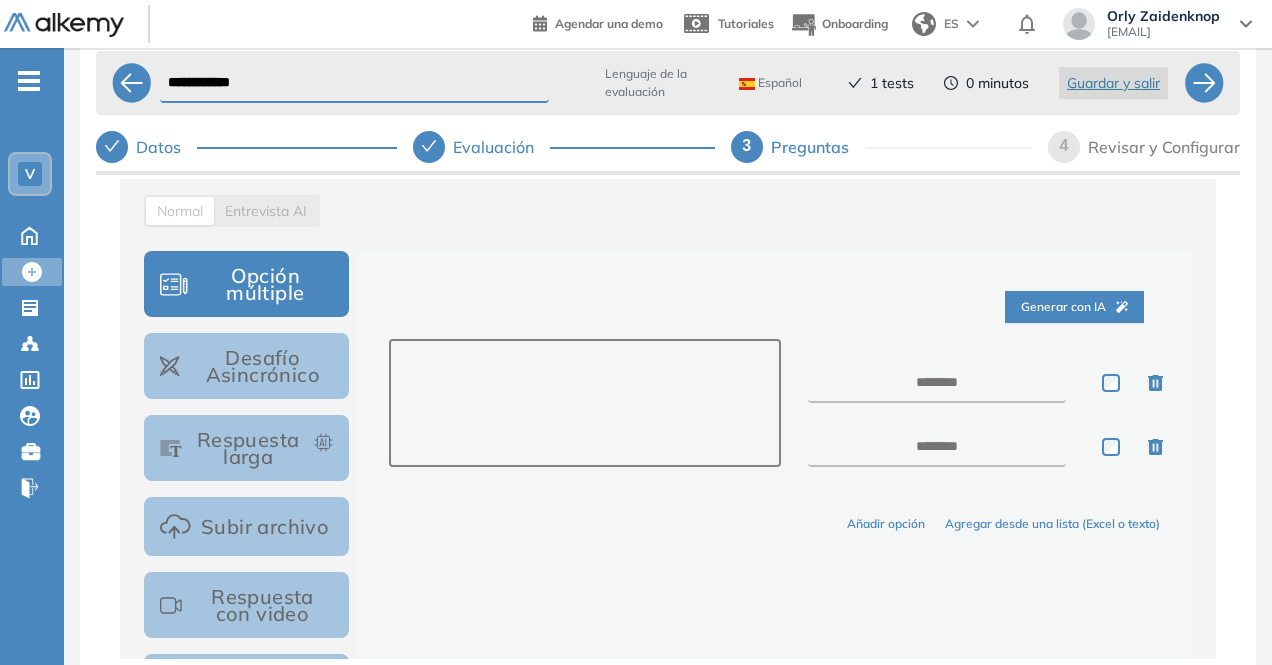 paste on "**********" 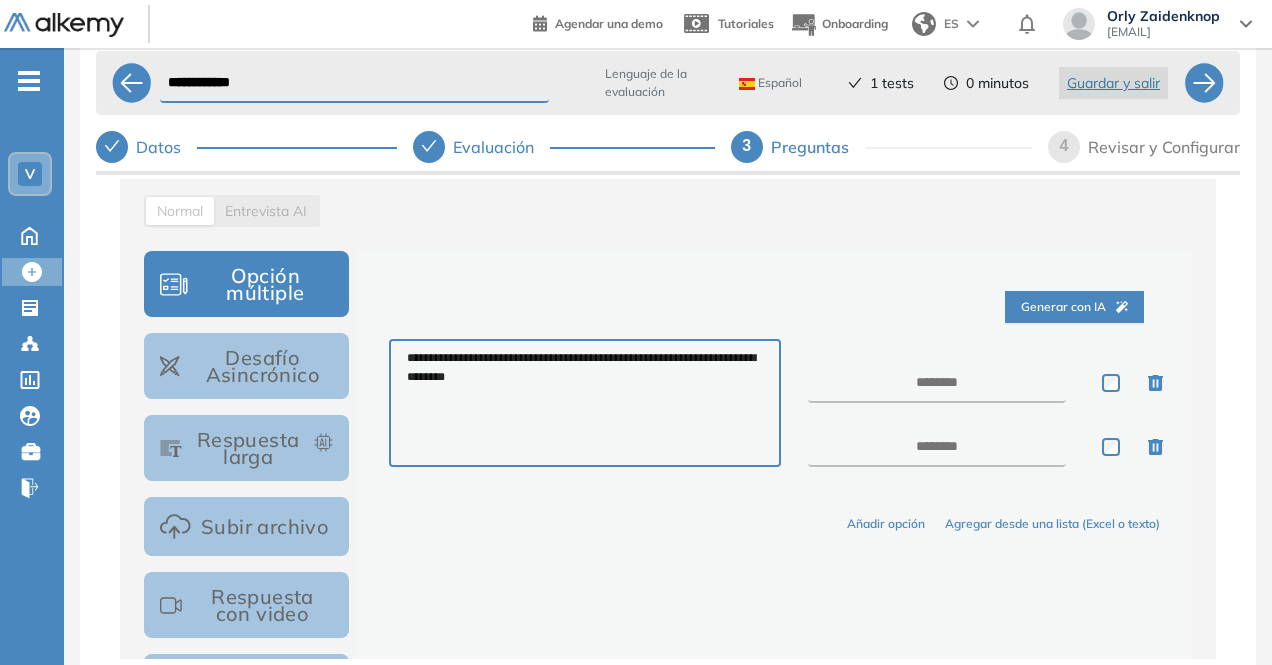 type on "**********" 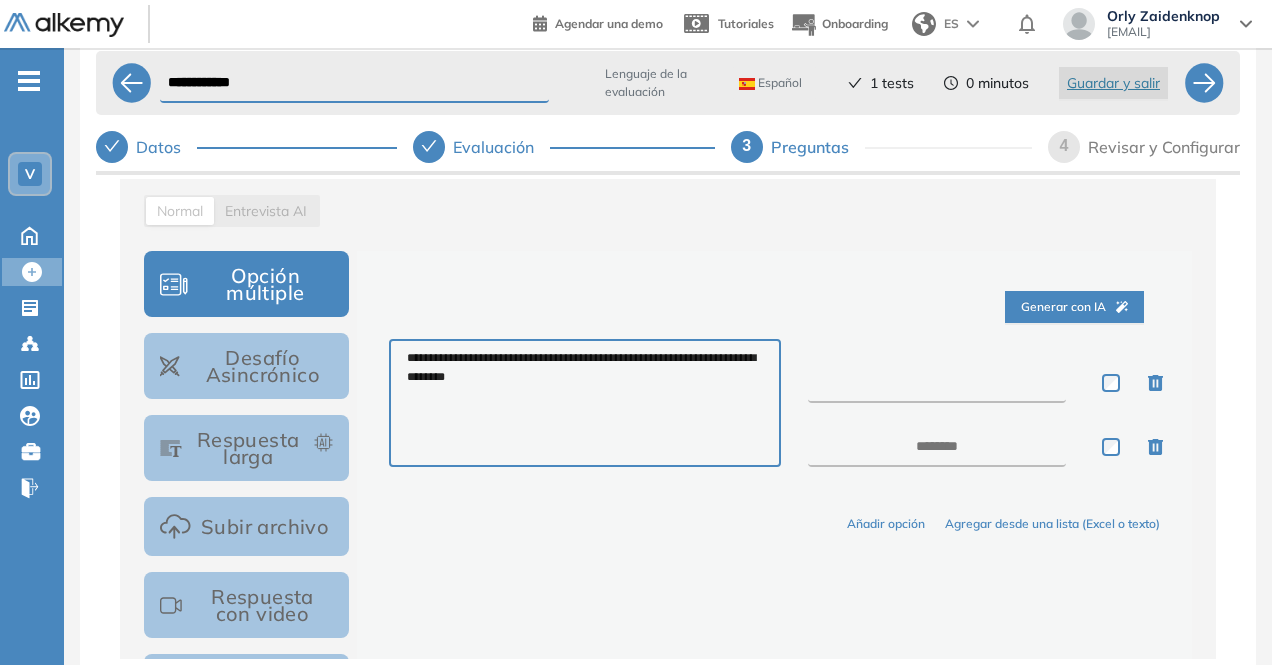click at bounding box center [937, 383] 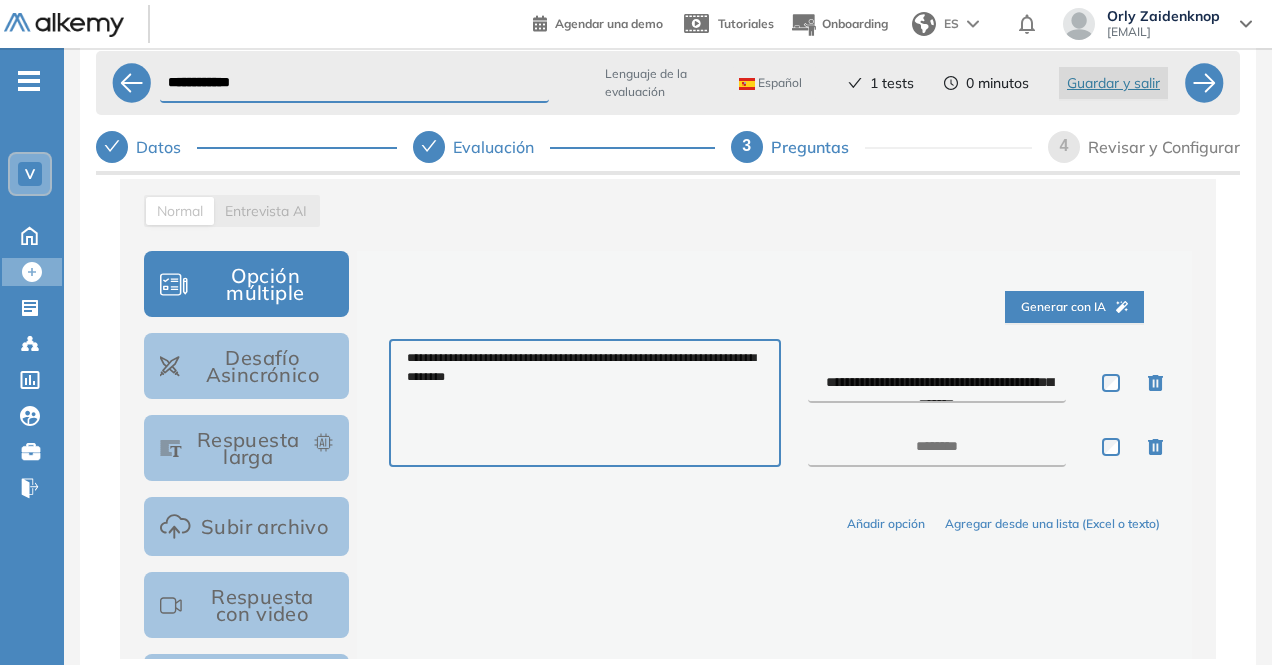 scroll, scrollTop: 11, scrollLeft: 0, axis: vertical 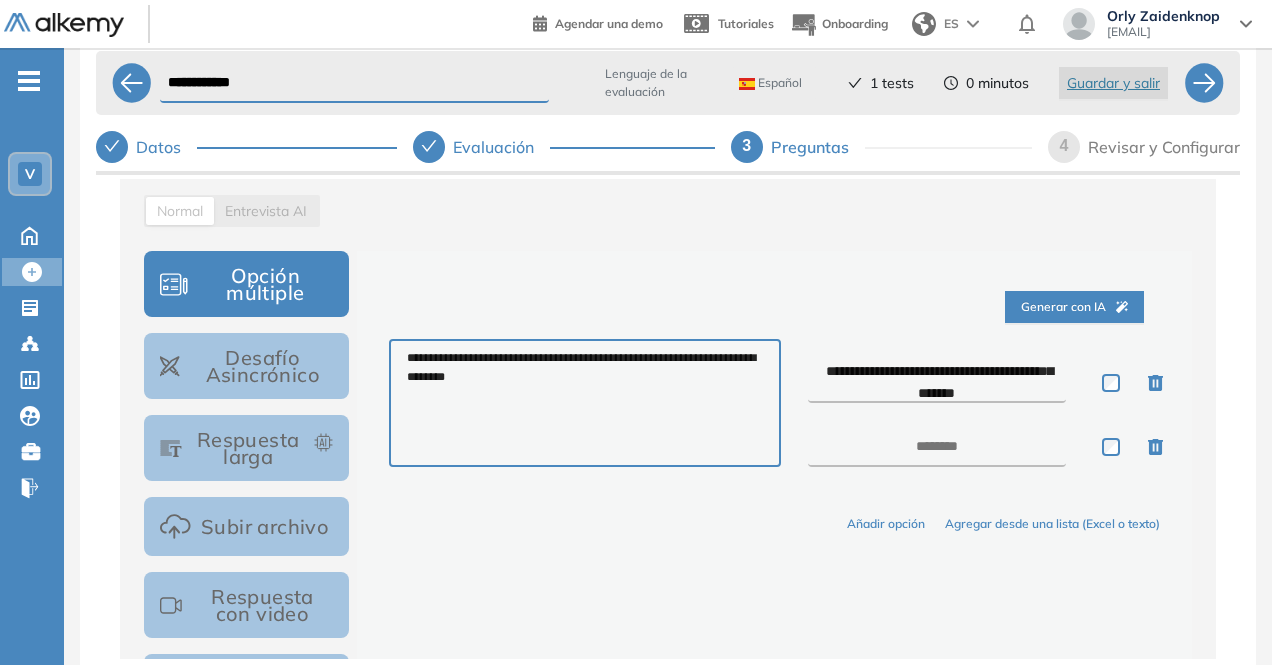 type on "**********" 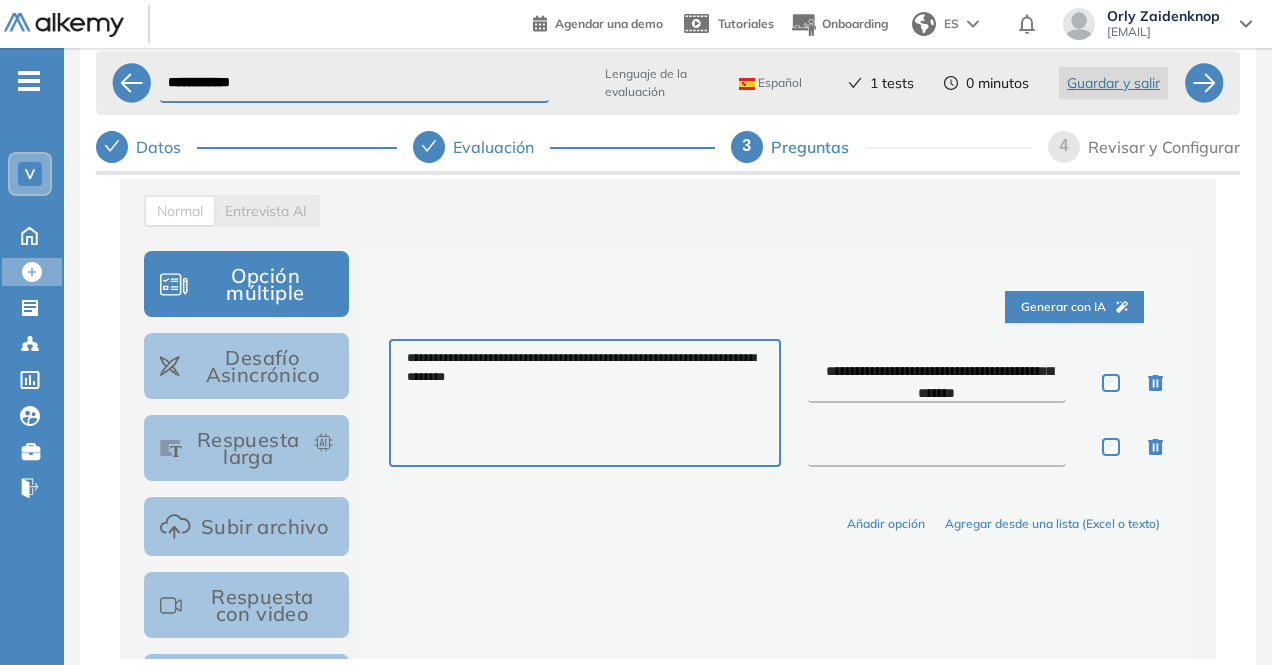 click at bounding box center (937, 447) 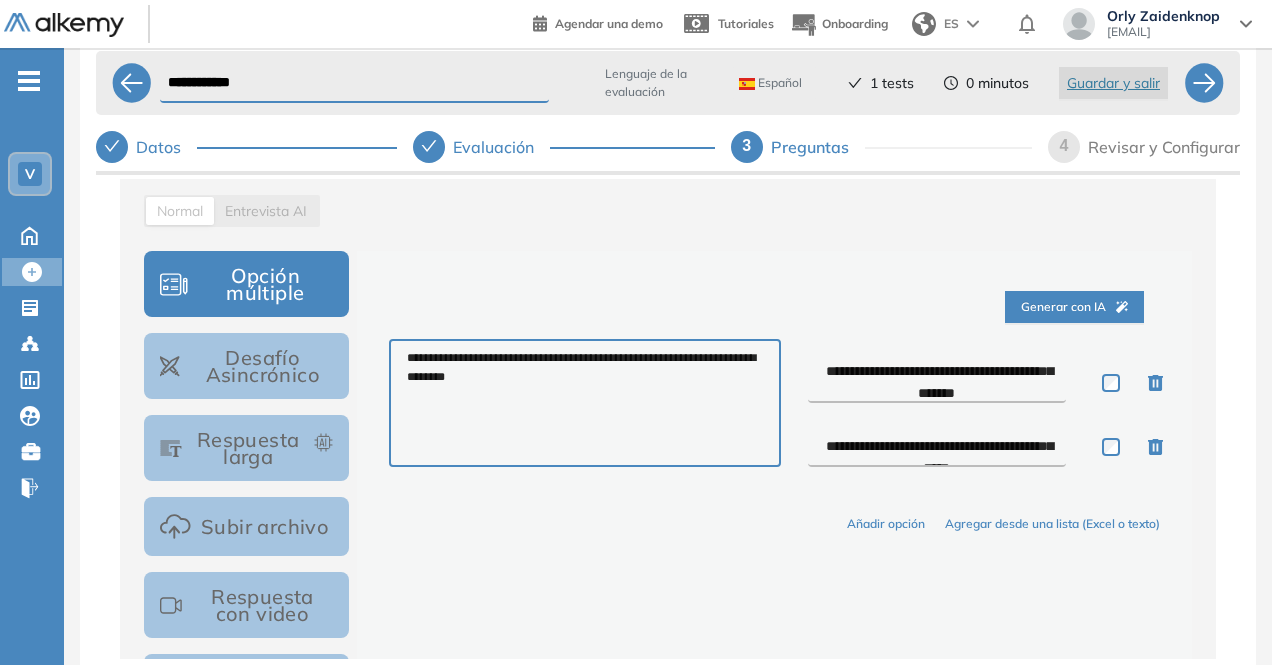 scroll, scrollTop: 11, scrollLeft: 0, axis: vertical 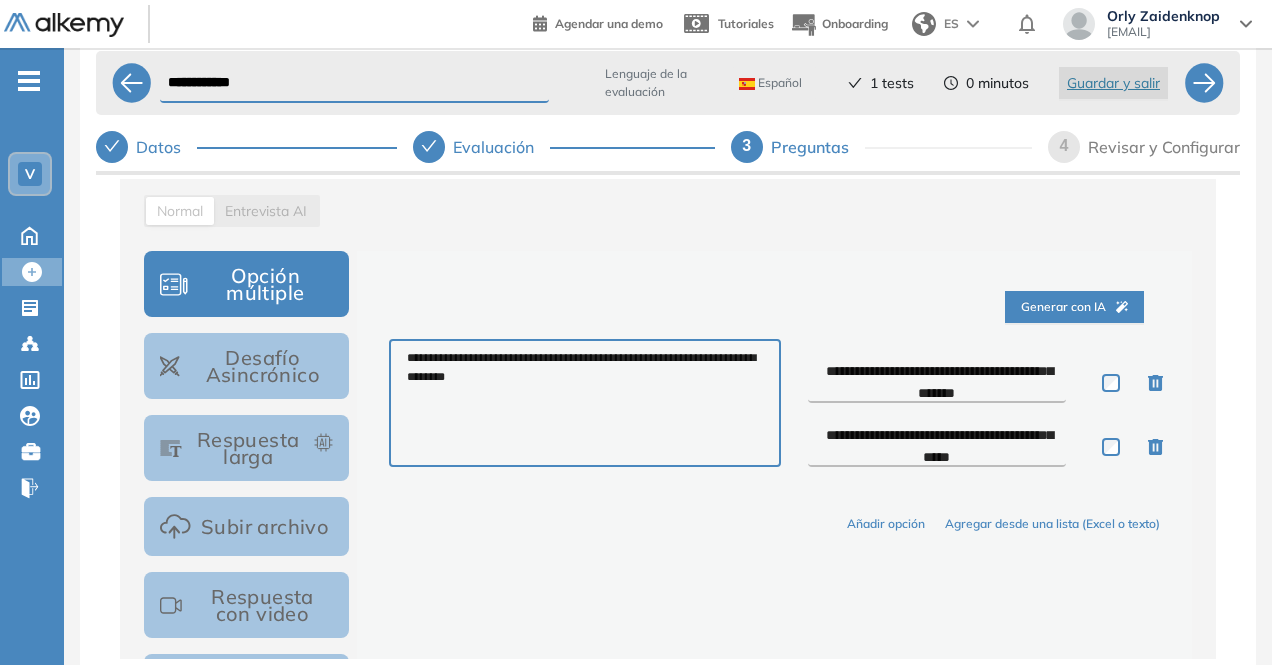 type on "**********" 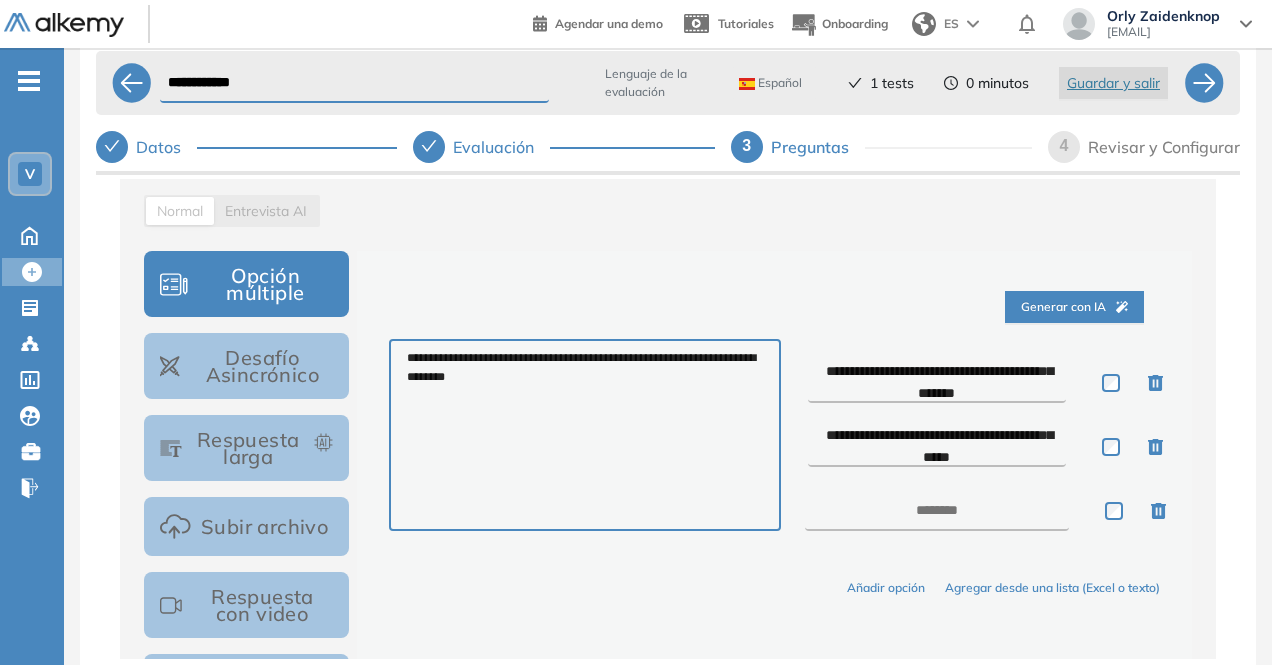click on "**********" at bounding box center (970, 435) 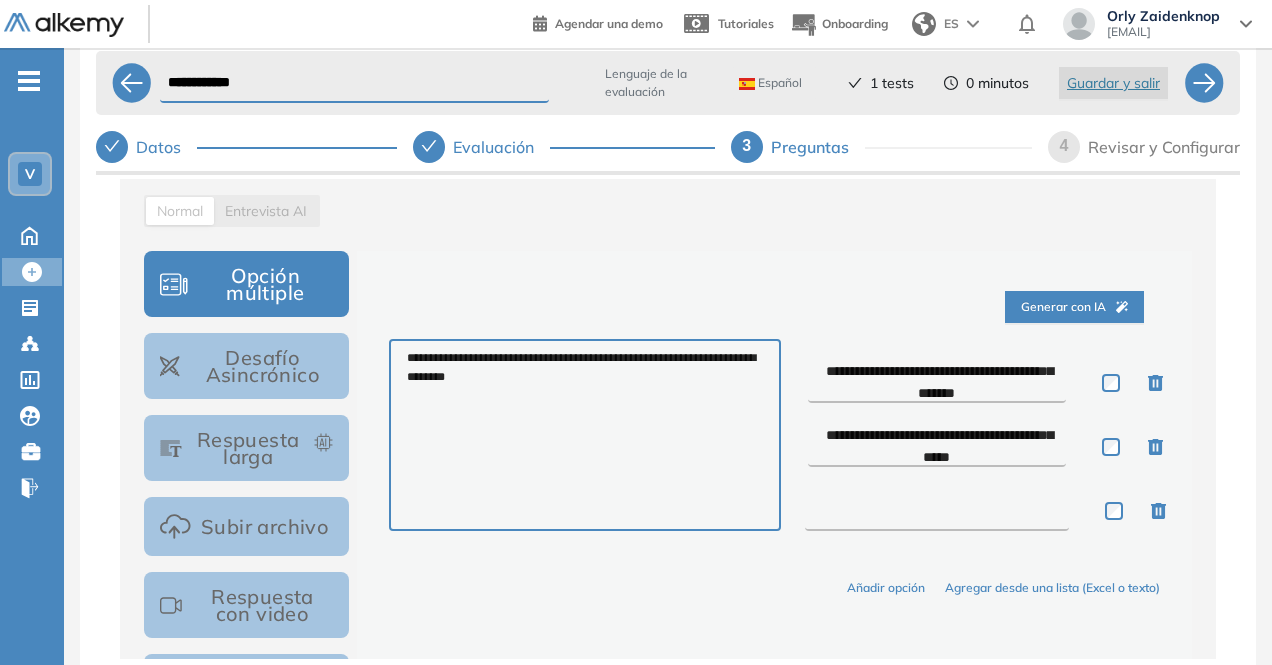 click at bounding box center [937, 511] 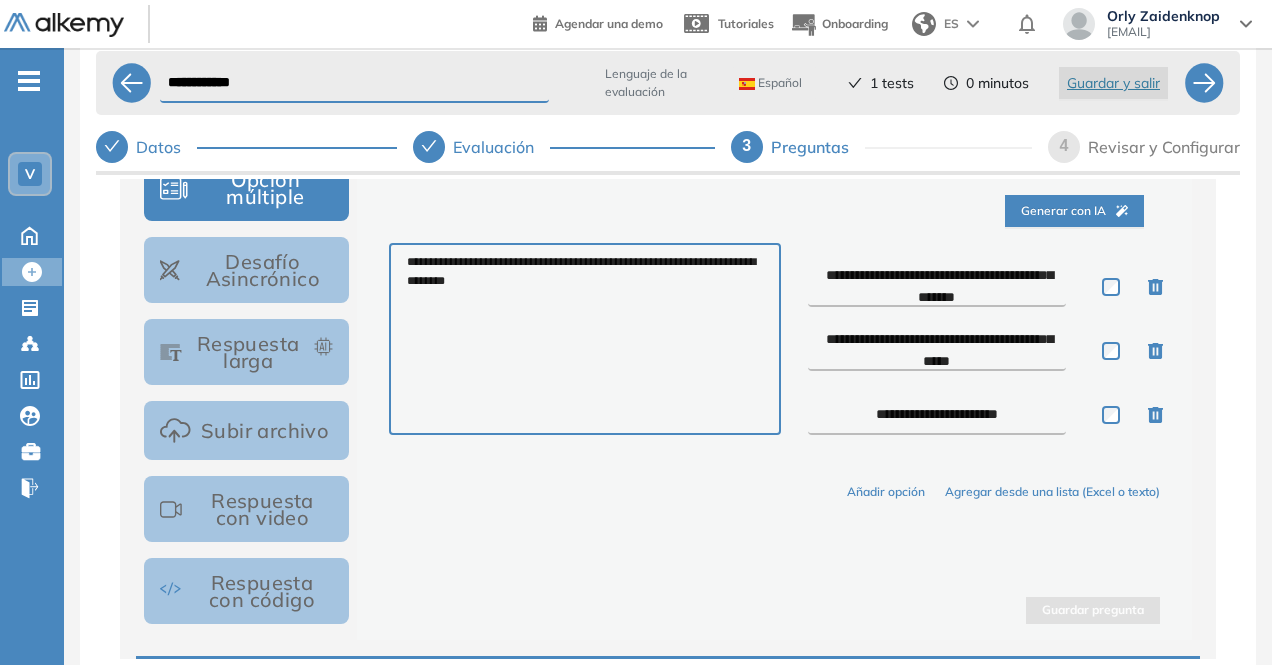 scroll, scrollTop: 362, scrollLeft: 0, axis: vertical 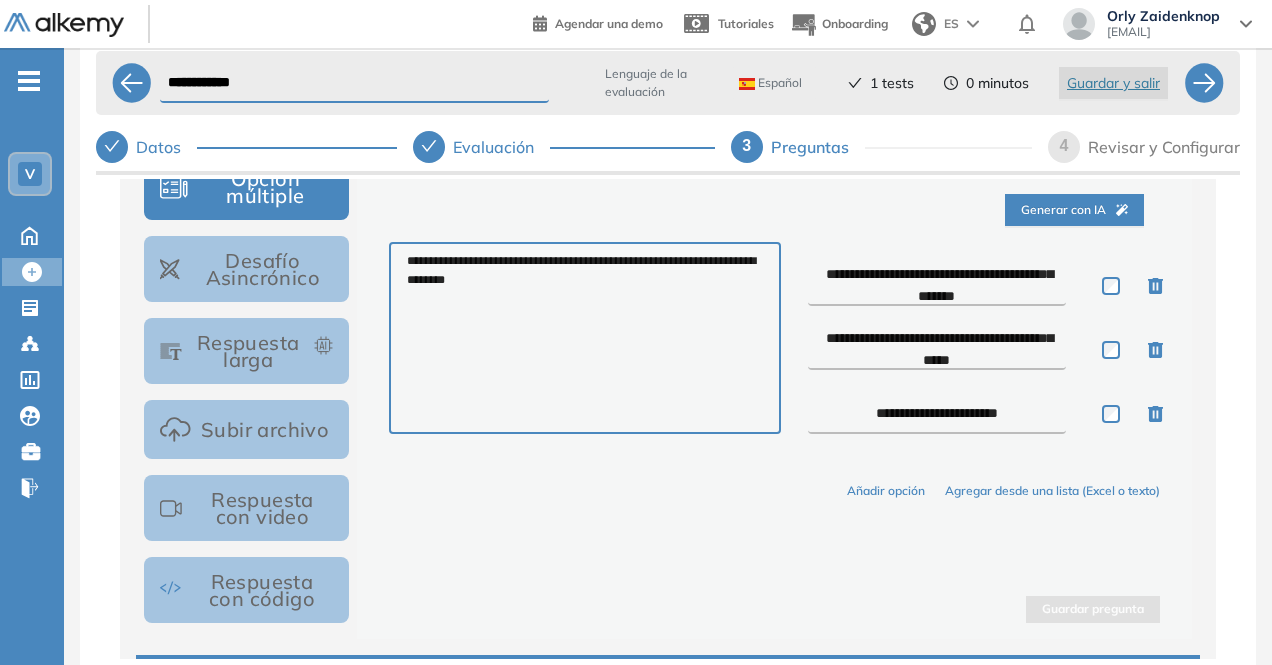 type on "**********" 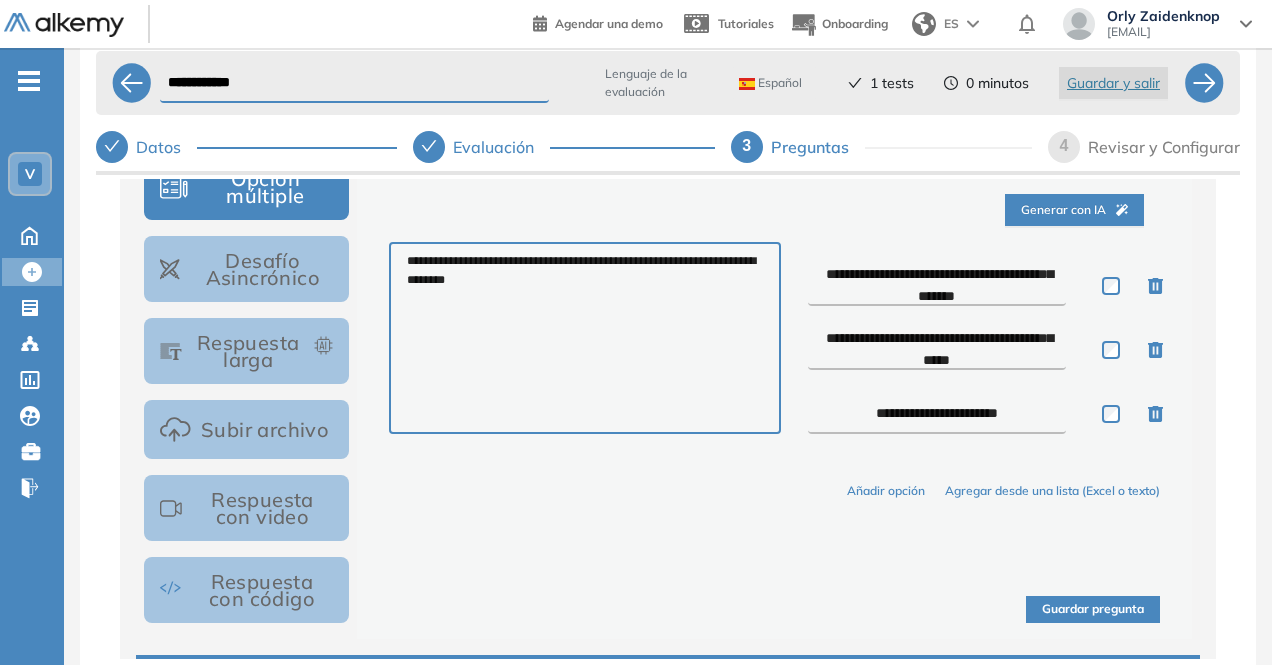 click on "Guardar pregunta" at bounding box center [1093, 609] 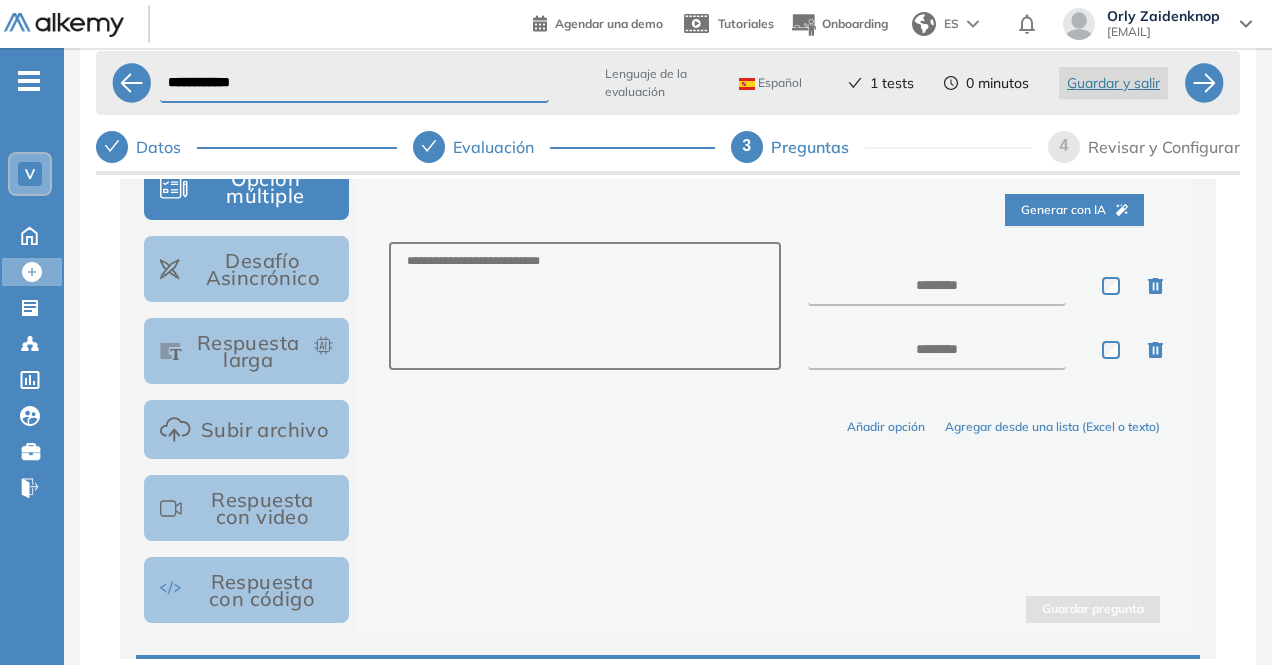 scroll, scrollTop: 0, scrollLeft: 0, axis: both 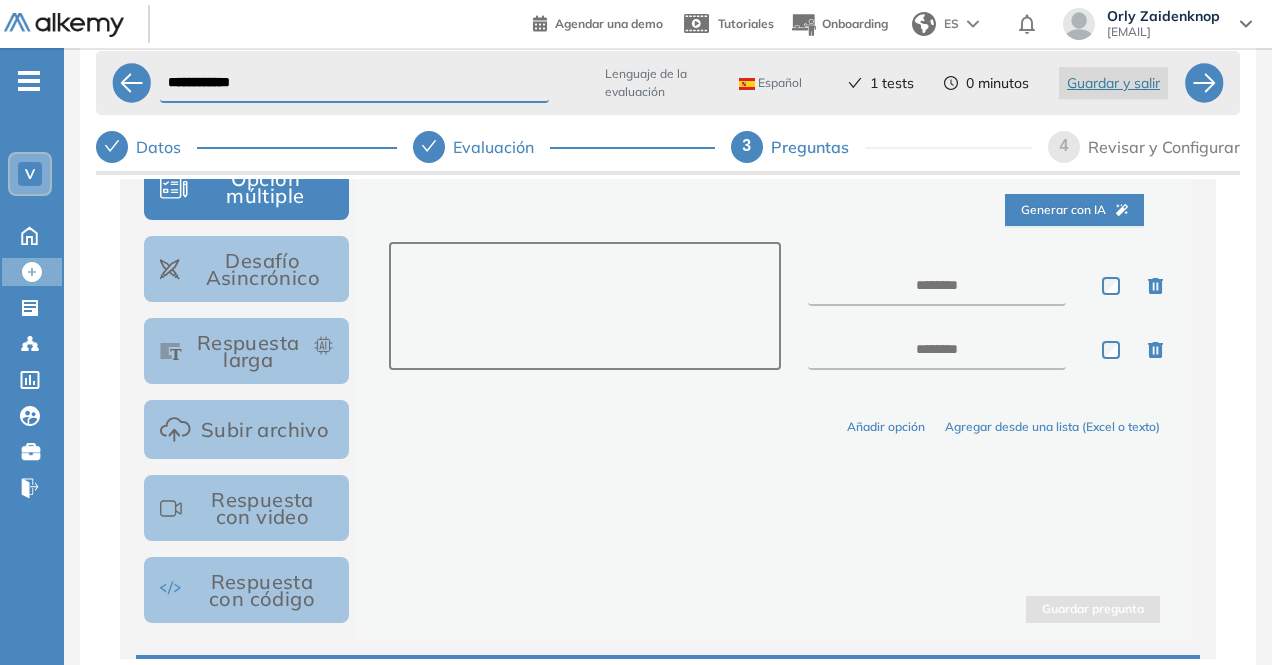 click at bounding box center [584, 306] 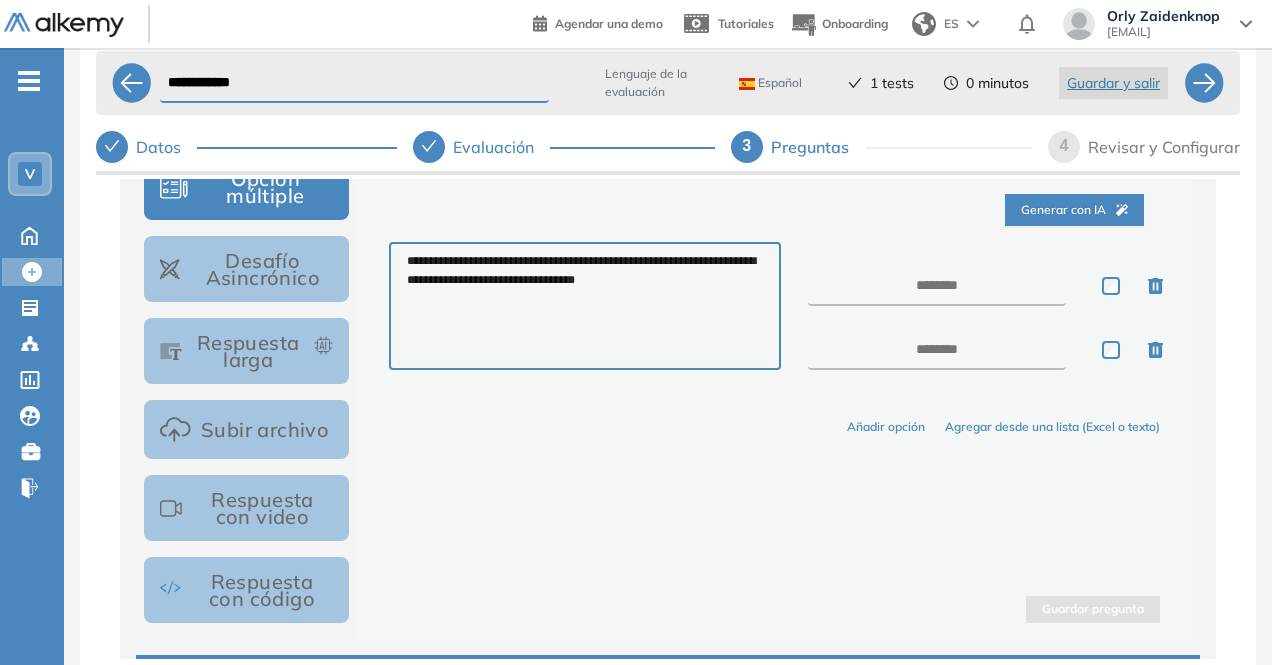 type on "**********" 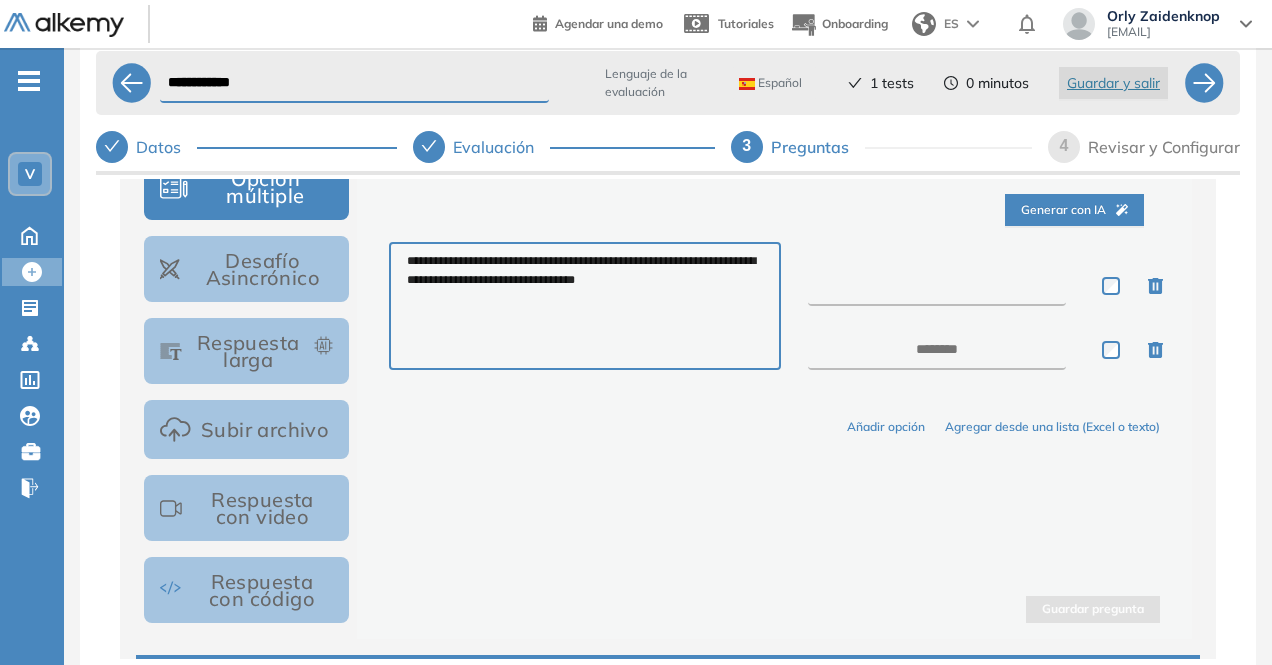 click at bounding box center (937, 286) 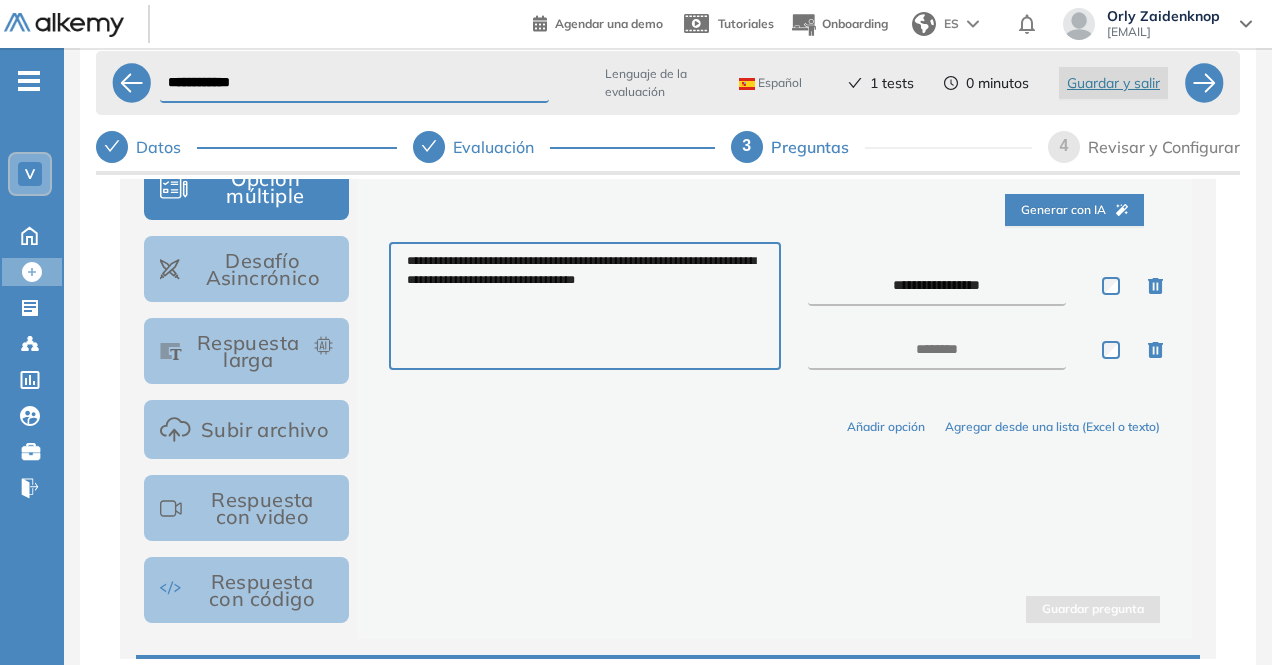 type on "**********" 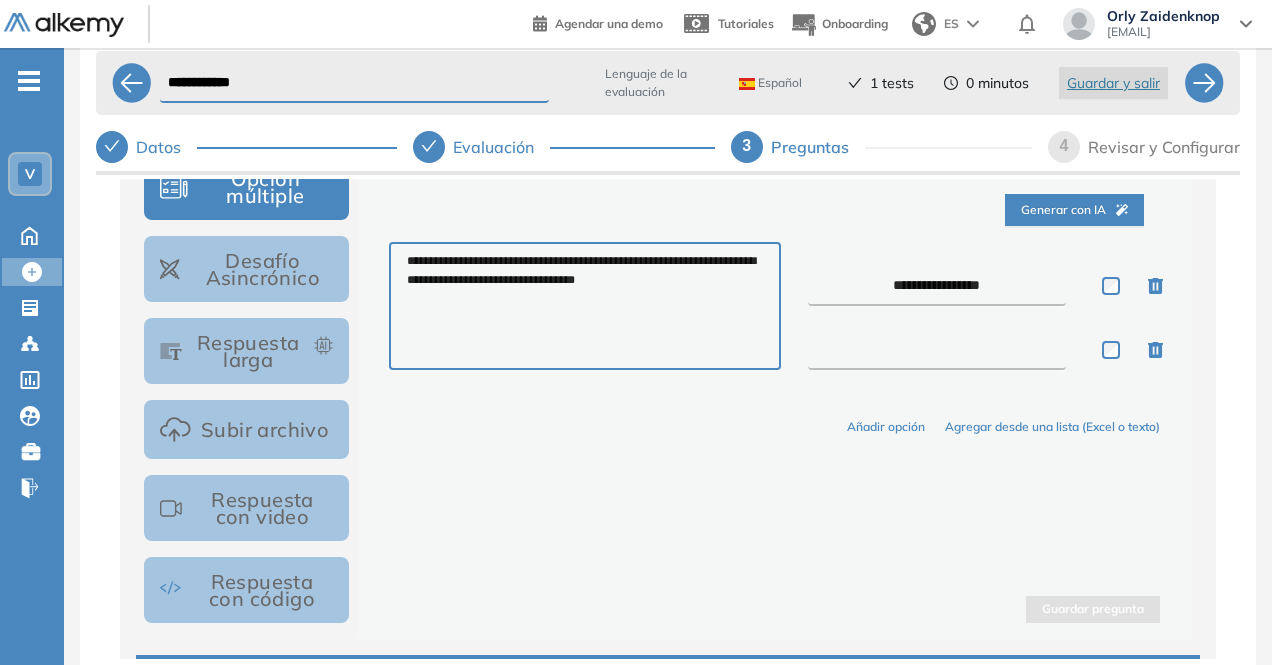 click at bounding box center [937, 350] 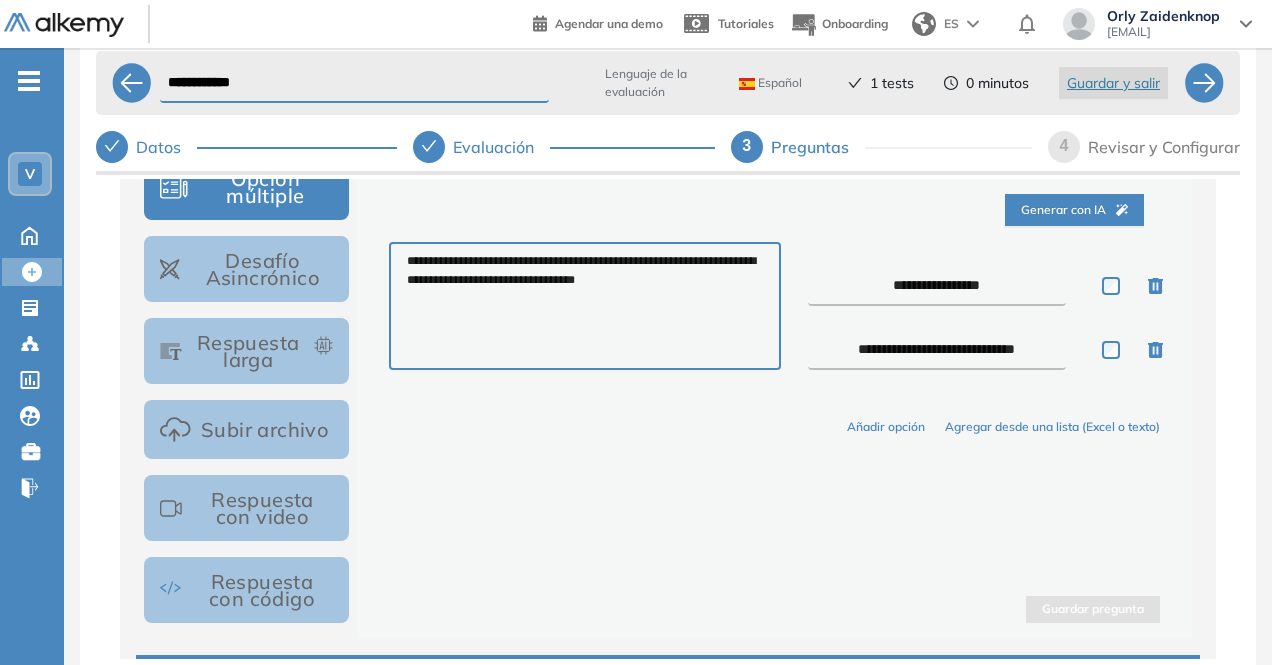 type on "**********" 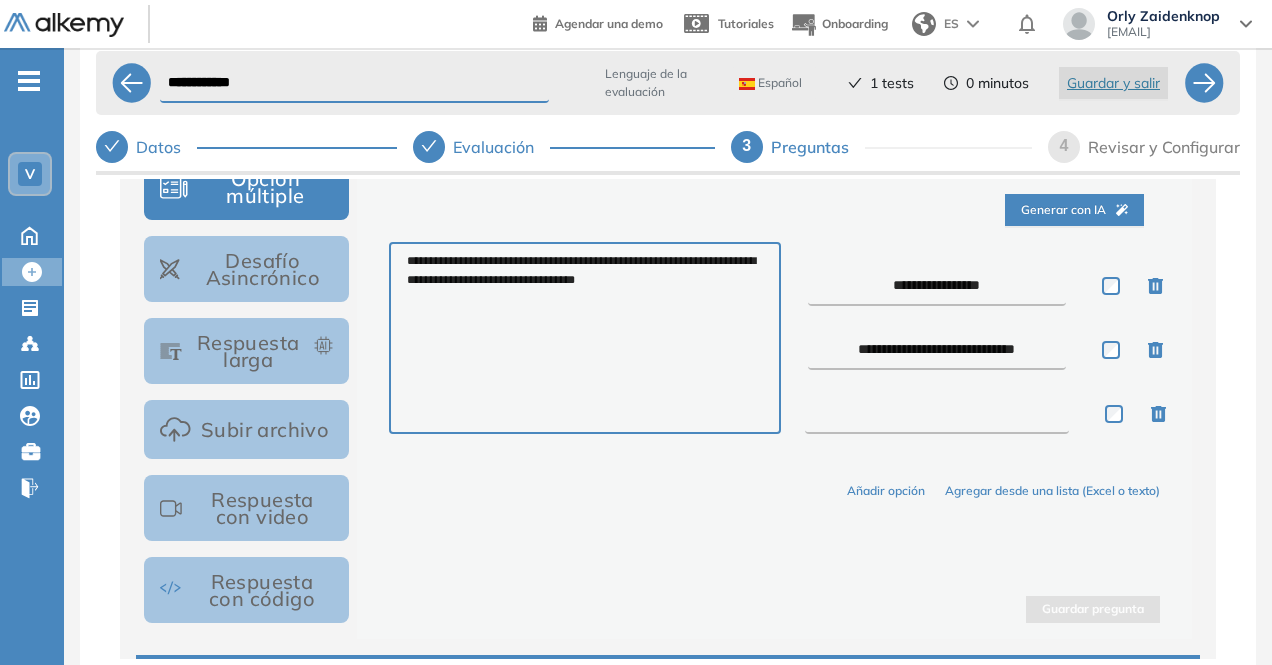 click at bounding box center [937, 414] 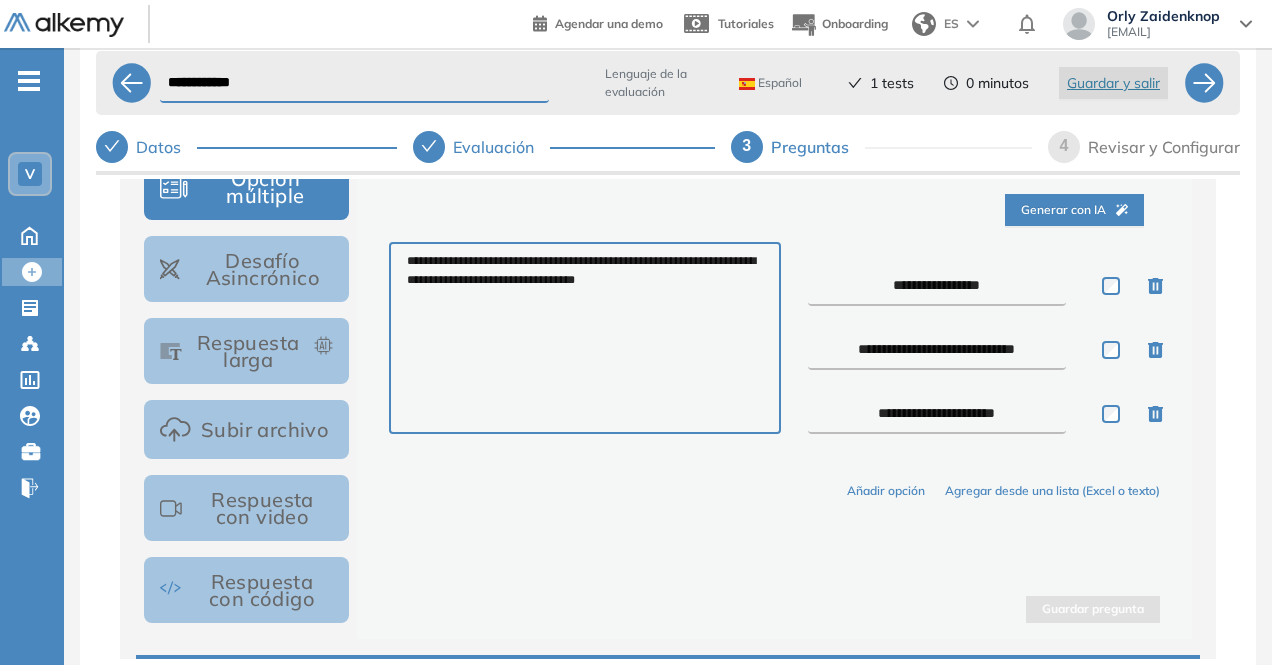 type on "**********" 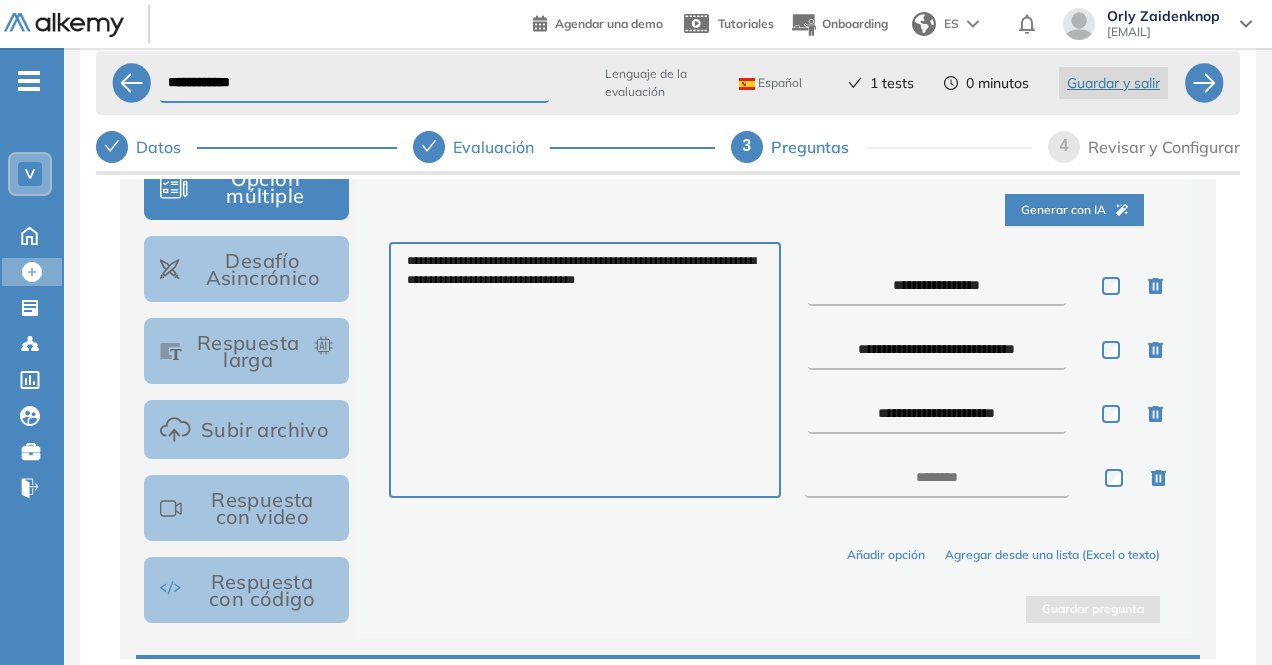click 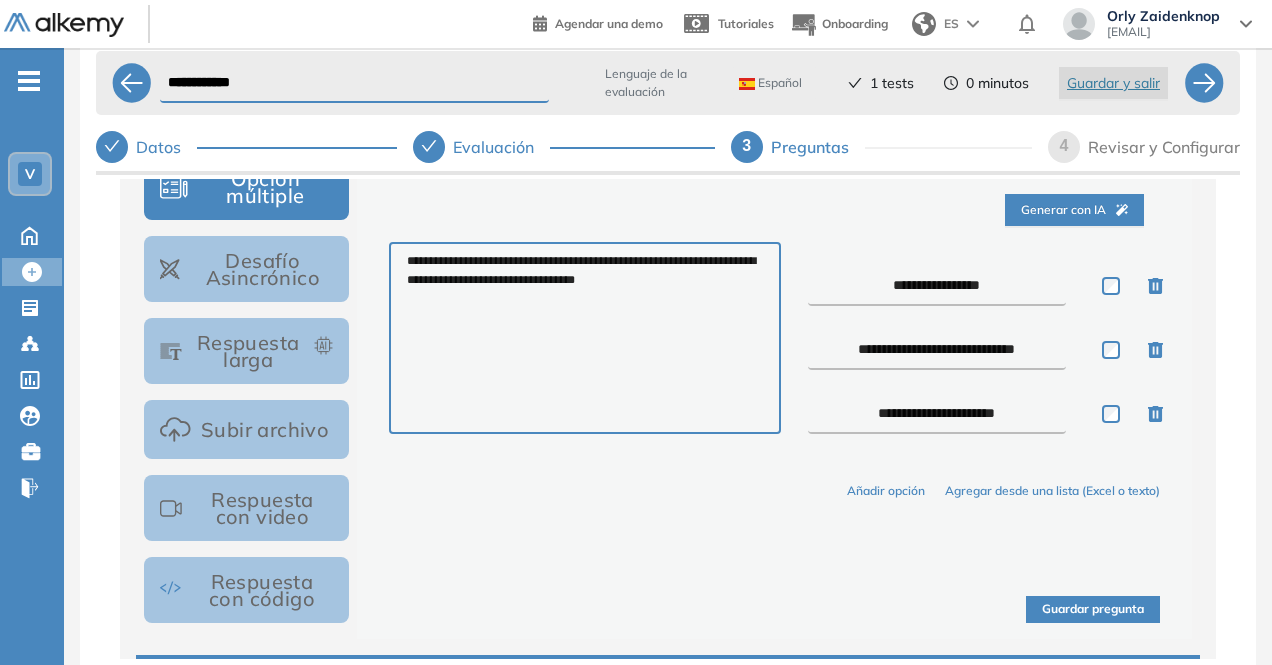 click on "Guardar pregunta" at bounding box center (1093, 609) 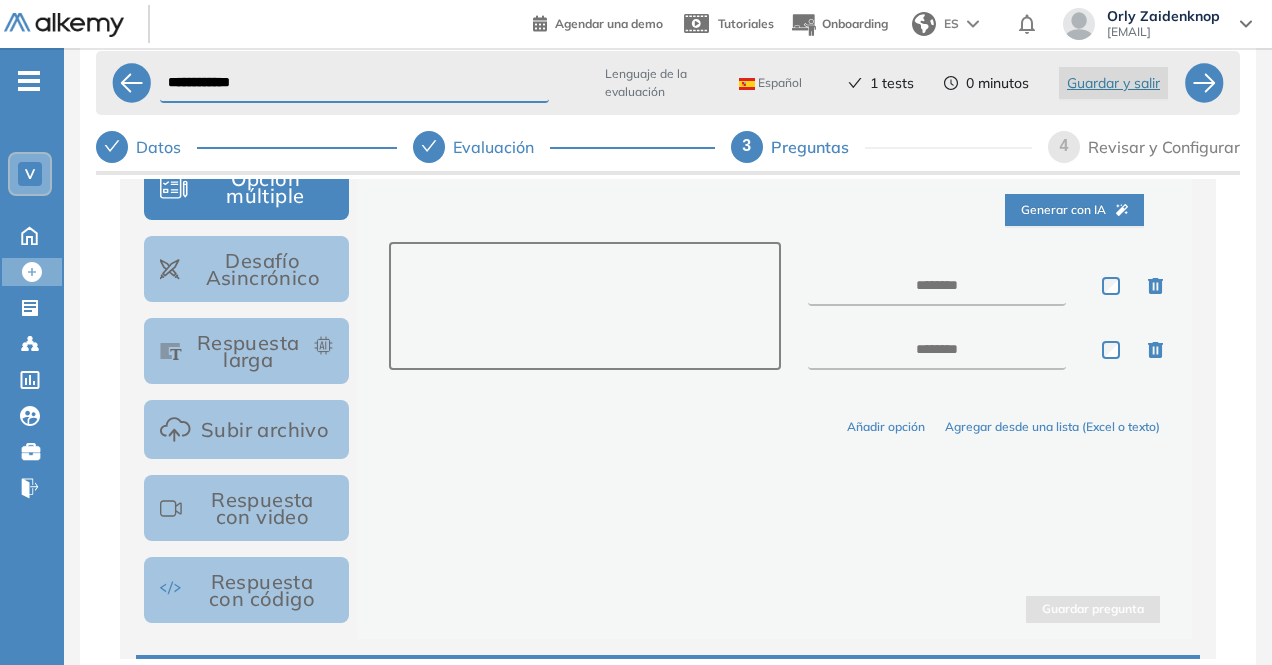click at bounding box center [584, 306] 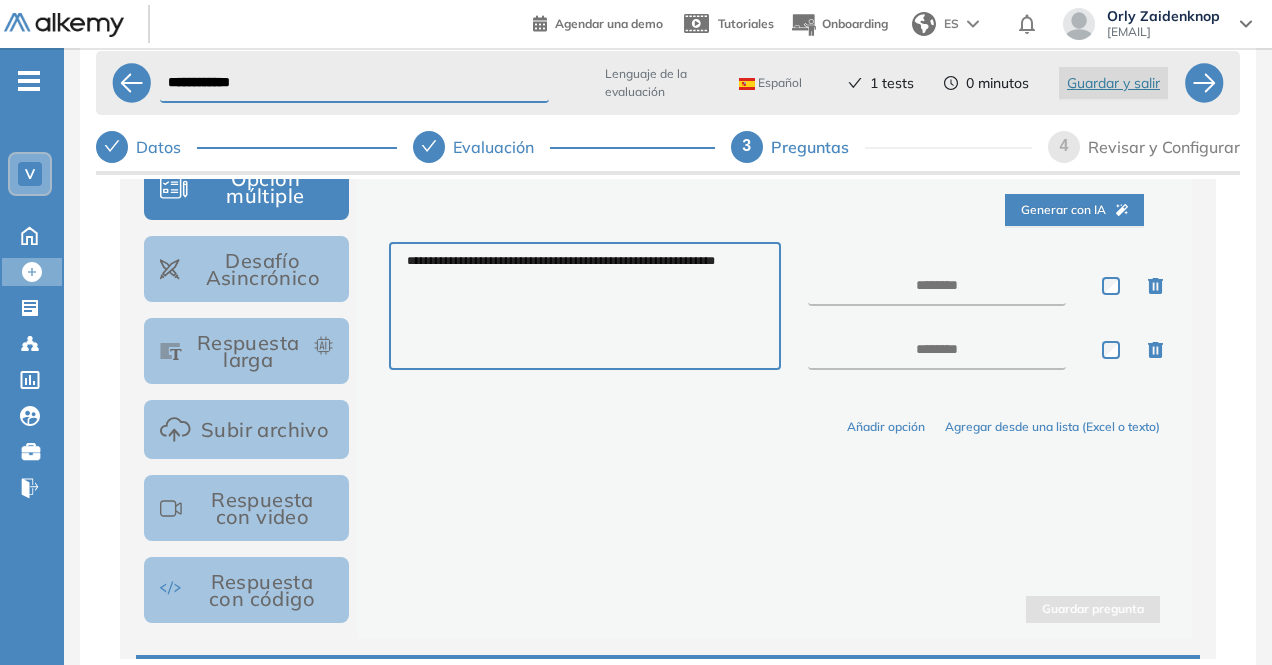 type on "**********" 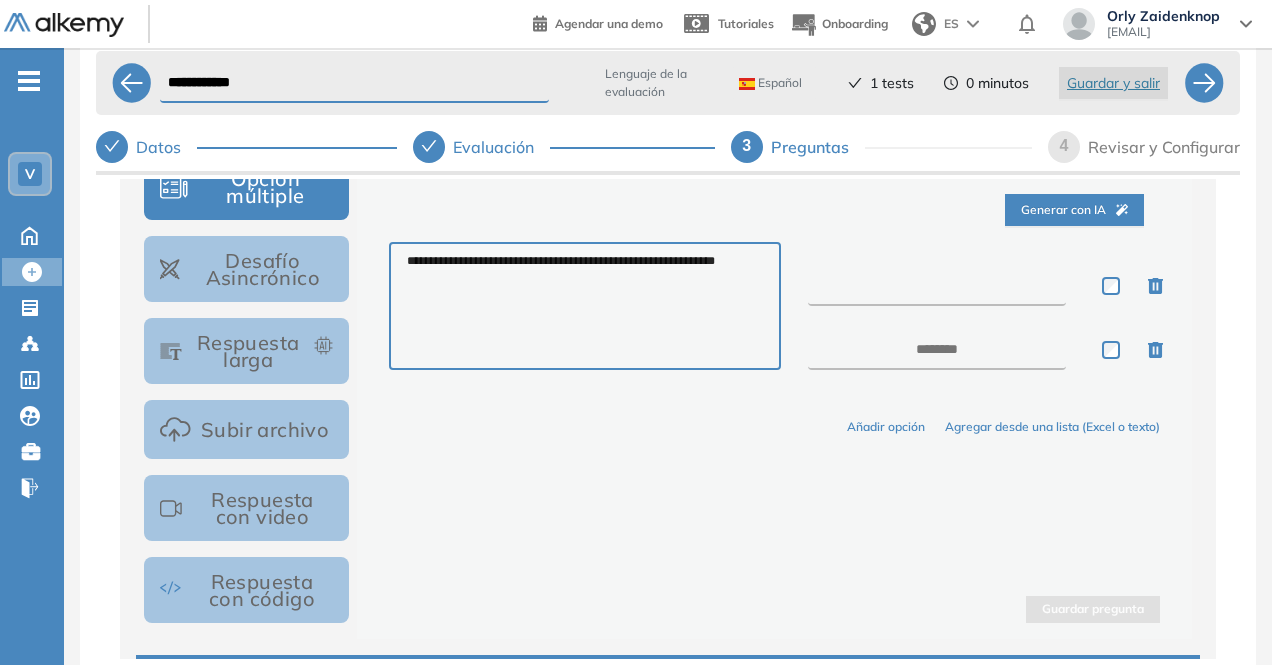 click at bounding box center [937, 286] 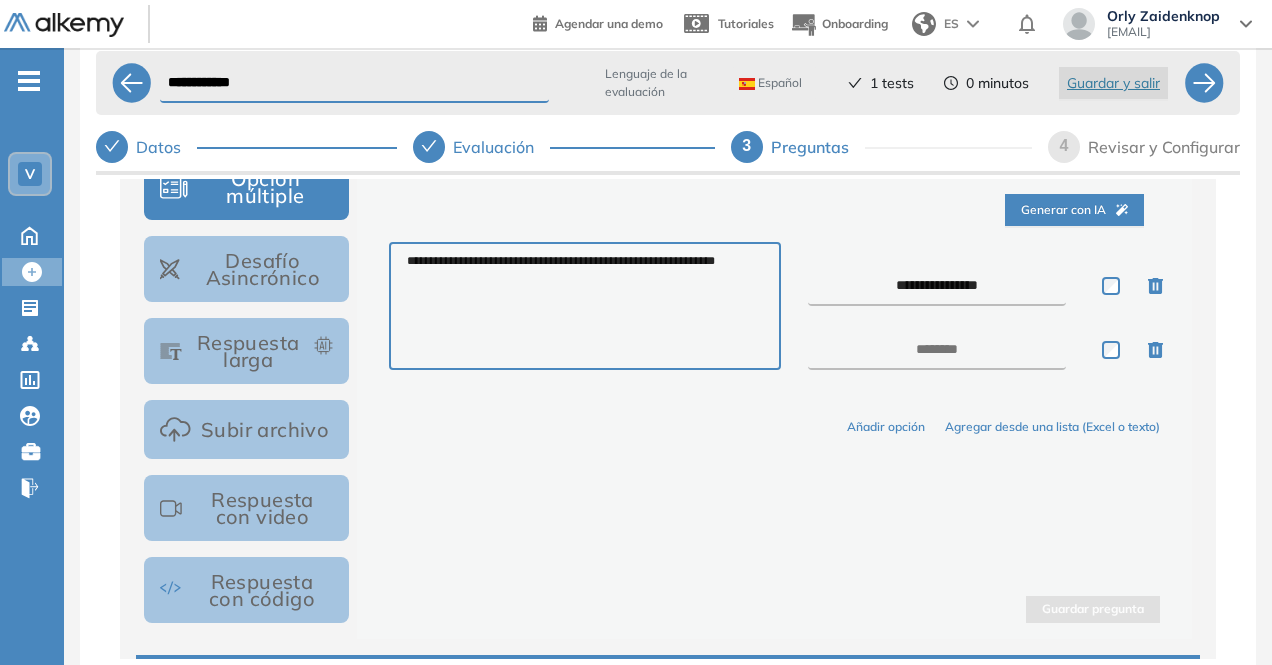 type on "**********" 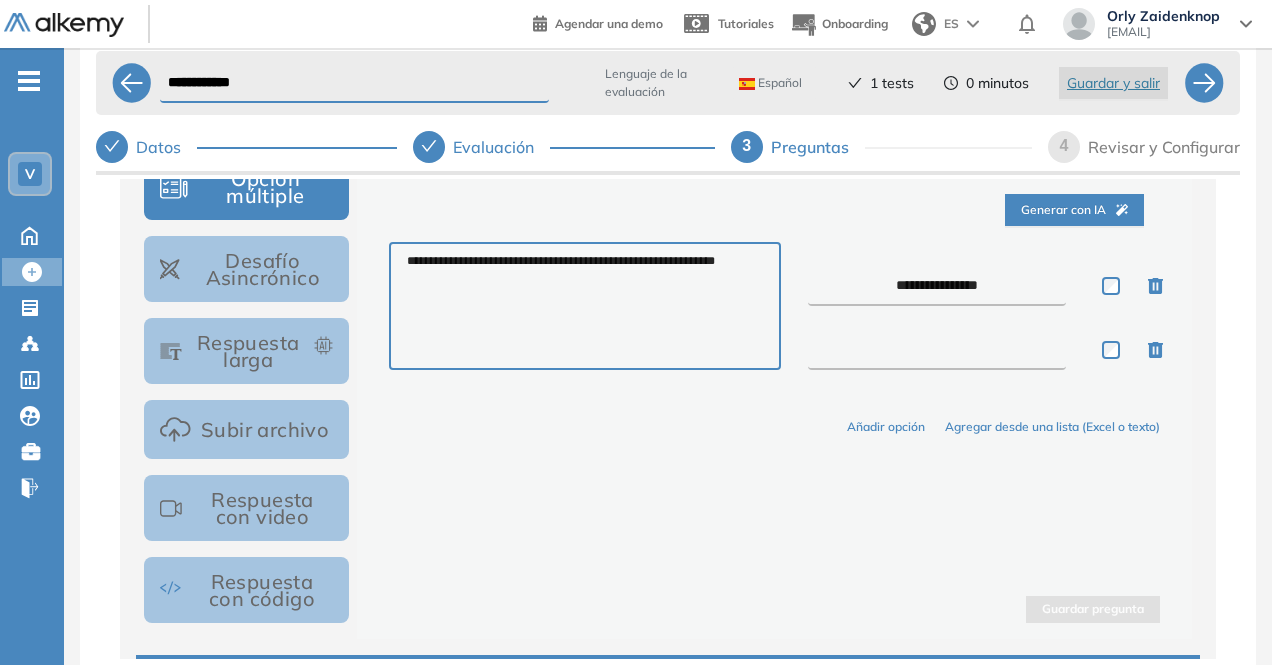 click at bounding box center [937, 350] 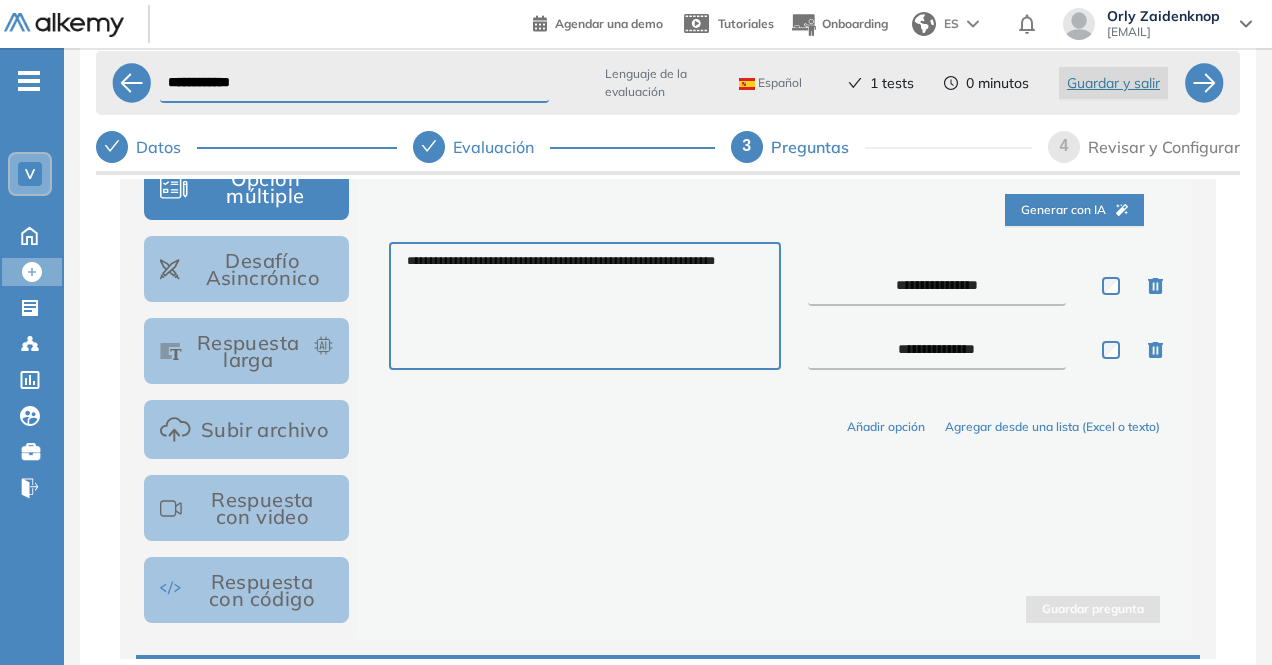 type on "**********" 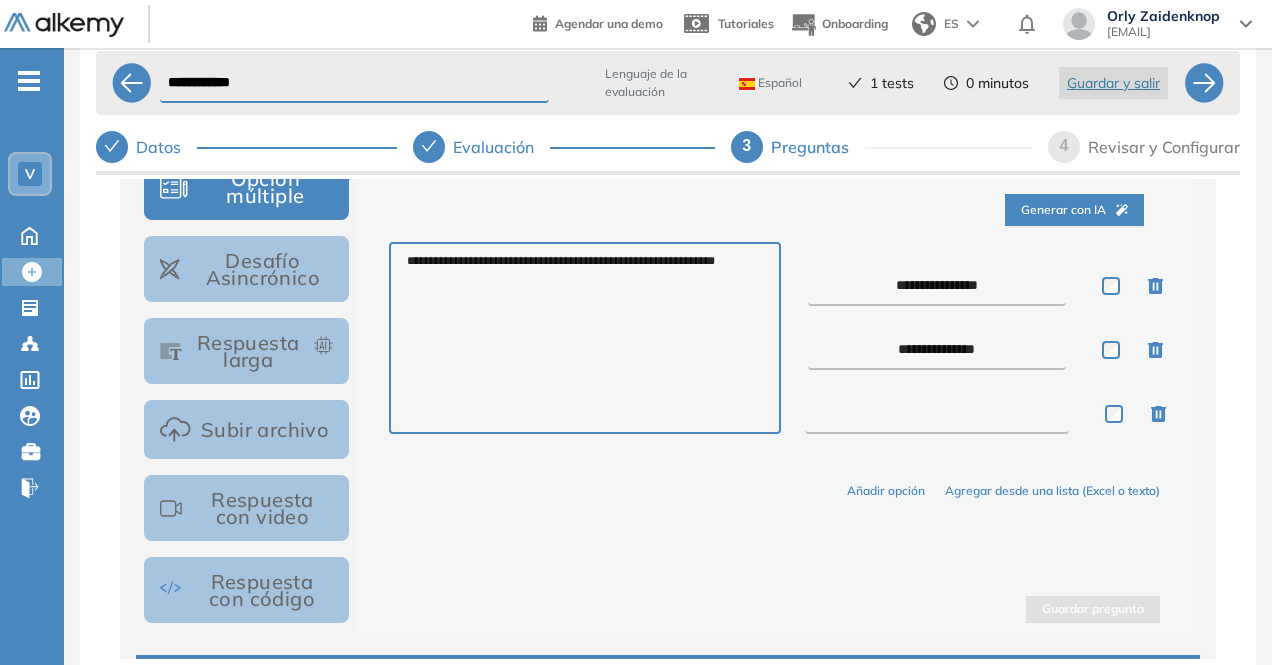 click at bounding box center [937, 414] 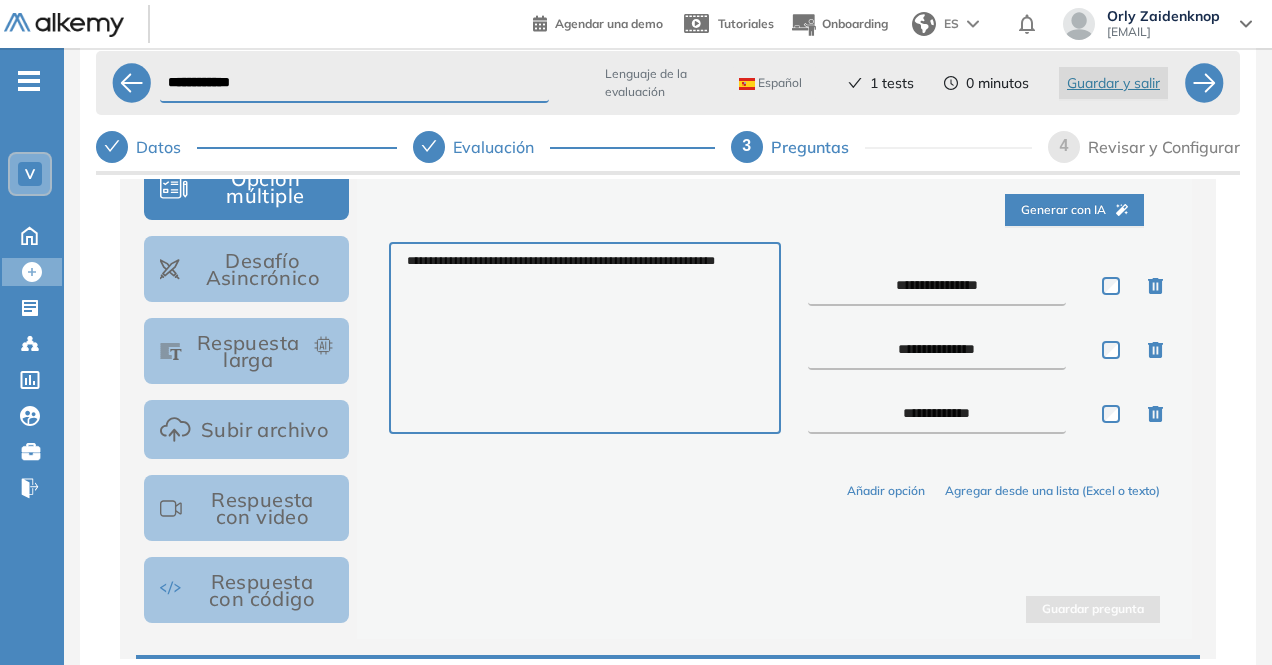 type on "**********" 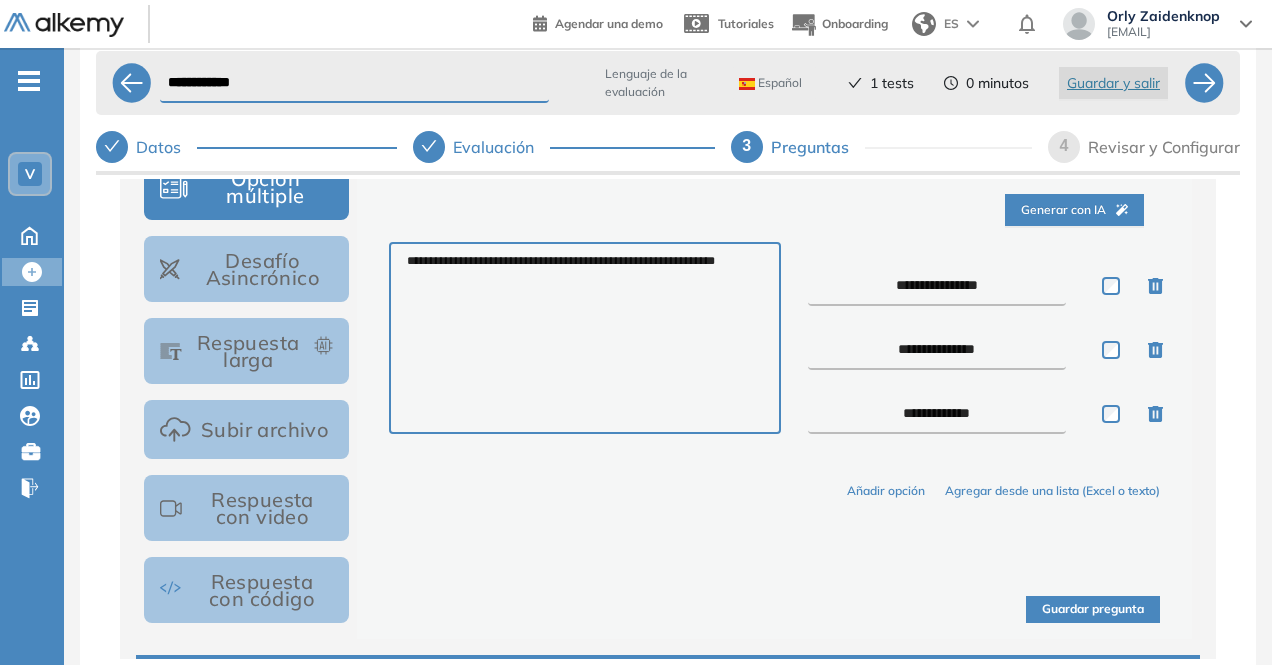 click on "Guardar pregunta" at bounding box center (1093, 609) 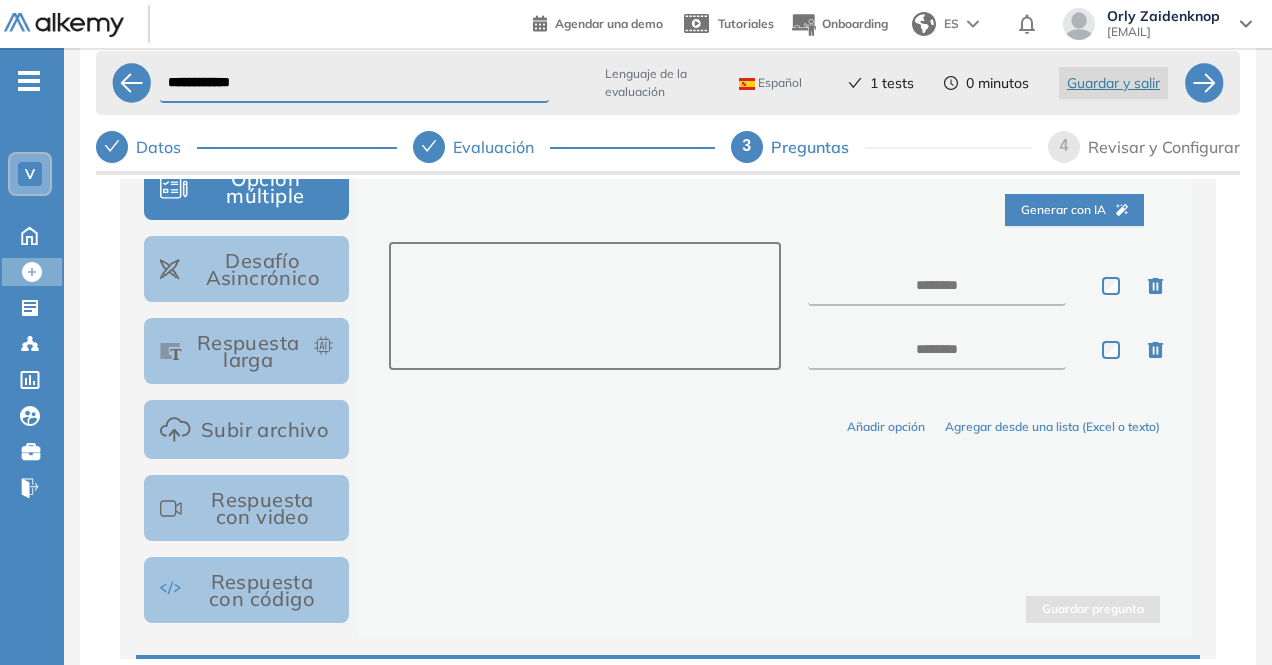click at bounding box center [584, 306] 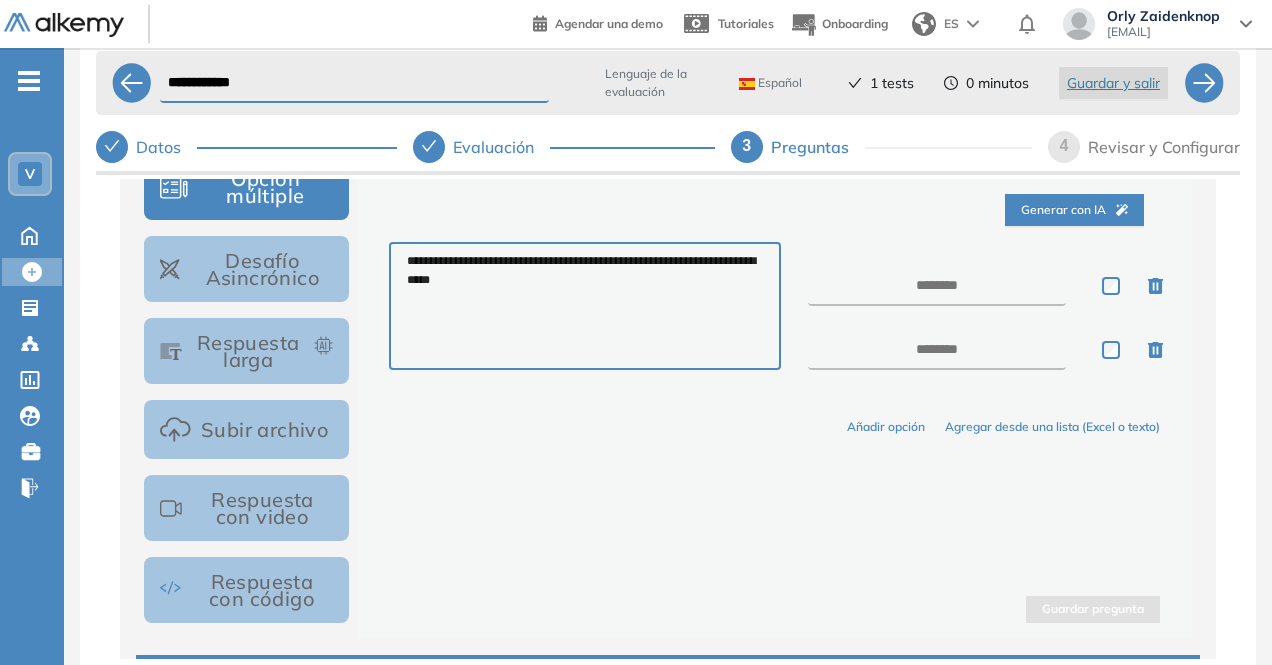 type on "**********" 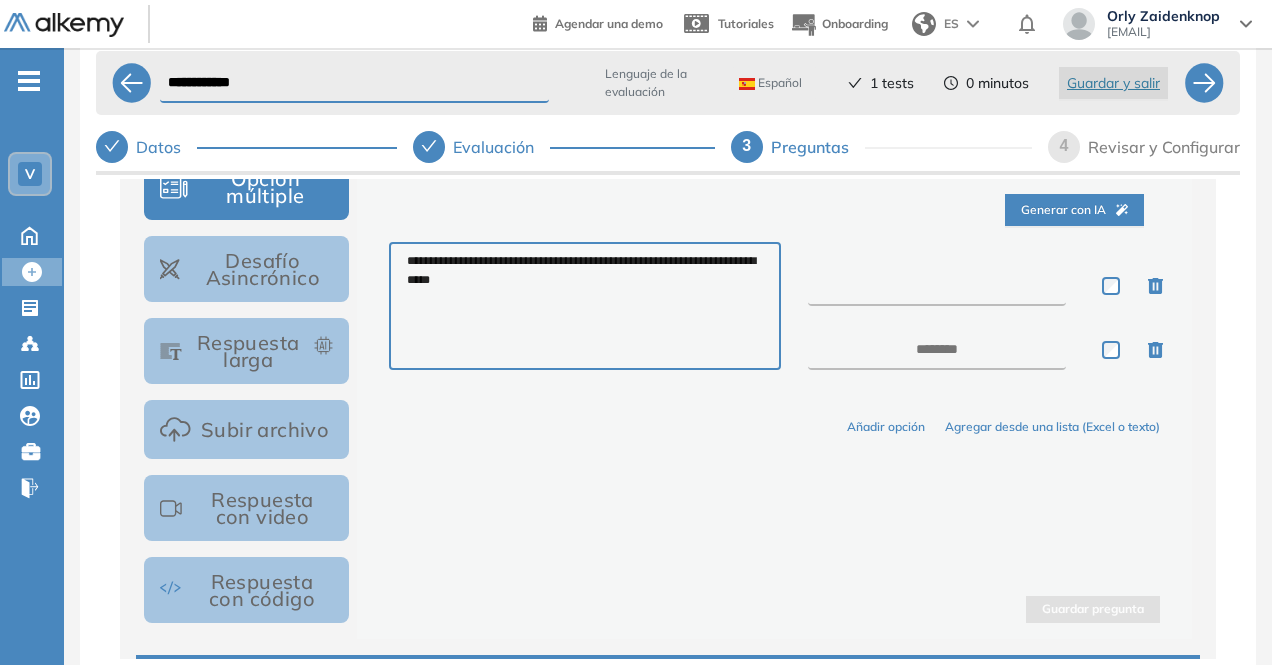 click at bounding box center [937, 286] 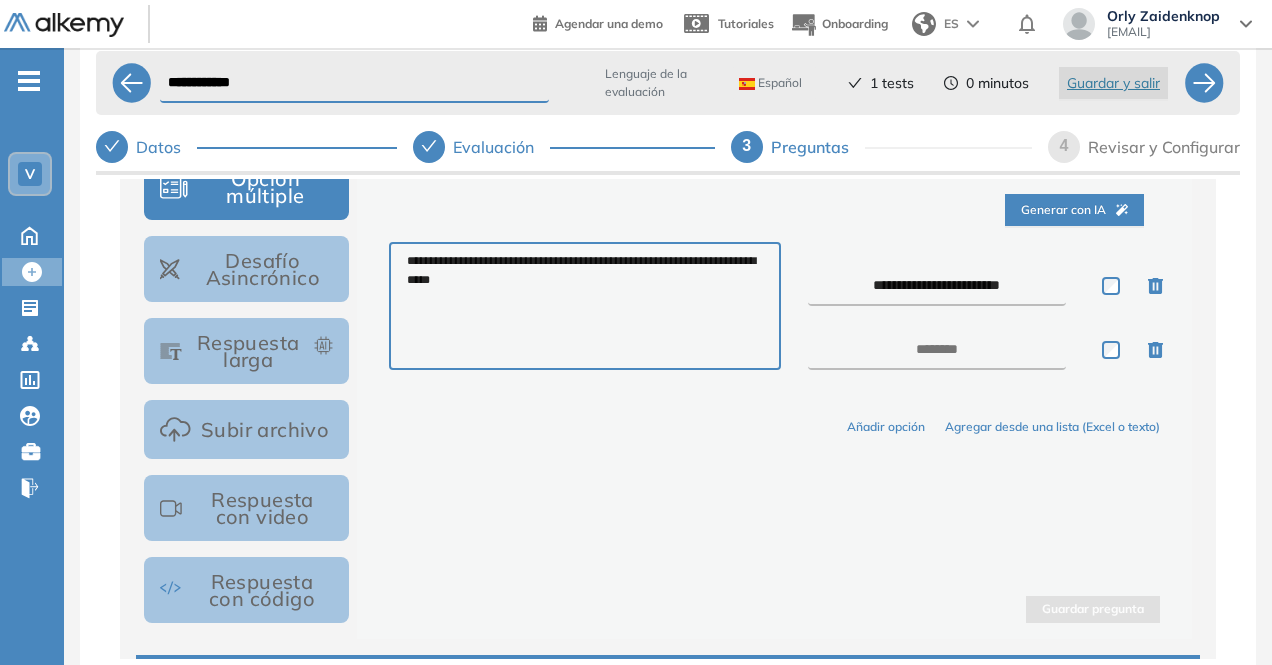 type on "**********" 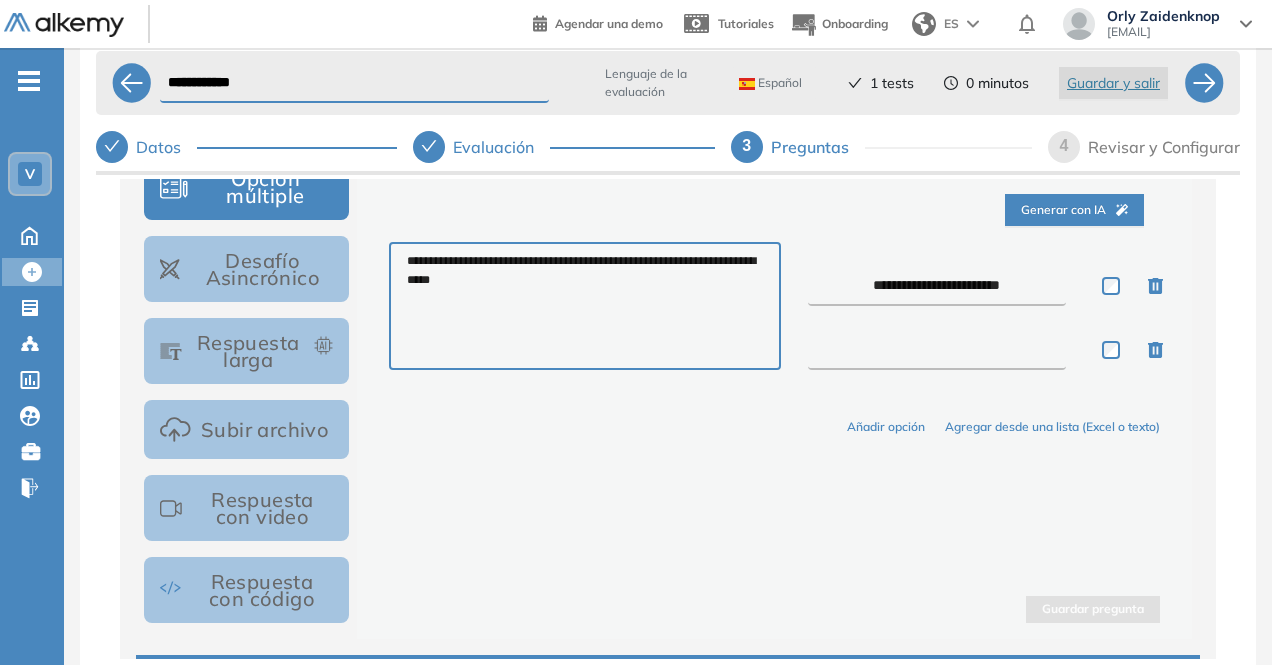 click at bounding box center (937, 350) 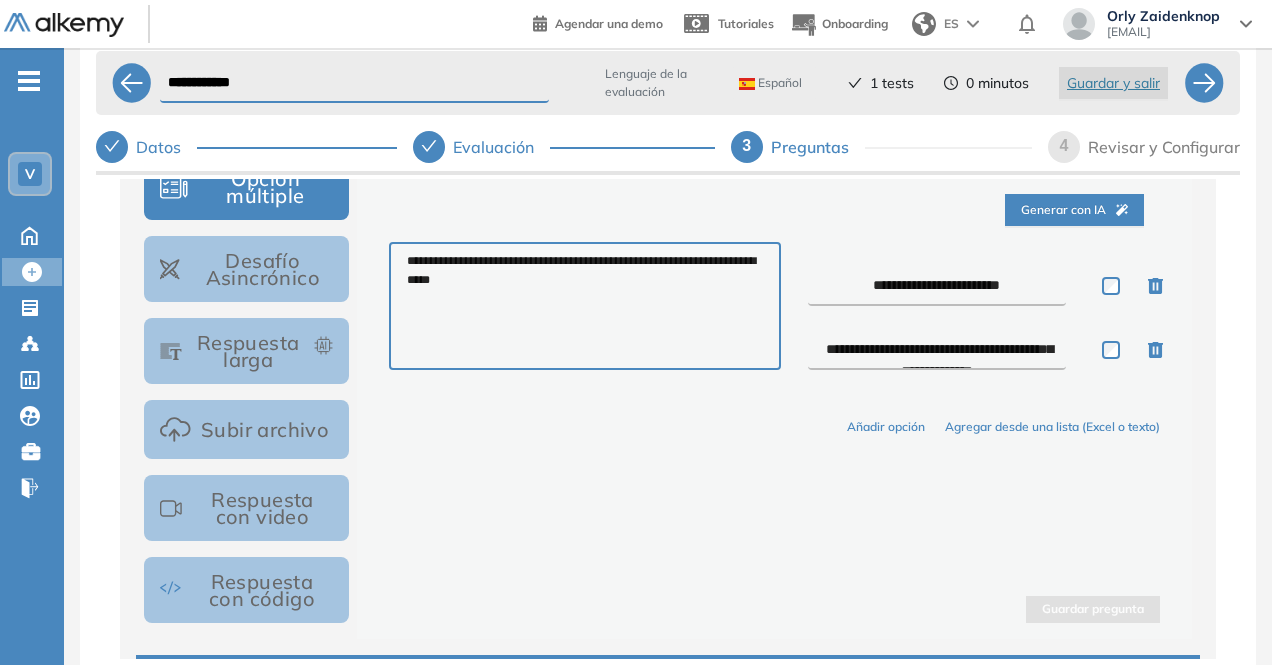 scroll, scrollTop: 11, scrollLeft: 0, axis: vertical 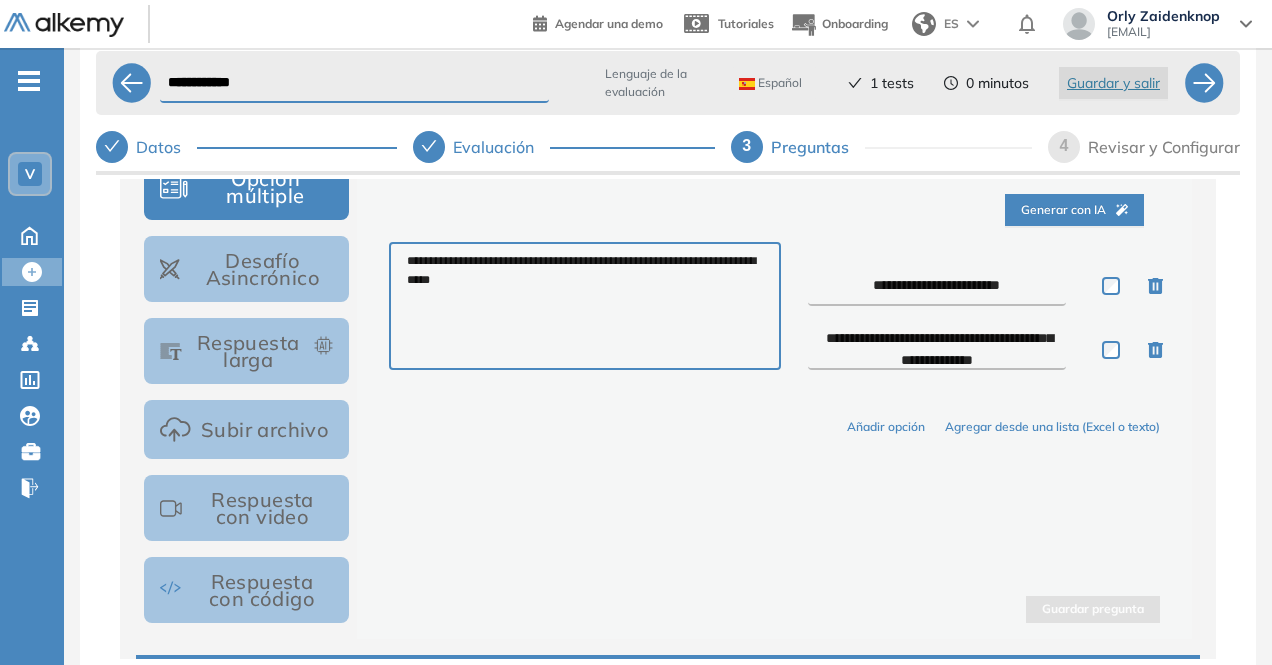 type on "**********" 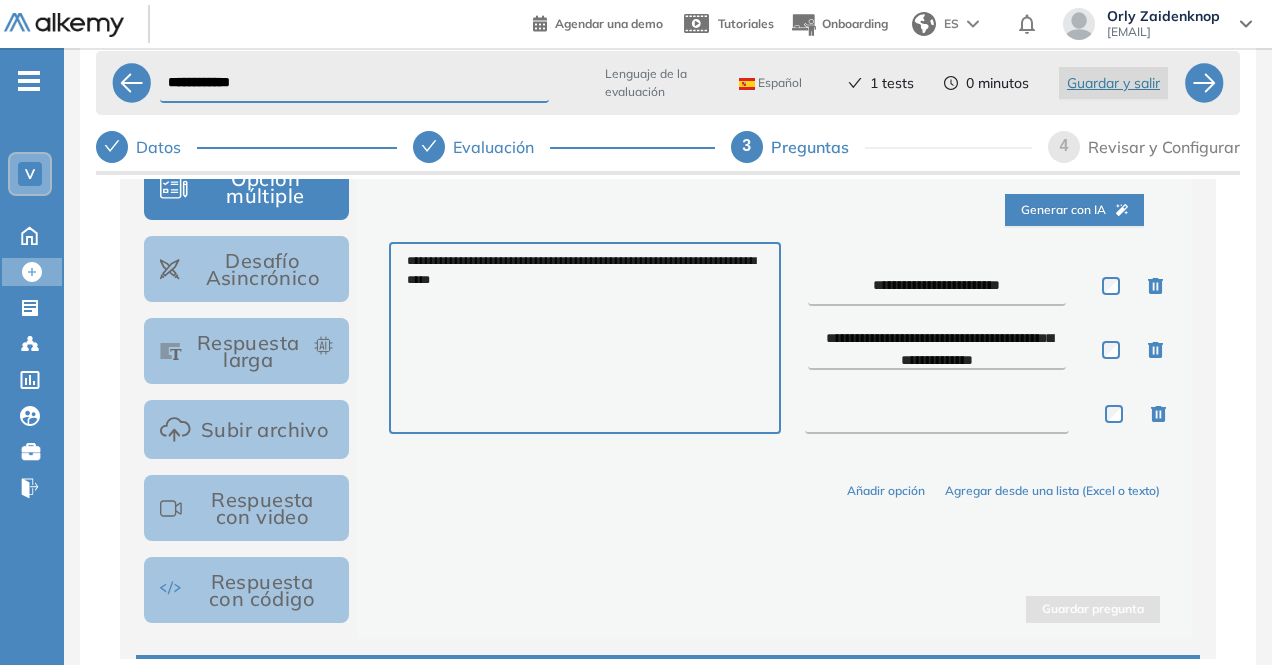 click at bounding box center [937, 414] 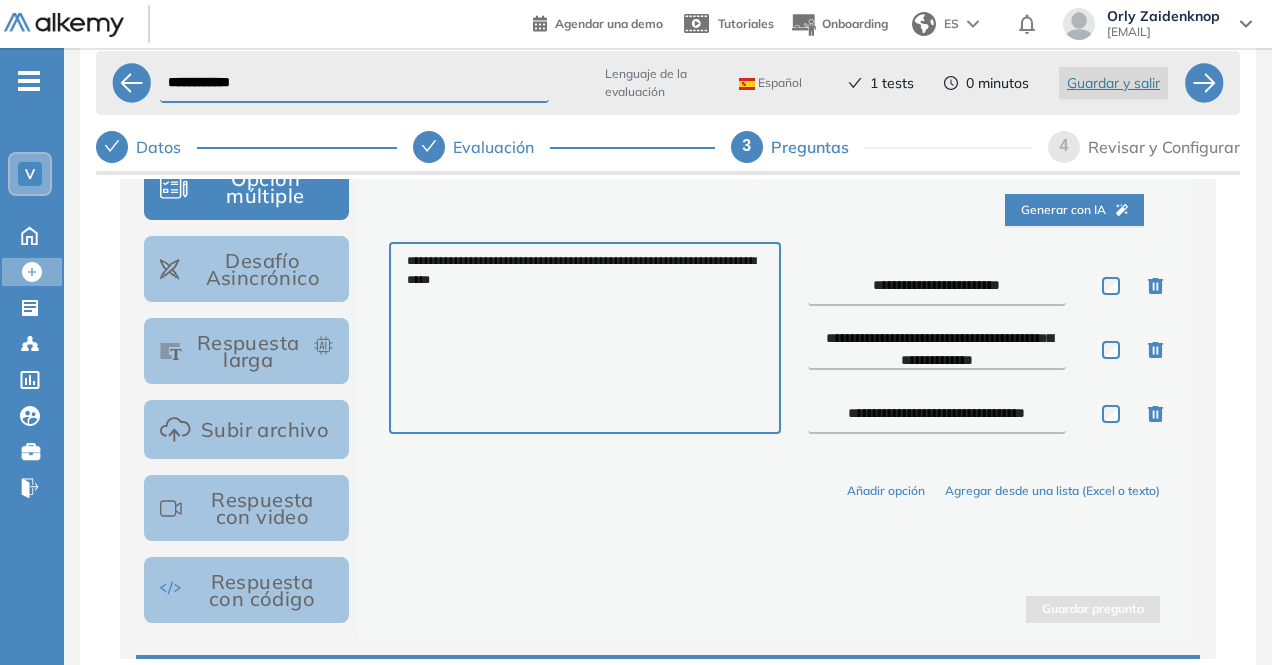 type on "**********" 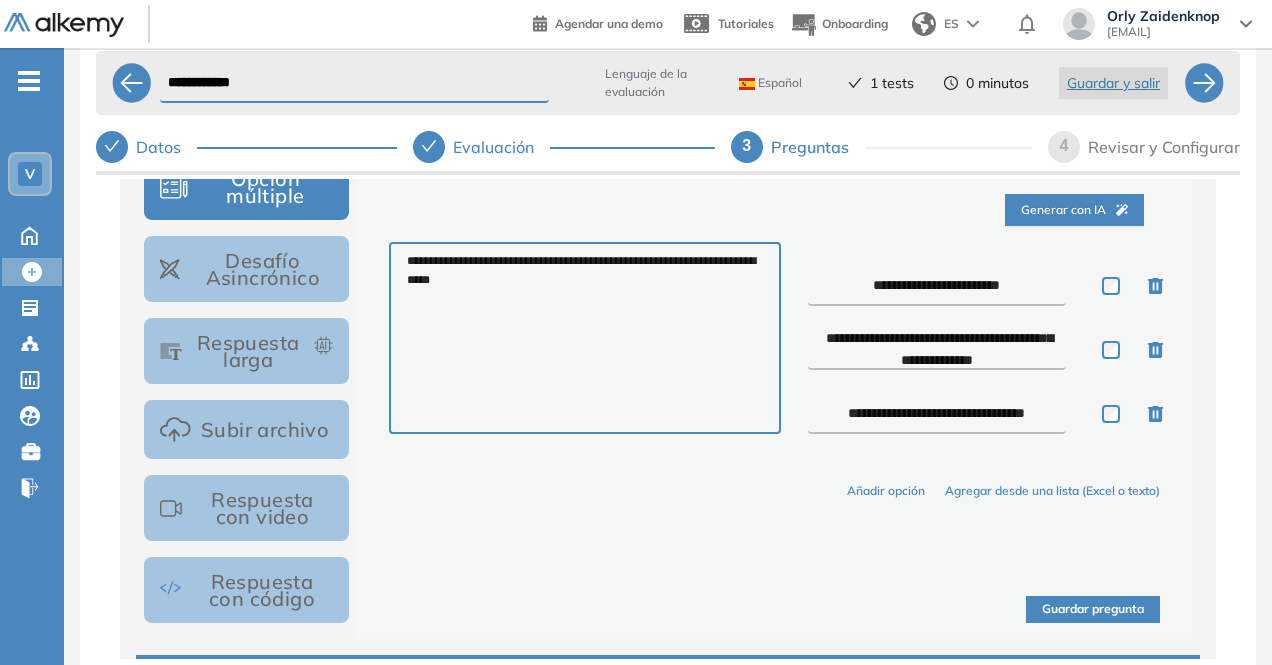 click on "Guardar pregunta" at bounding box center [1093, 609] 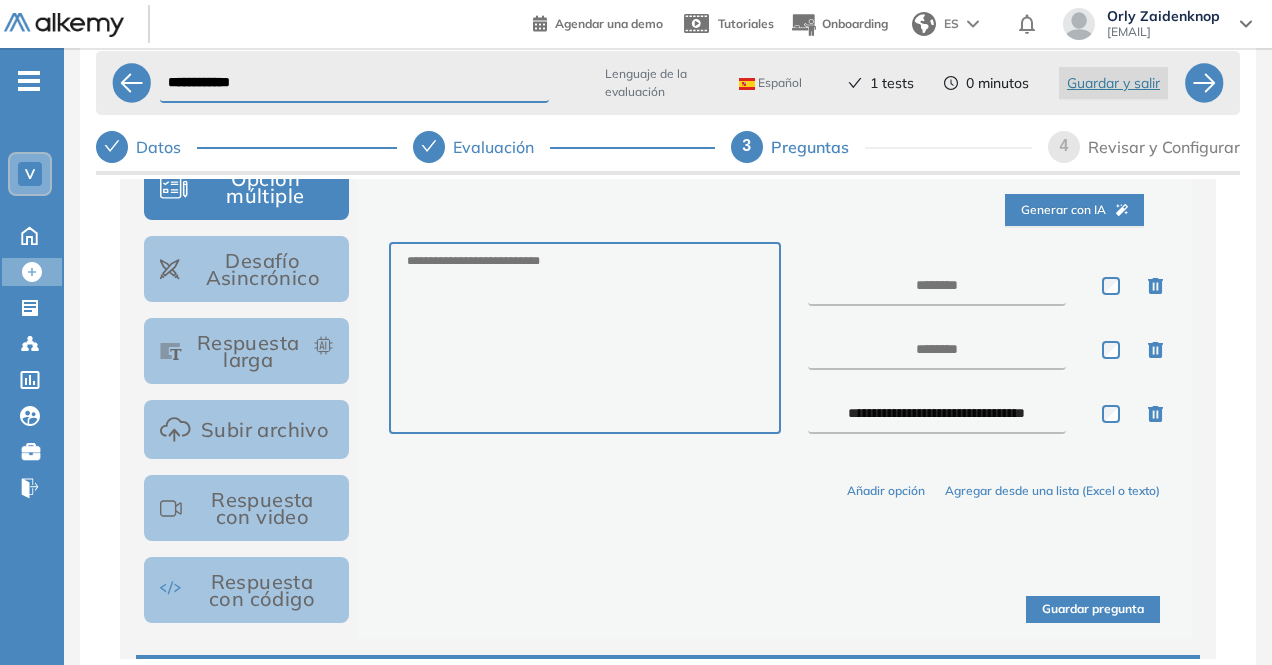scroll, scrollTop: 0, scrollLeft: 0, axis: both 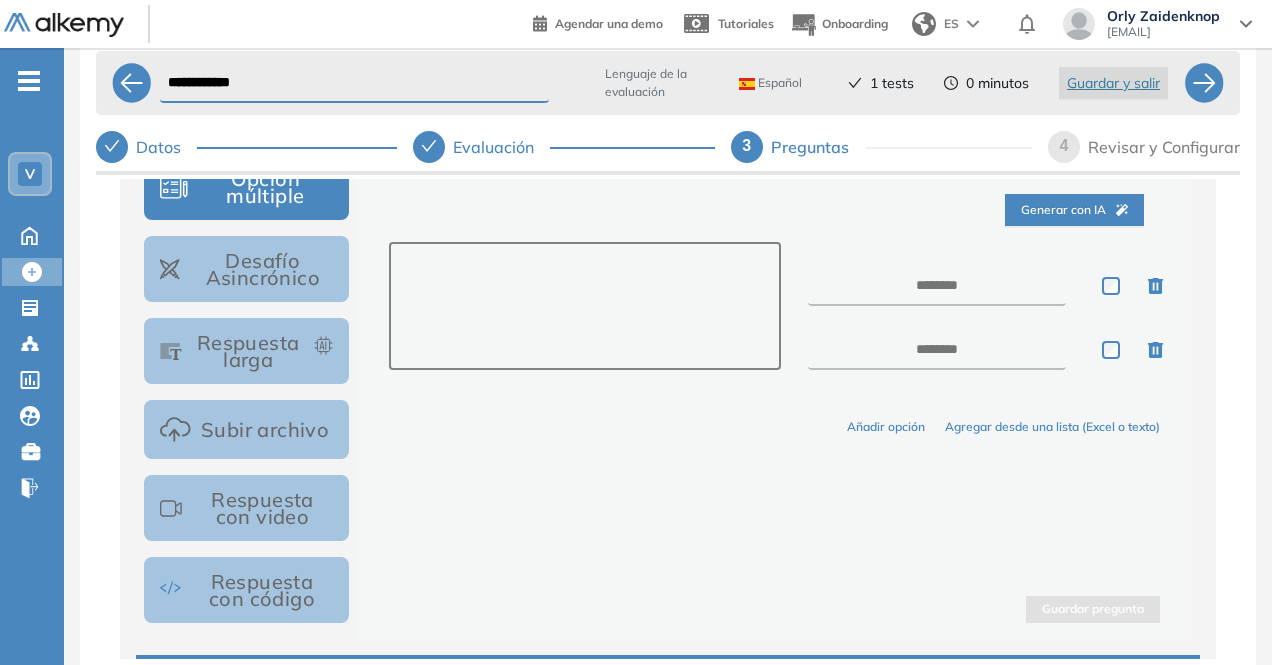 click at bounding box center [584, 306] 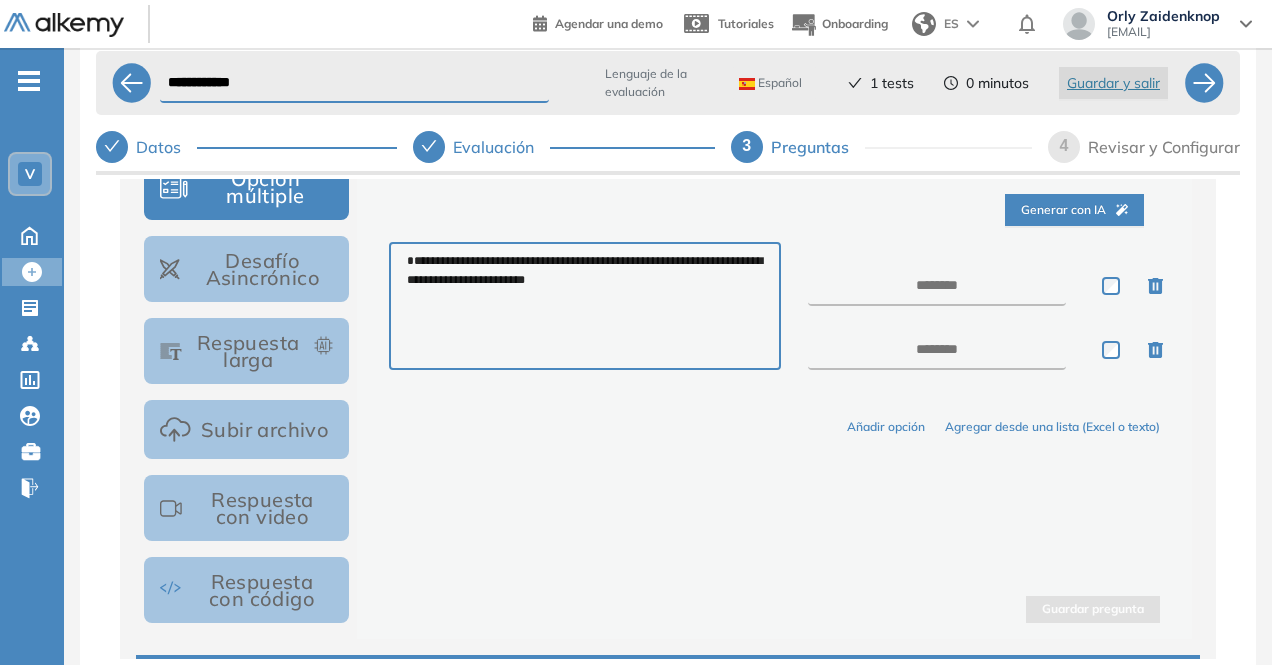 type on "**********" 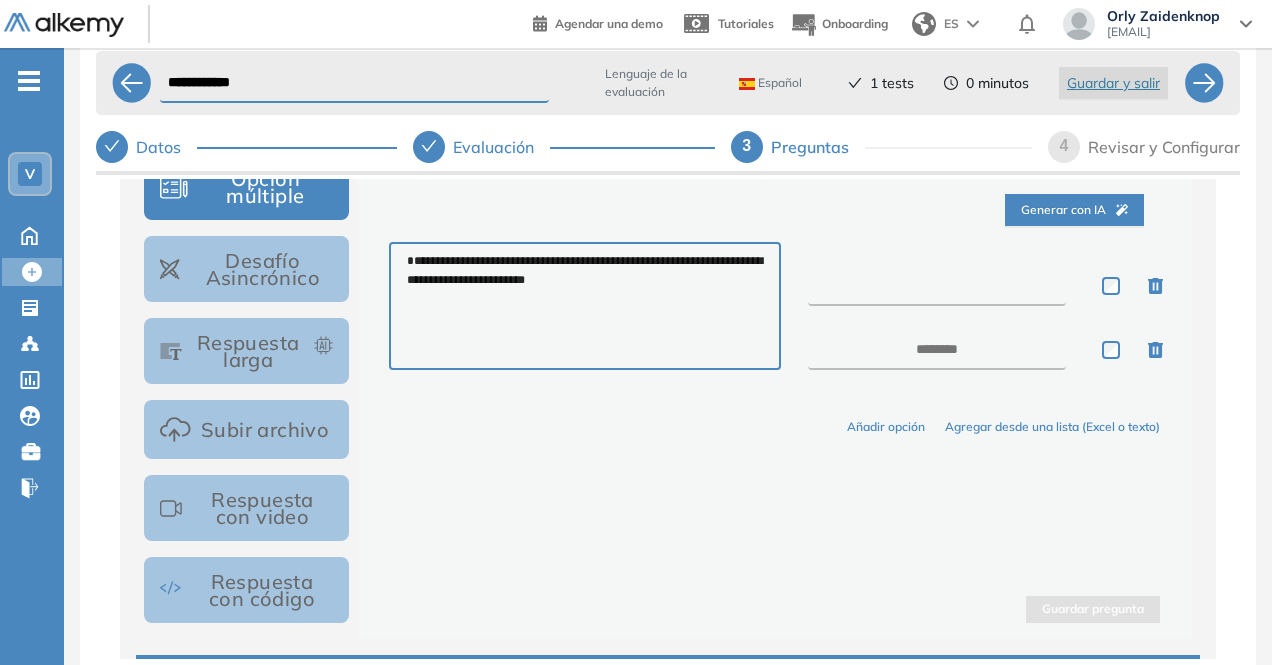 click at bounding box center [937, 286] 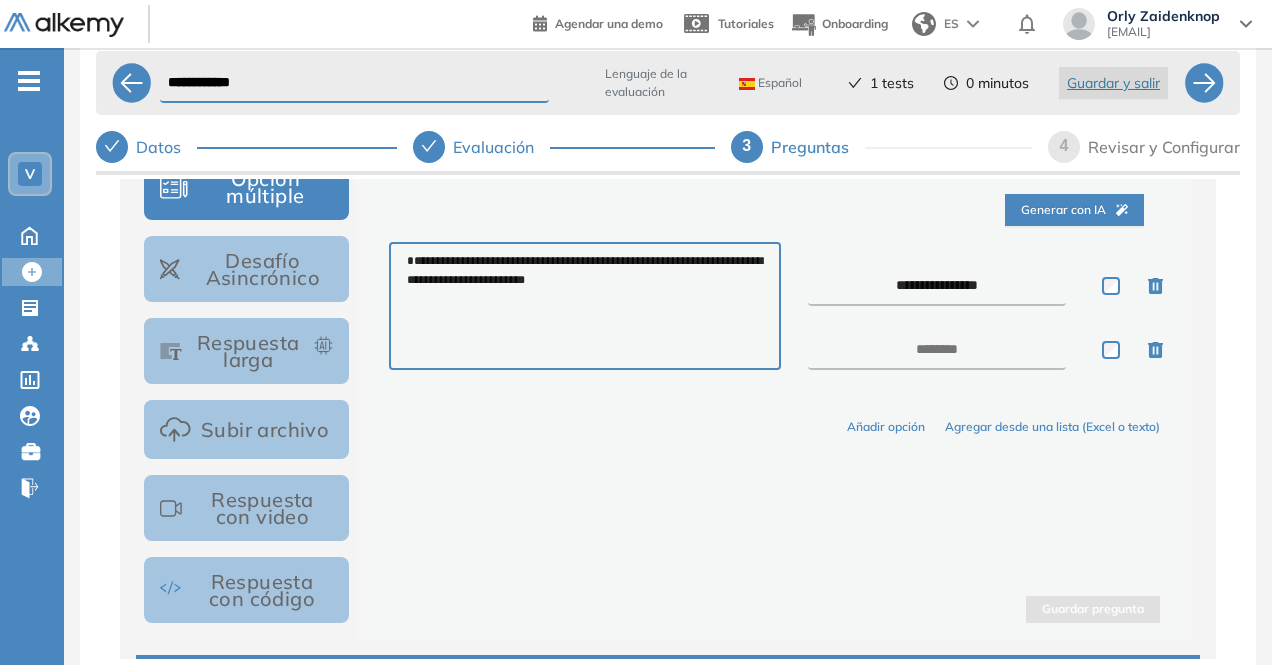 type on "**********" 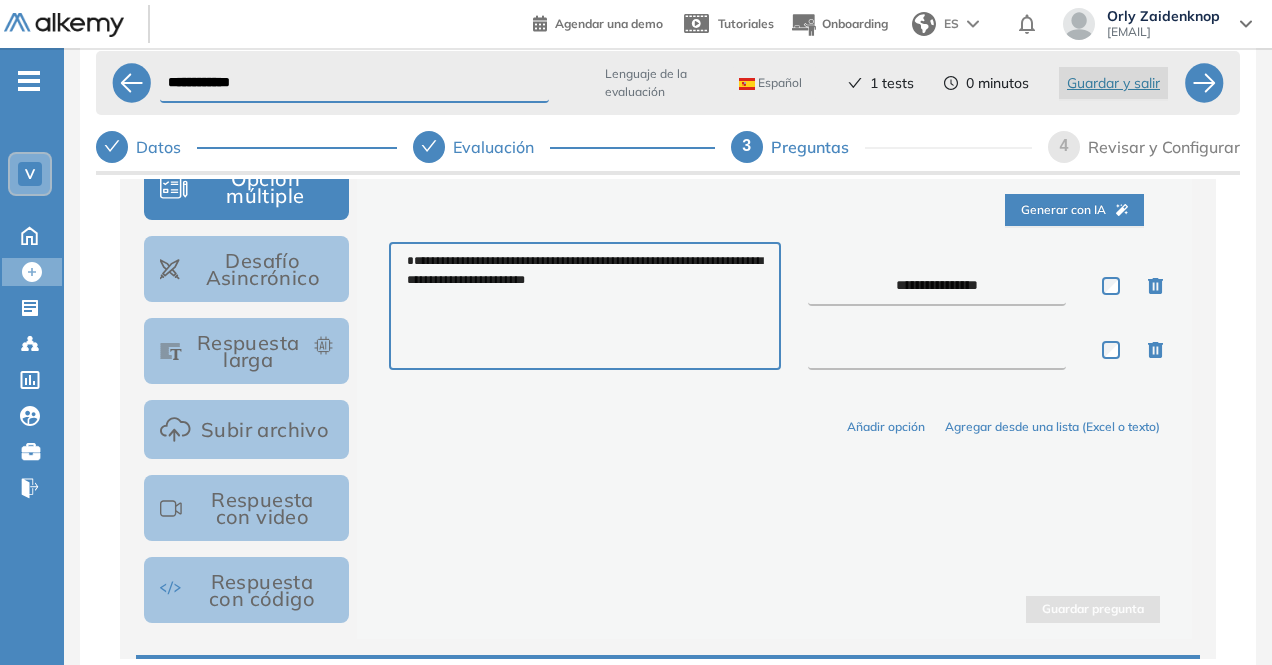 click at bounding box center (937, 350) 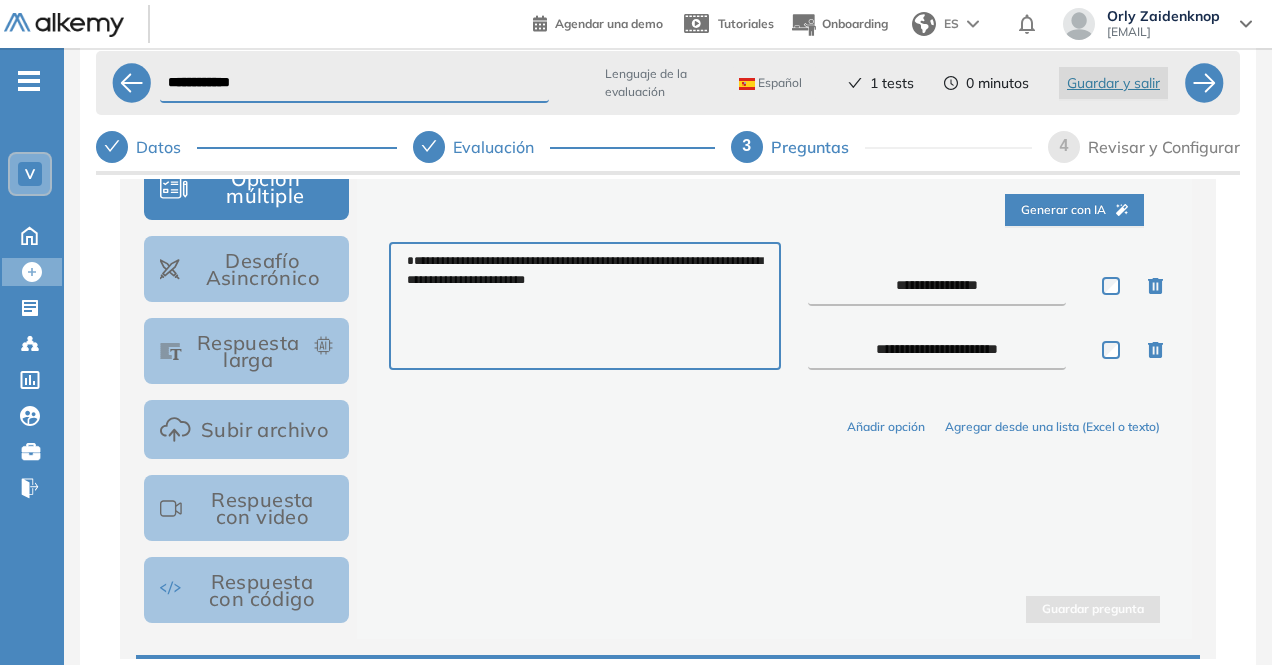 type on "**********" 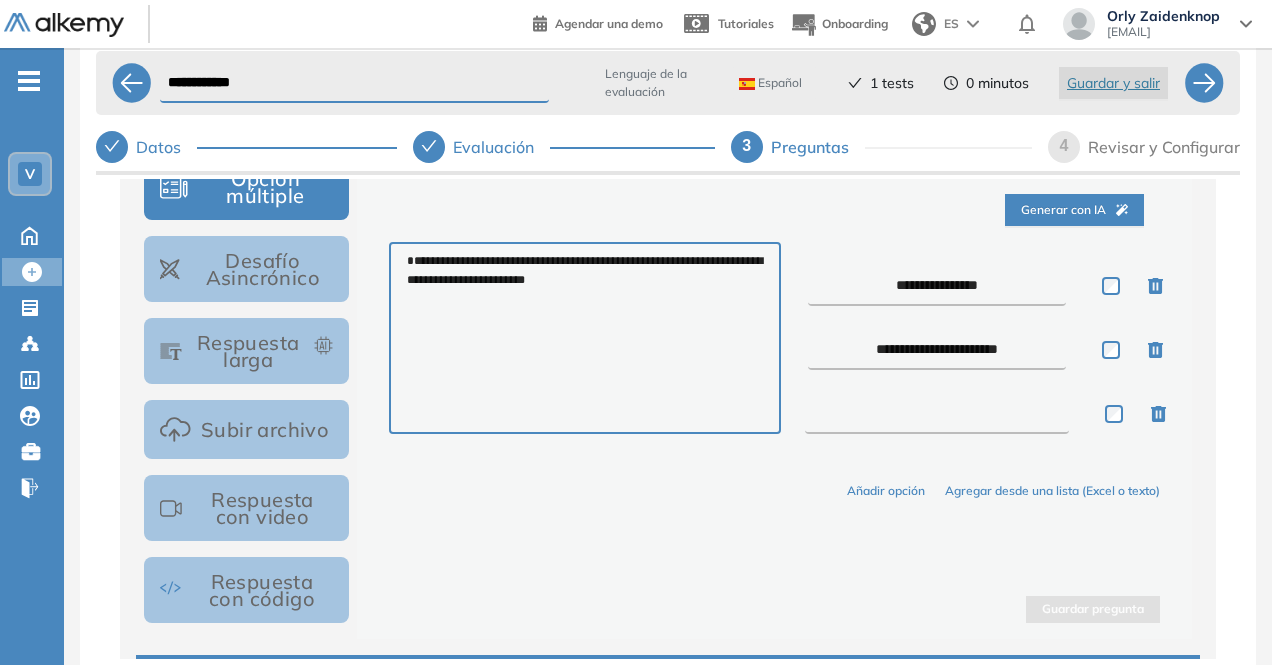 click at bounding box center [937, 414] 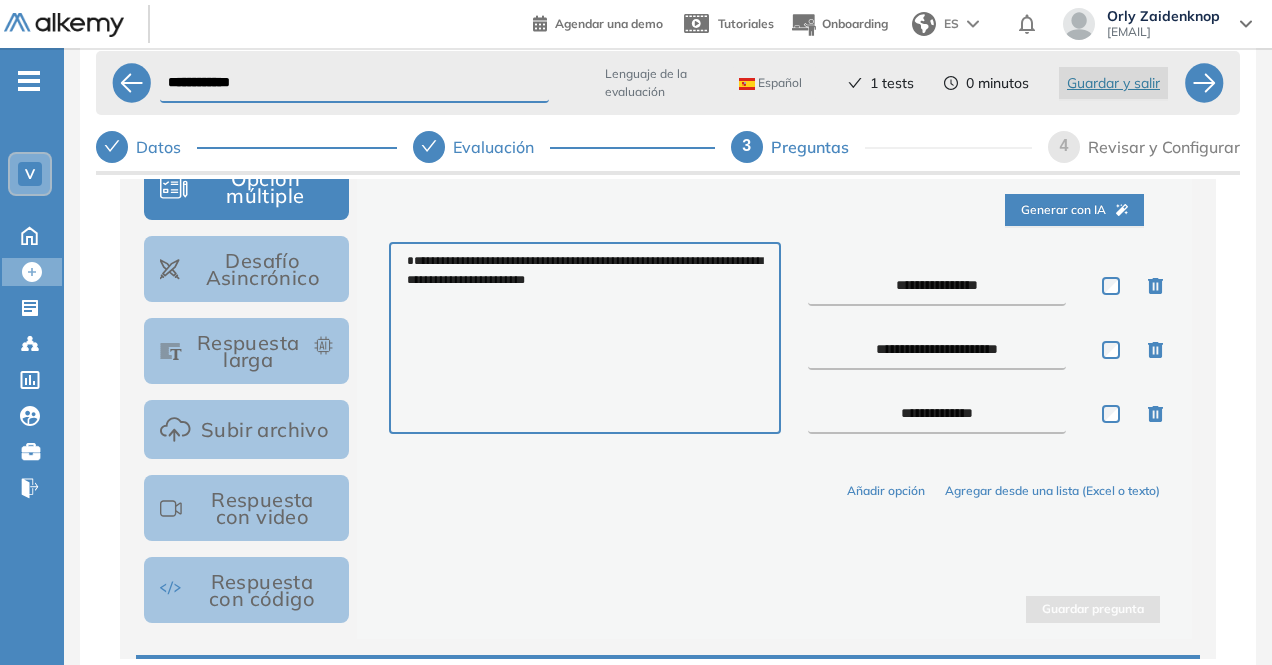 type on "**********" 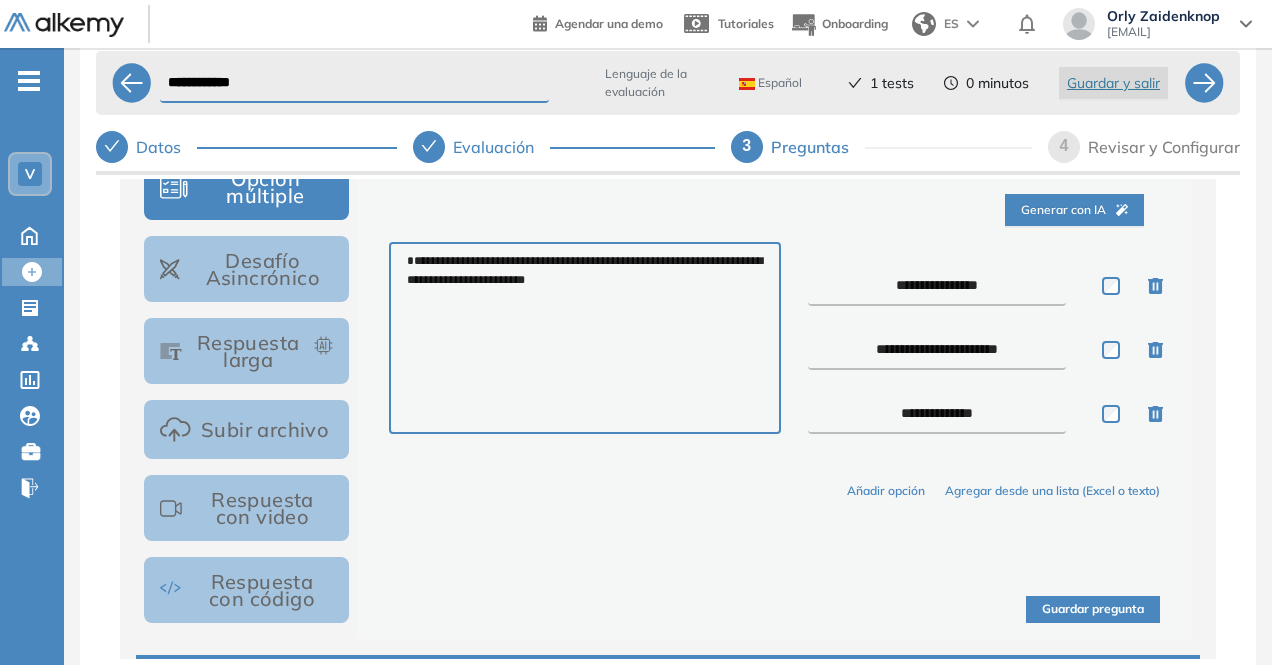 click on "Guardar pregunta" at bounding box center (1093, 609) 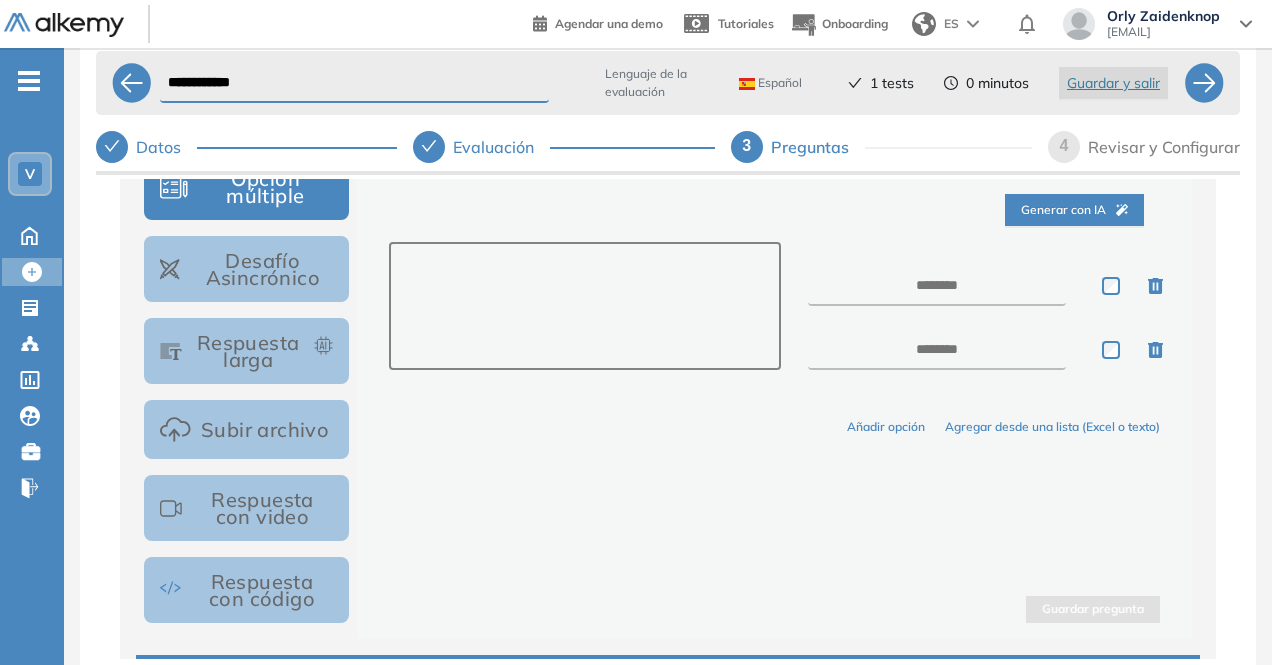 click at bounding box center (584, 306) 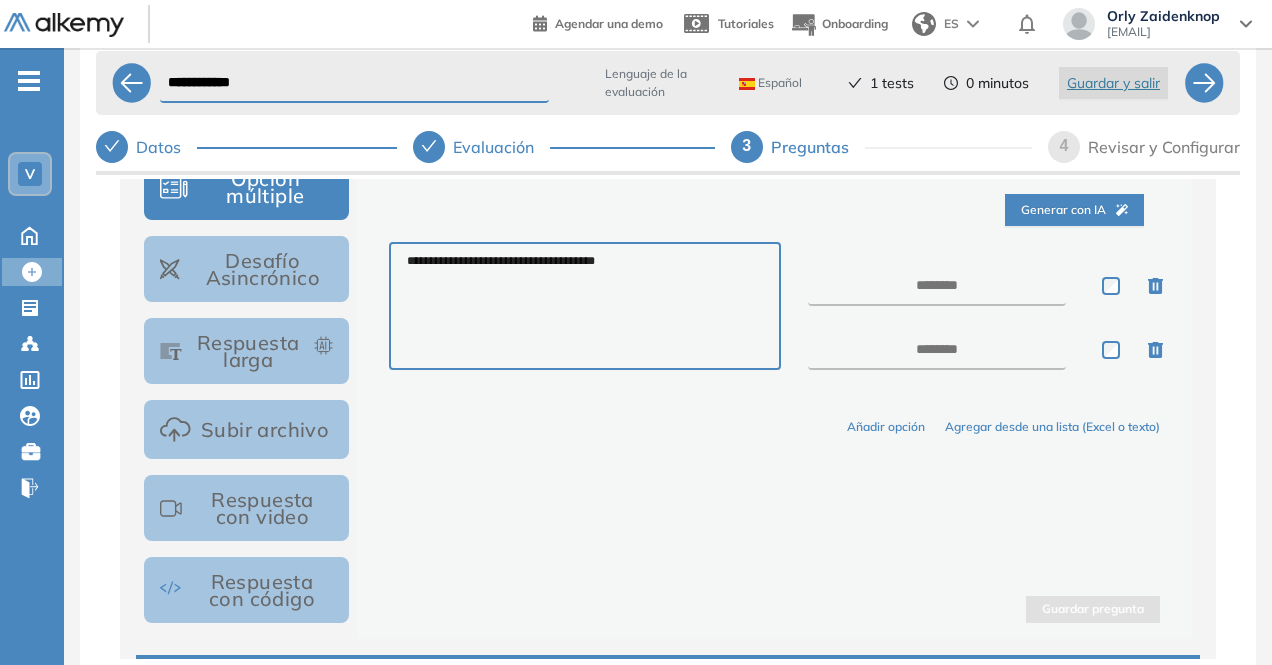 type on "**********" 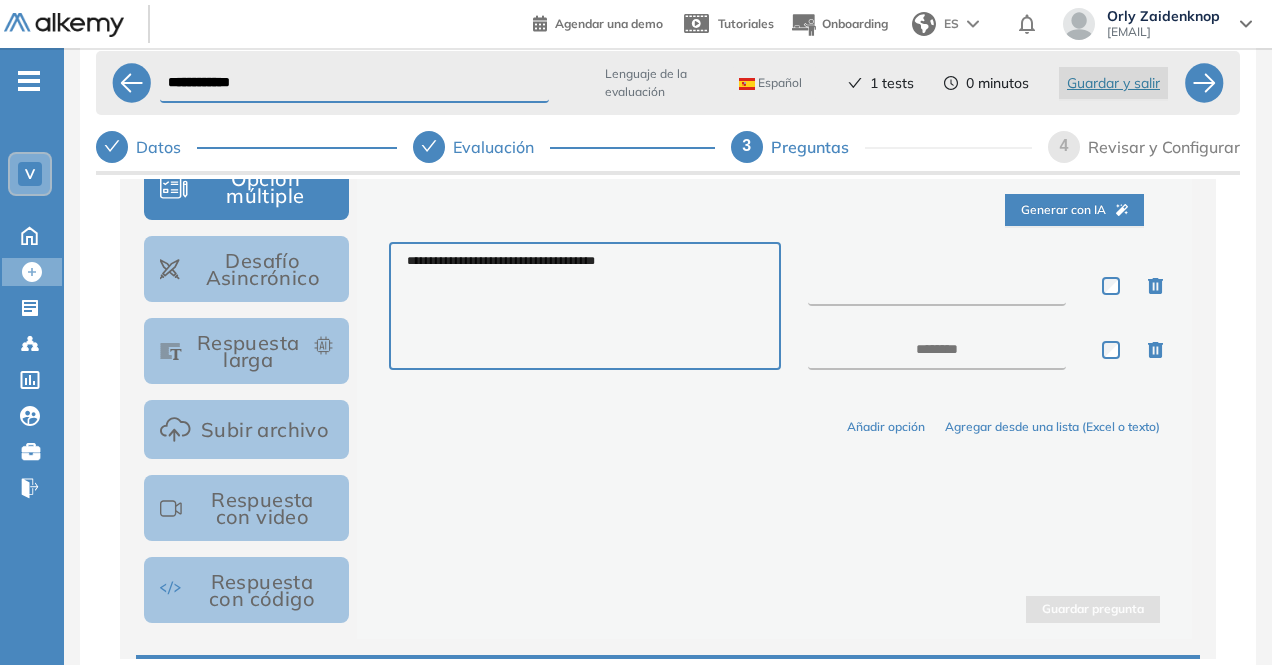 click at bounding box center (937, 286) 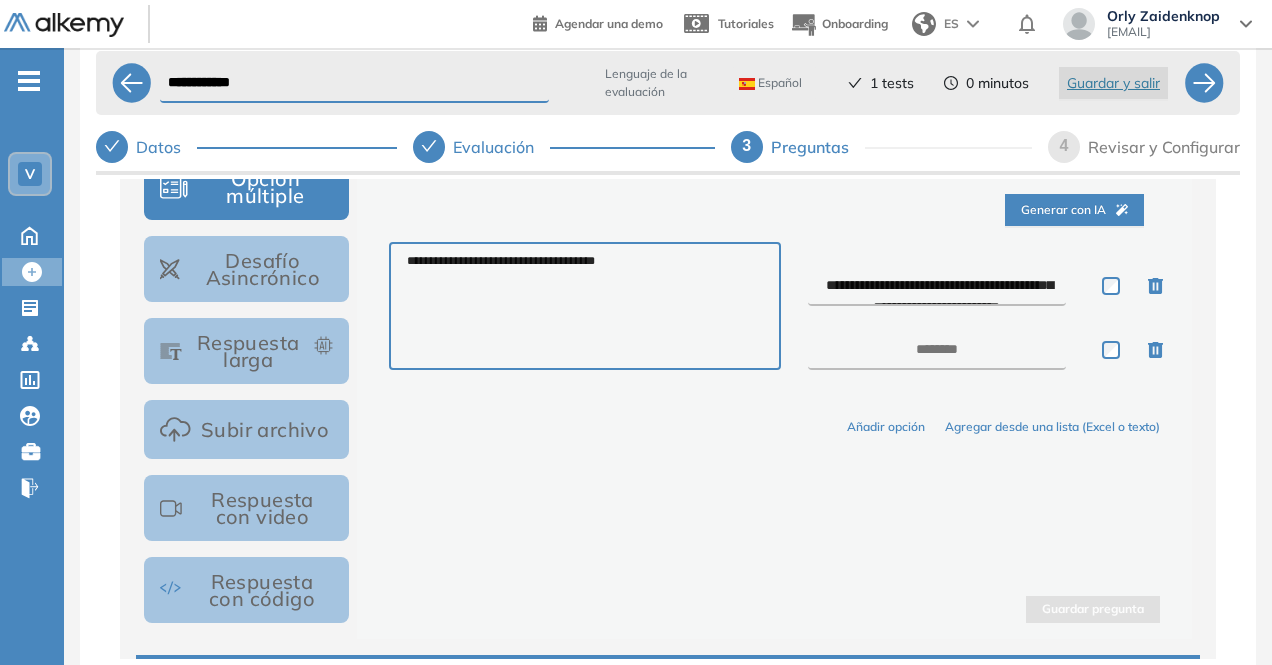 scroll, scrollTop: 33, scrollLeft: 0, axis: vertical 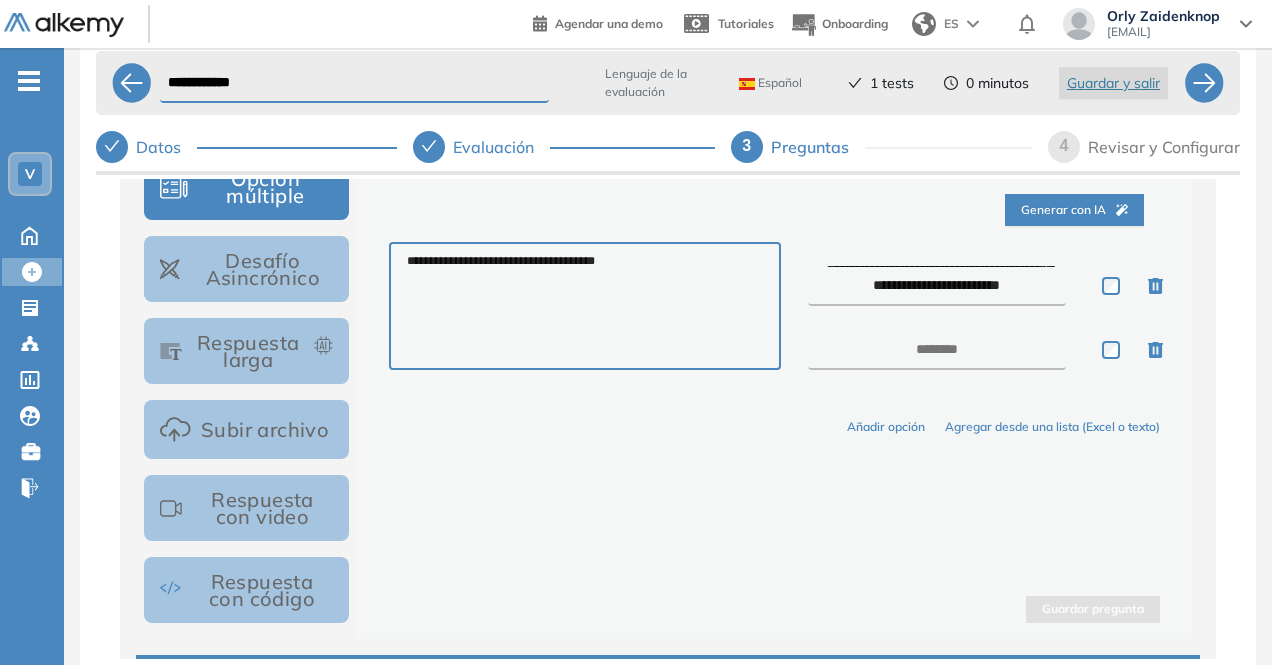 type on "**********" 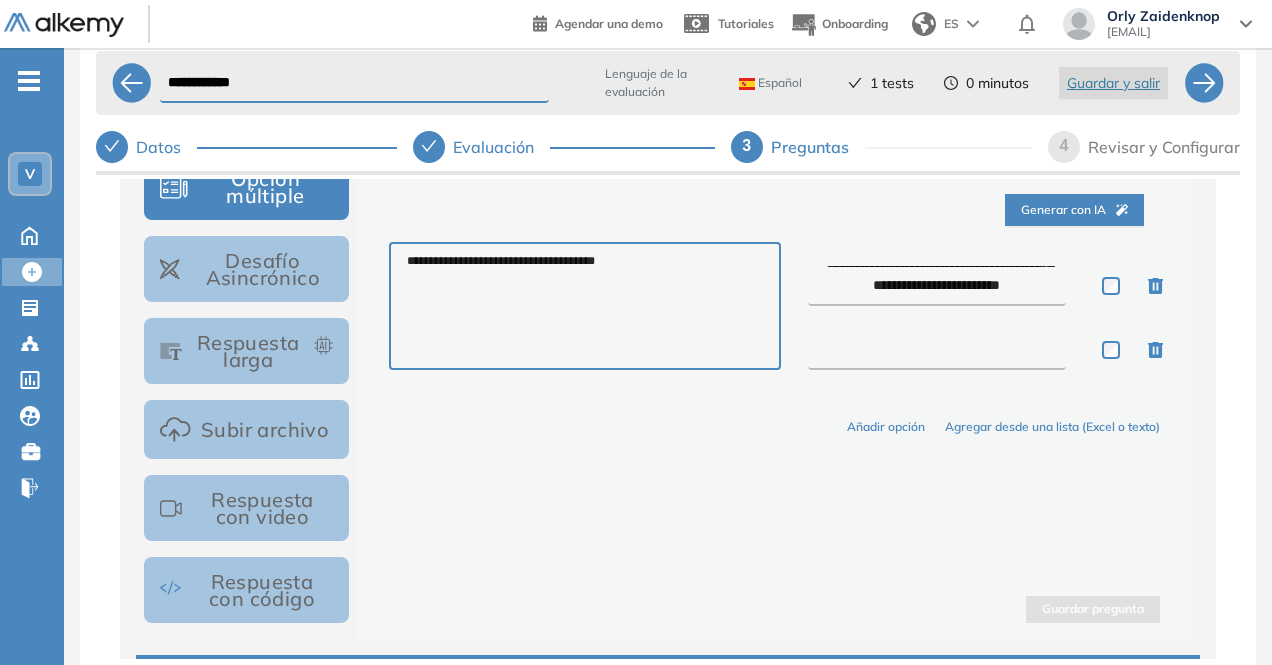 click at bounding box center [937, 350] 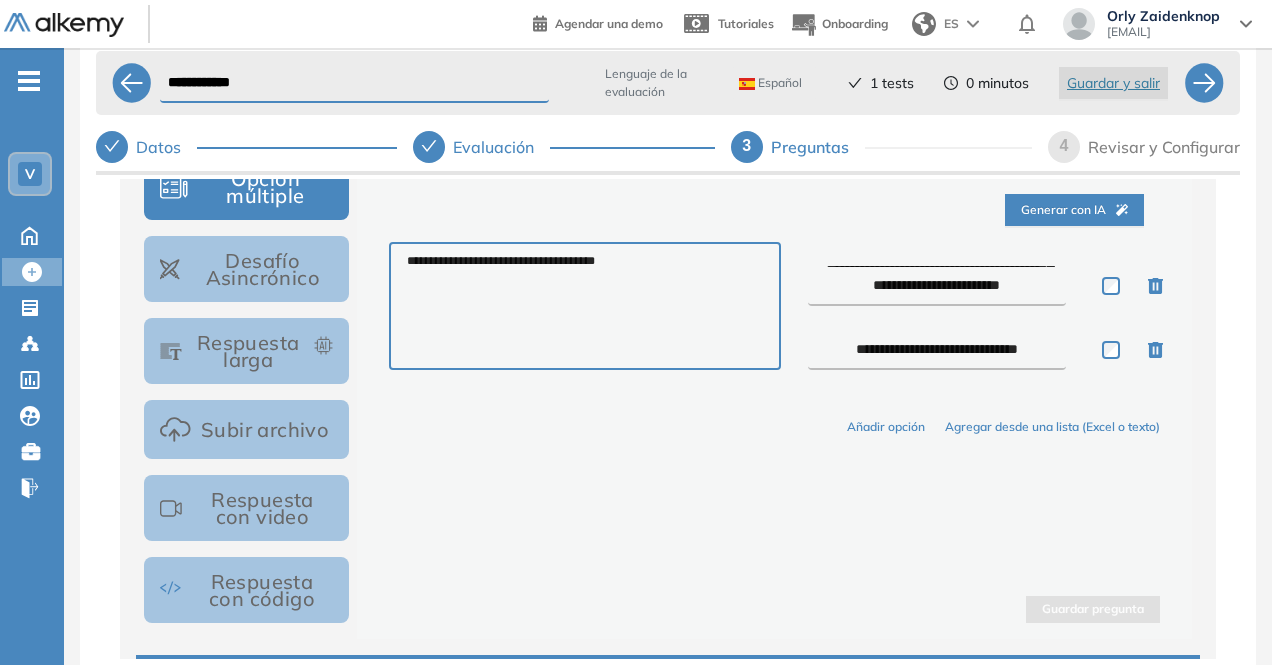 type on "**********" 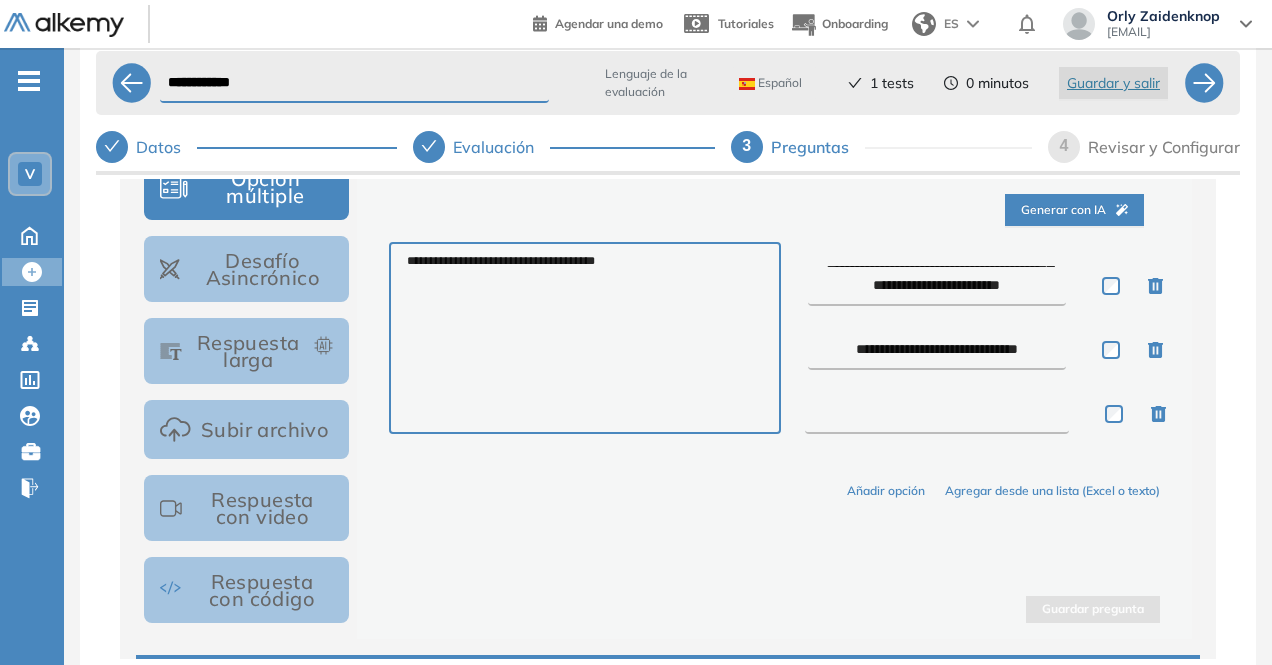 click at bounding box center (937, 414) 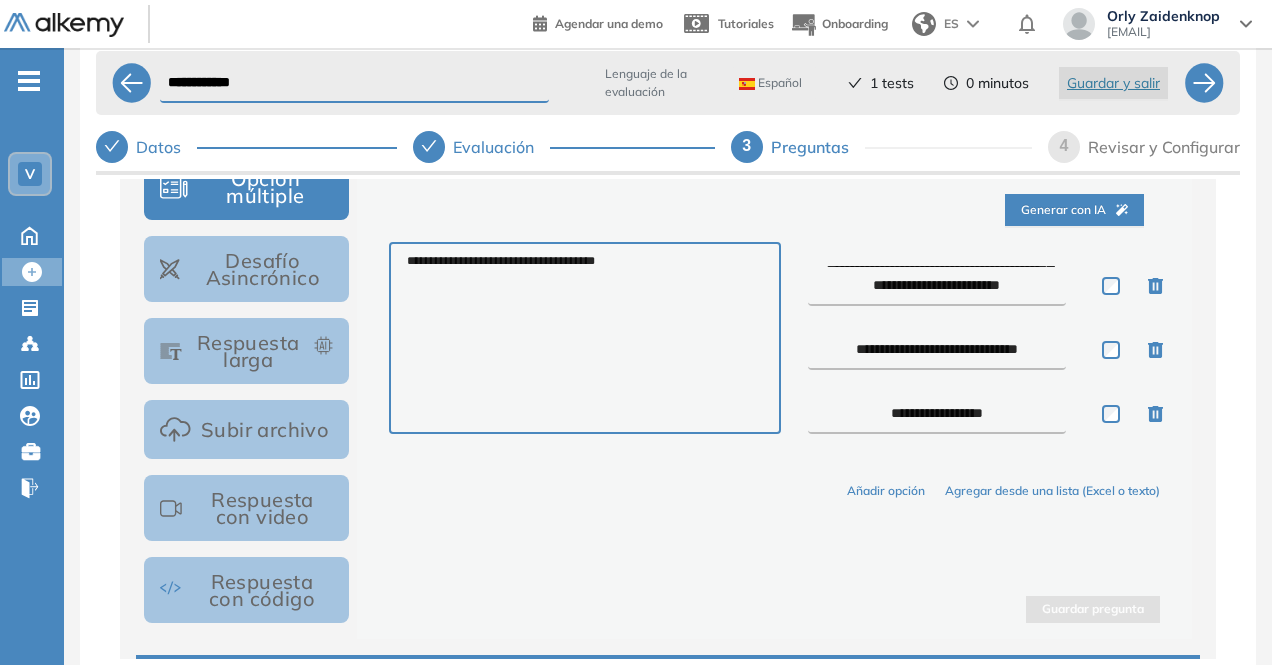 type on "**********" 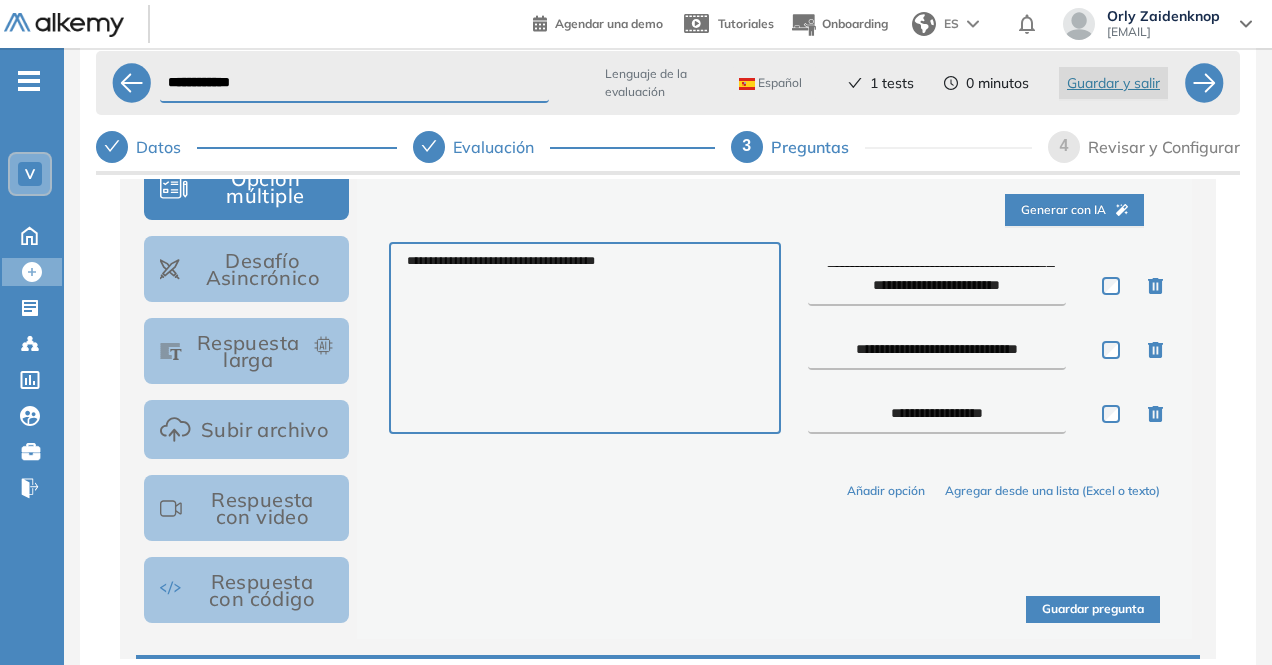 click on "Guardar pregunta" at bounding box center (1093, 609) 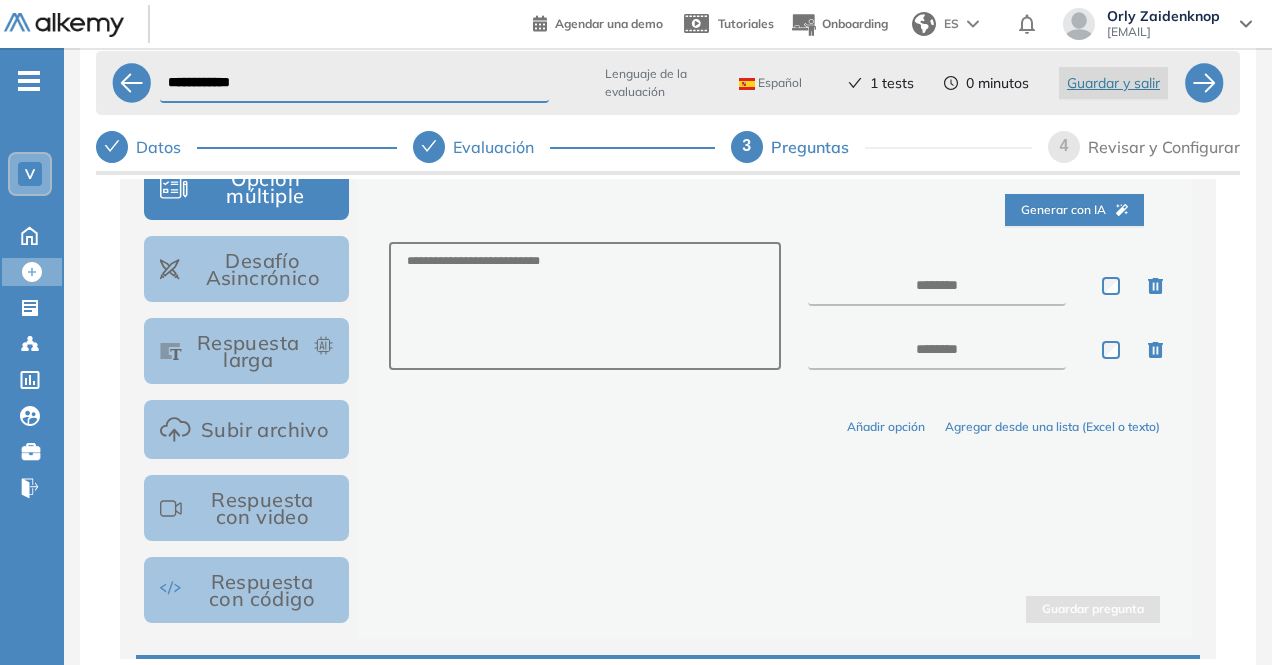 scroll, scrollTop: 0, scrollLeft: 0, axis: both 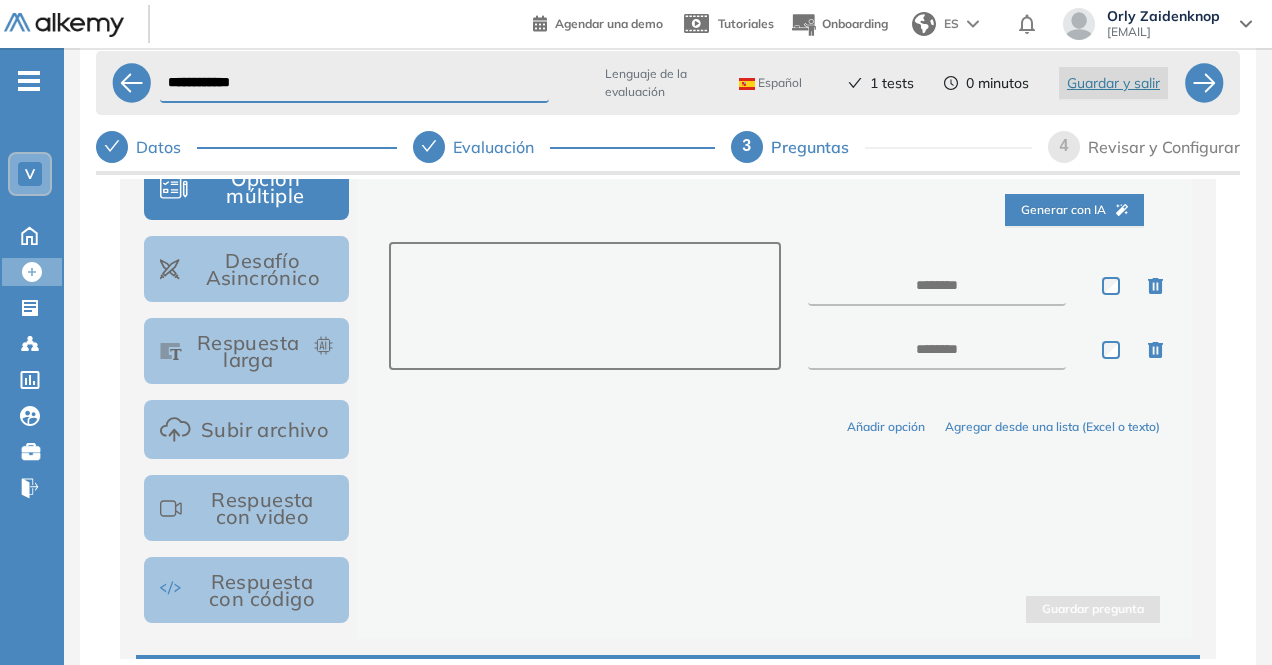 click at bounding box center [584, 306] 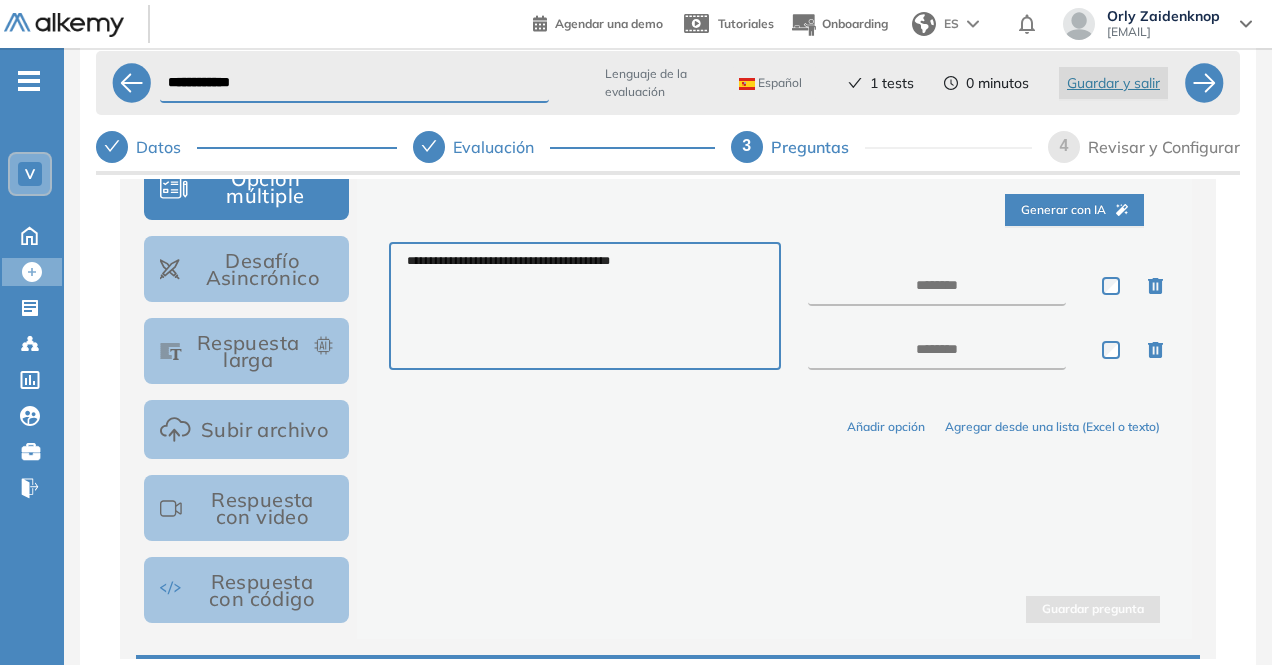 click on "**********" at bounding box center (584, 306) 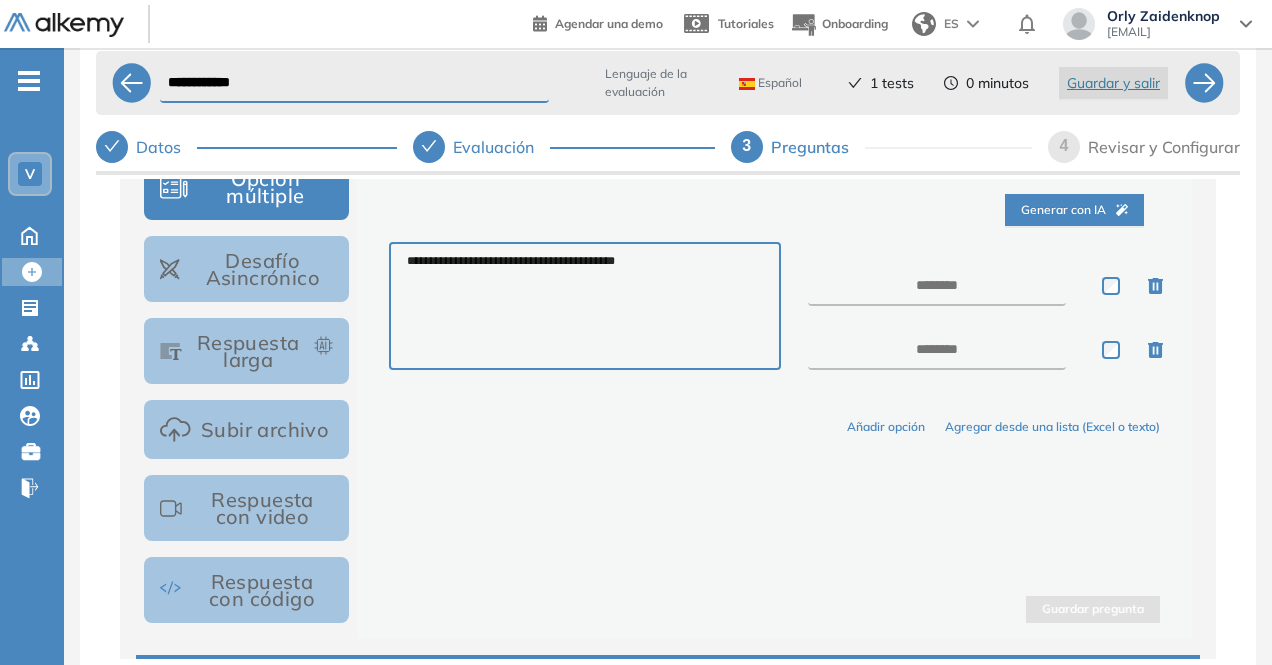 paste on "**********" 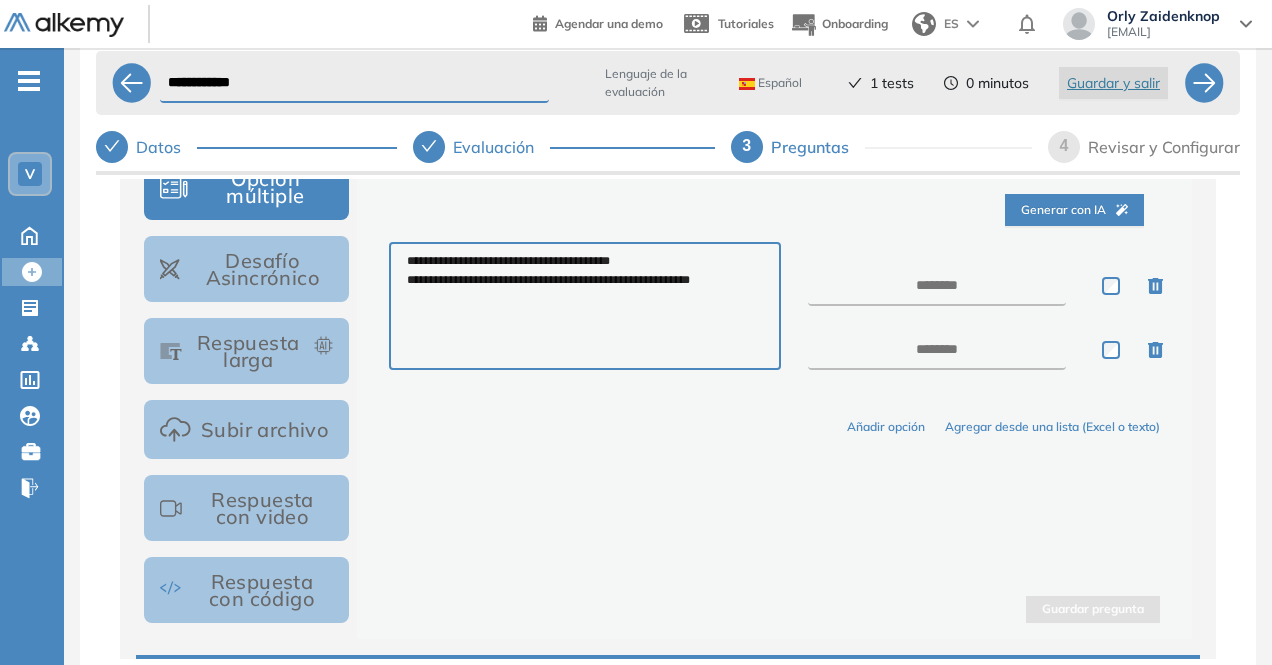 type on "**********" 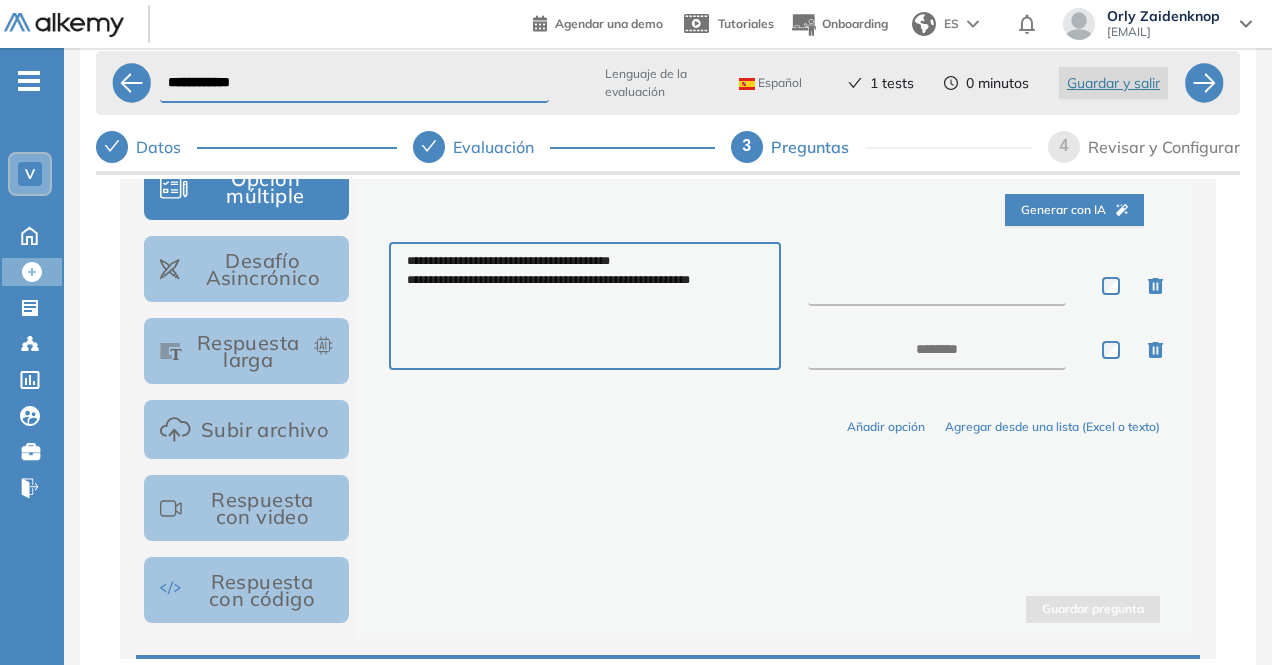 click at bounding box center [937, 286] 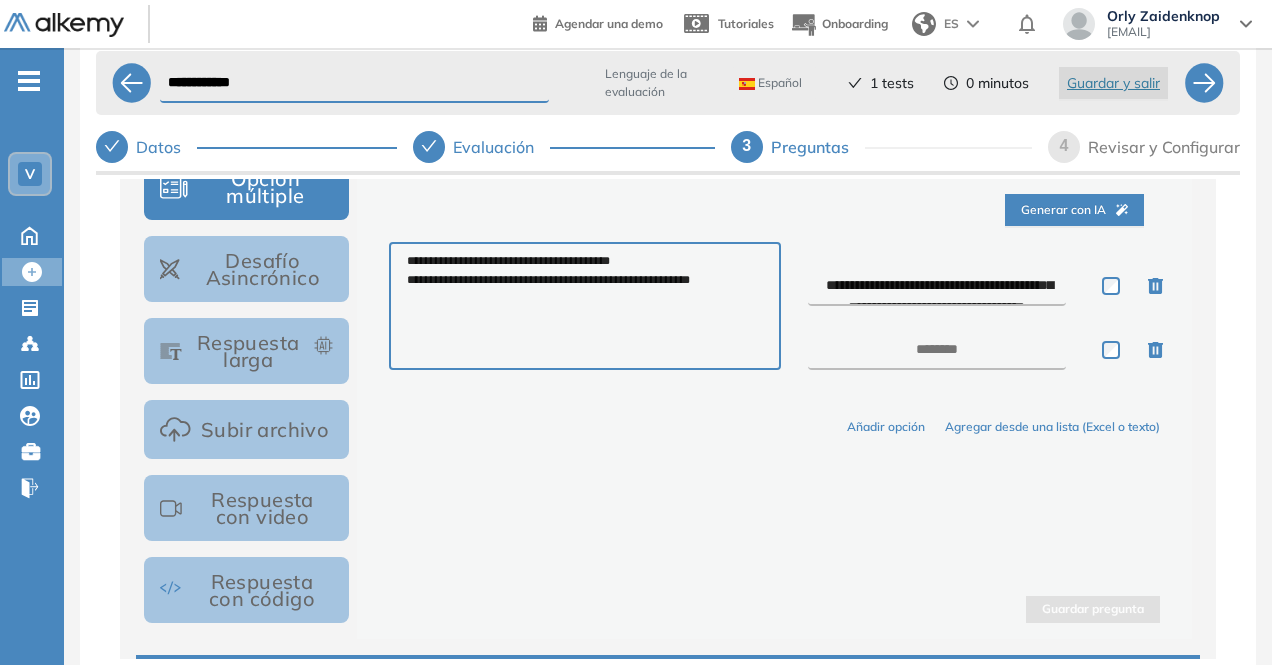 scroll, scrollTop: 33, scrollLeft: 0, axis: vertical 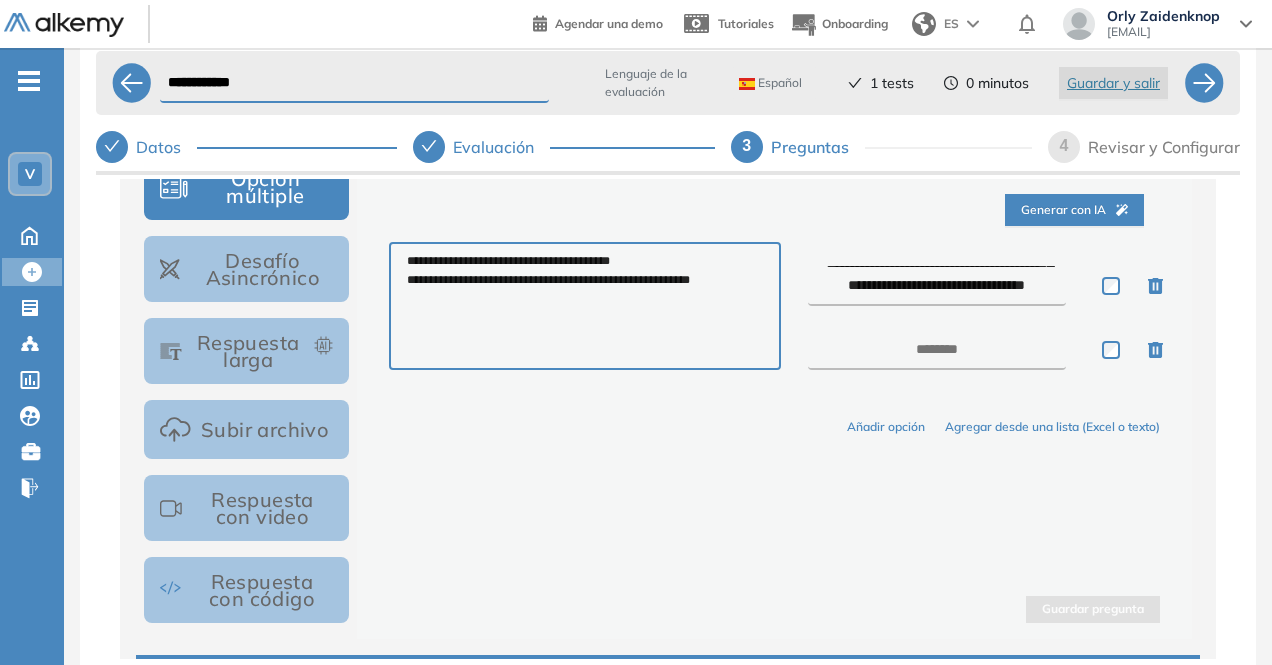type on "**********" 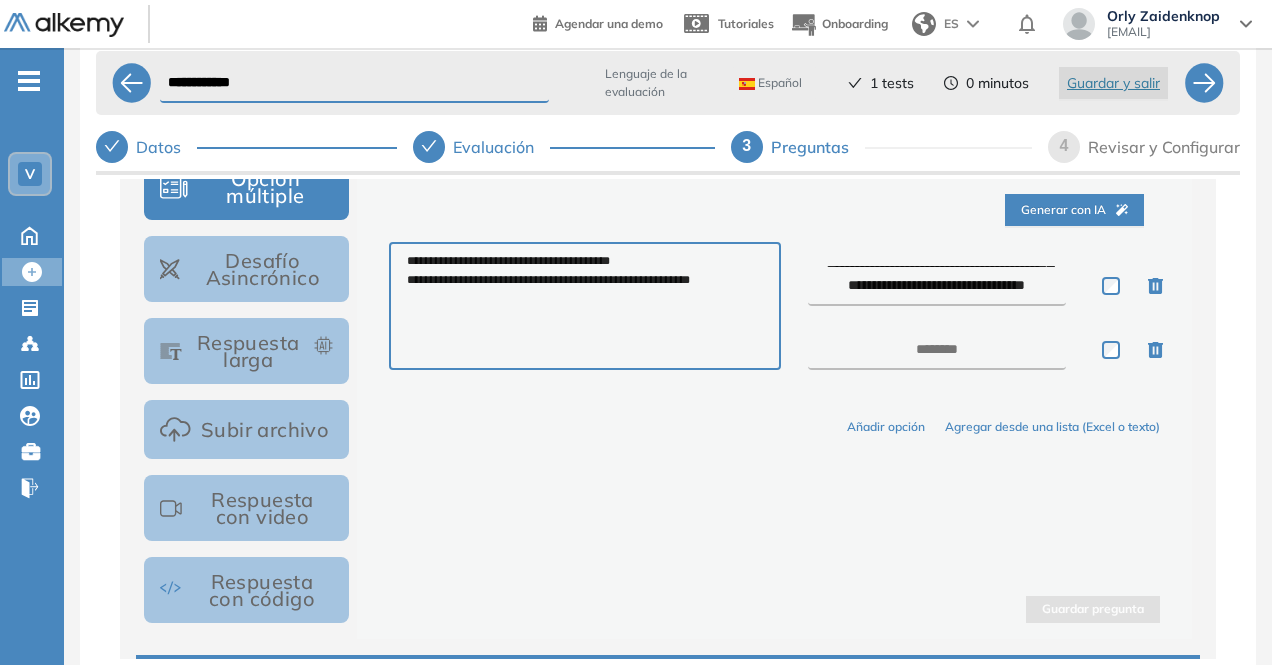 drag, startPoint x: 907, startPoint y: 297, endPoint x: 912, endPoint y: 309, distance: 13 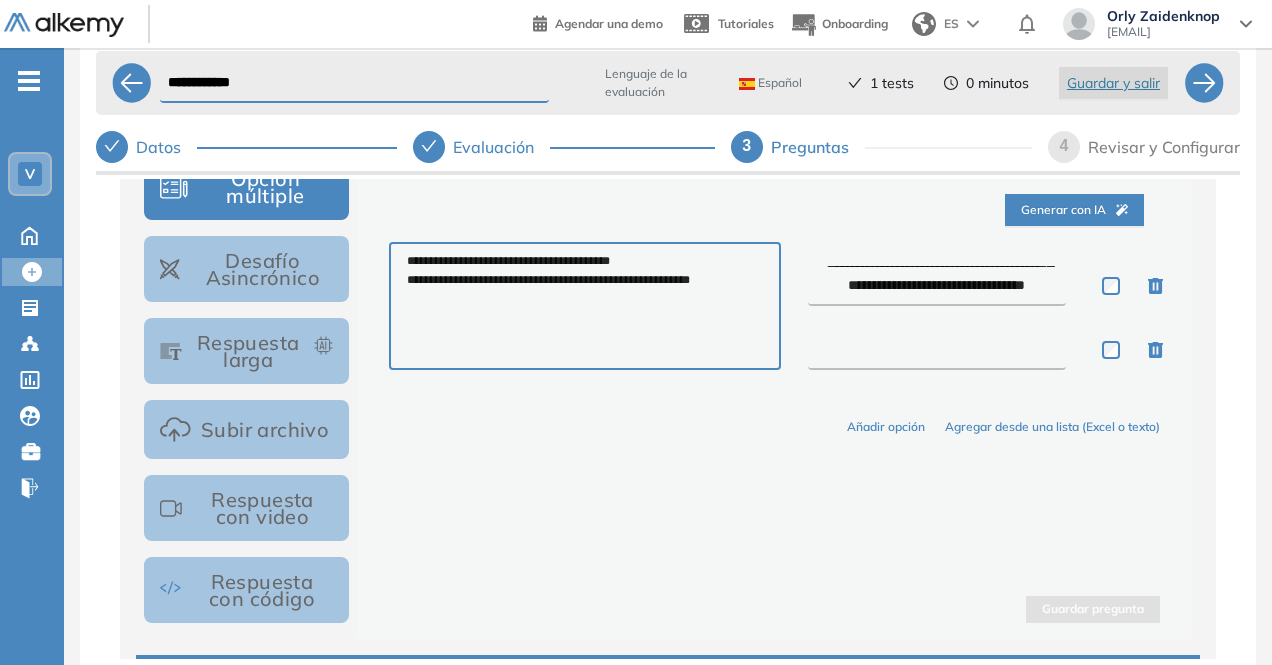 click at bounding box center (937, 350) 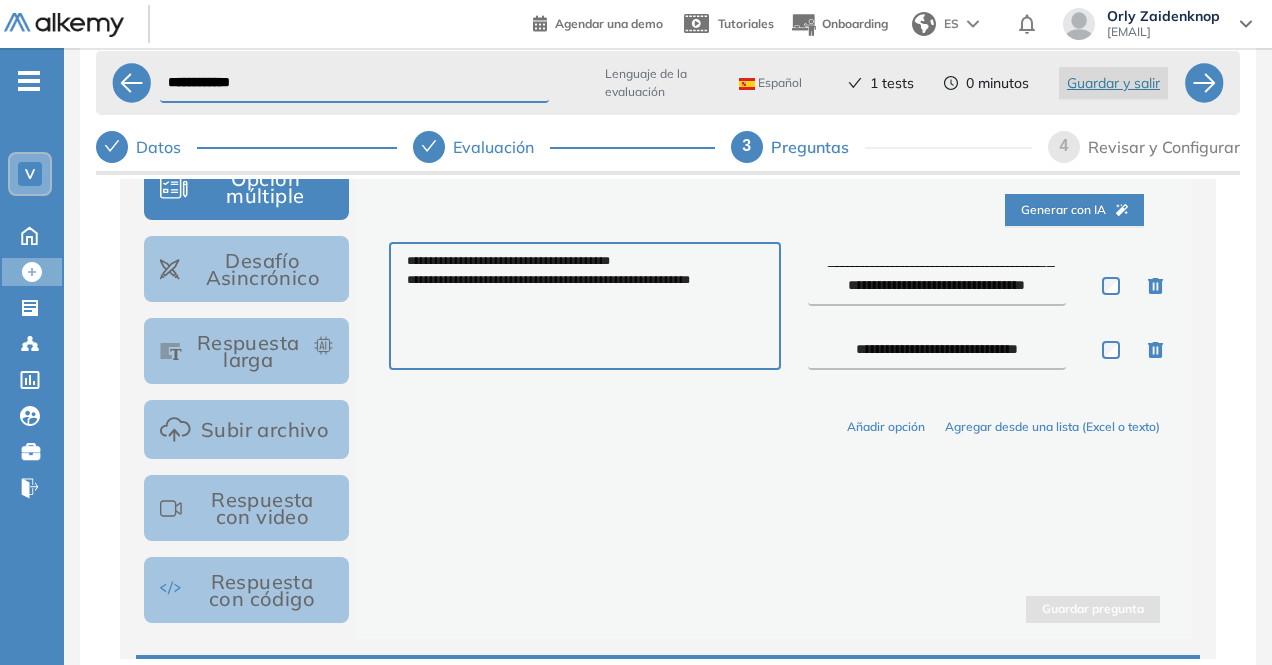type on "**********" 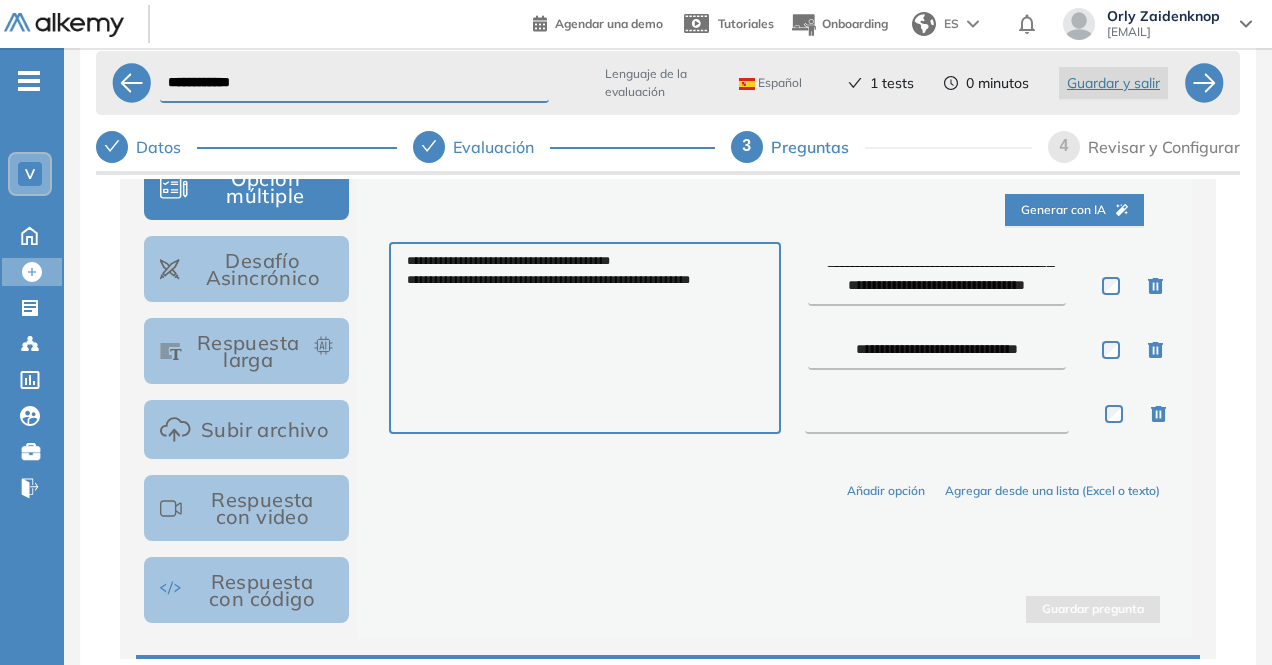 click at bounding box center (937, 414) 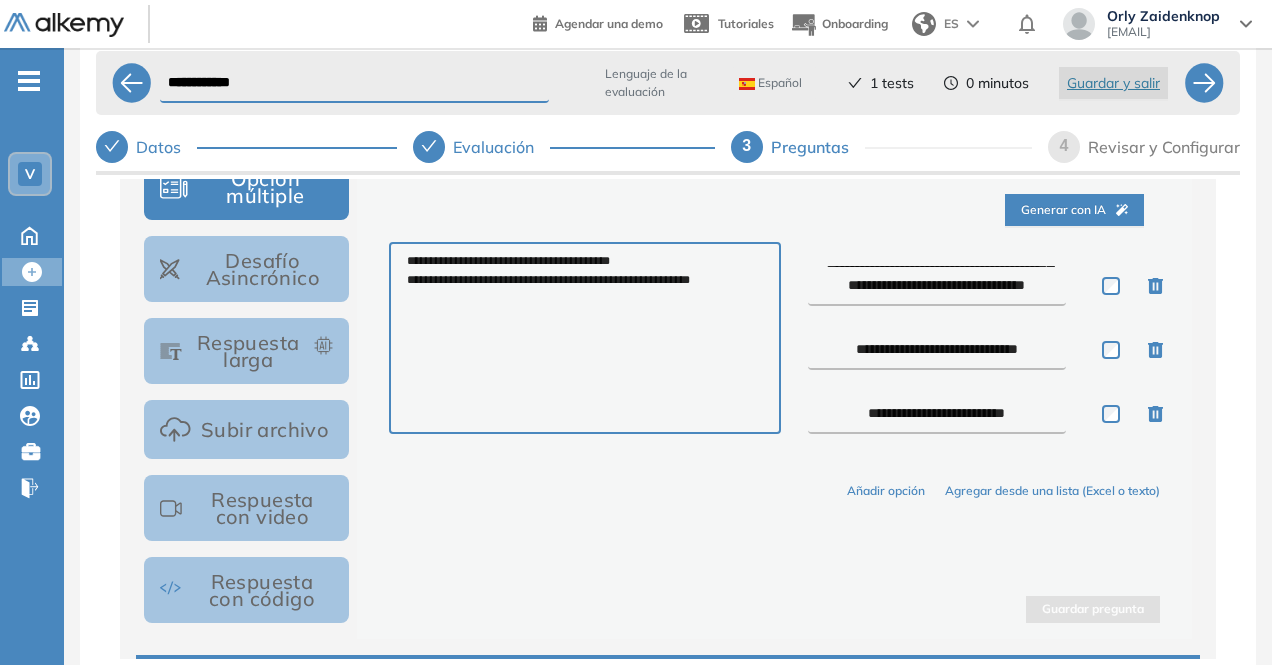 type on "**********" 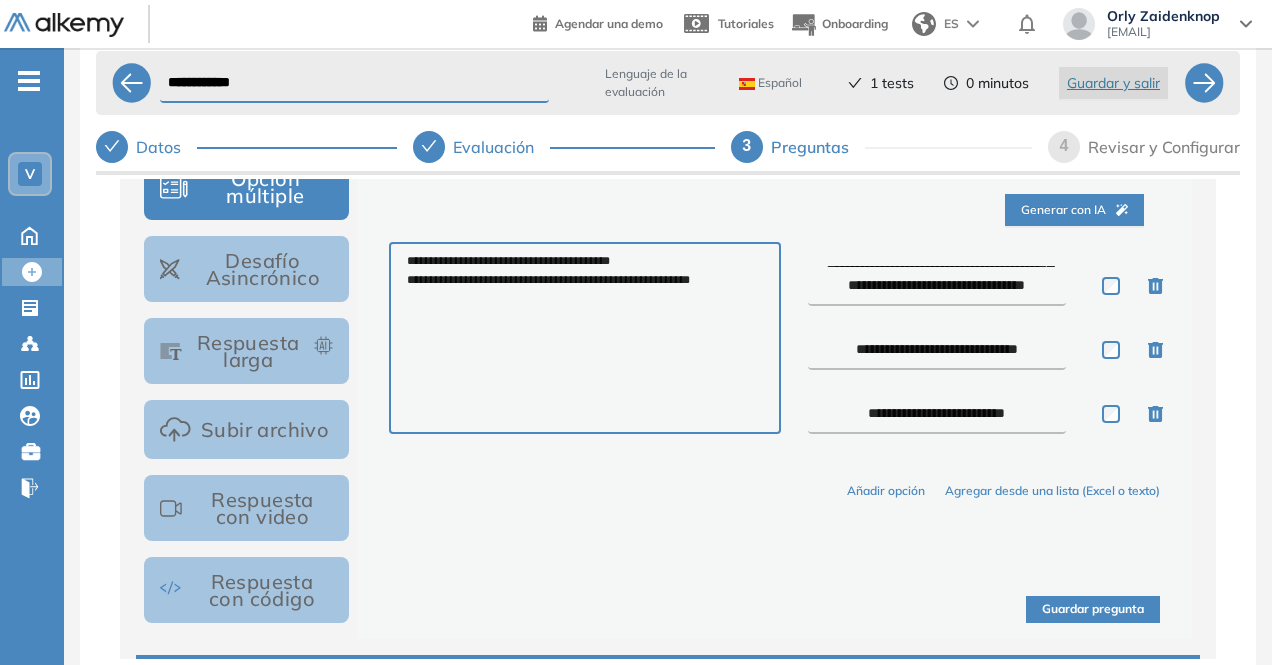 click on "Guardar pregunta" at bounding box center [1093, 609] 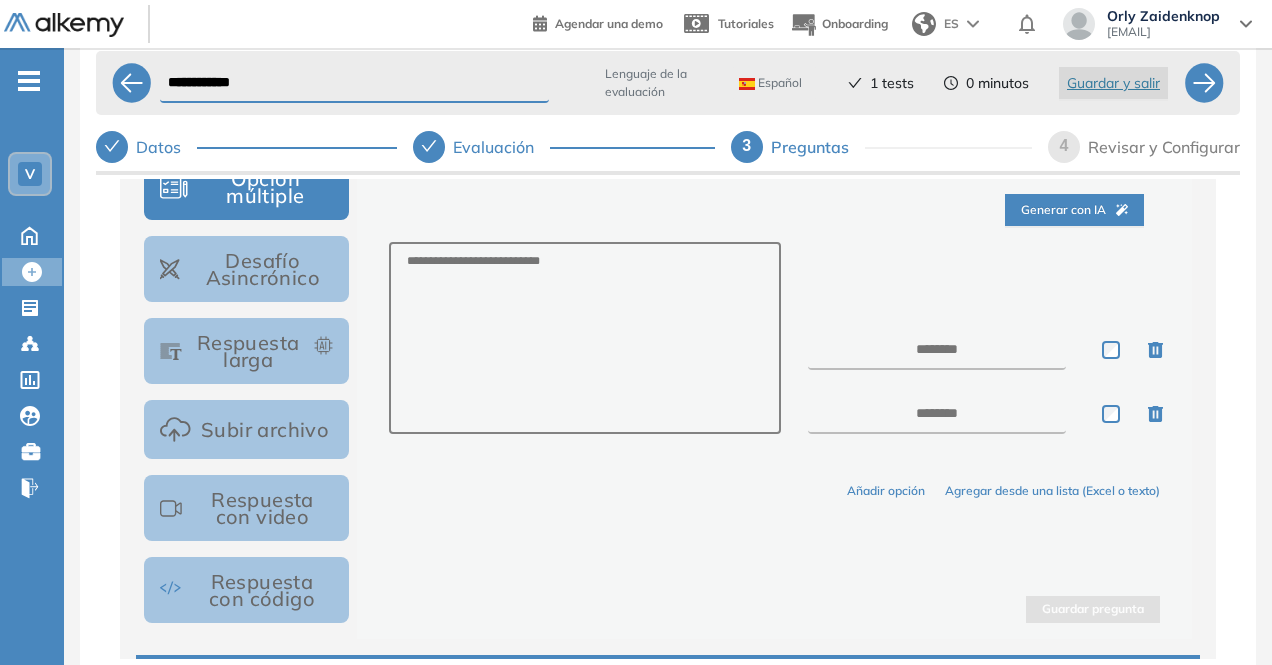 scroll, scrollTop: 0, scrollLeft: 0, axis: both 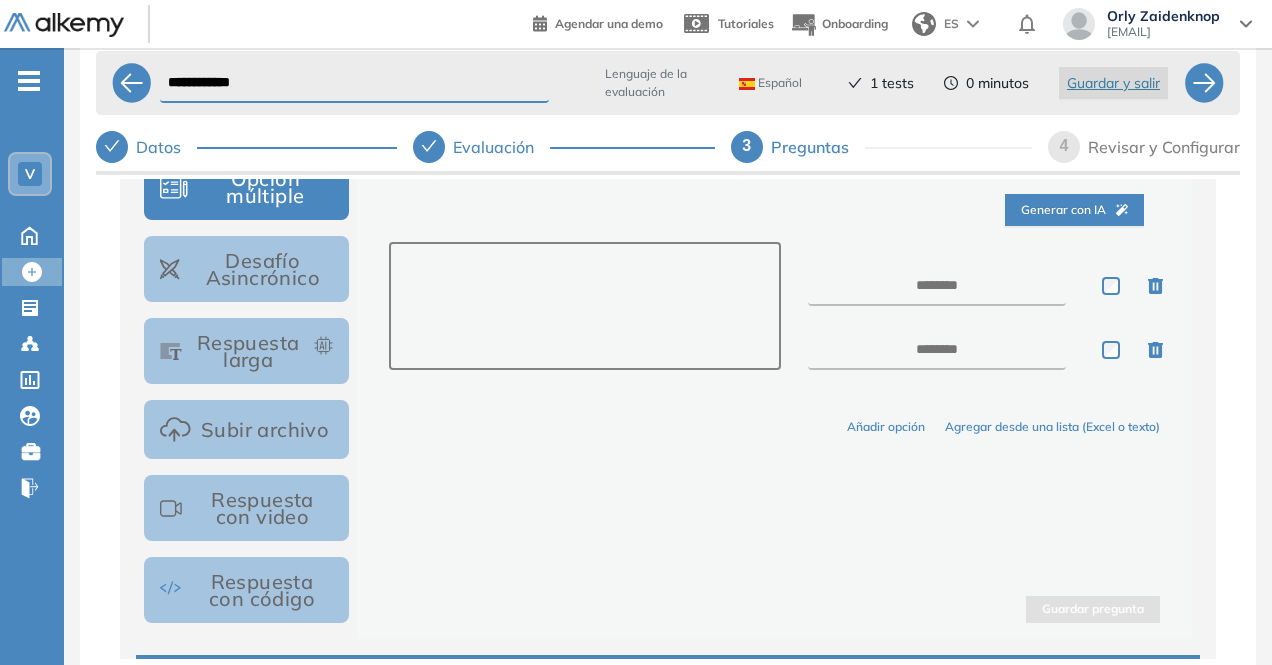 click at bounding box center (584, 306) 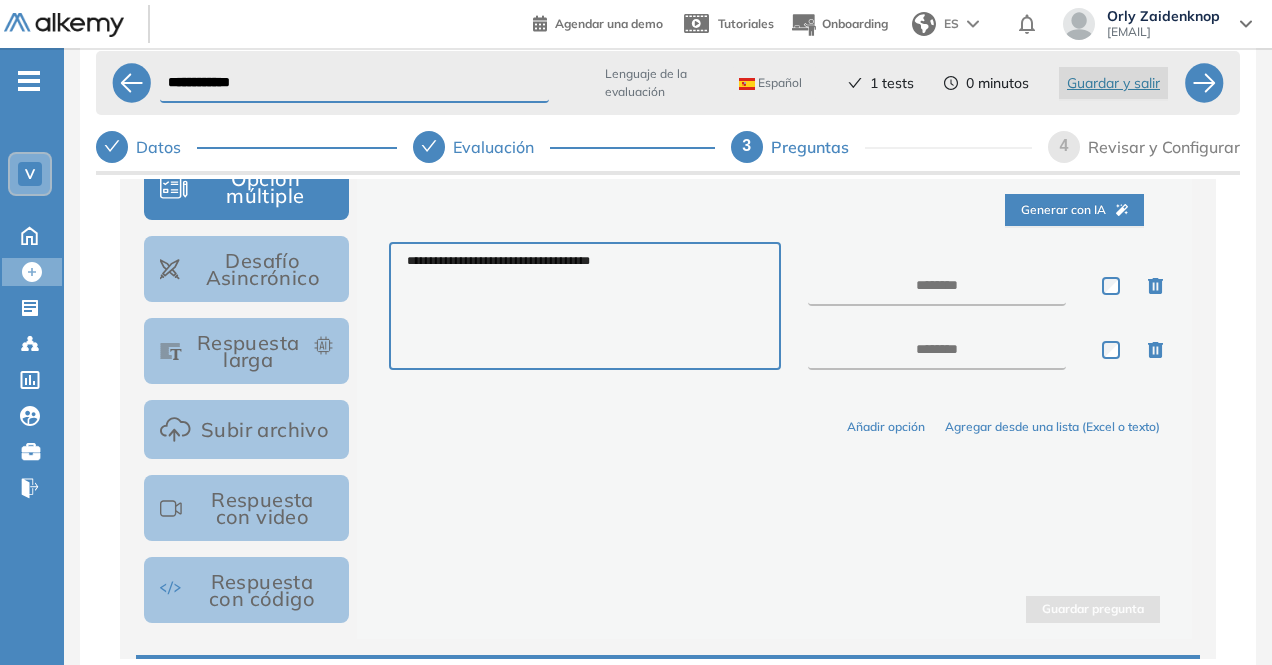 type on "**********" 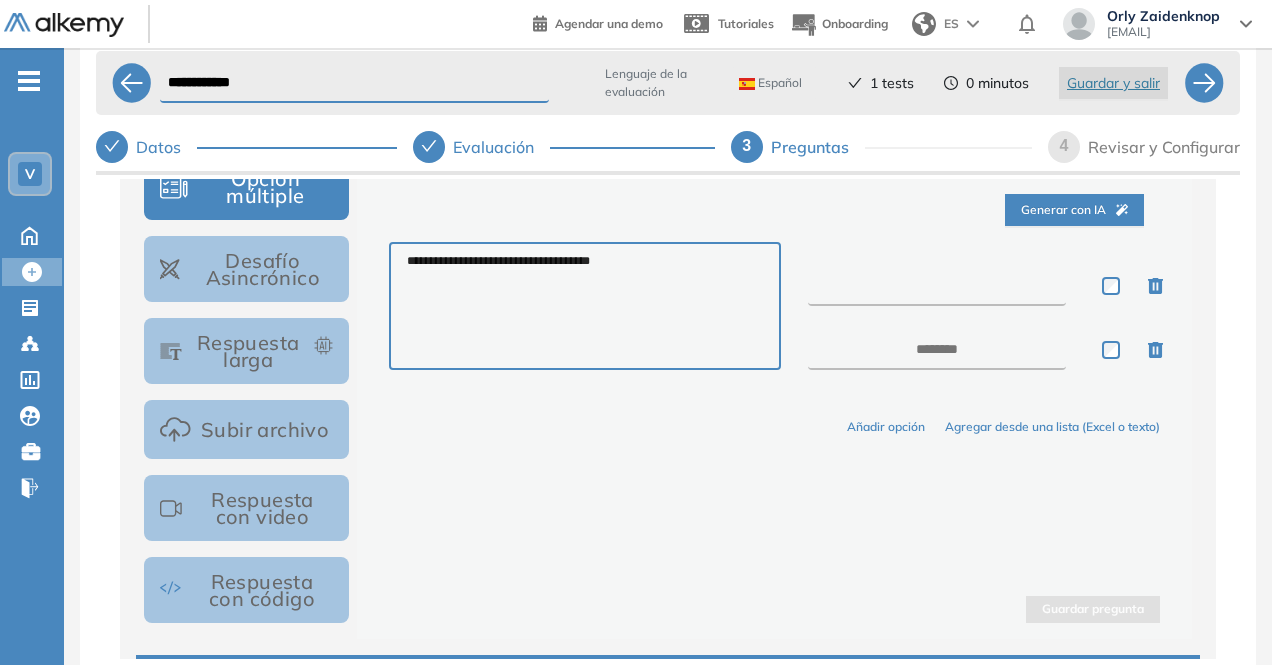 click at bounding box center [937, 286] 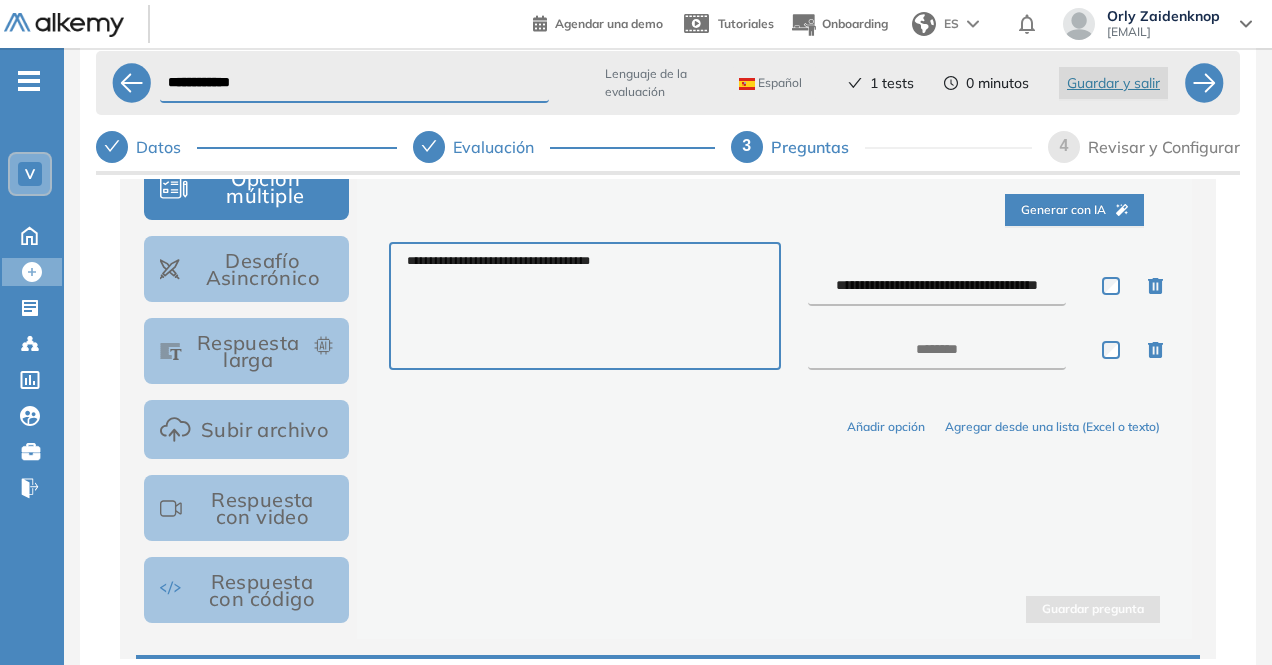scroll, scrollTop: 11, scrollLeft: 0, axis: vertical 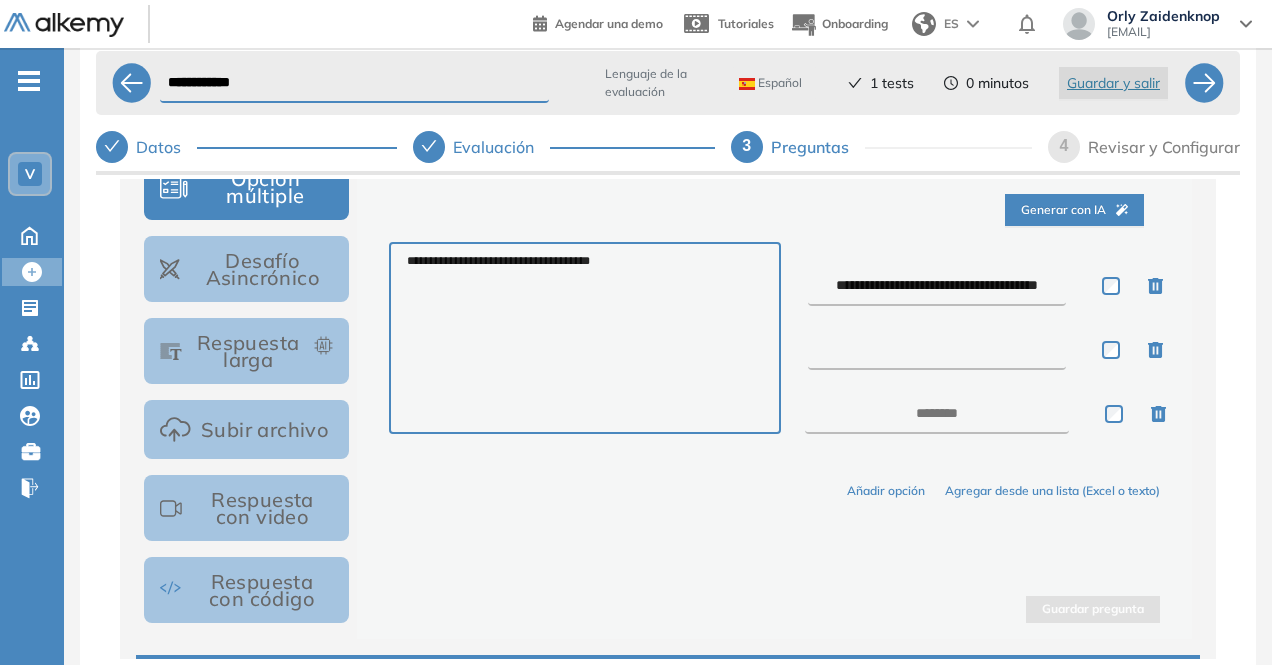 click at bounding box center (937, 350) 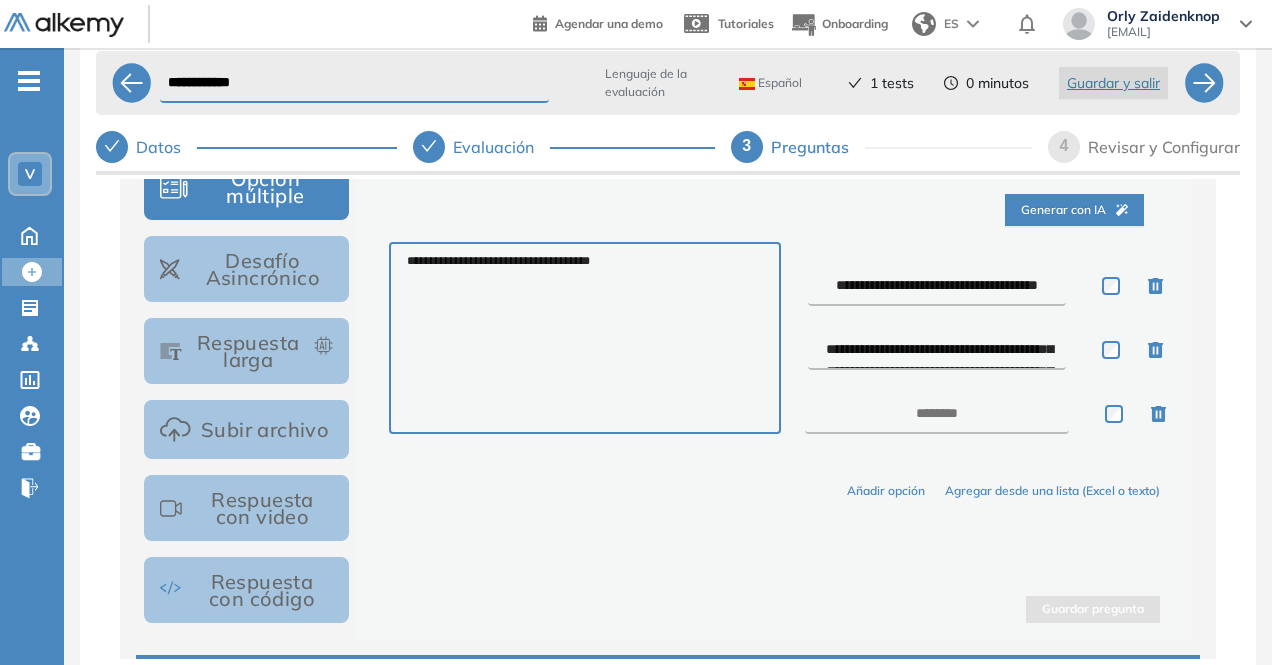 scroll, scrollTop: 55, scrollLeft: 0, axis: vertical 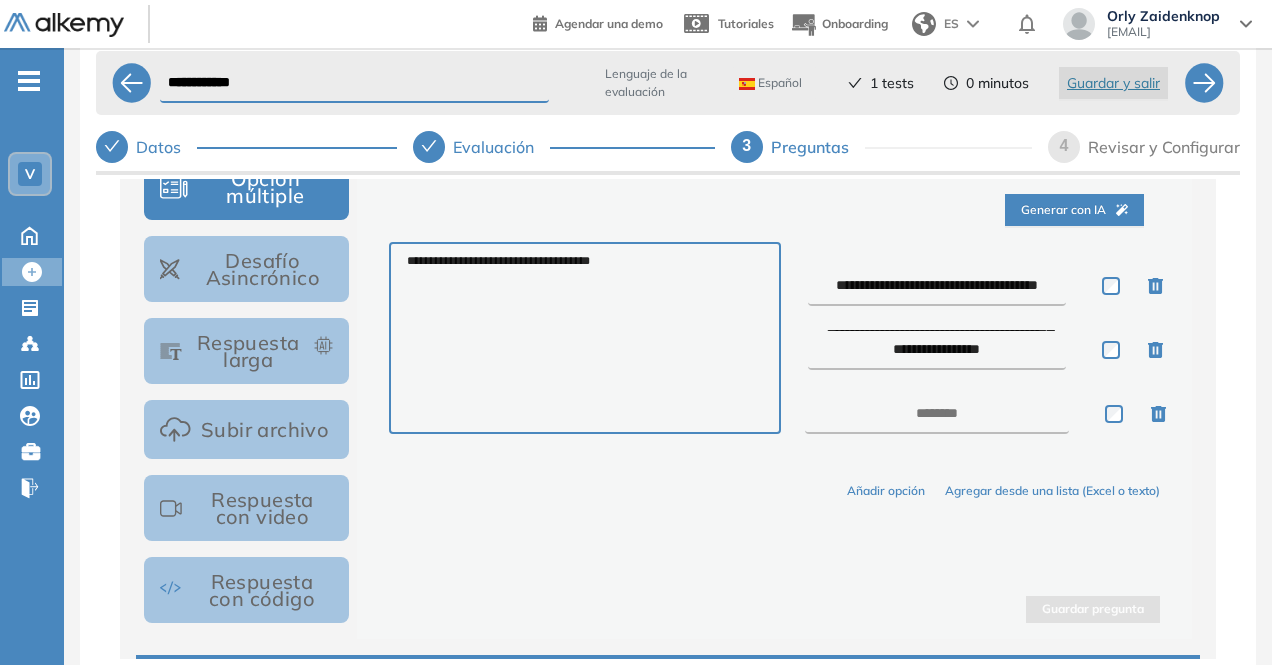 type on "**********" 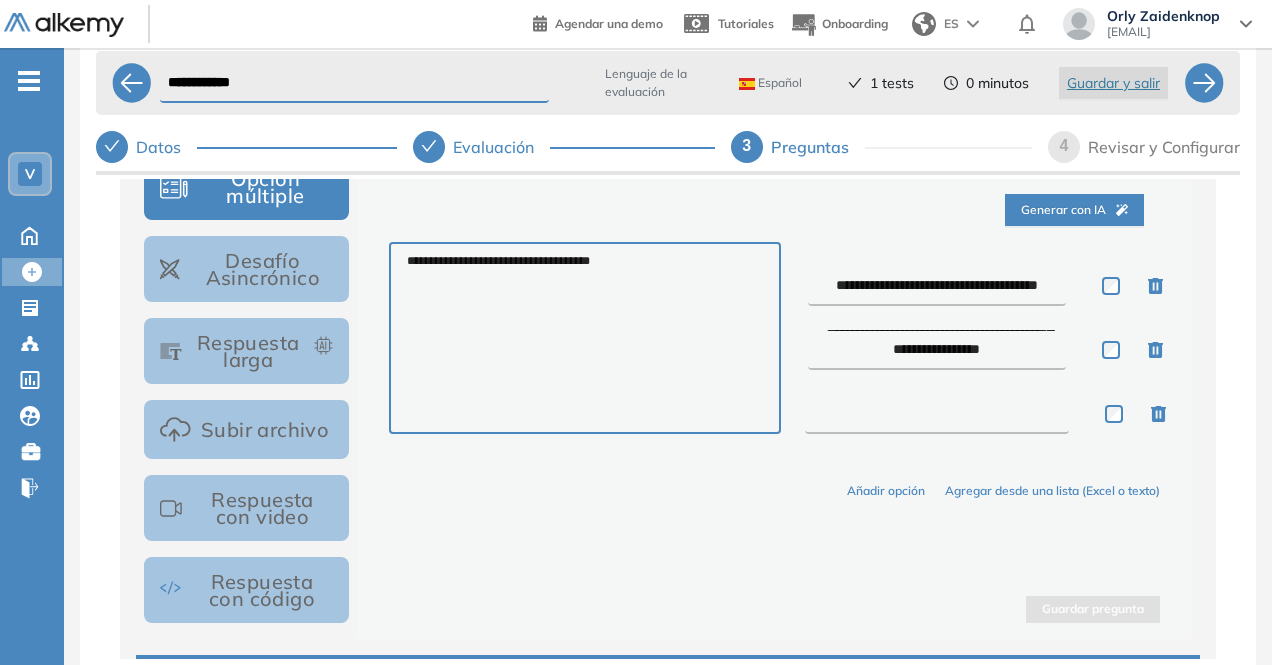 click at bounding box center (937, 414) 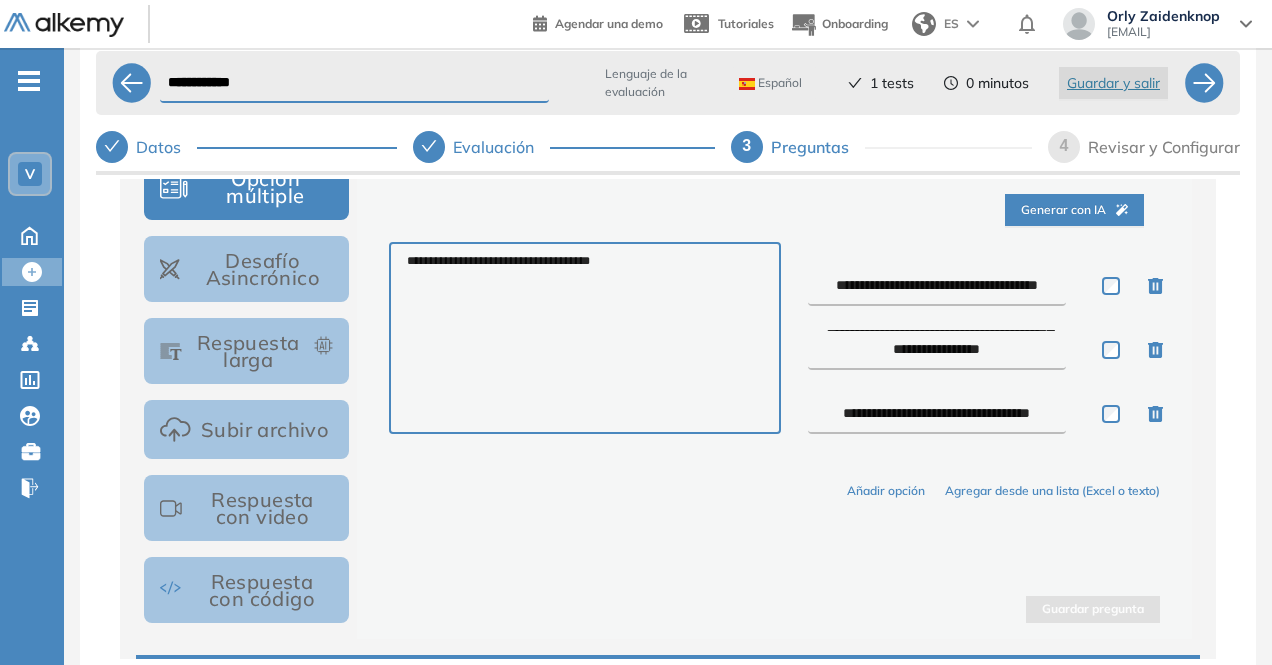 scroll, scrollTop: 11, scrollLeft: 0, axis: vertical 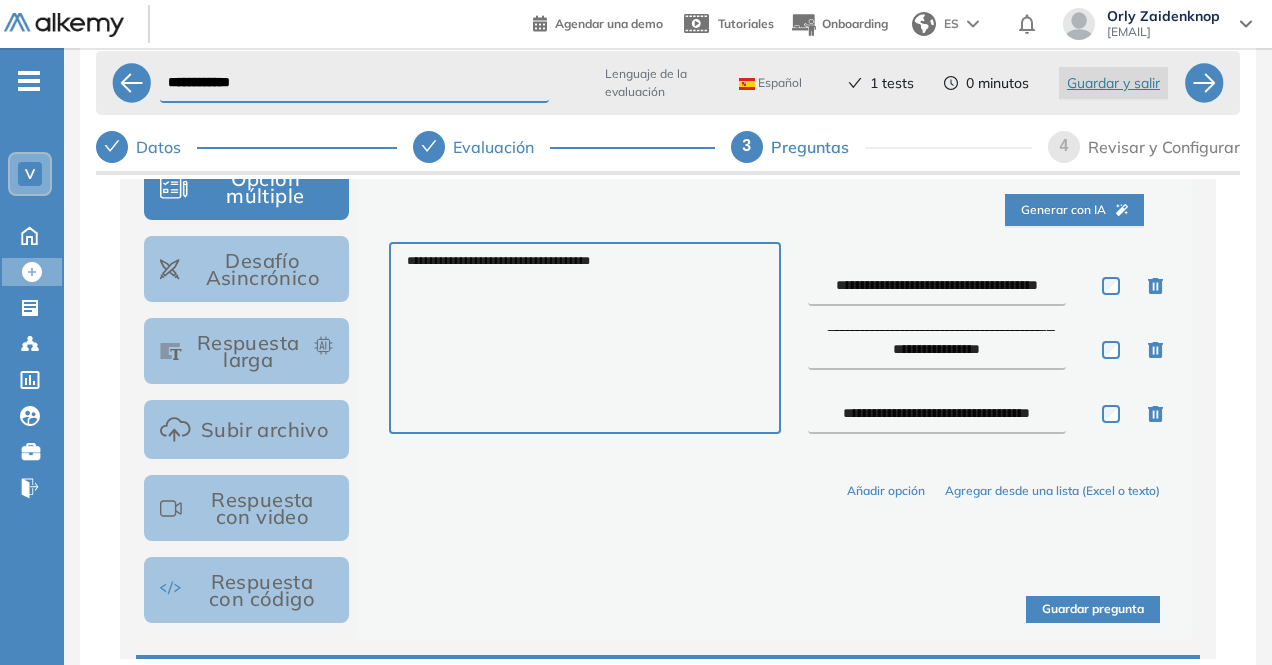 click on "Guardar pregunta" at bounding box center (1093, 609) 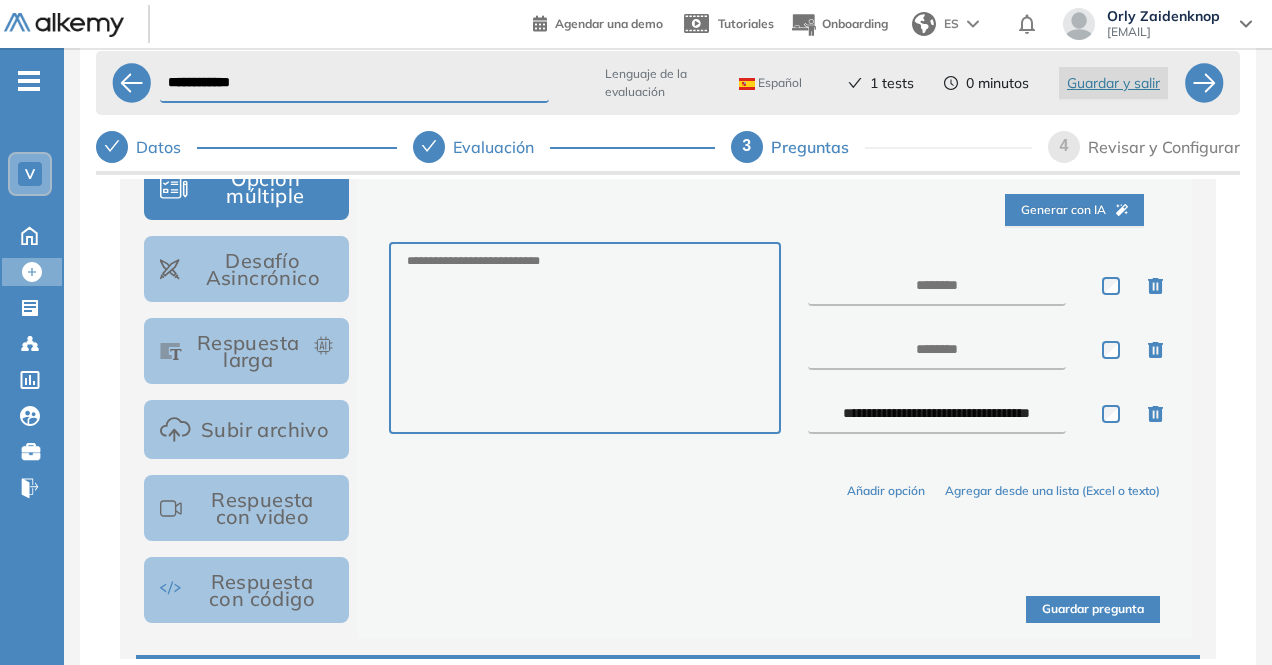 scroll, scrollTop: 0, scrollLeft: 0, axis: both 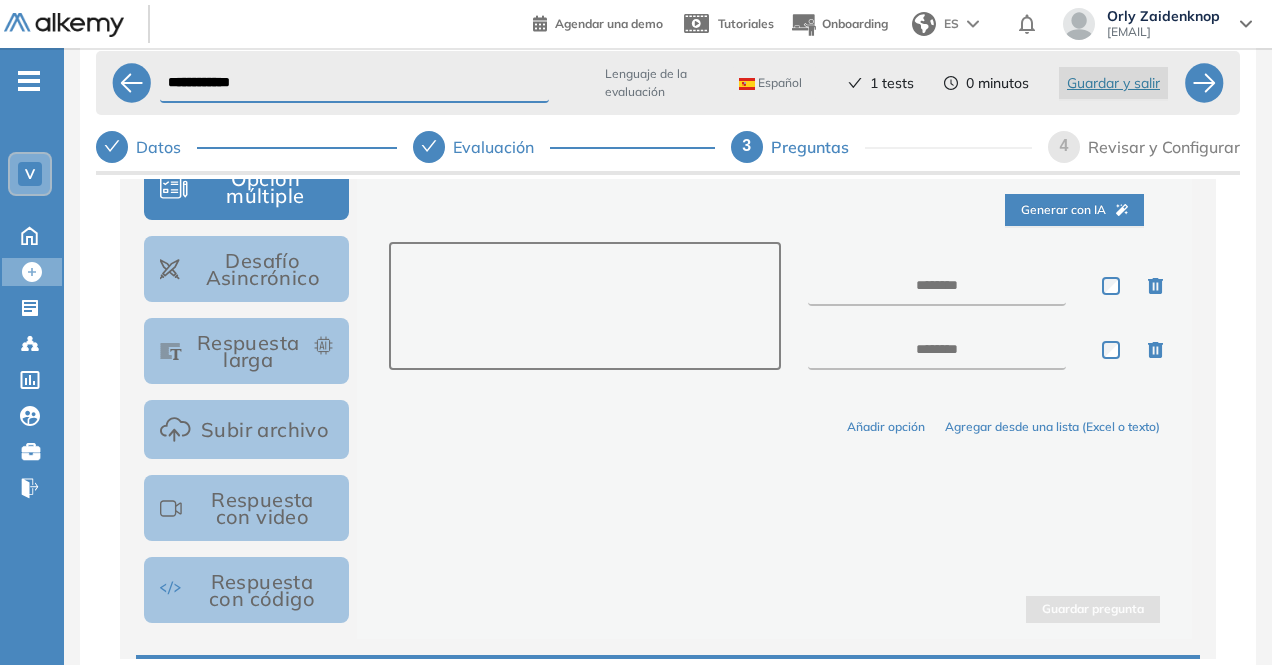 click at bounding box center (584, 306) 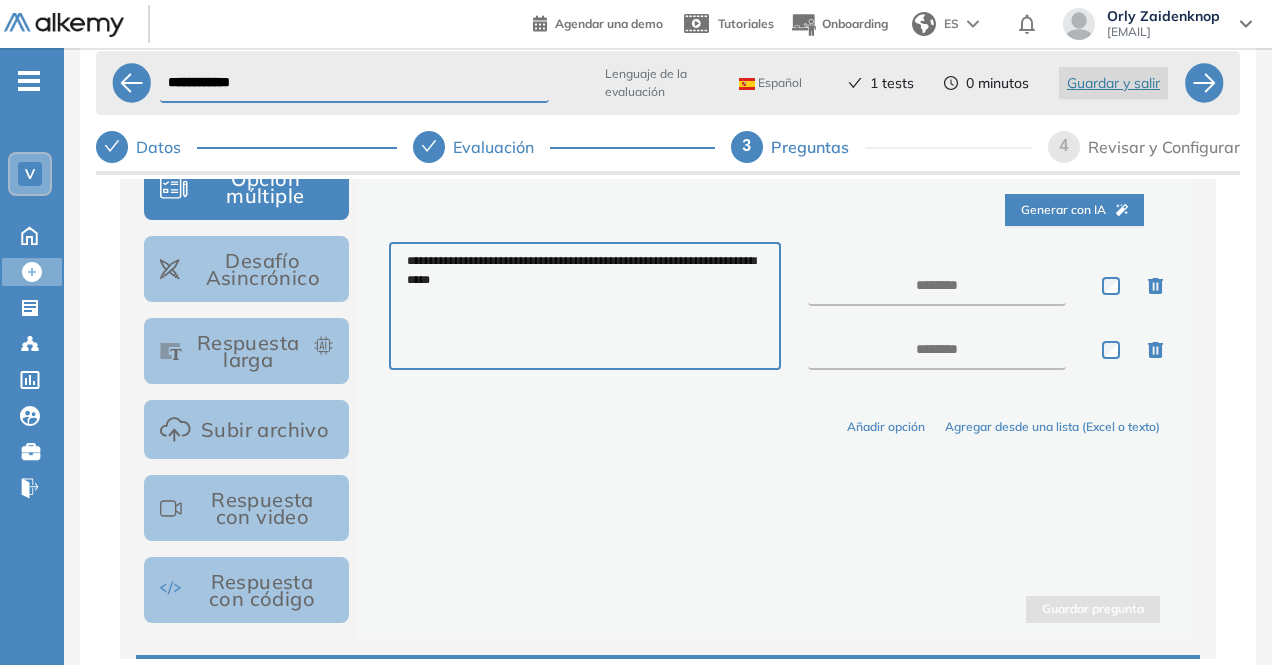 type on "**********" 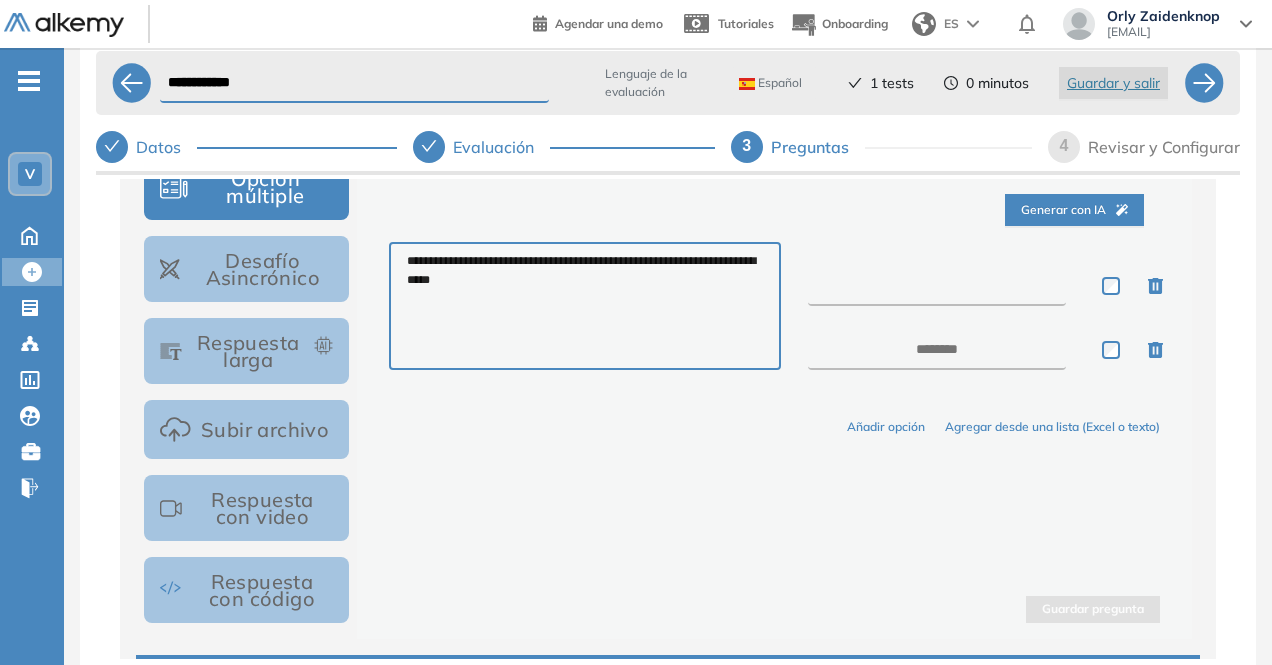 click at bounding box center (937, 286) 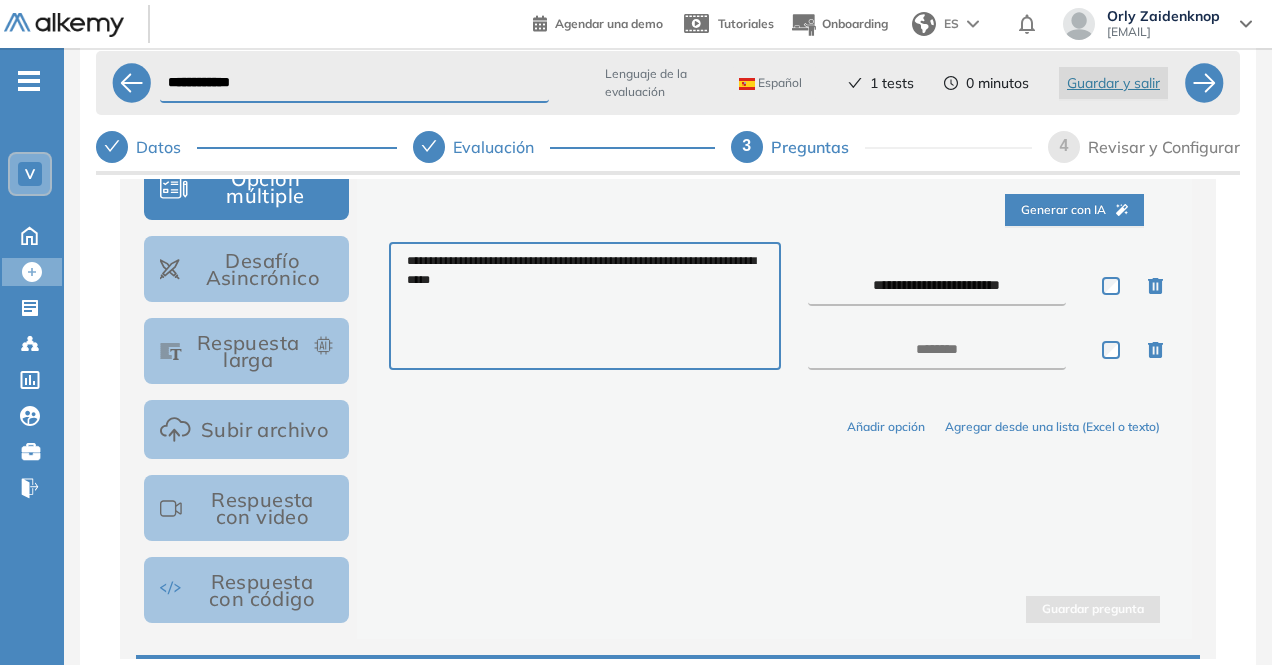 type on "**********" 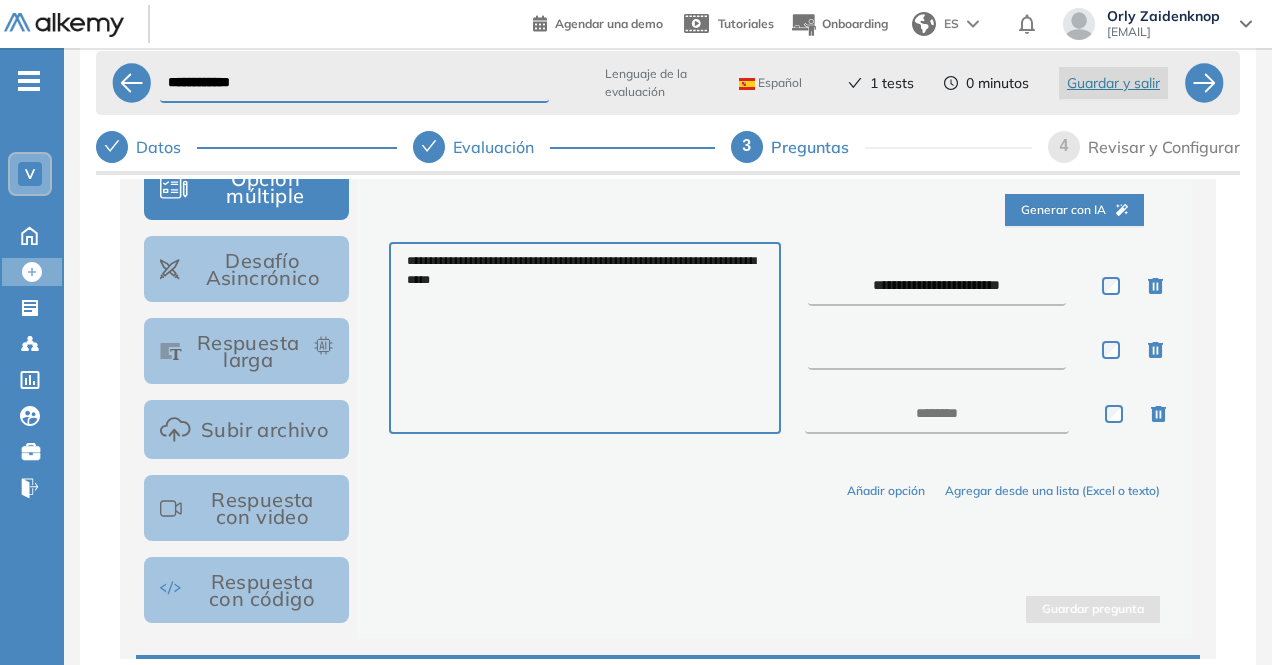 click at bounding box center (937, 350) 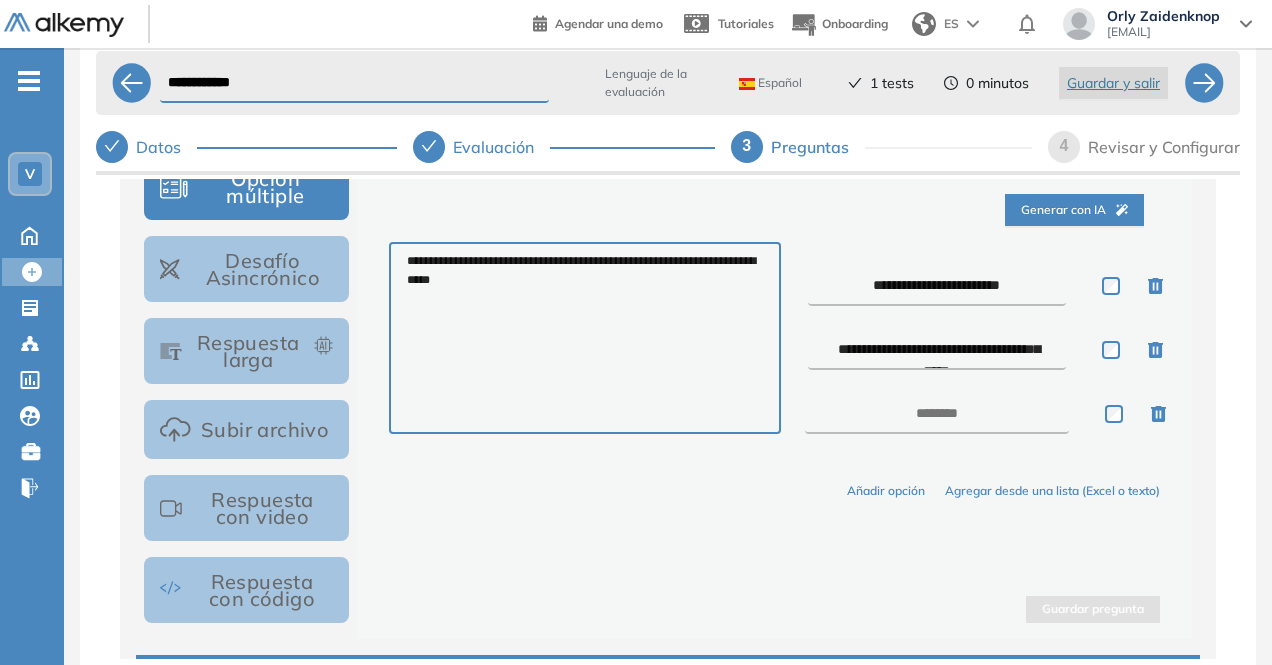 scroll, scrollTop: 11, scrollLeft: 0, axis: vertical 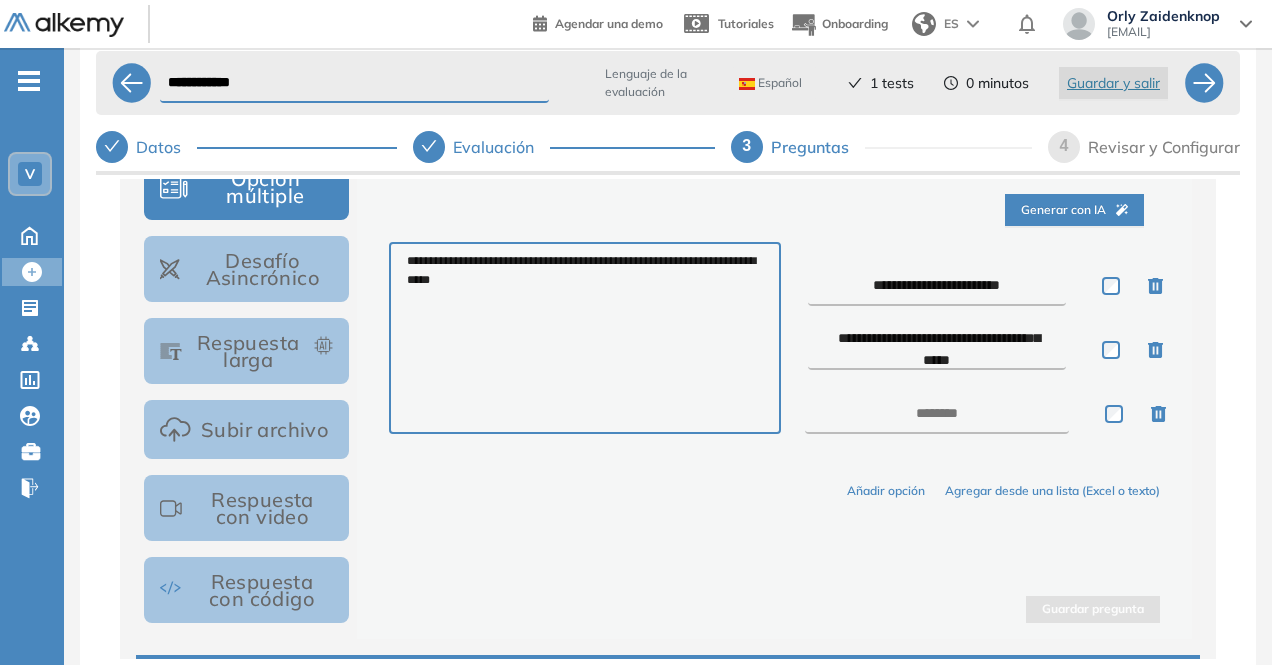 type on "**********" 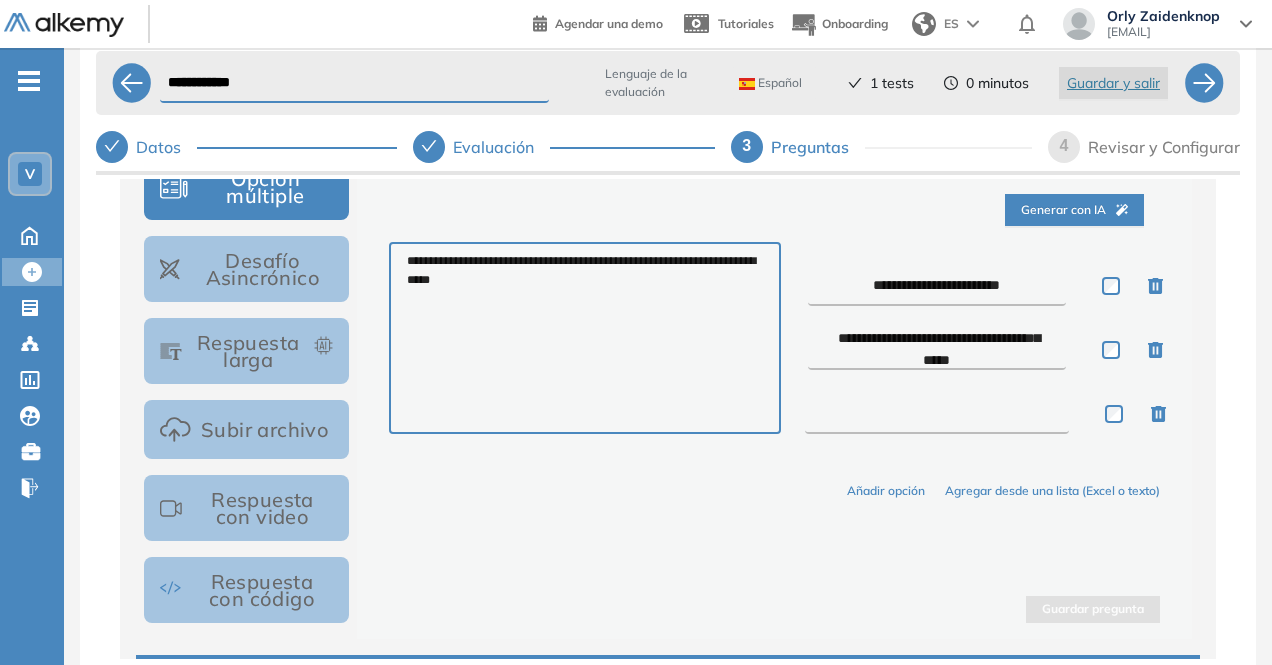 click at bounding box center (937, 414) 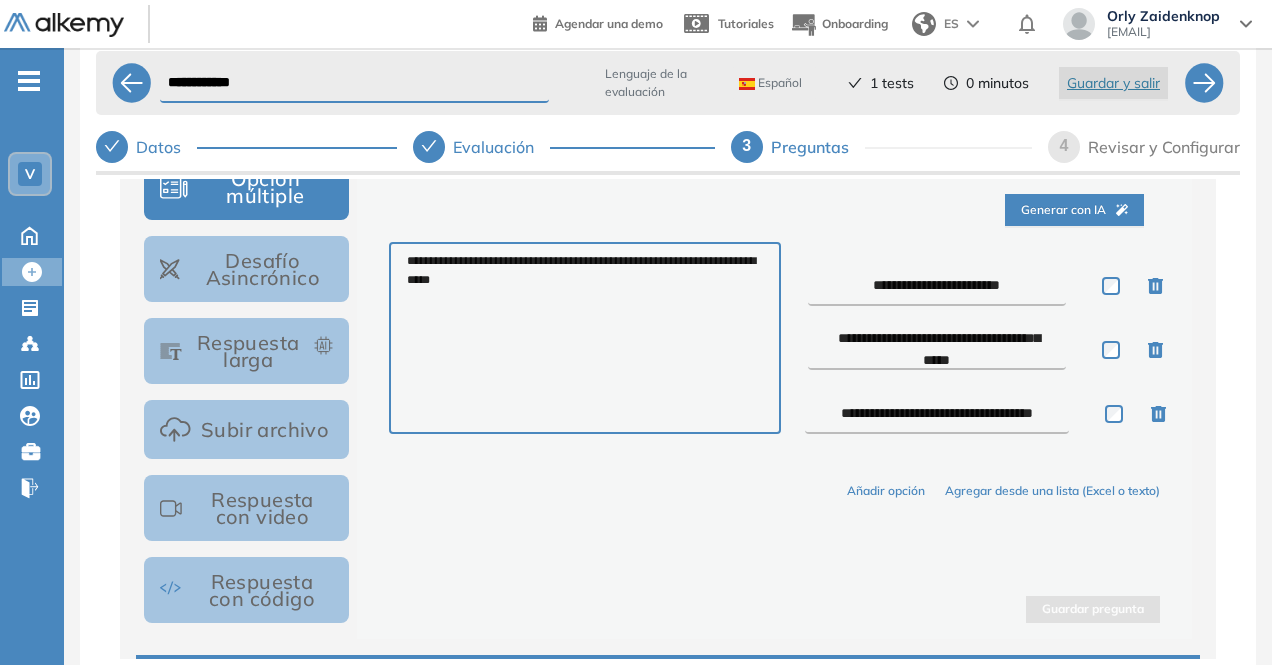 scroll, scrollTop: 11, scrollLeft: 0, axis: vertical 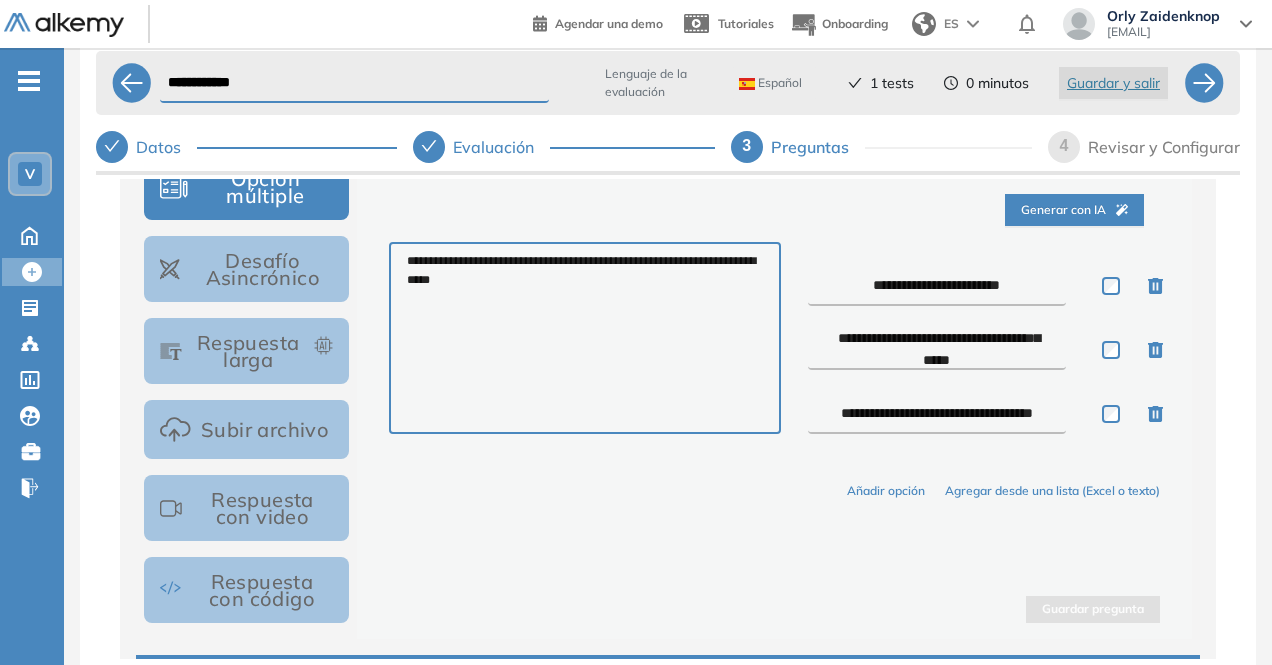 type on "**********" 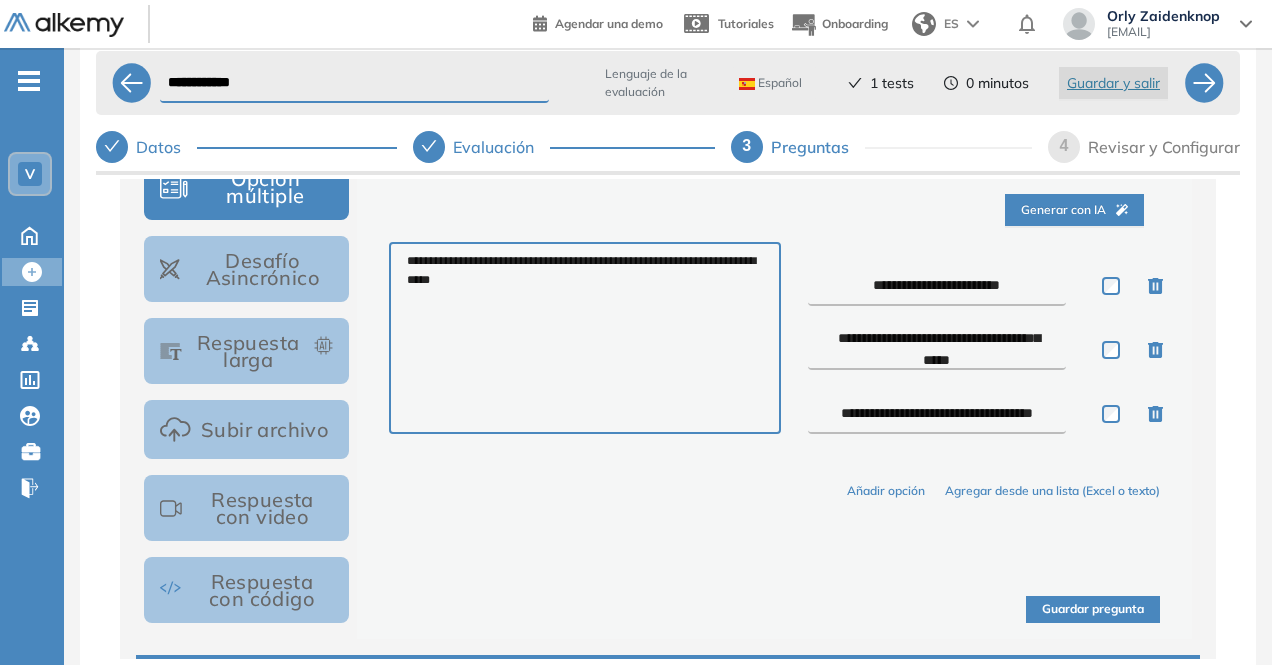 click on "Guardar pregunta" at bounding box center [1093, 609] 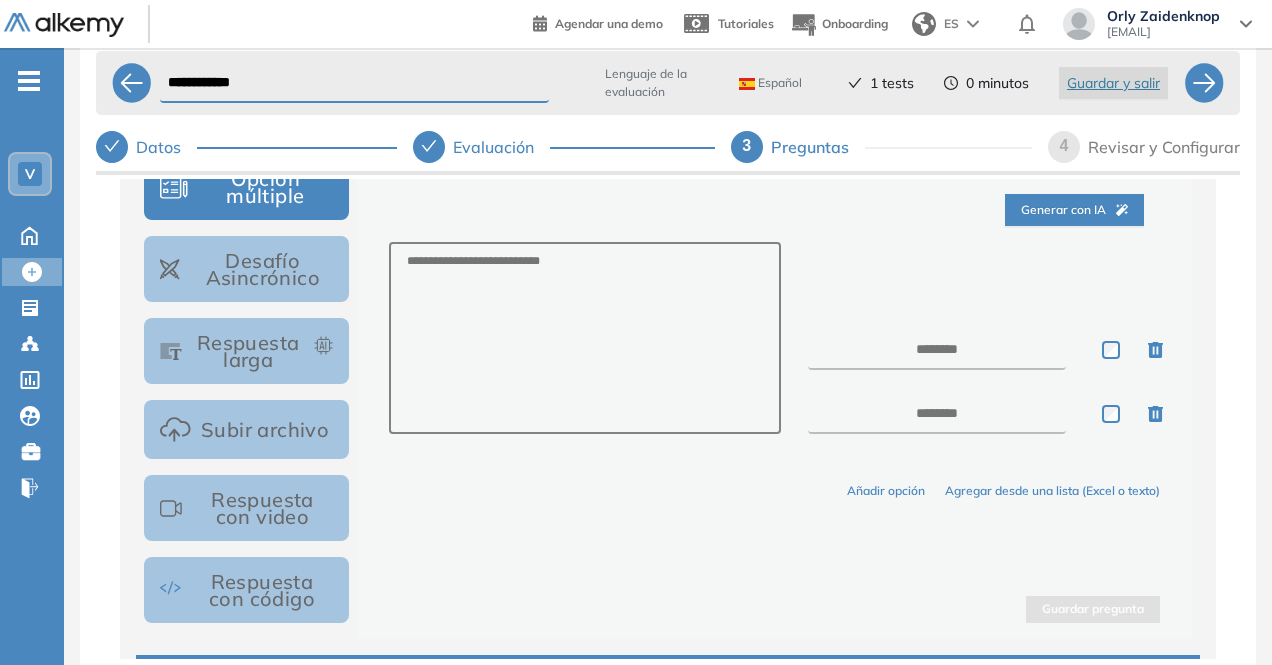 scroll, scrollTop: 0, scrollLeft: 0, axis: both 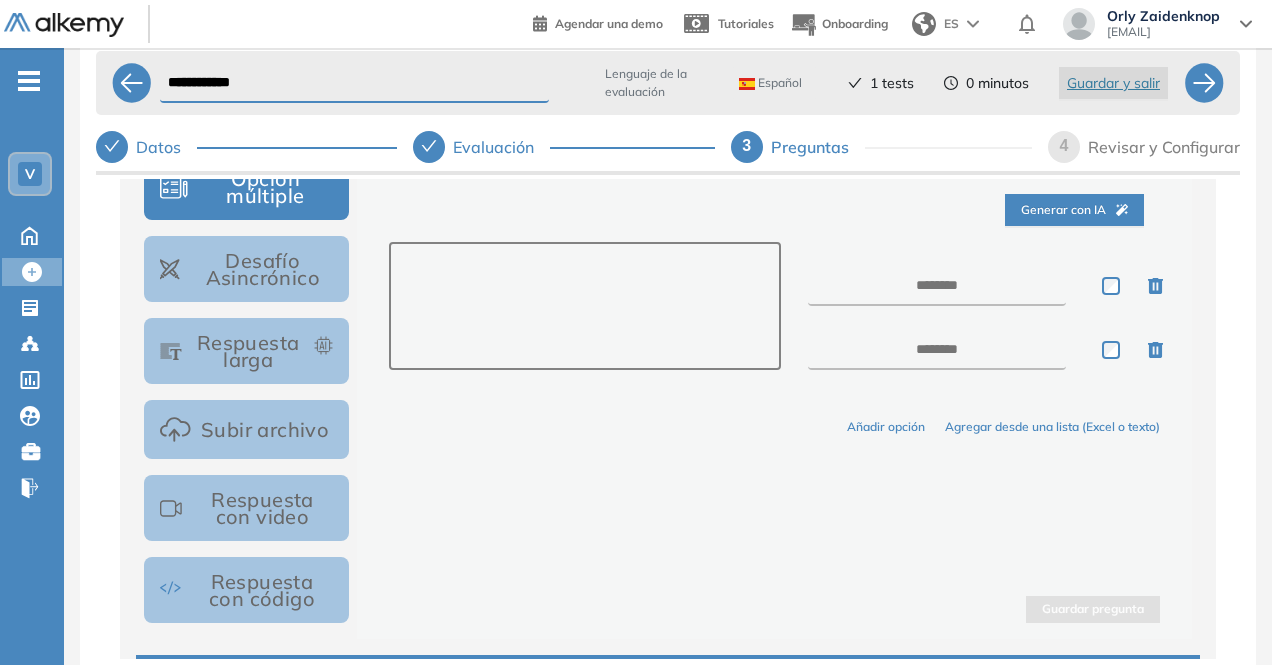 click at bounding box center [584, 306] 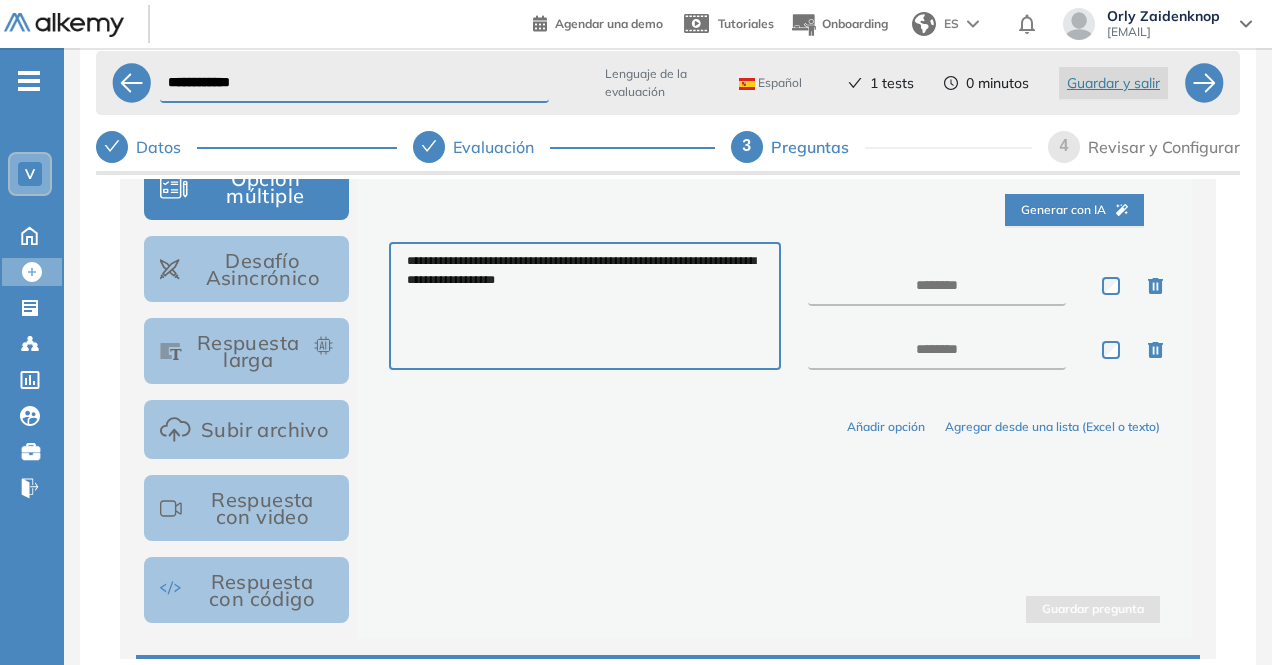 type on "**********" 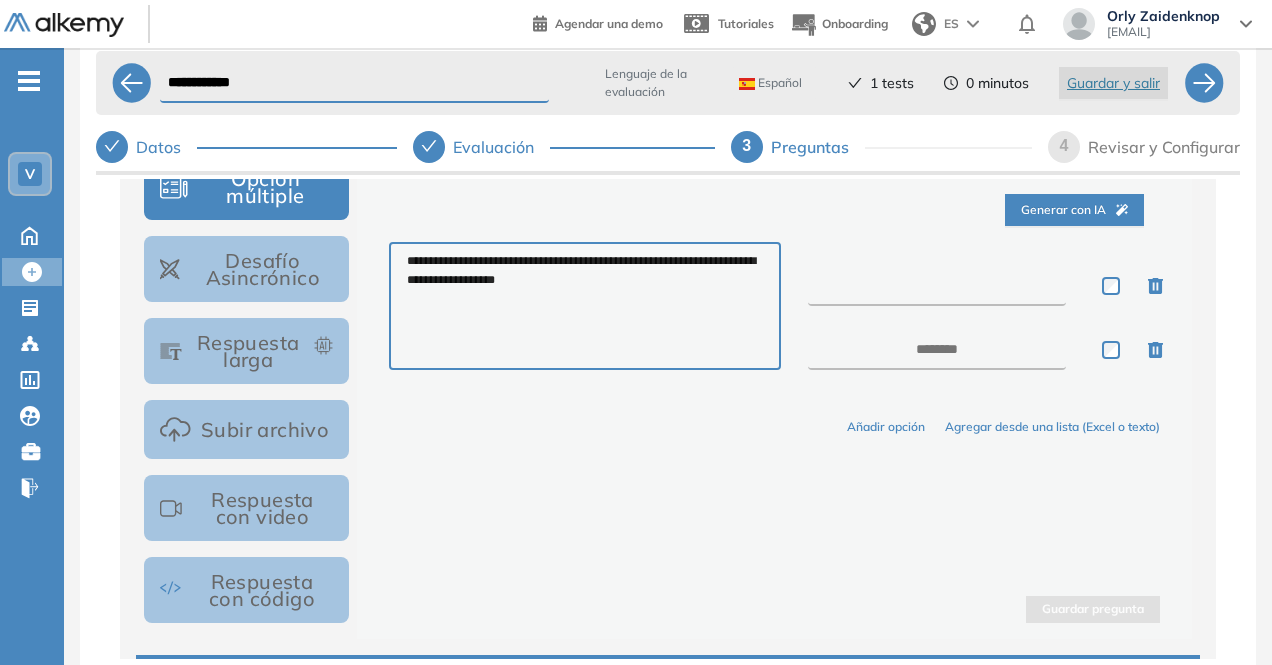 click at bounding box center [937, 286] 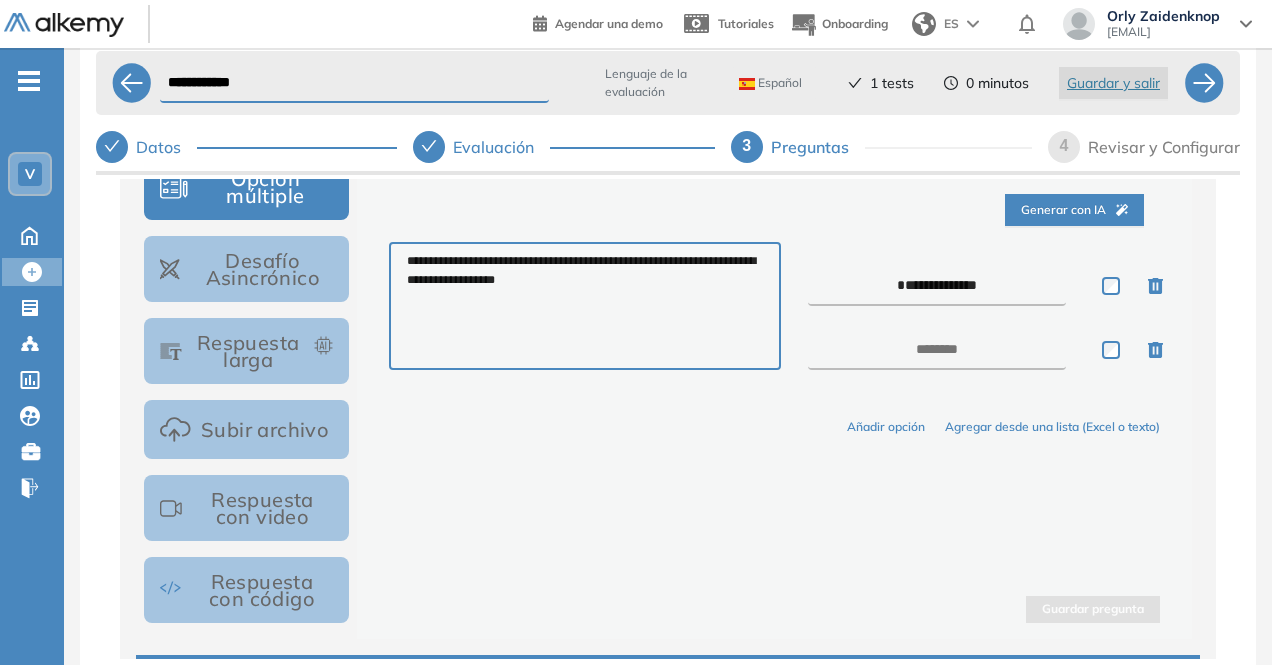 type on "**********" 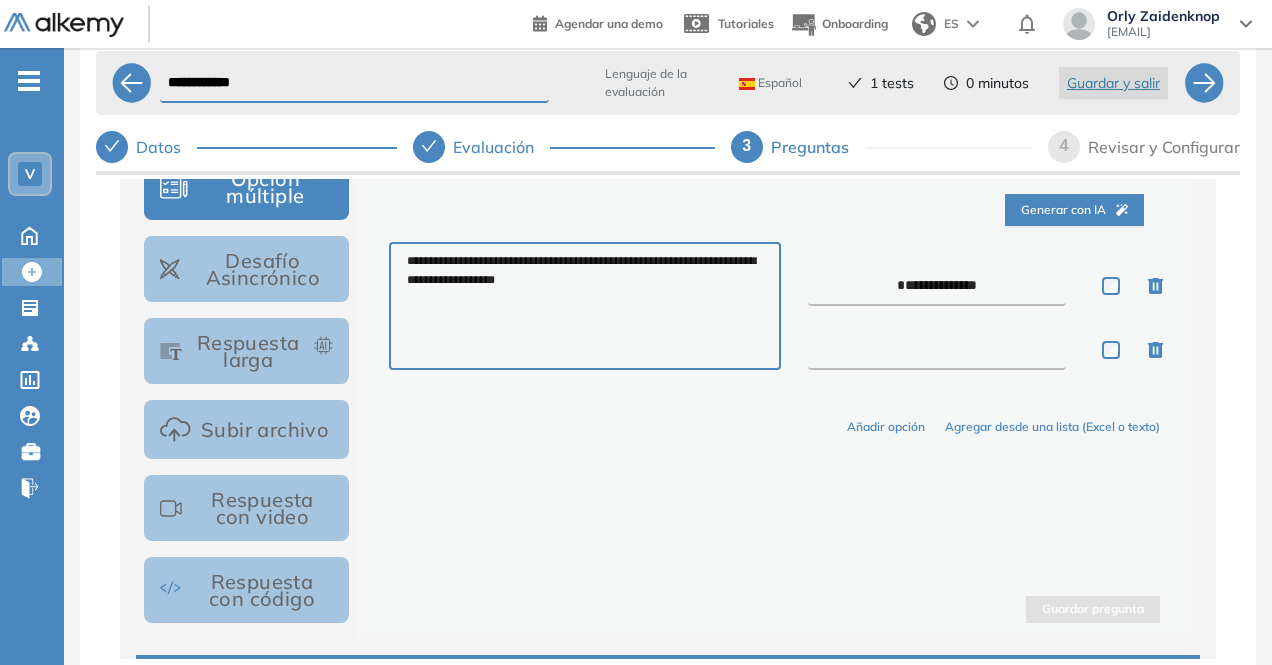 click at bounding box center (937, 350) 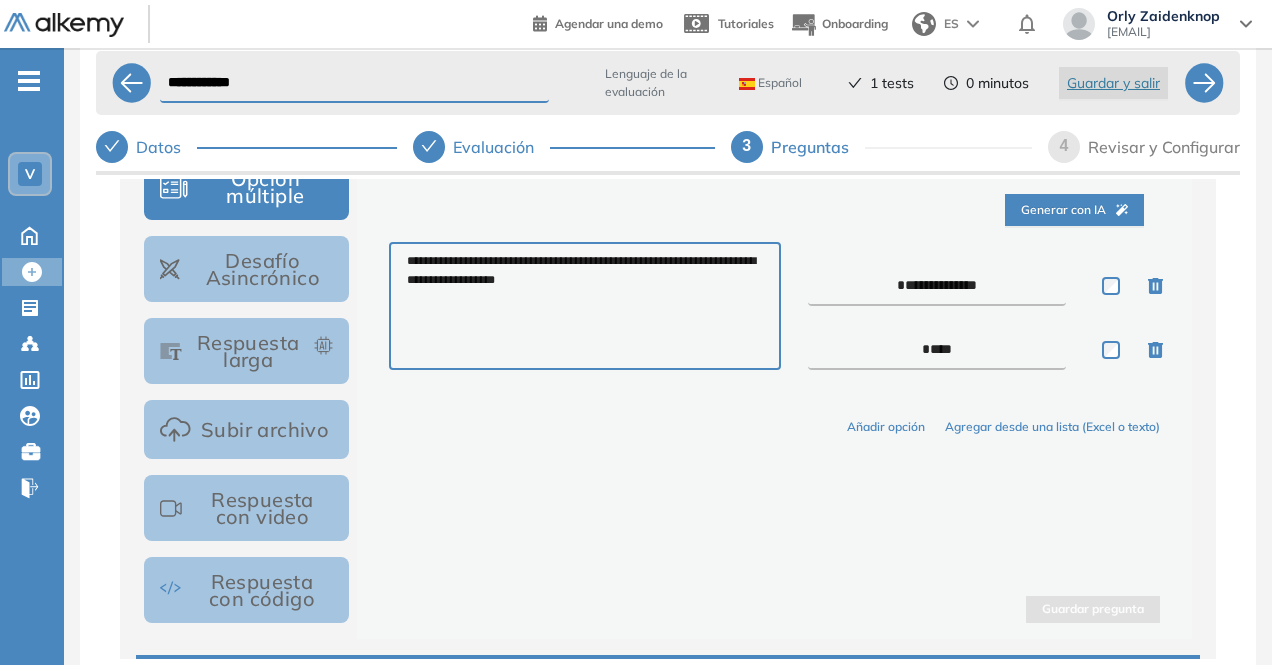 type on "****" 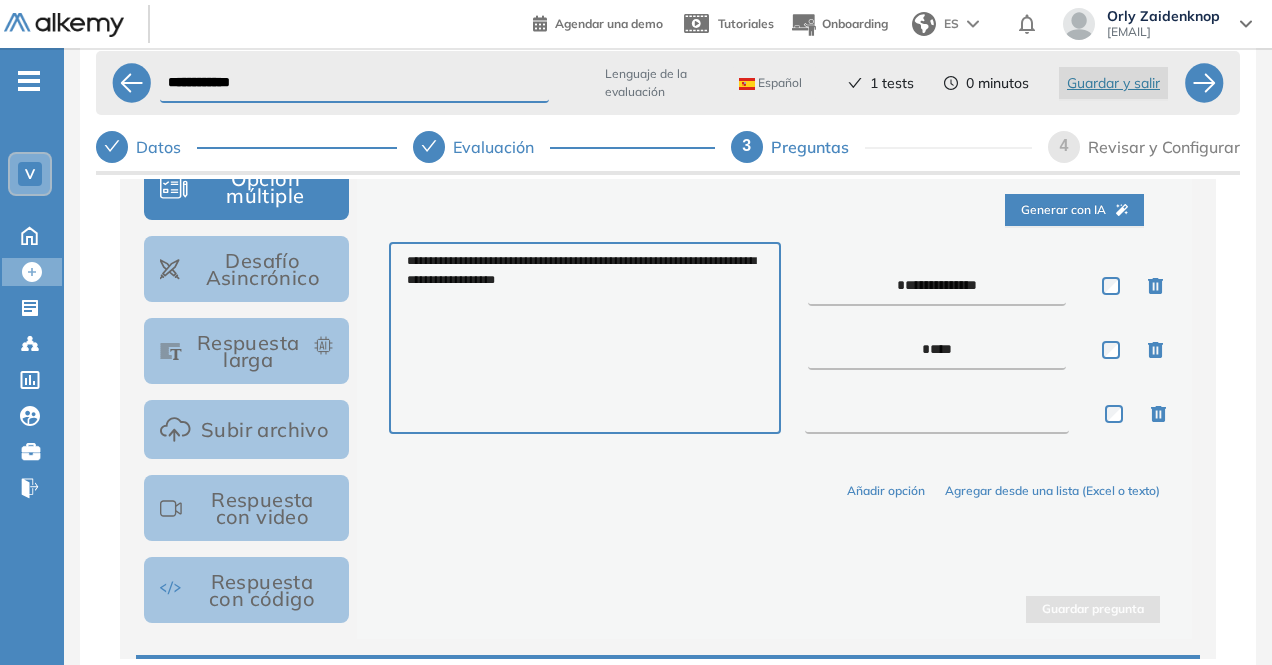 click at bounding box center (937, 414) 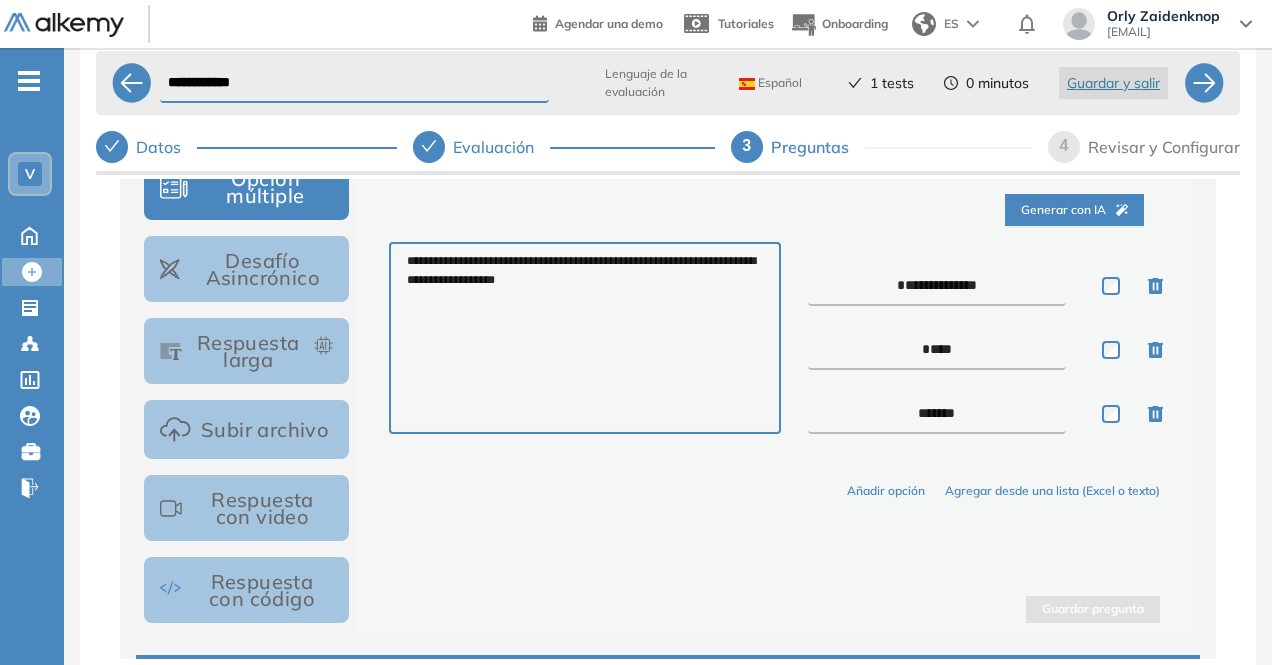type on "*******" 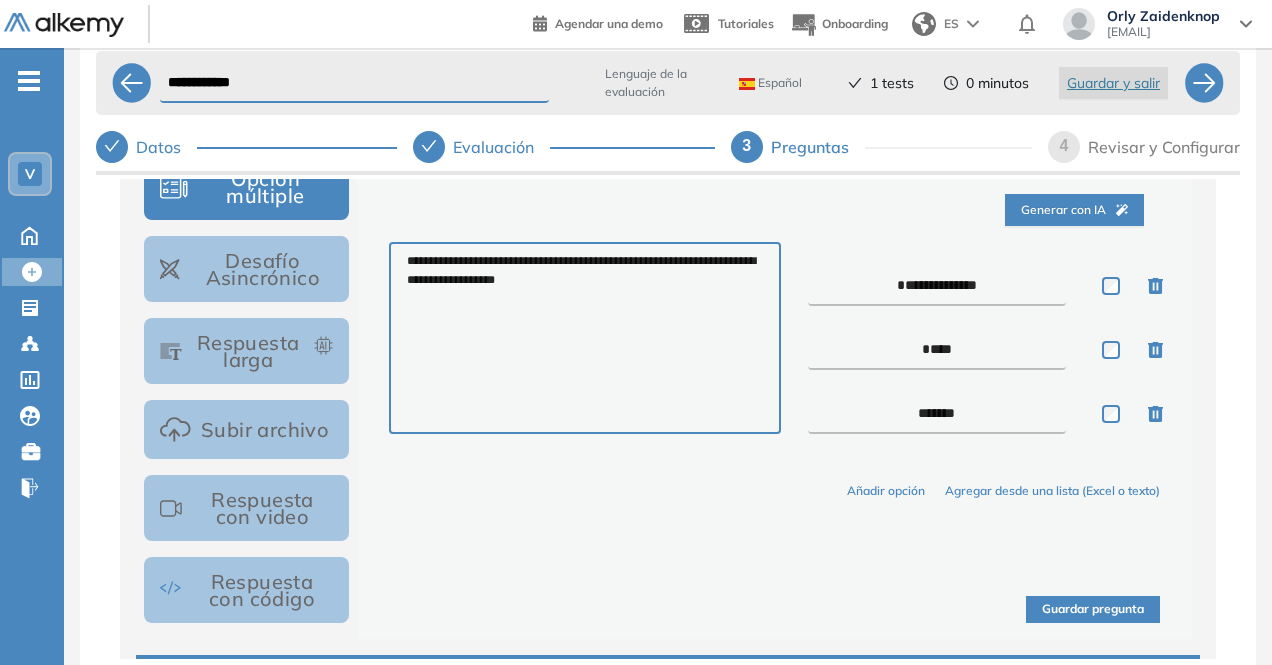 click on "Guardar pregunta" at bounding box center (1093, 609) 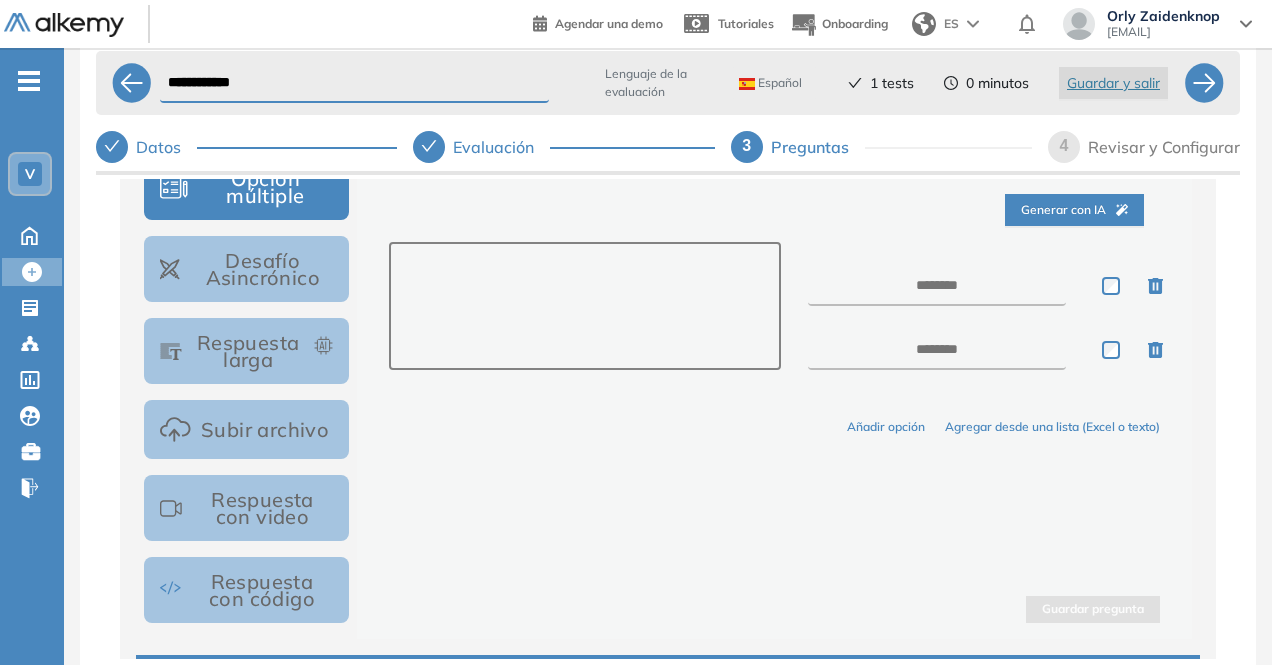 click at bounding box center [584, 306] 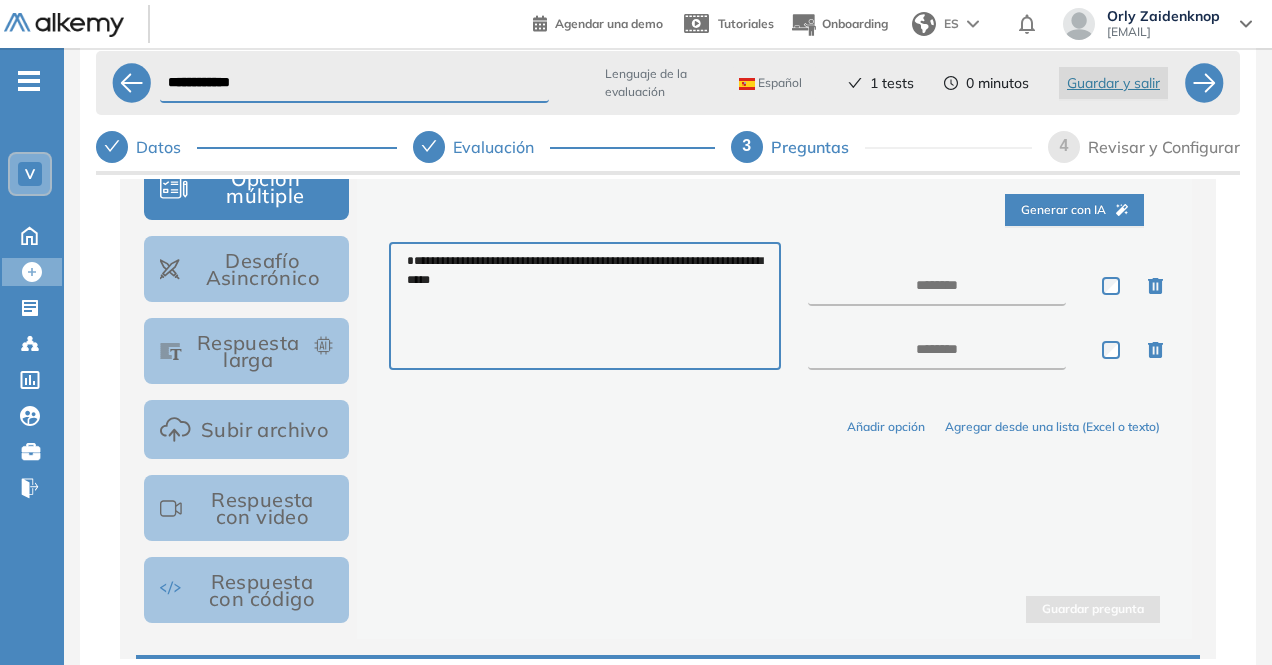 type on "**********" 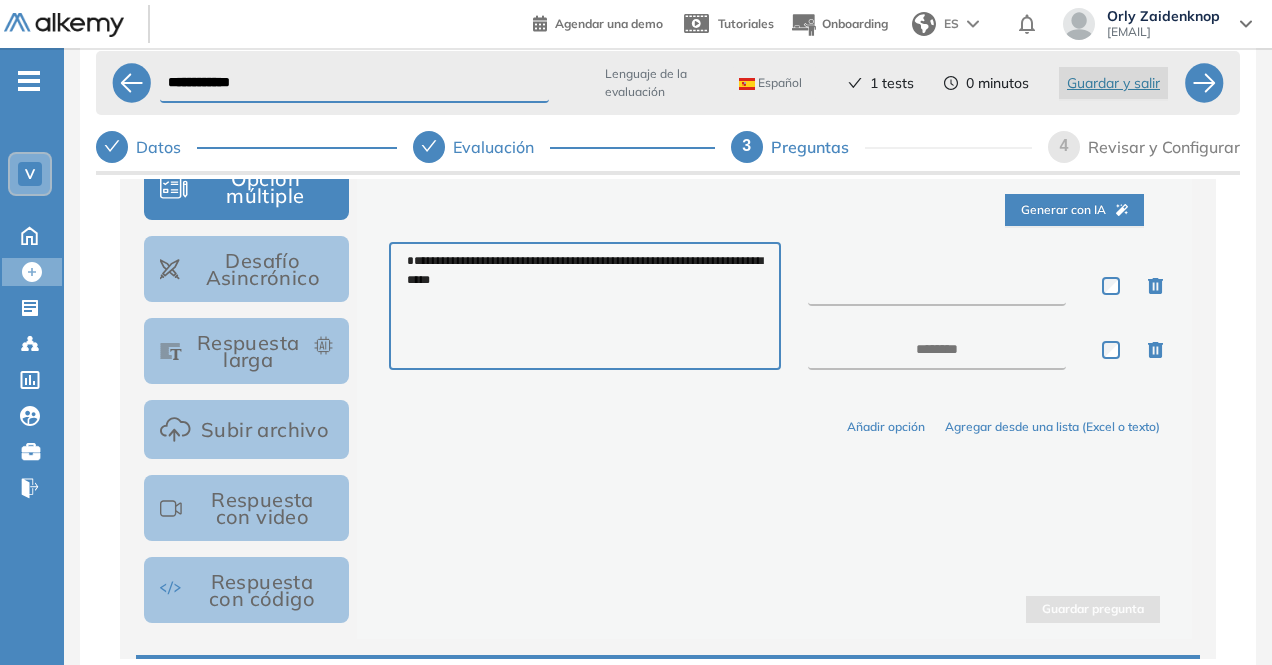 click at bounding box center (937, 286) 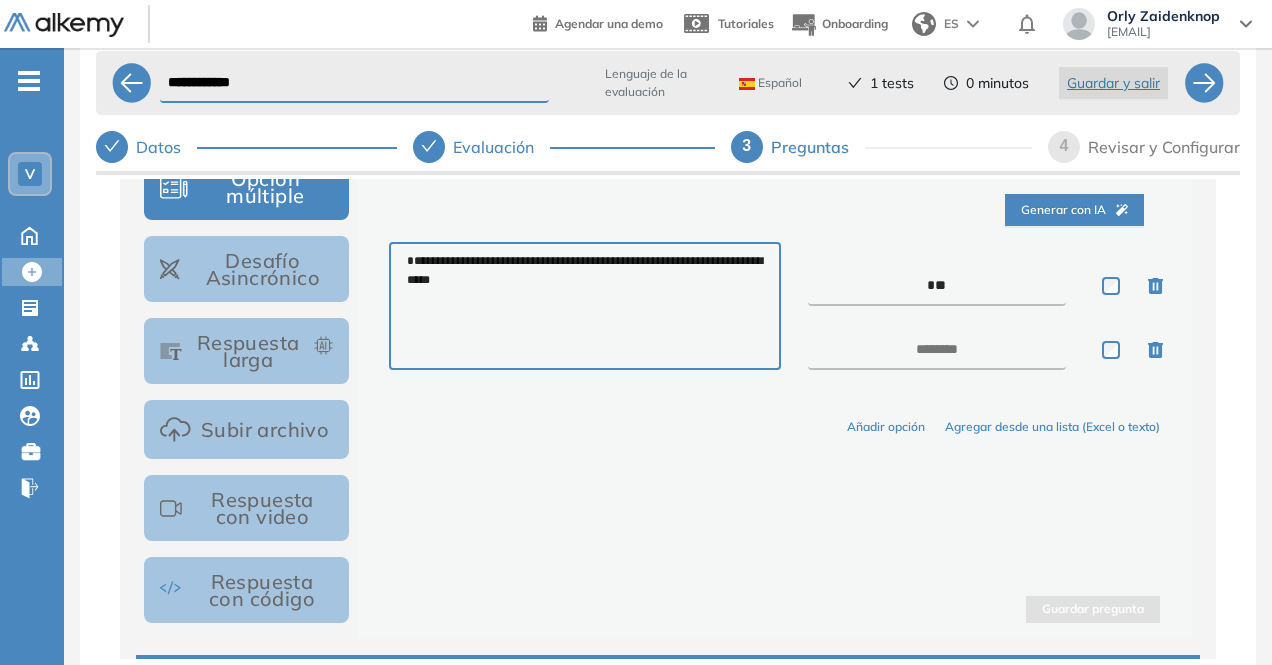 type on "**" 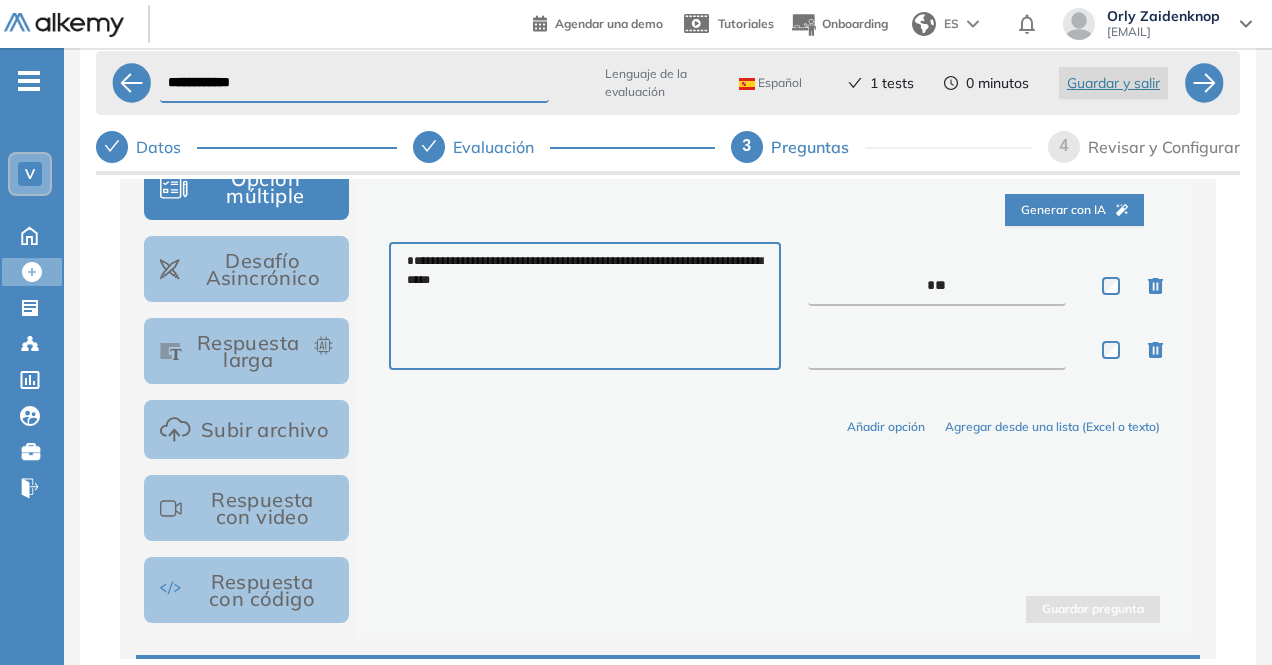 click at bounding box center (937, 350) 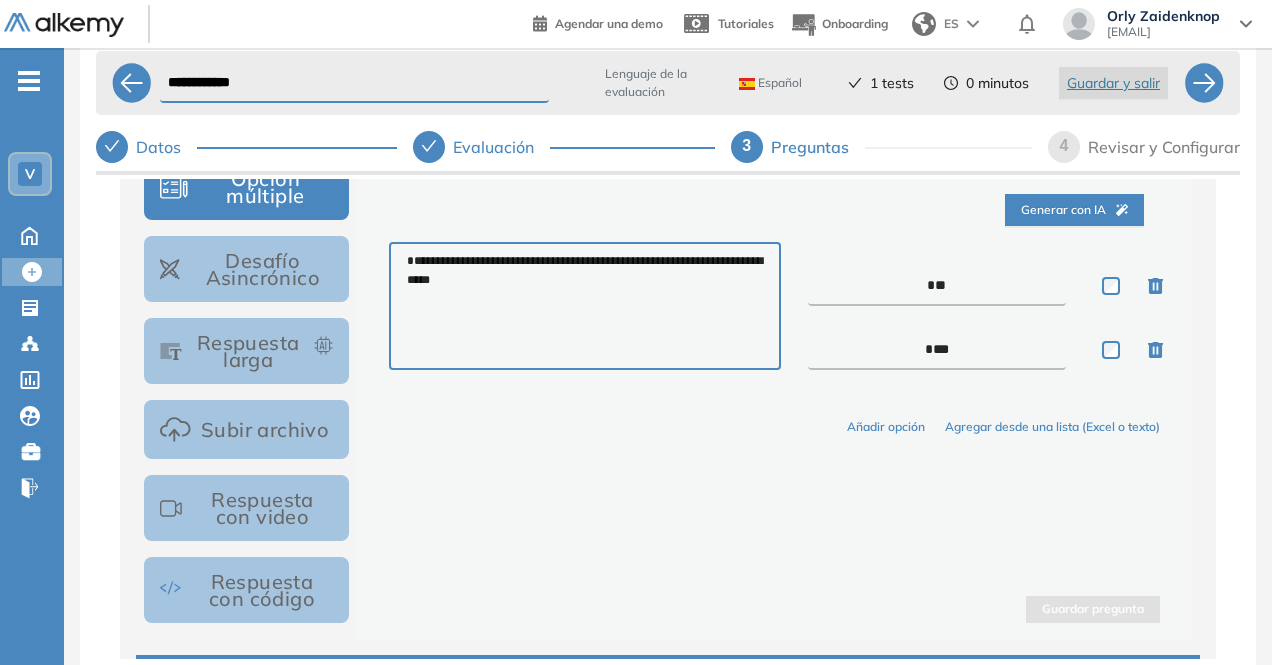 type on "***" 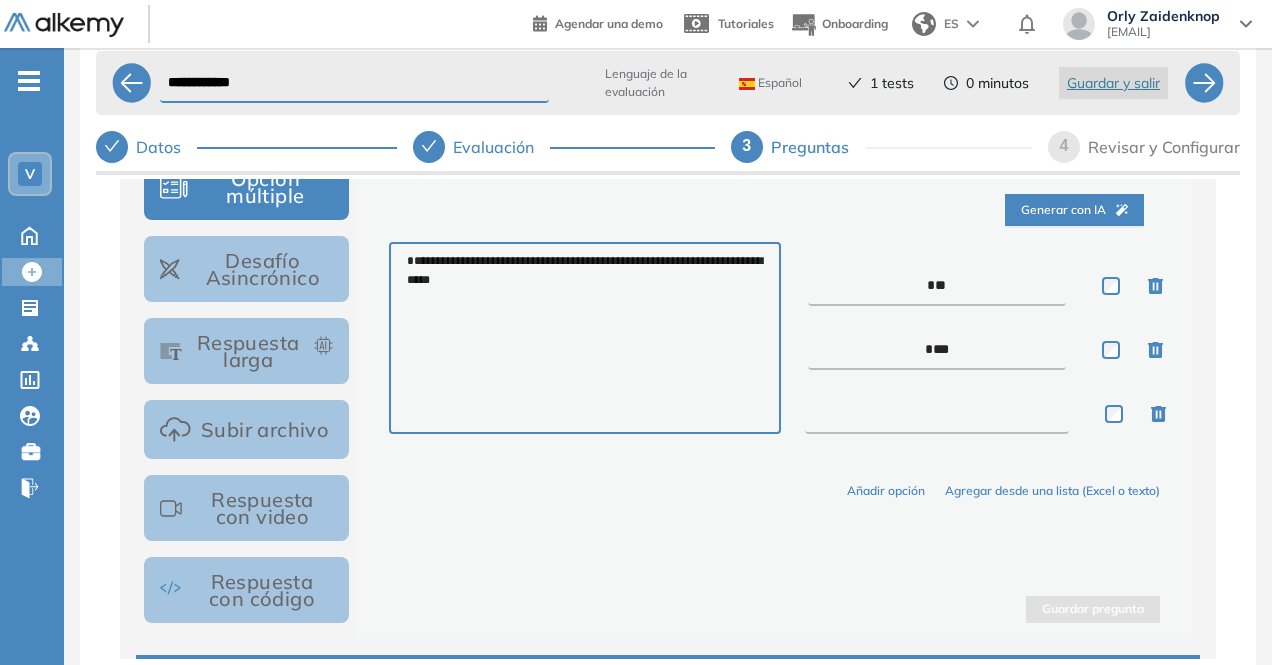 click at bounding box center (937, 414) 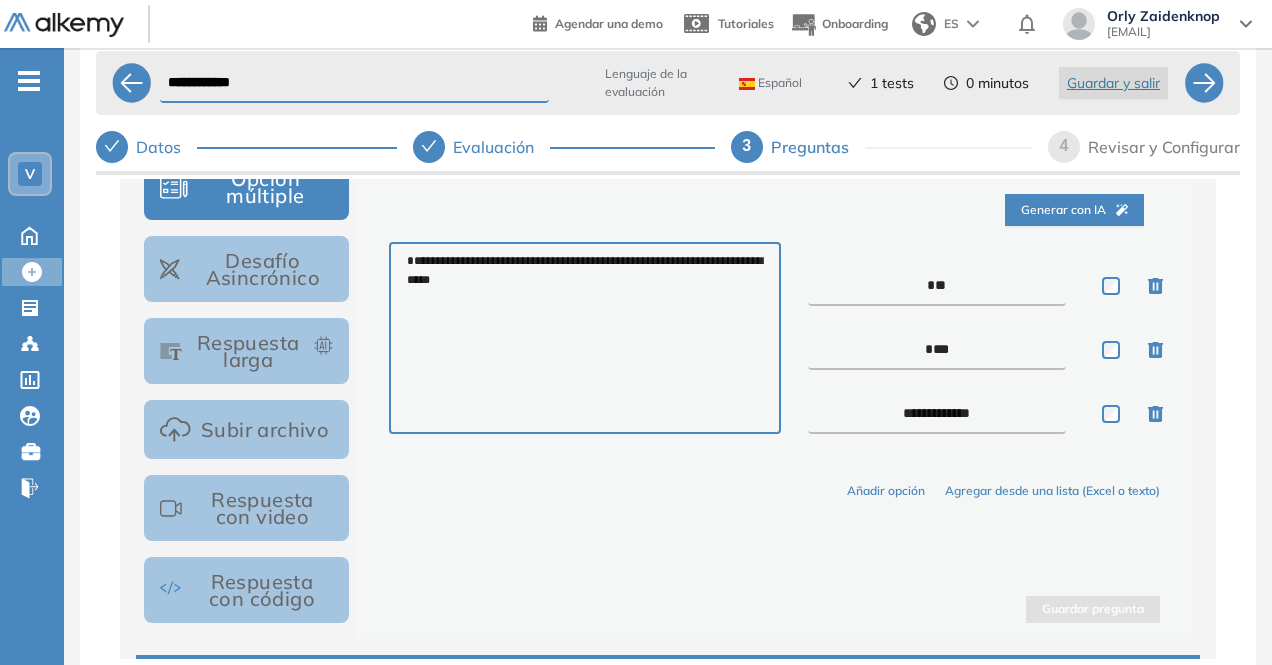 type on "**********" 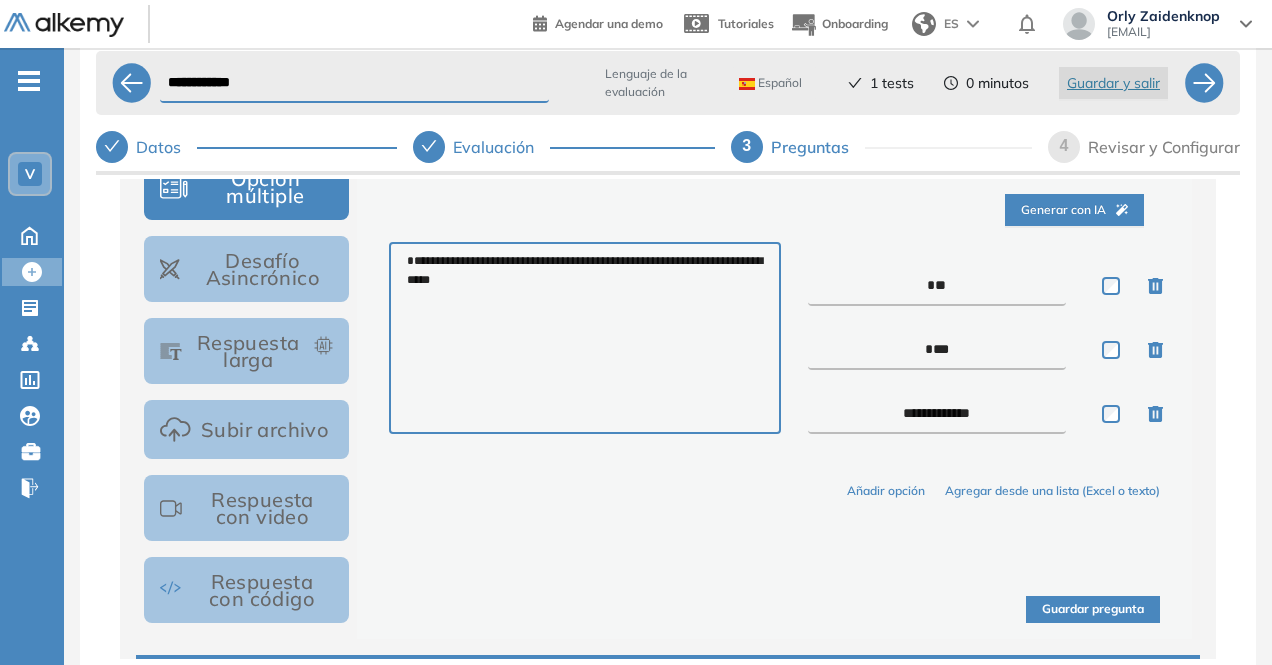 click on "Guardar pregunta" at bounding box center [1093, 609] 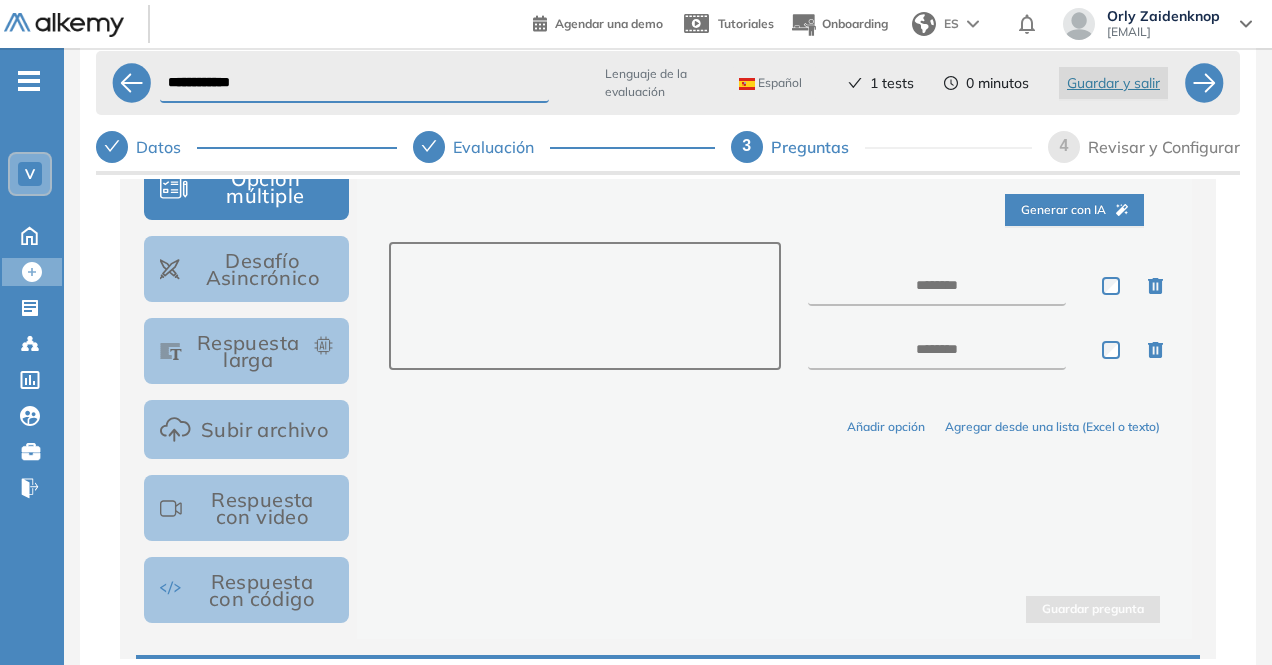 click at bounding box center (584, 306) 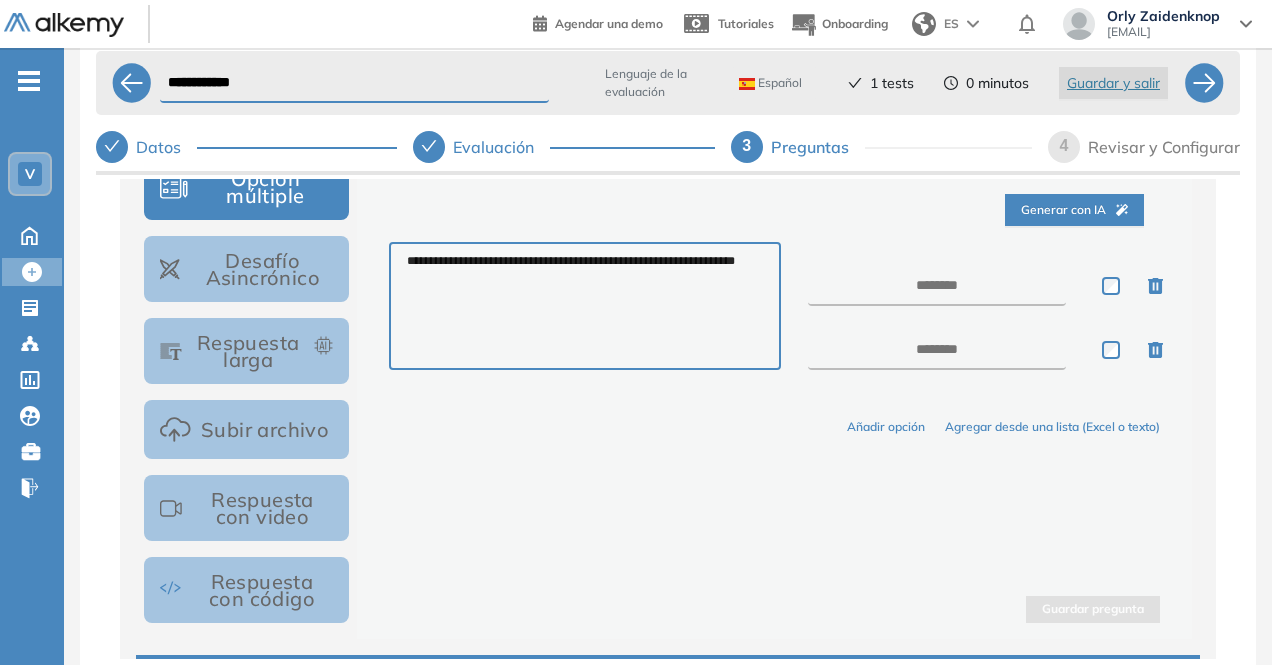 type on "**********" 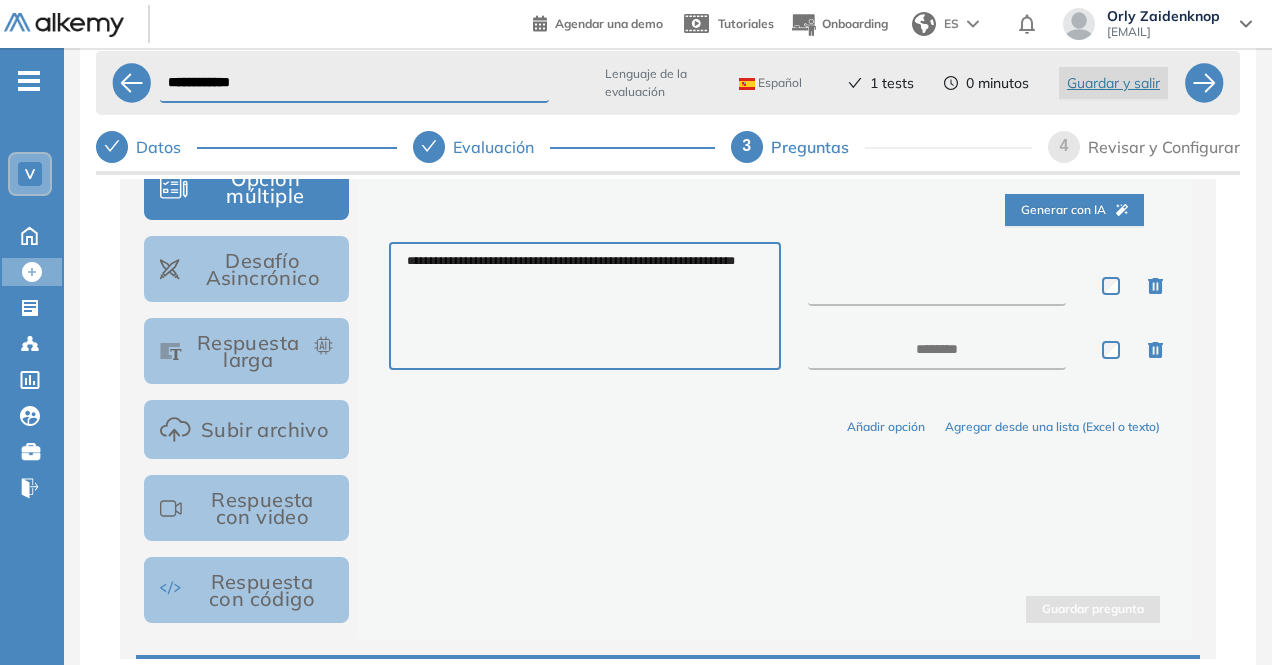 click at bounding box center [937, 286] 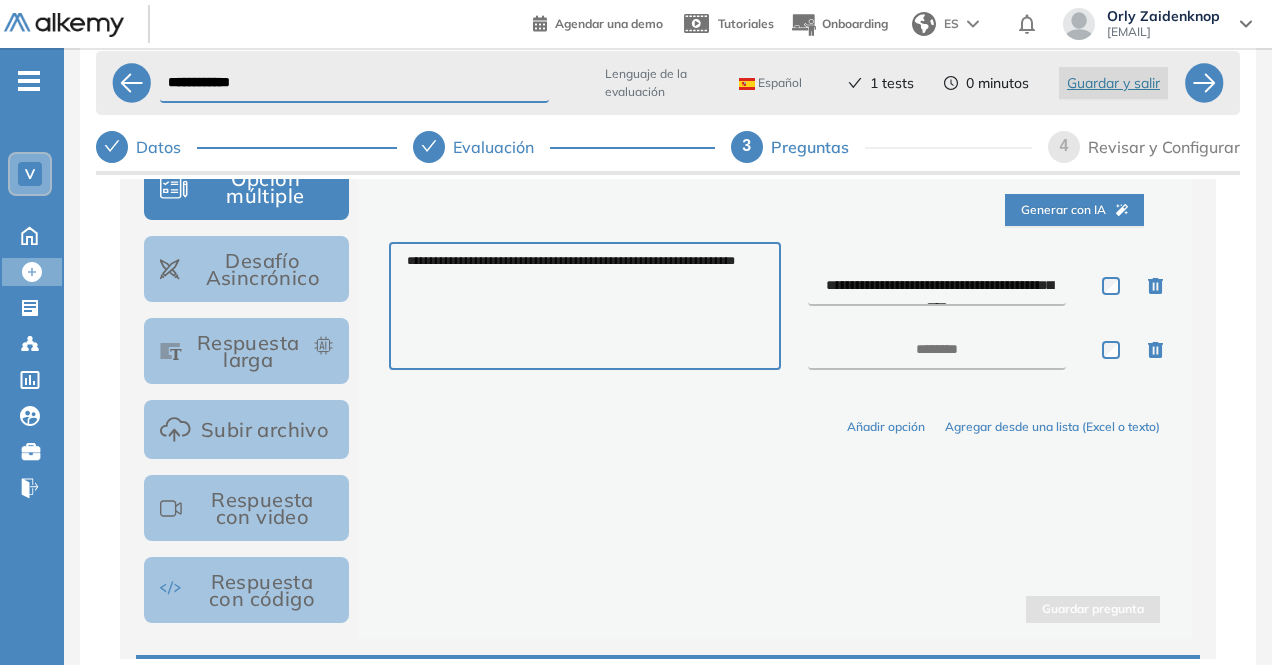scroll, scrollTop: 11, scrollLeft: 0, axis: vertical 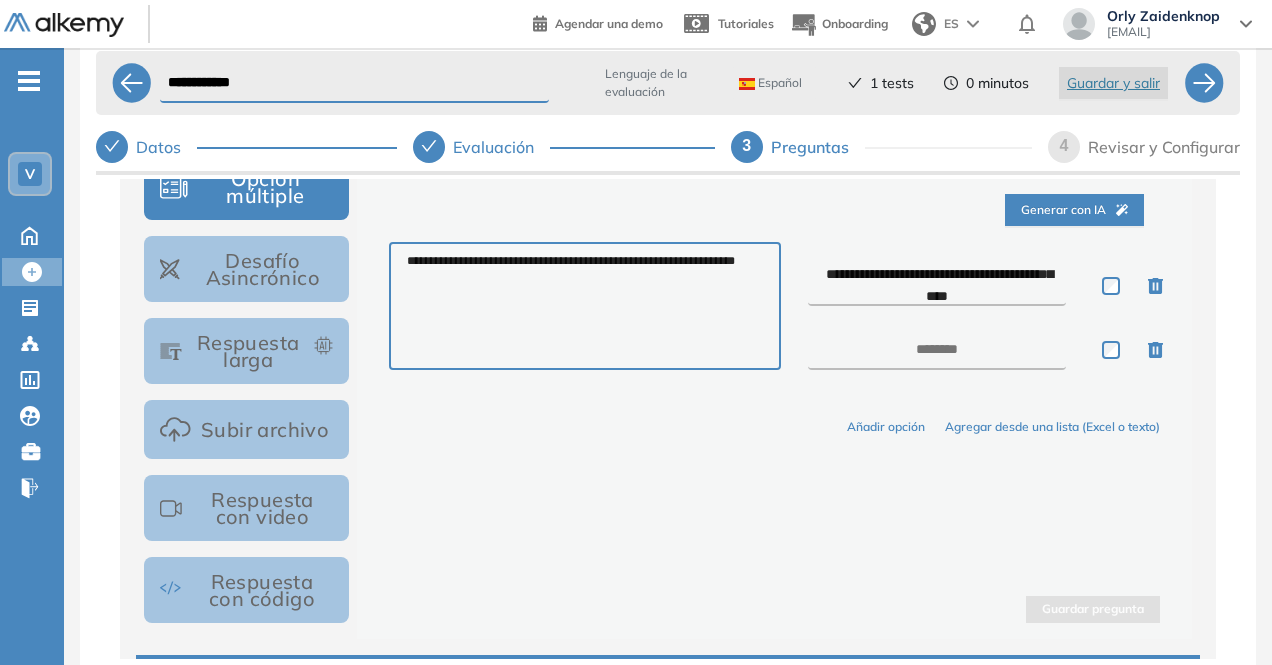 type on "**********" 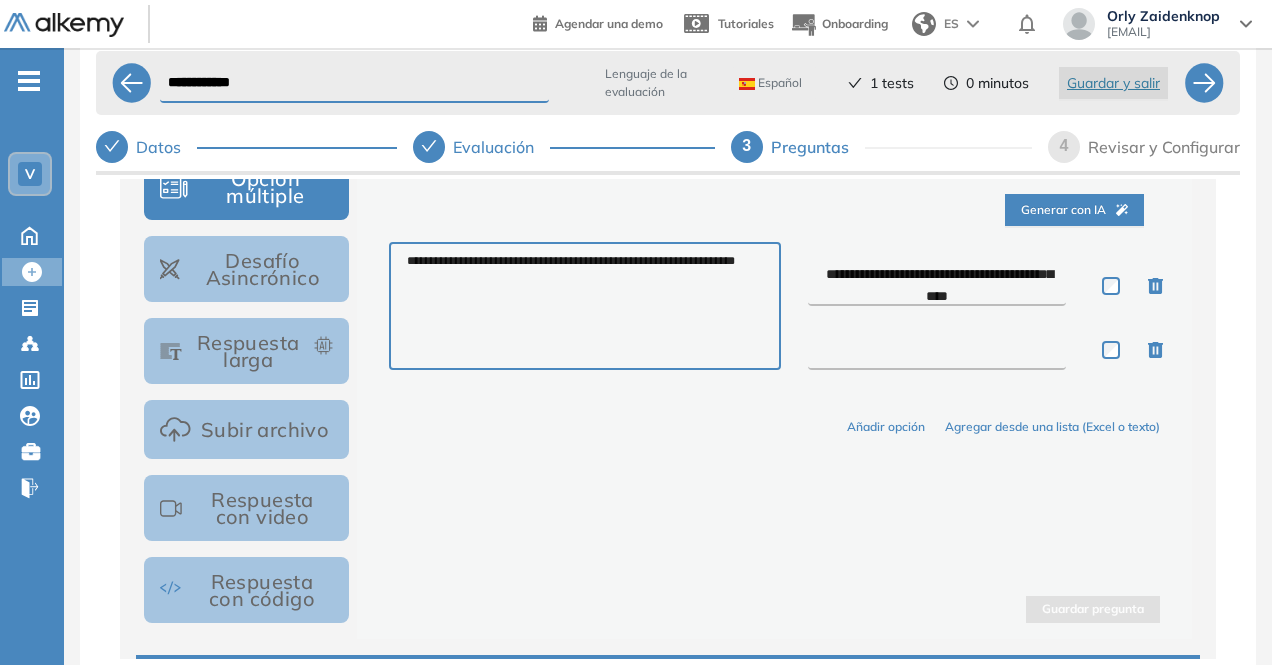 click at bounding box center [937, 350] 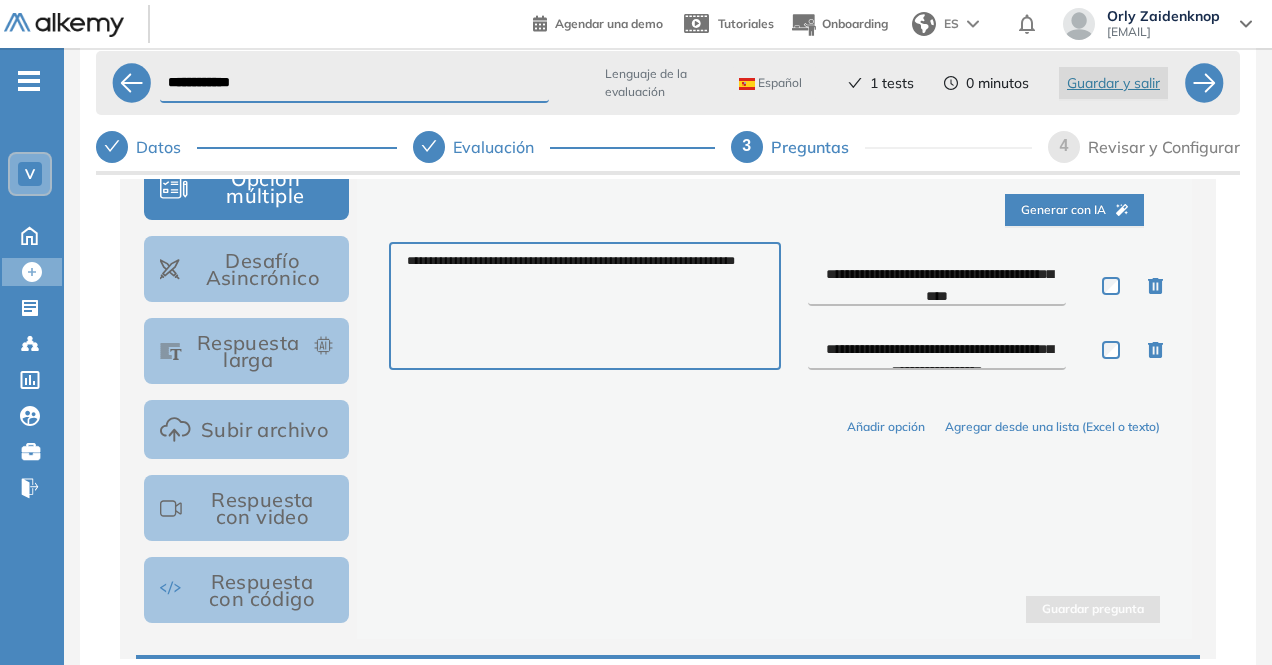 scroll, scrollTop: 11, scrollLeft: 0, axis: vertical 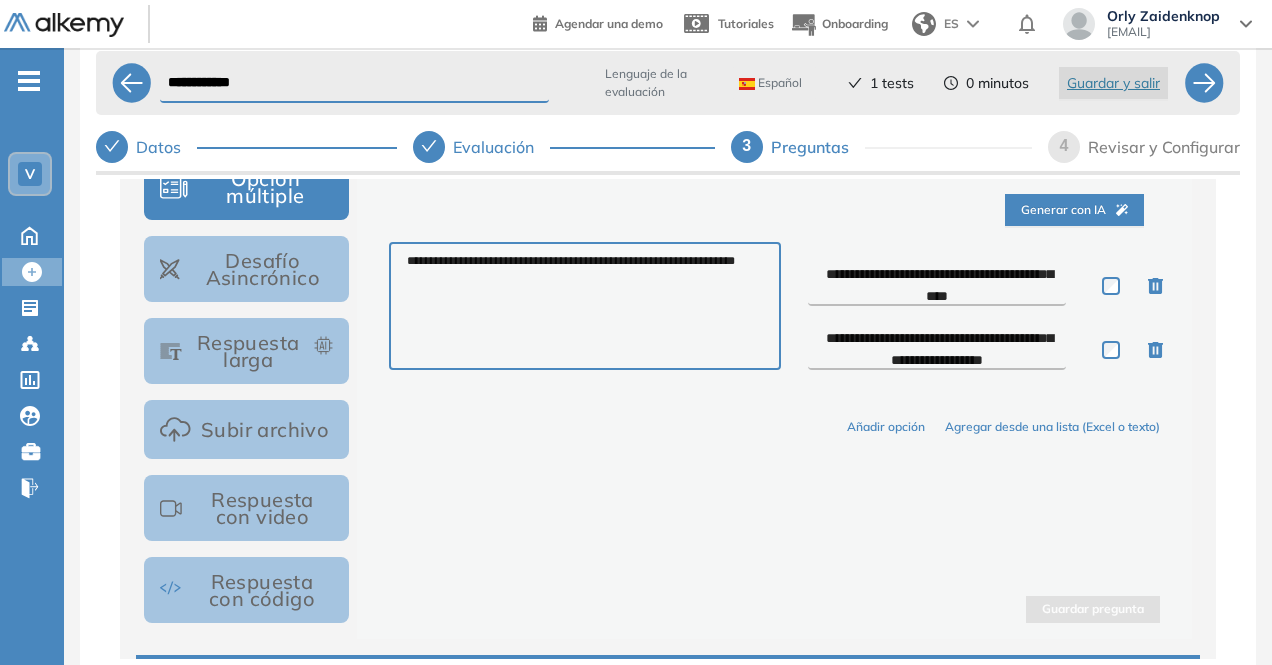 type on "**********" 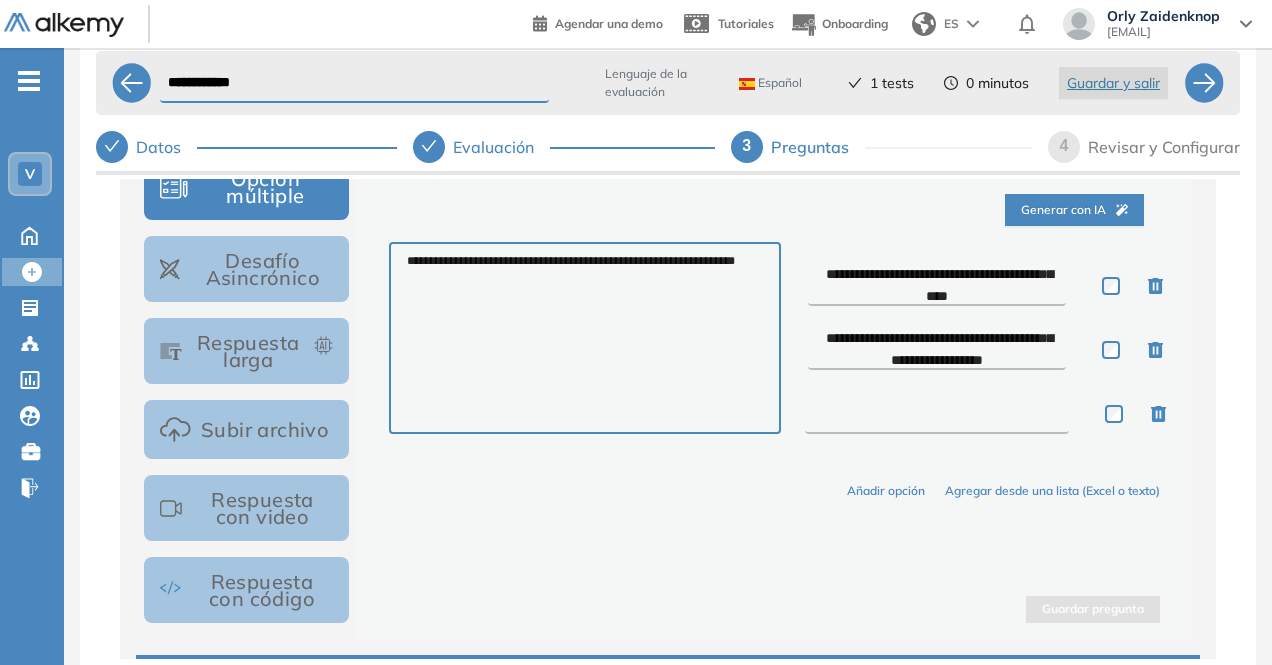 click at bounding box center (937, 414) 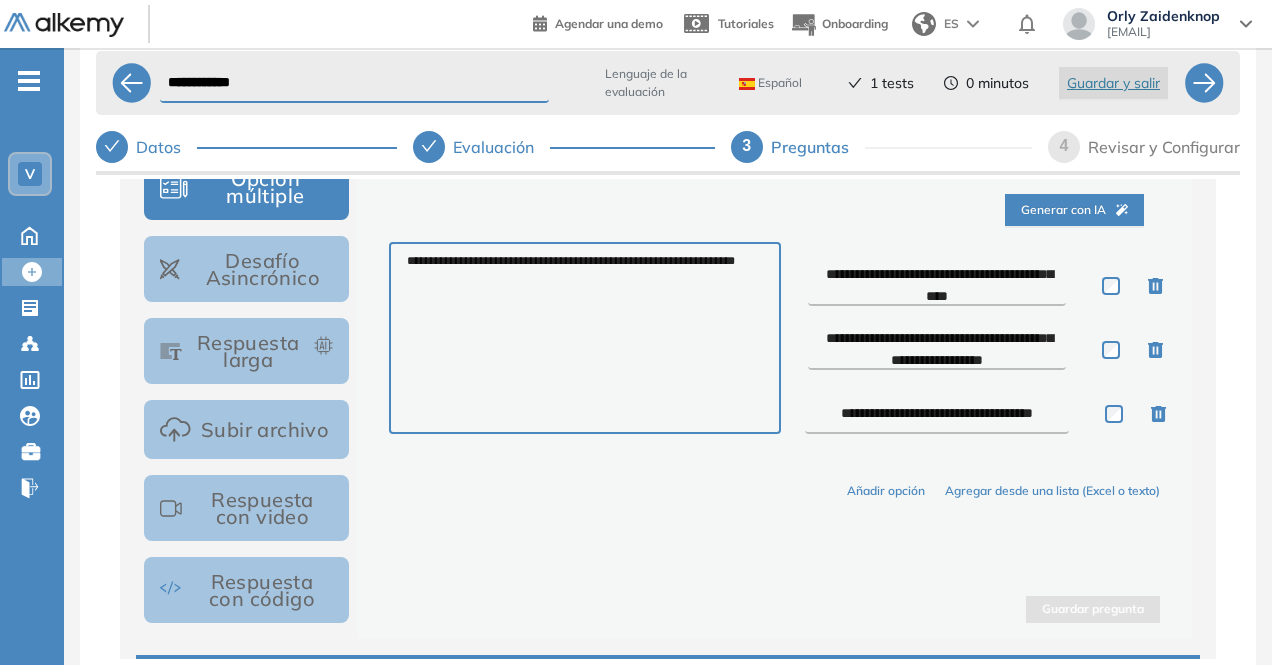 scroll, scrollTop: 11, scrollLeft: 0, axis: vertical 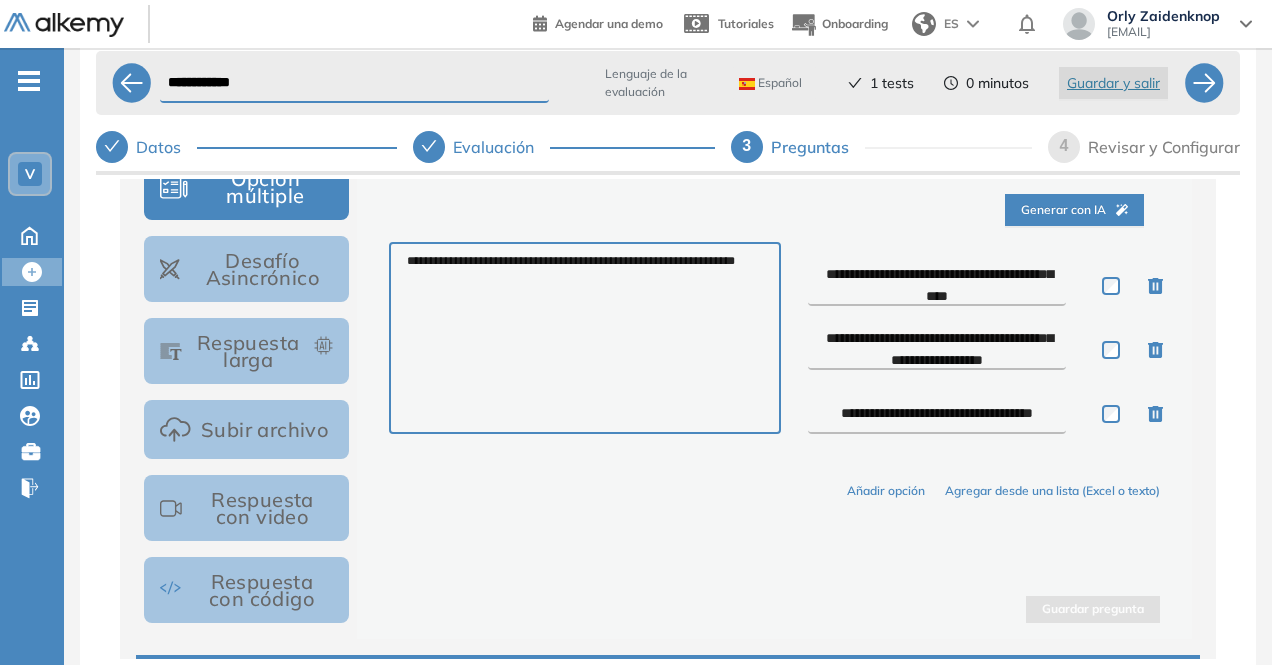 type on "**********" 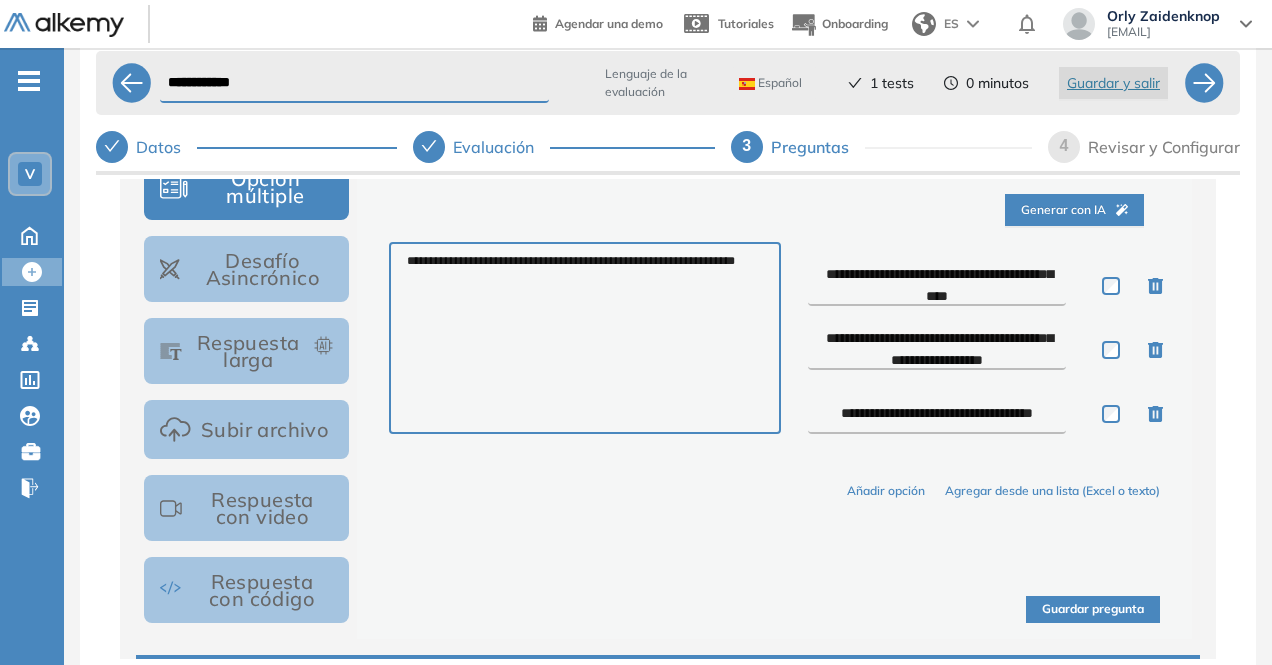 click on "Guardar pregunta" at bounding box center [1093, 609] 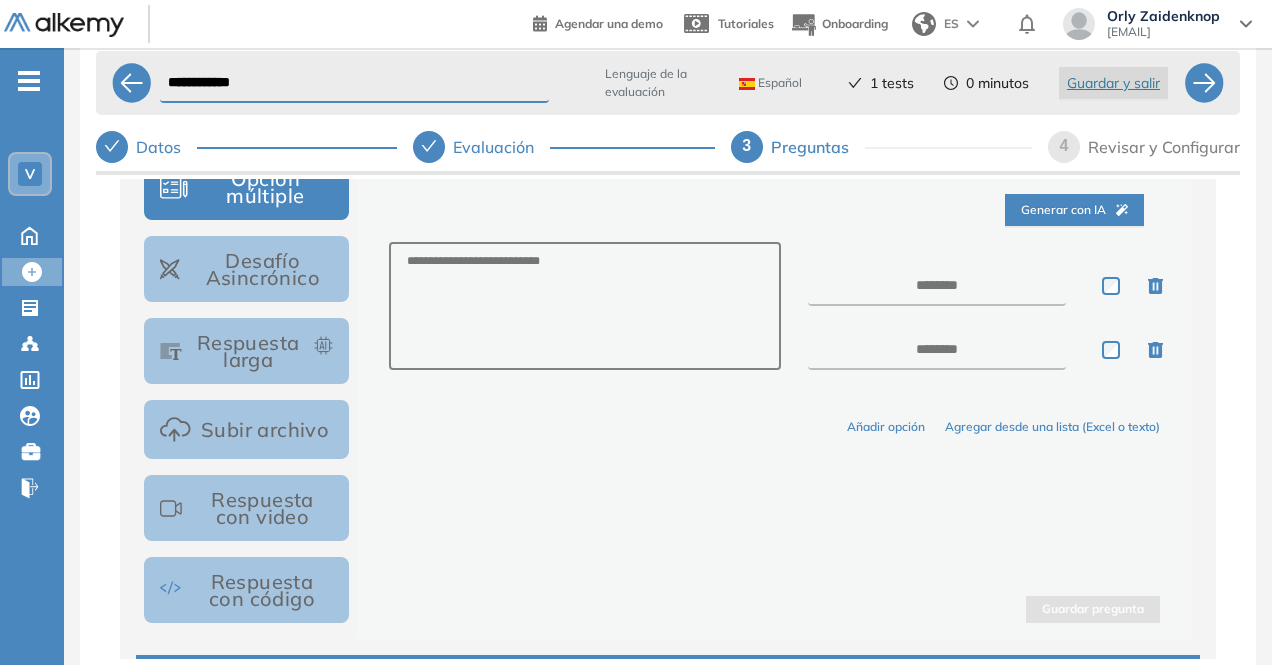 scroll, scrollTop: 0, scrollLeft: 0, axis: both 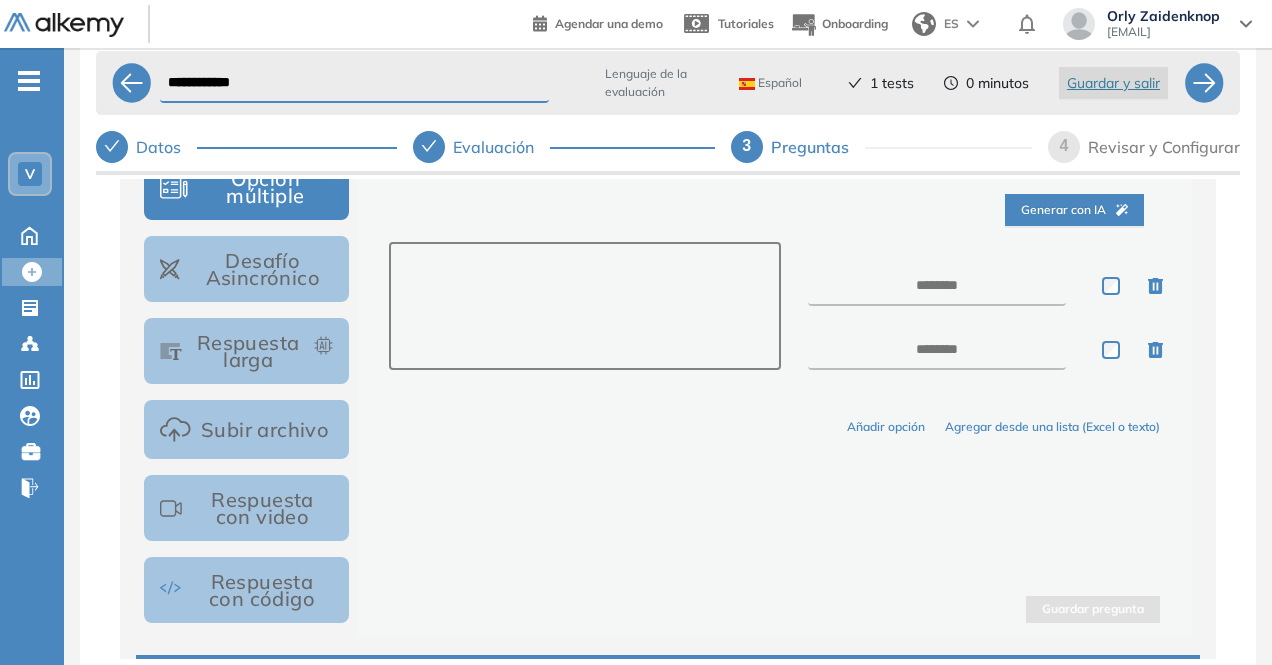 click at bounding box center (584, 306) 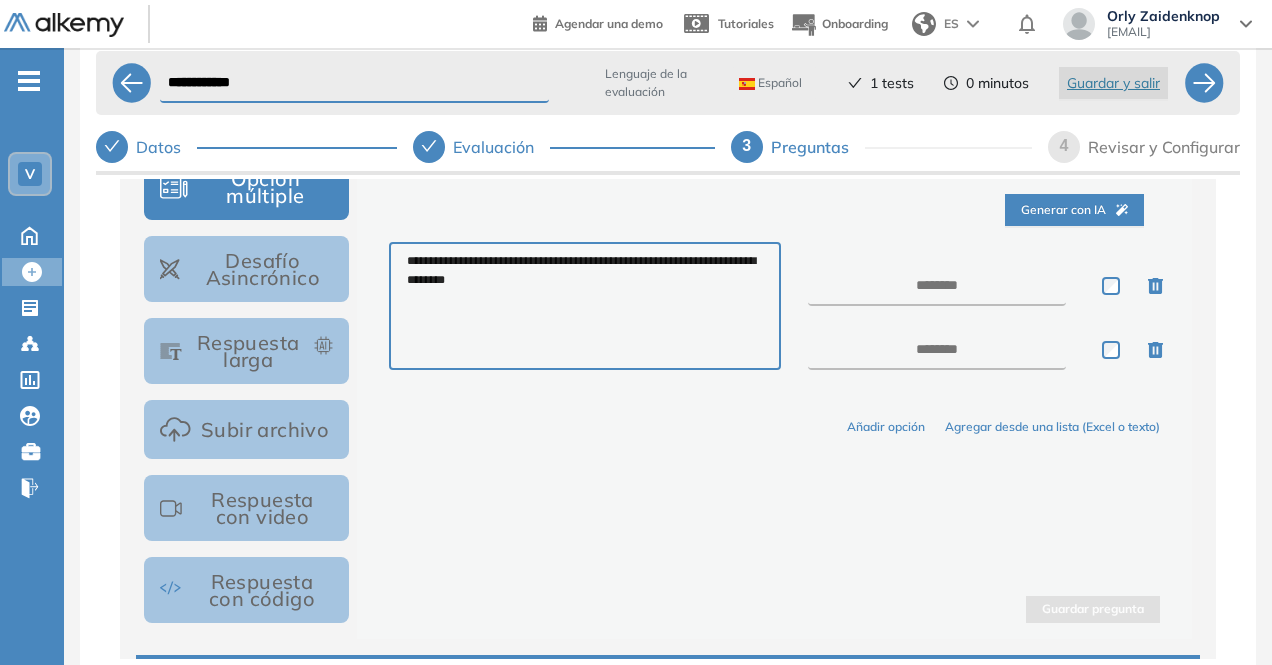 type on "**********" 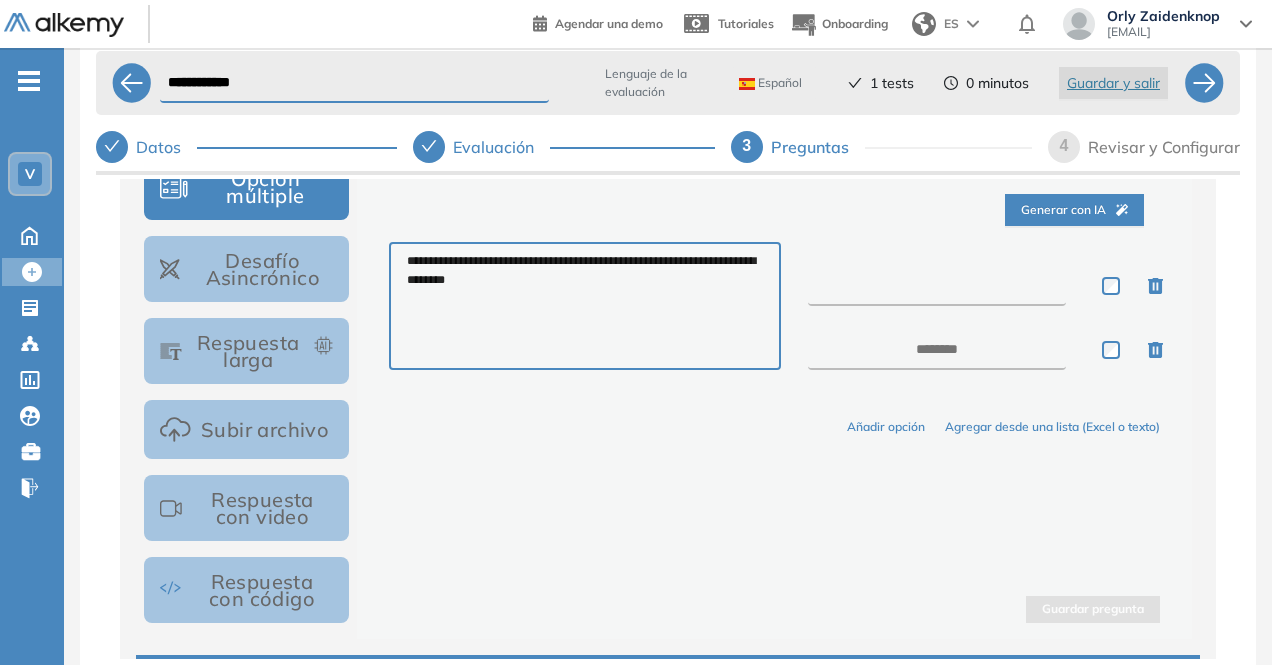 click at bounding box center (937, 286) 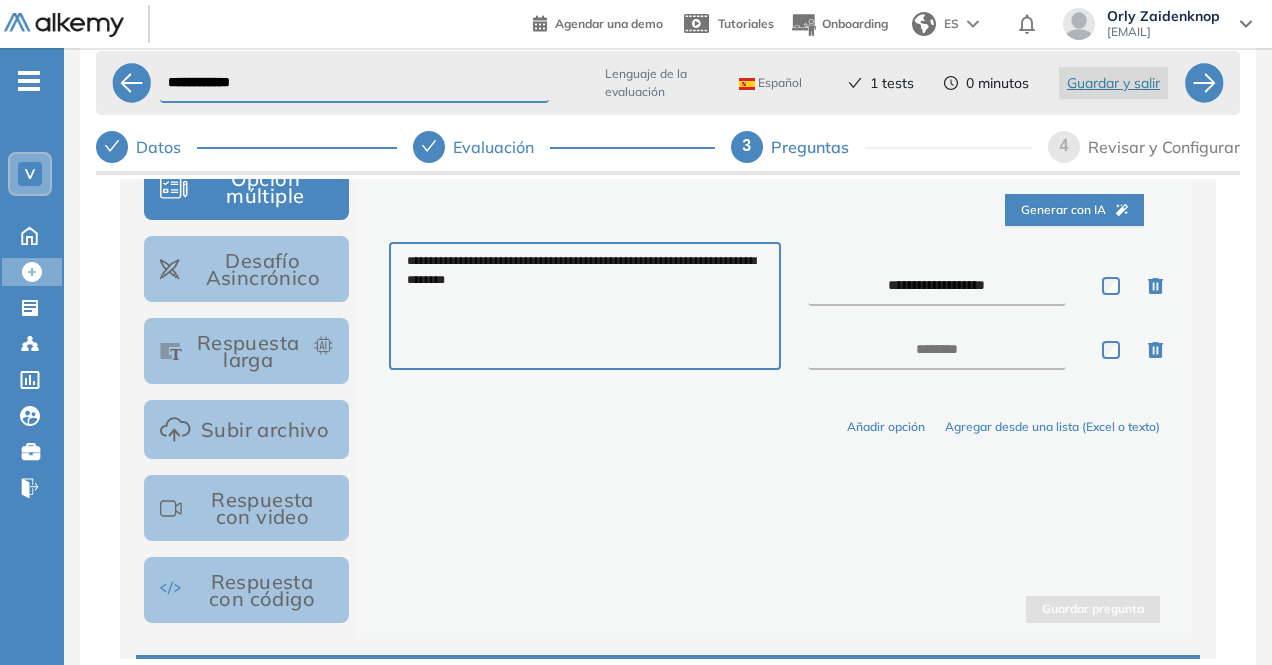 type on "**********" 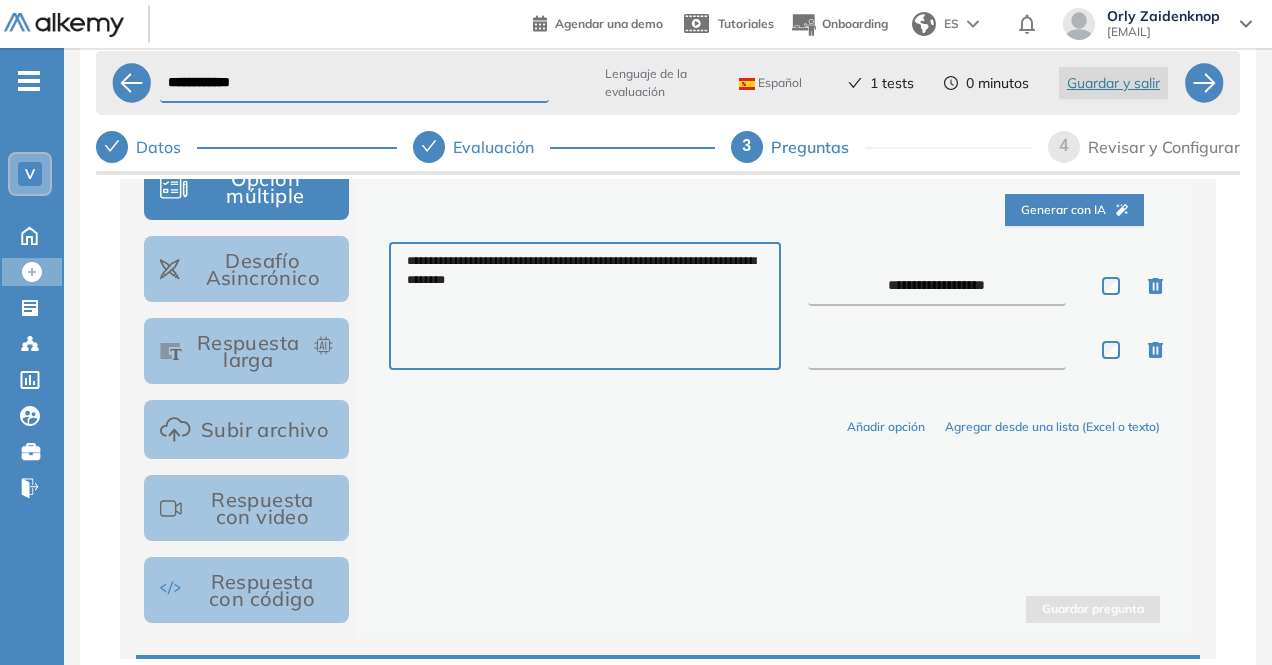 click at bounding box center [937, 350] 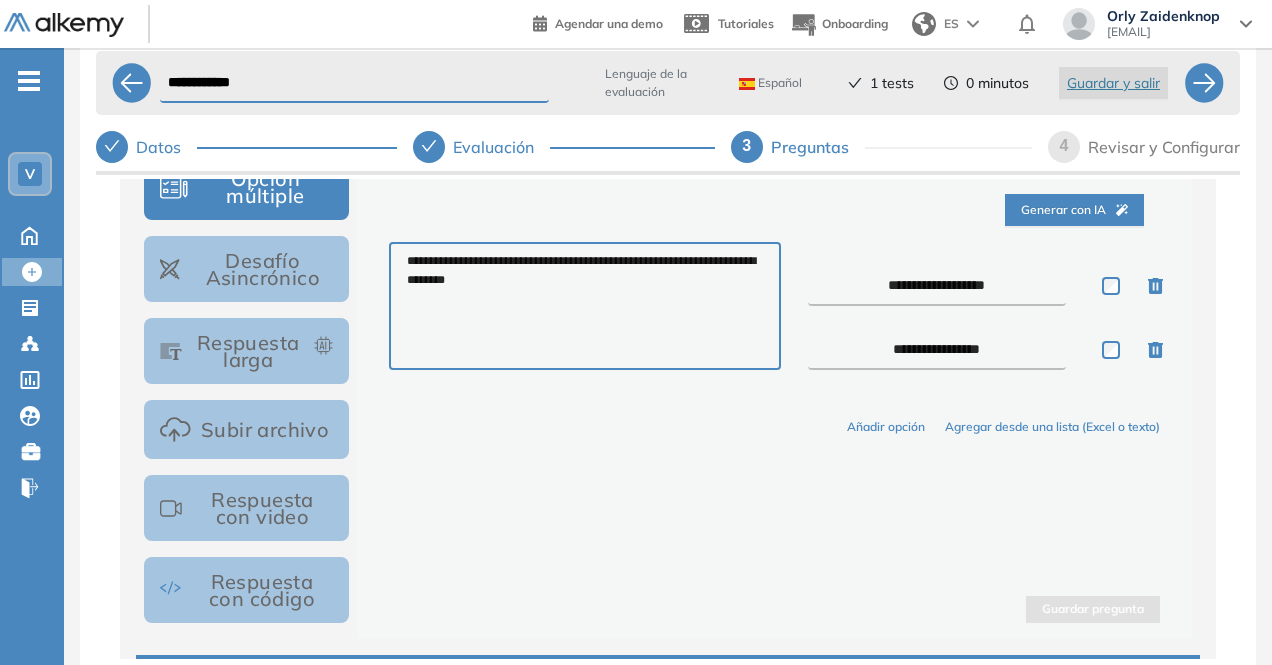type on "**********" 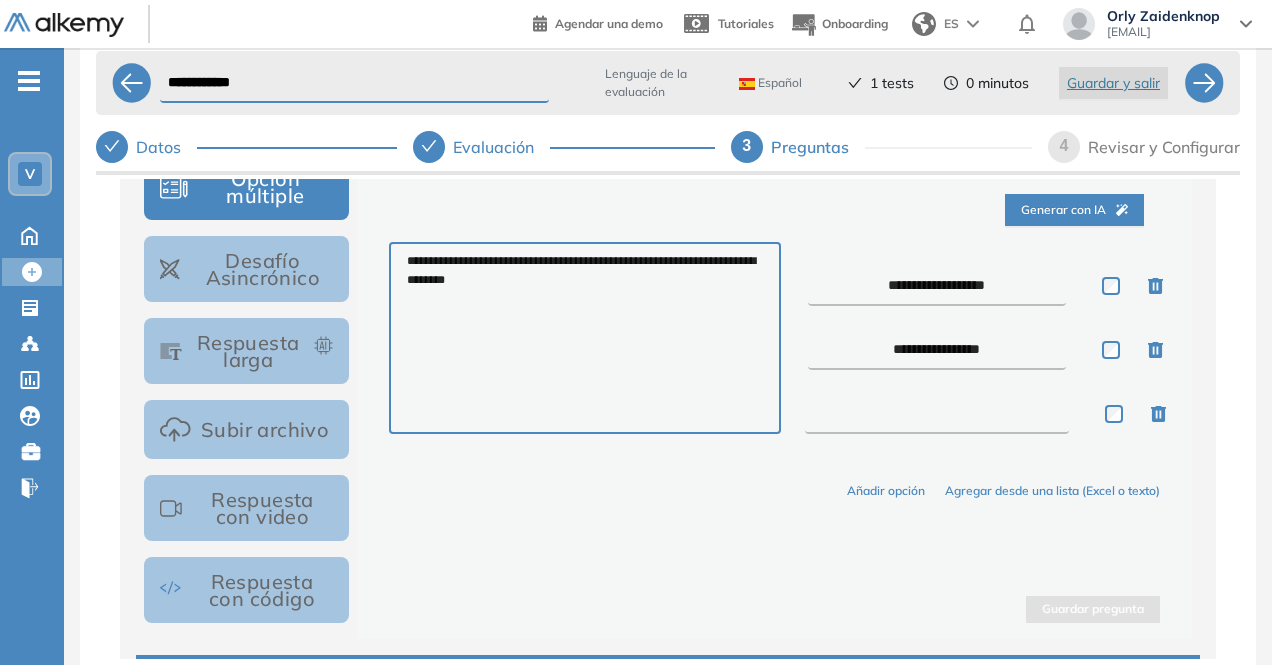 click at bounding box center [937, 414] 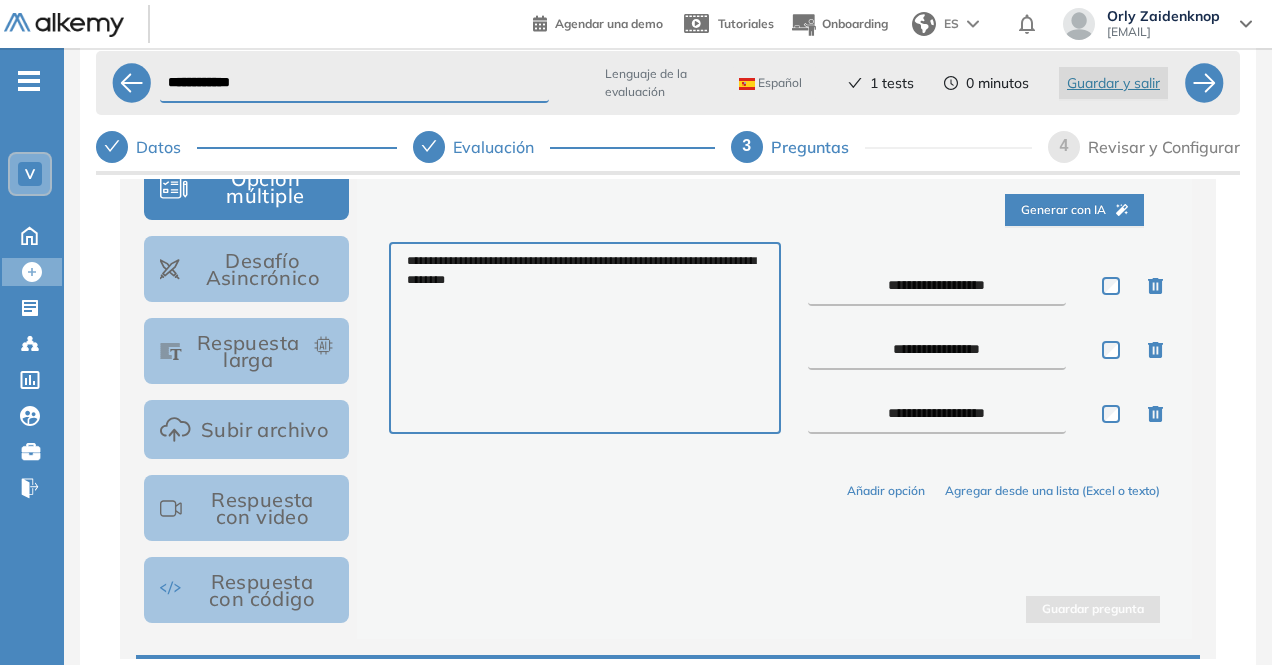 type on "**********" 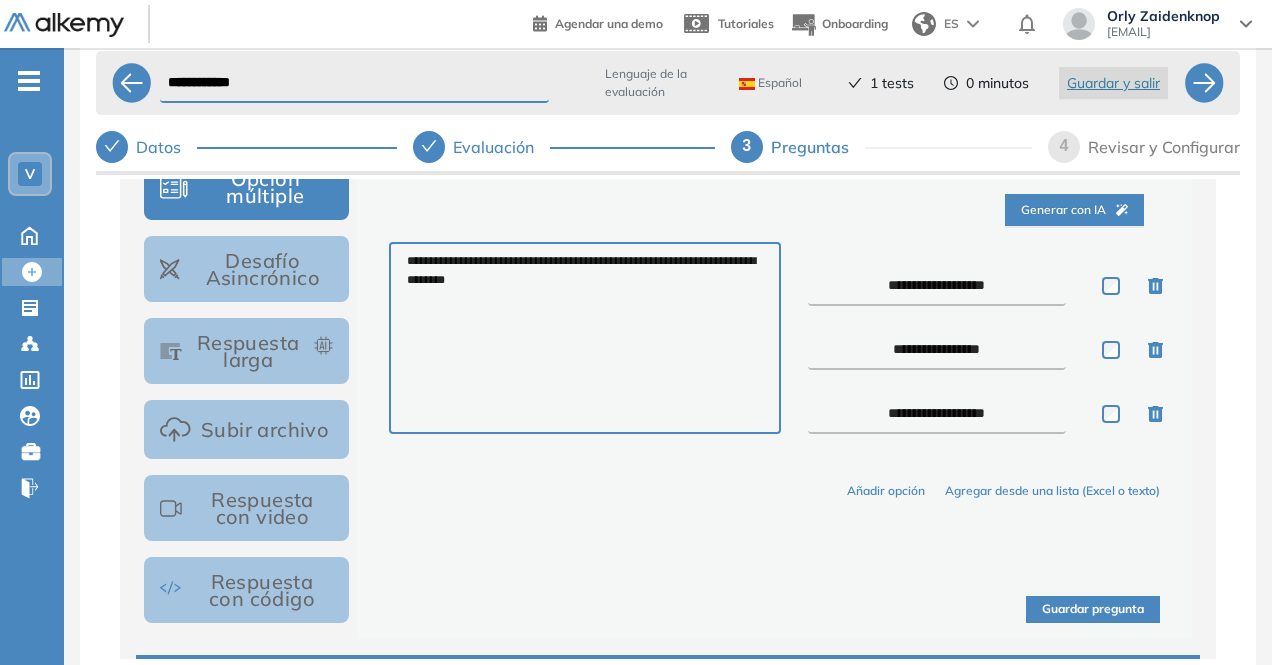 click on "Guardar pregunta" at bounding box center (1093, 609) 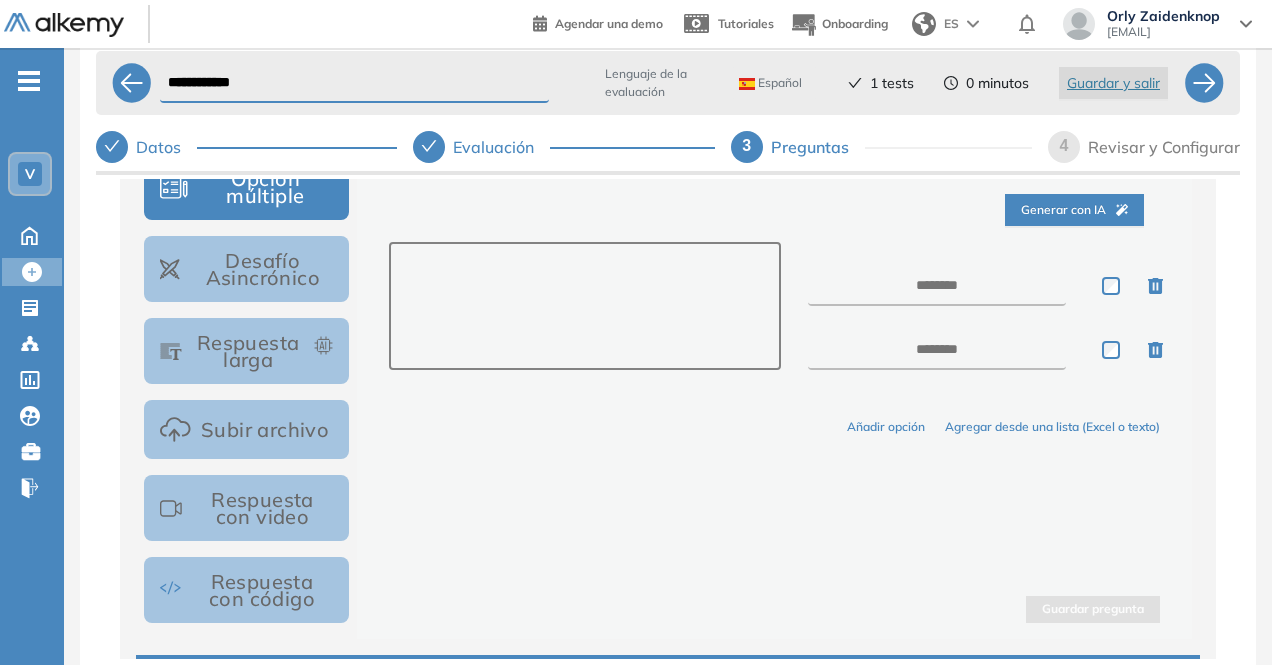 click at bounding box center (584, 306) 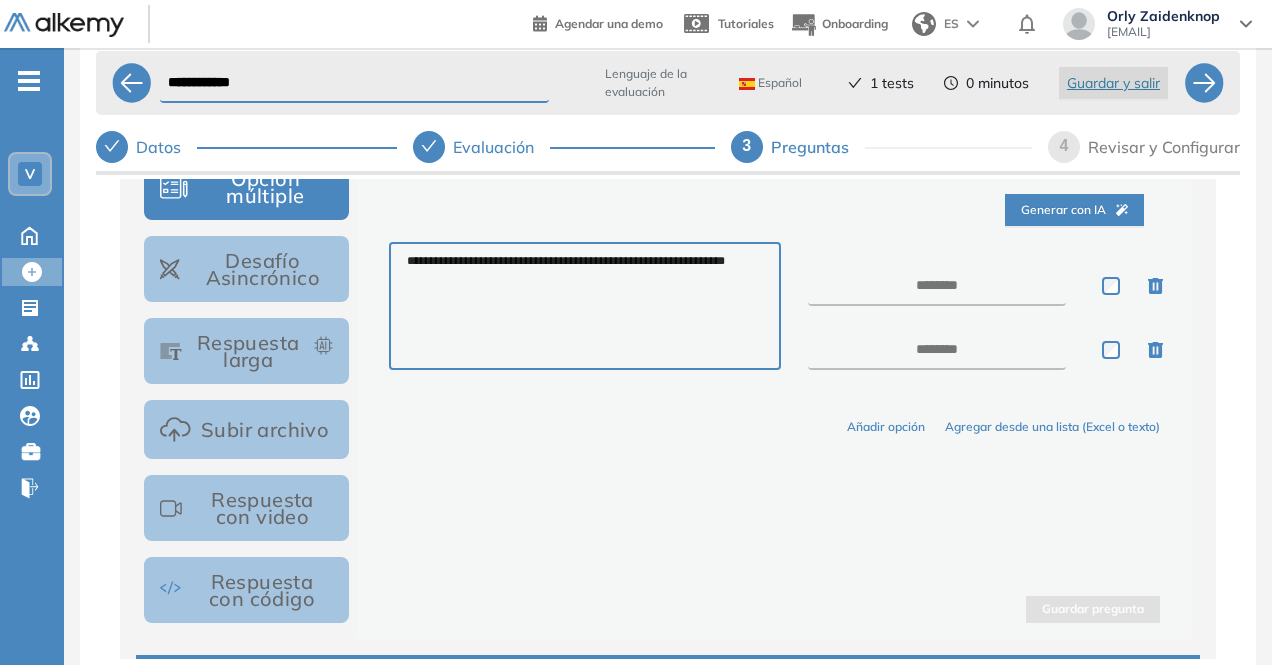 type on "**********" 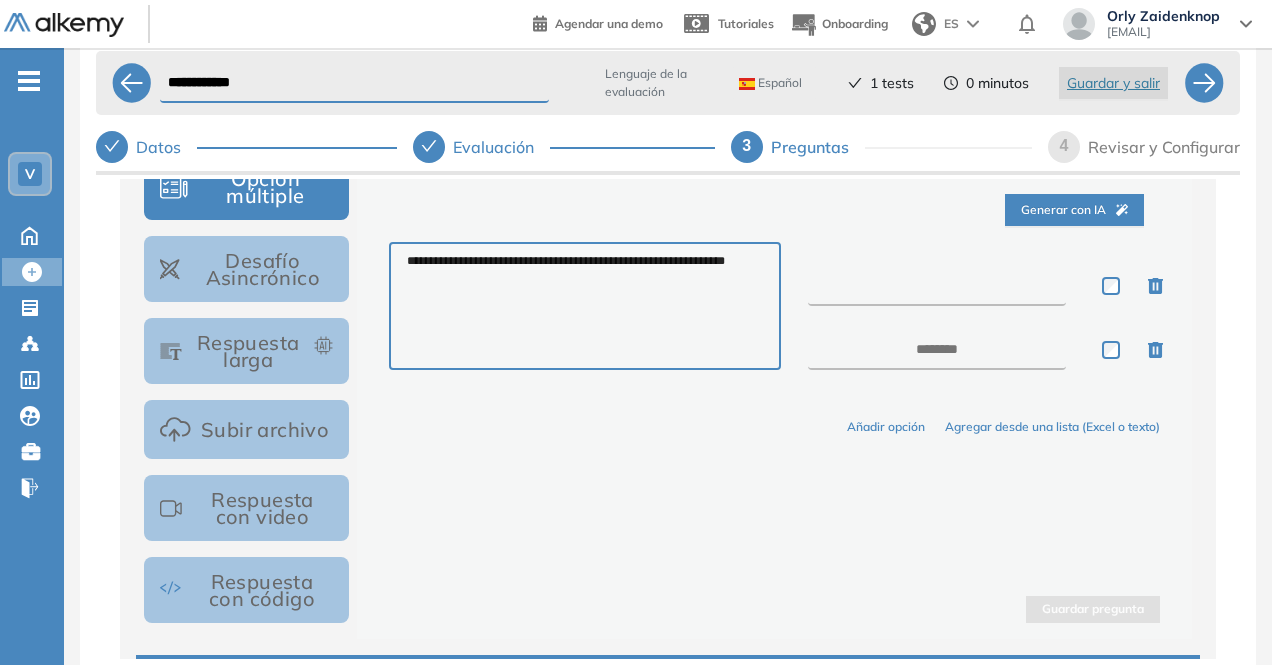 click at bounding box center [937, 286] 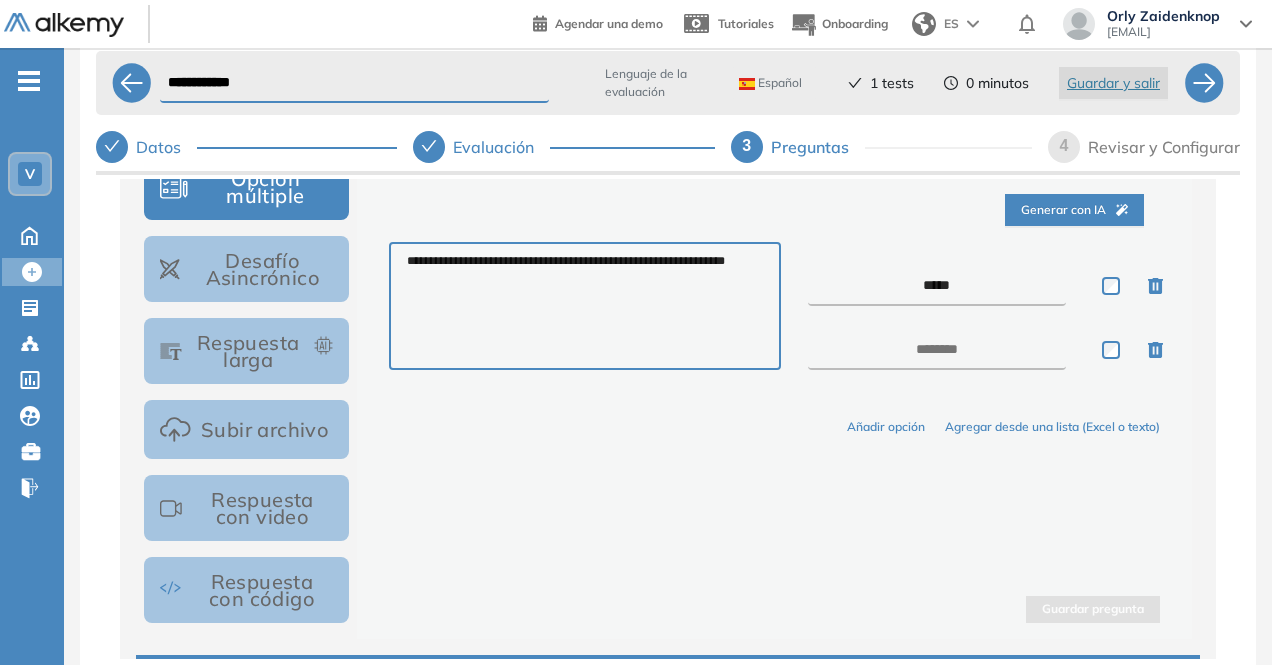 type on "*****" 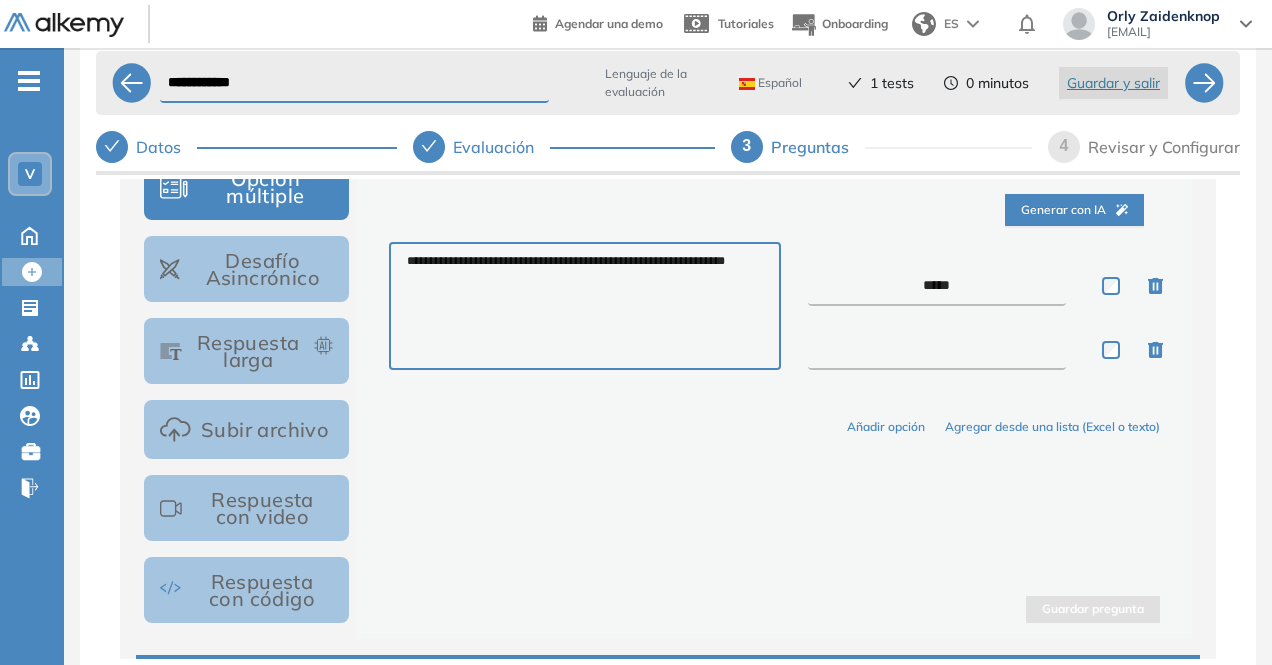 click at bounding box center (937, 350) 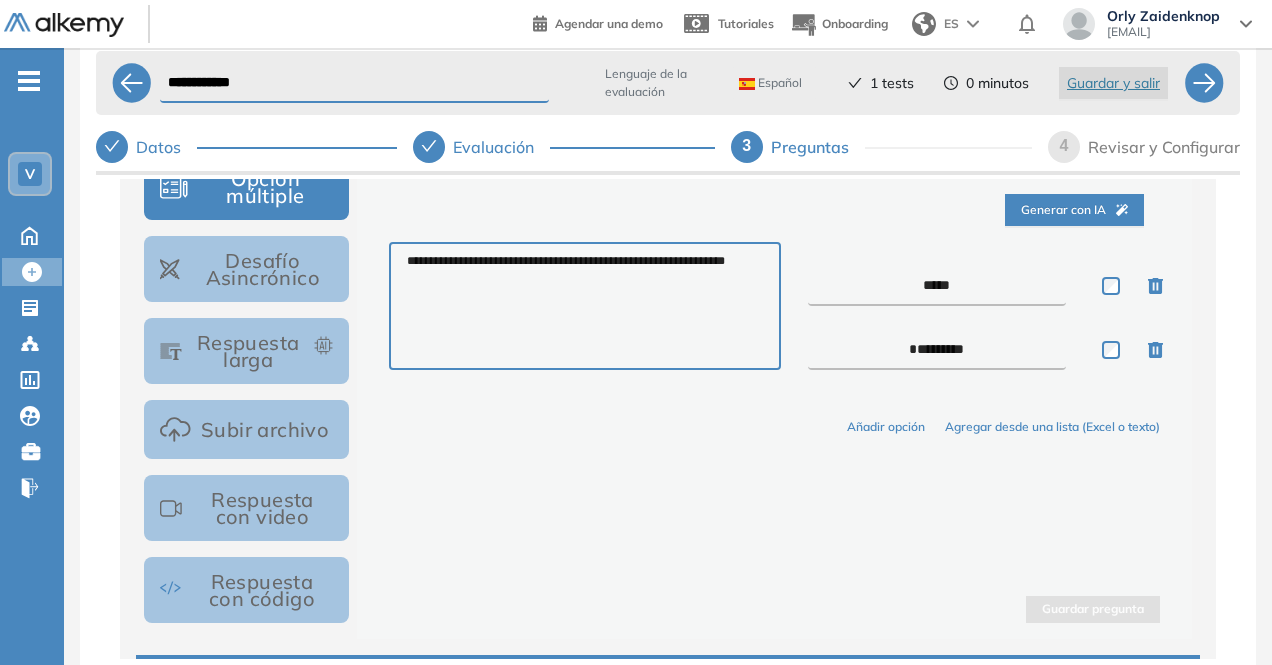 type on "*********" 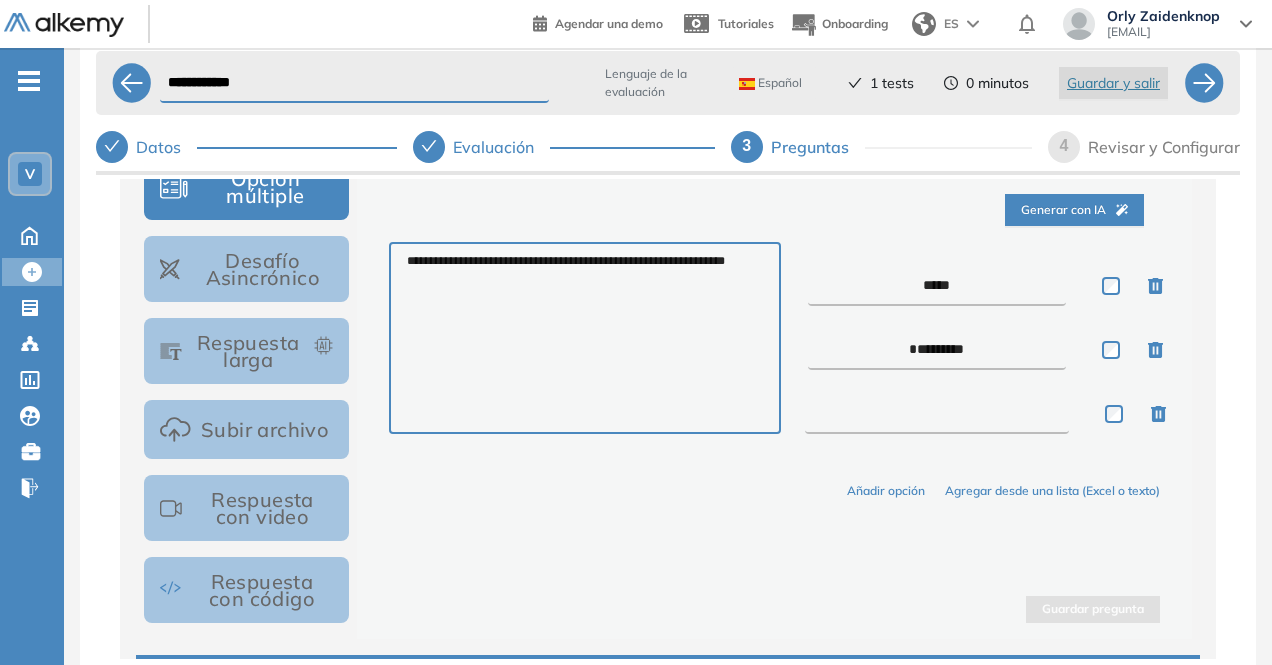 click at bounding box center (937, 414) 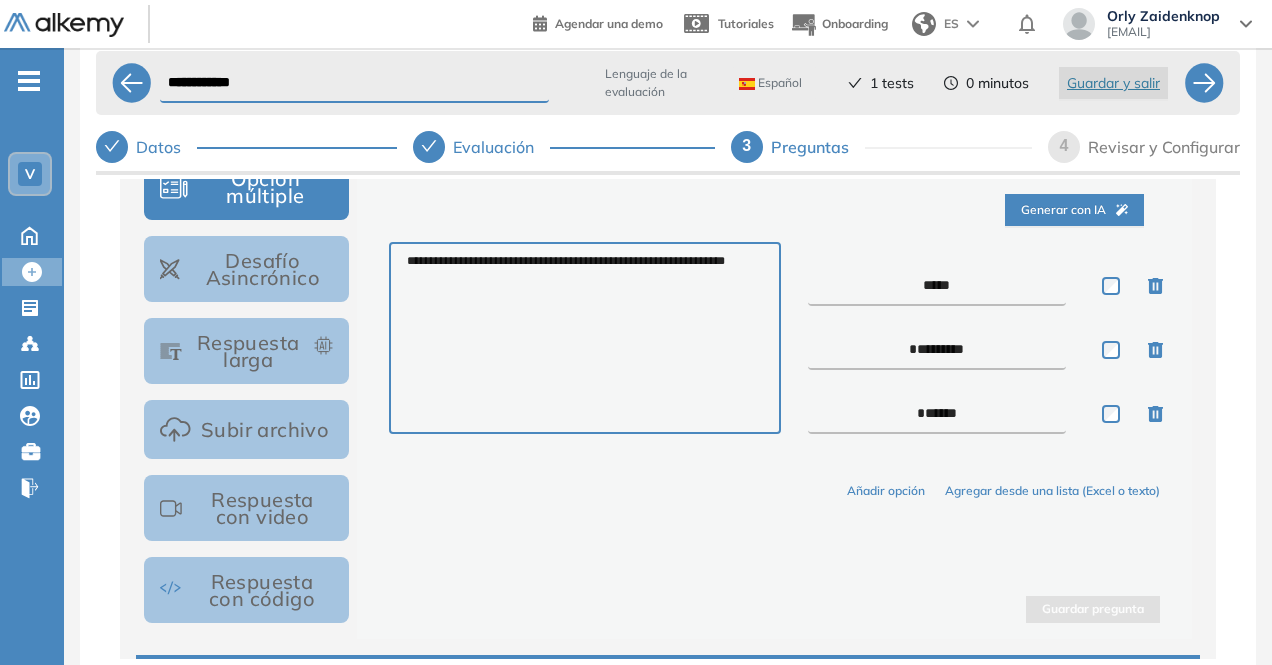 type on "******" 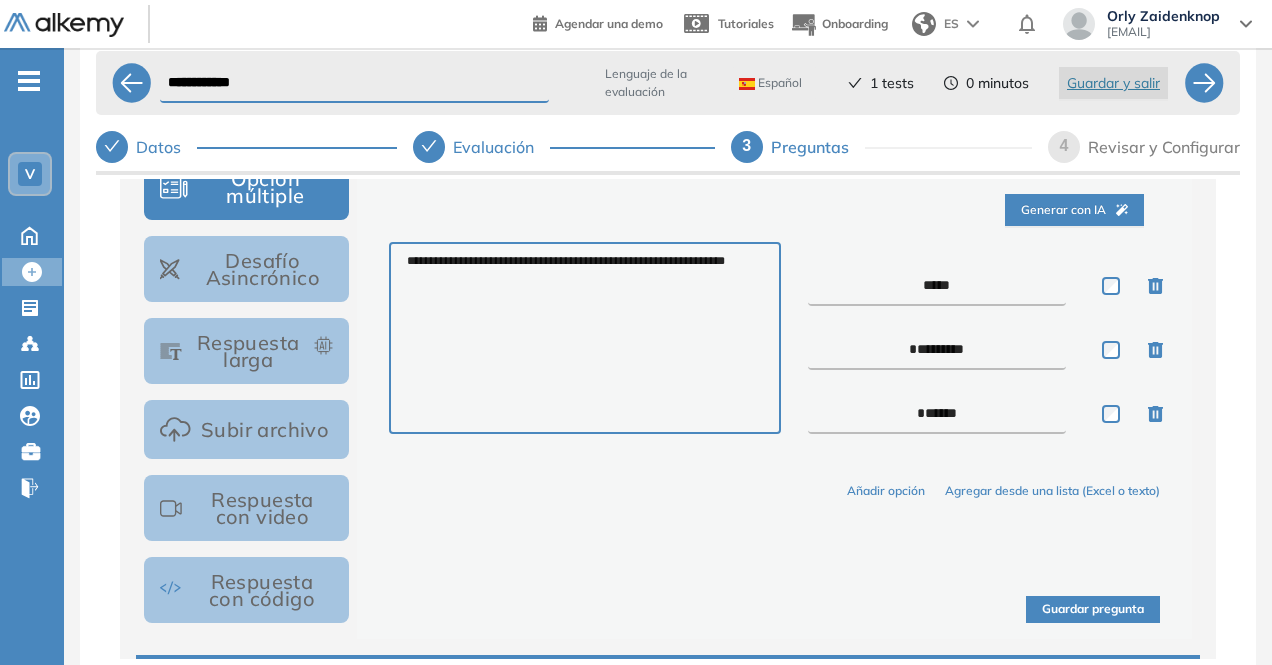 click on "Guardar pregunta" at bounding box center [1093, 609] 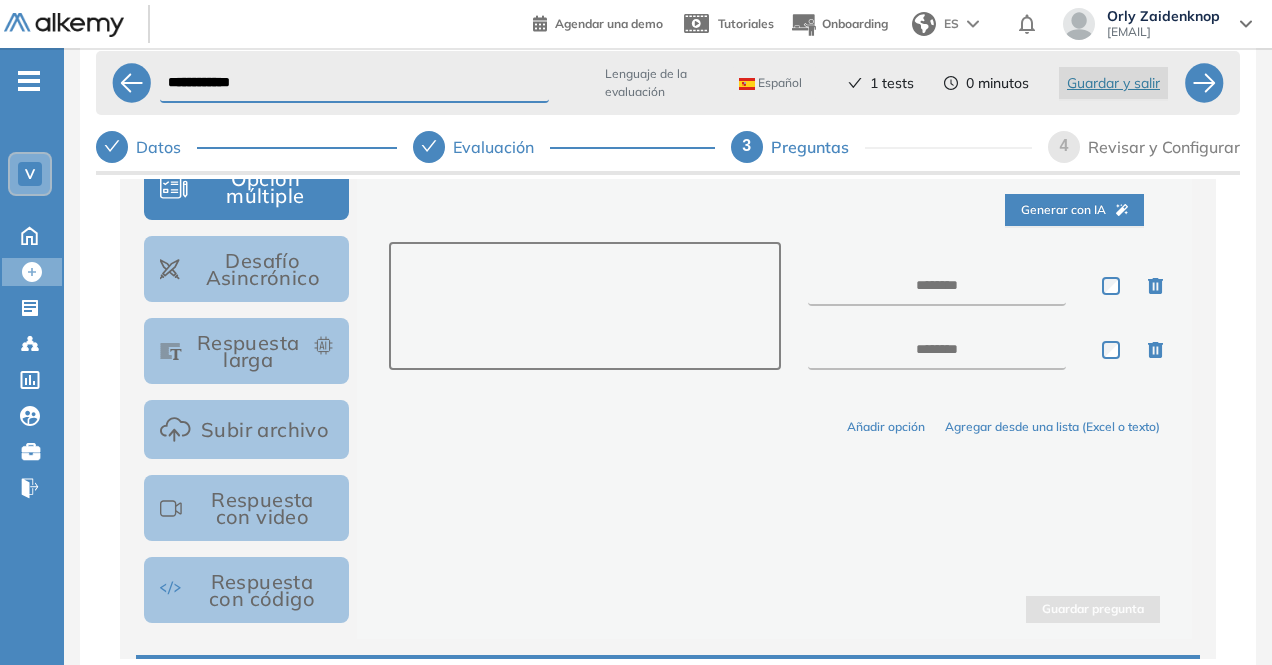 click at bounding box center [584, 306] 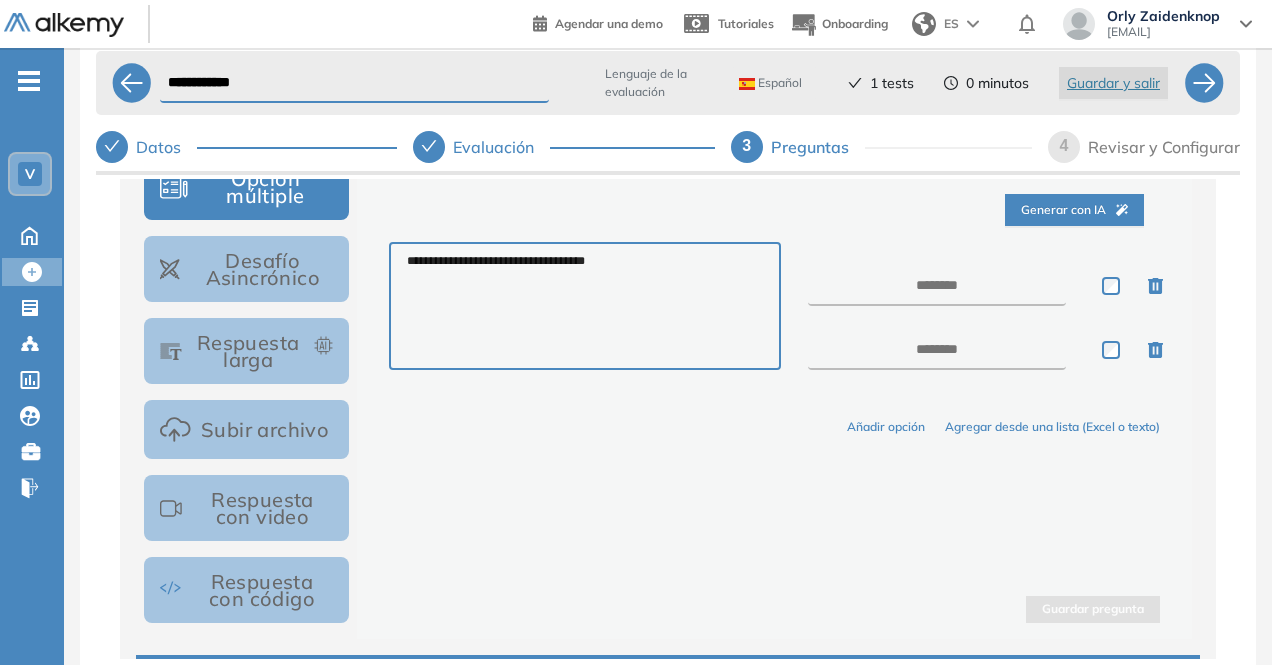 type on "**********" 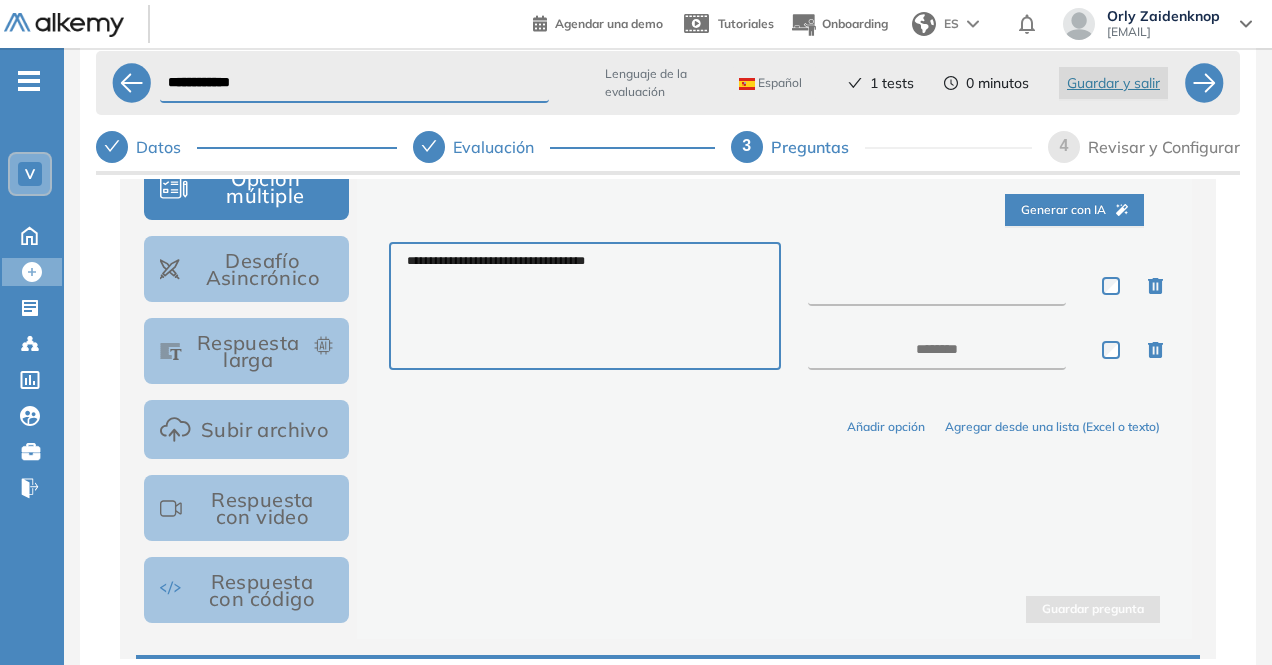 click at bounding box center [937, 286] 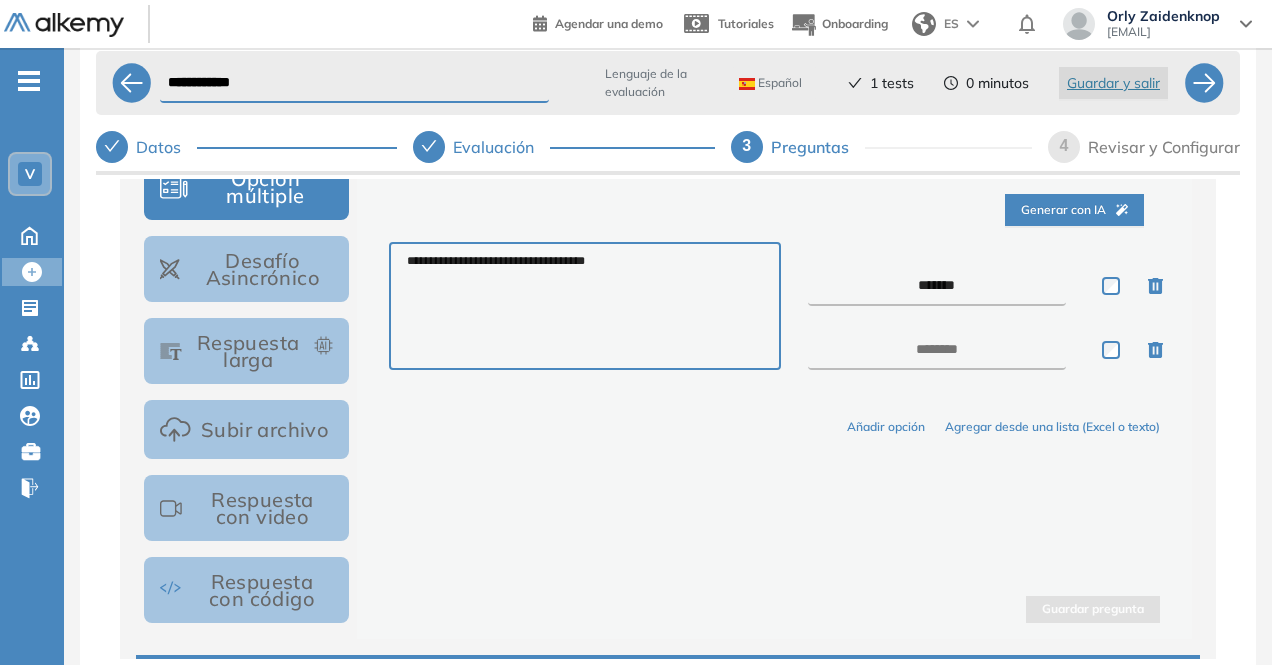 type on "*******" 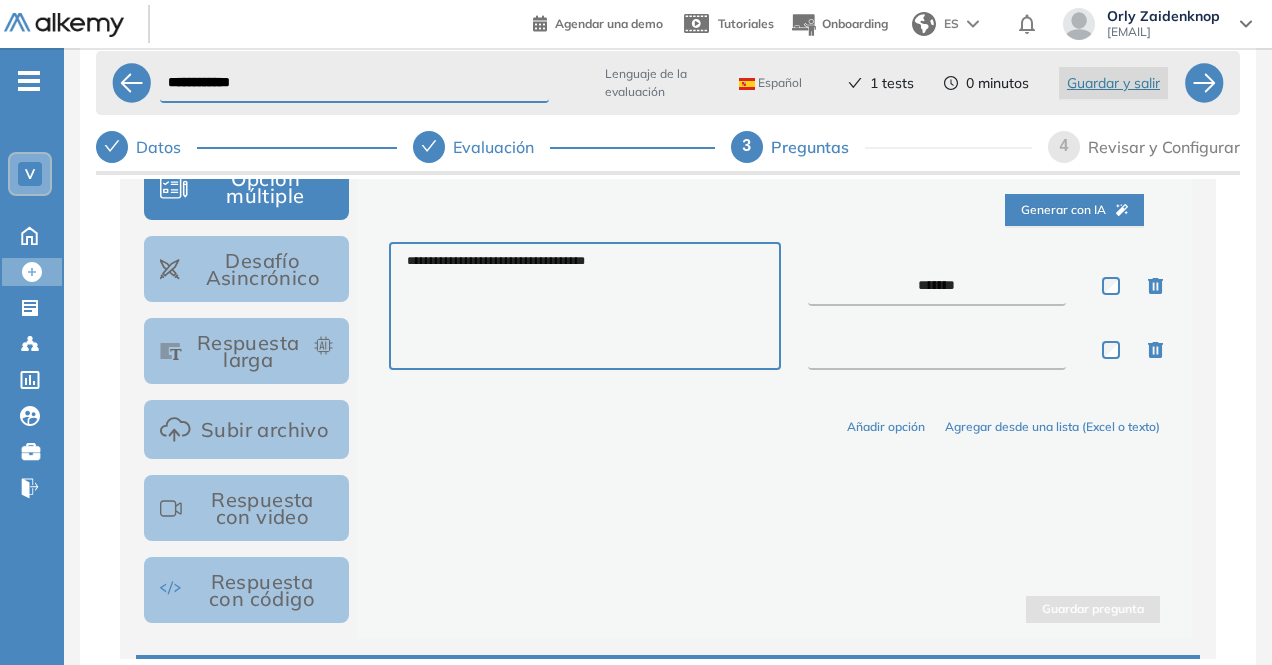 click at bounding box center (937, 350) 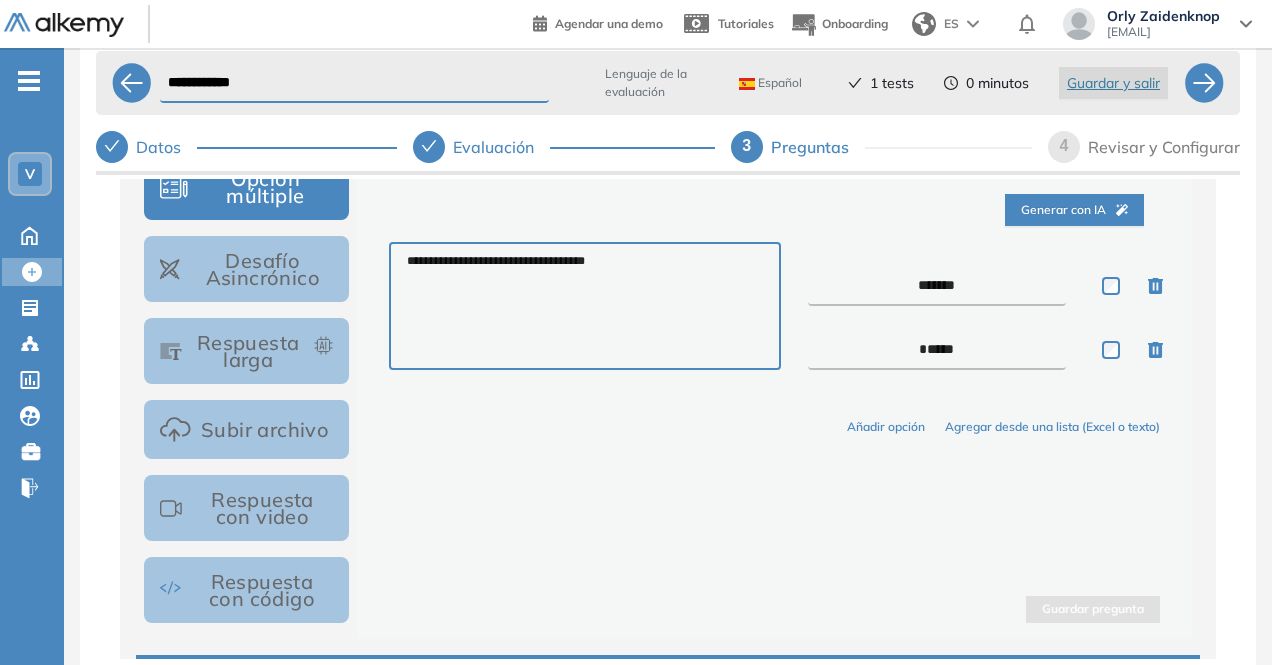 type on "*****" 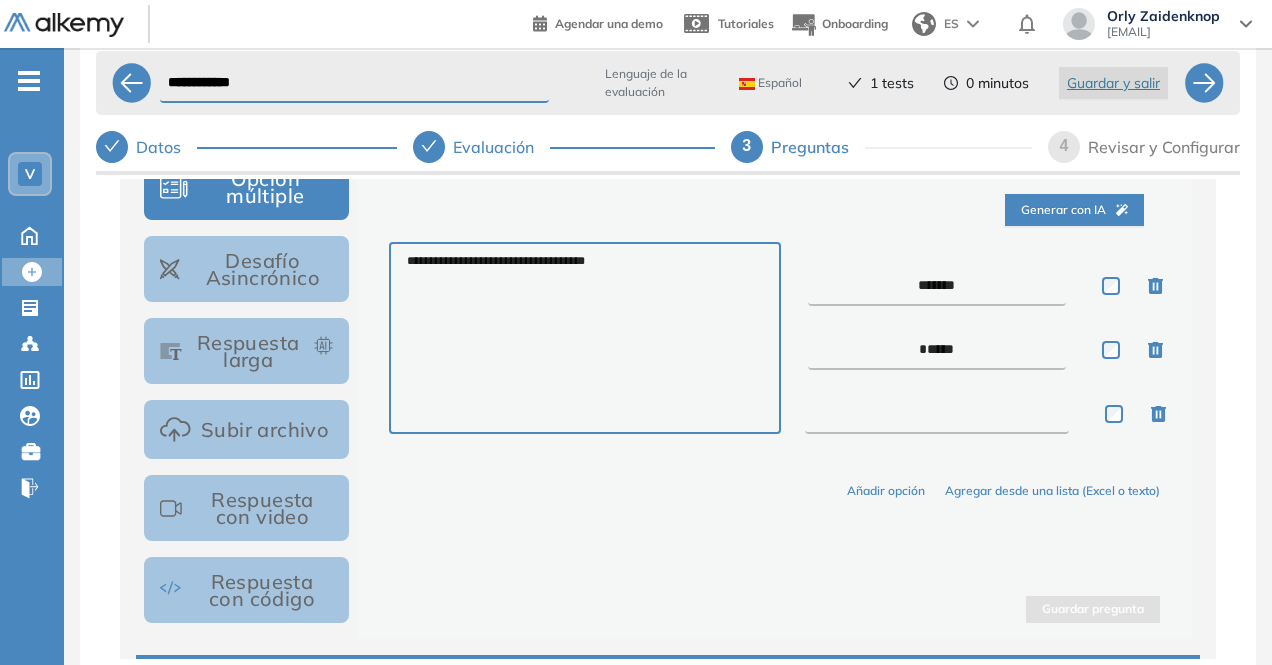 click at bounding box center [937, 414] 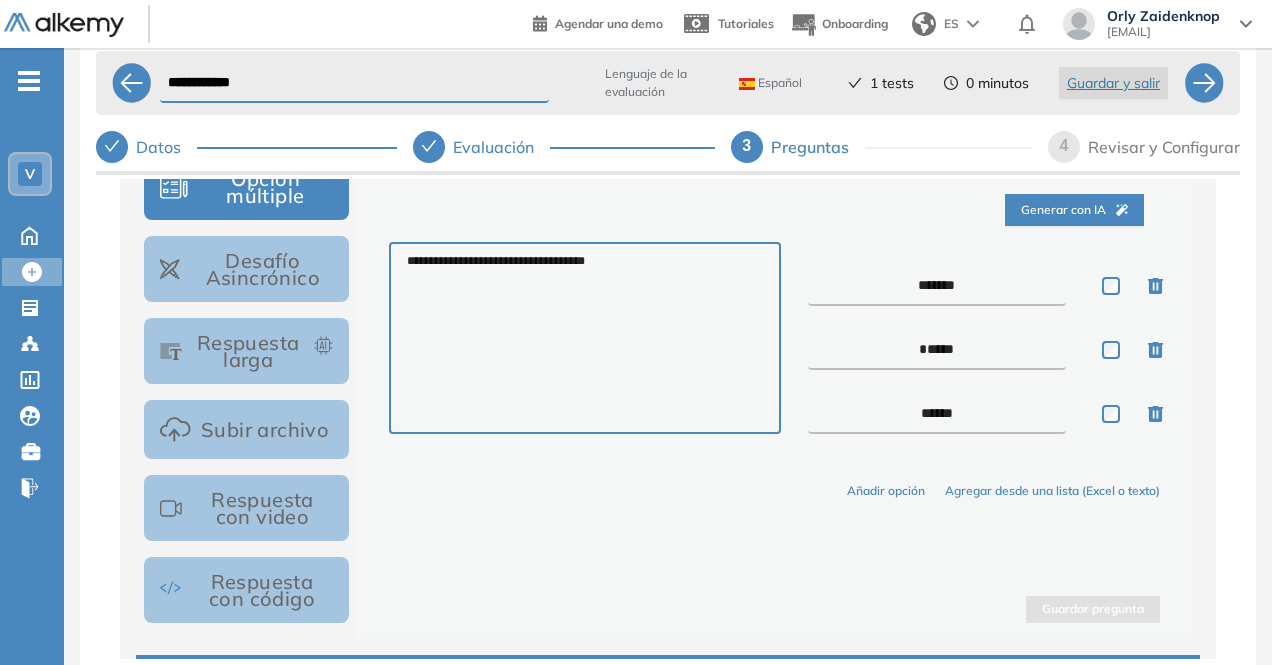 type on "******" 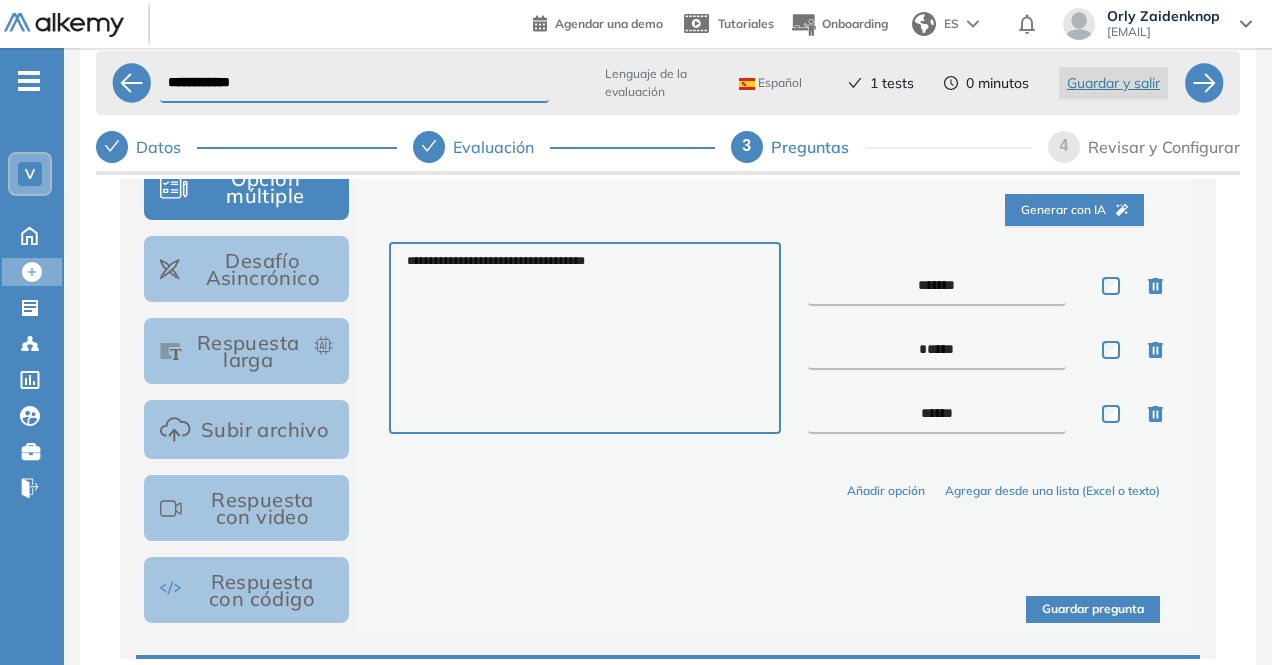 click on "Guardar pregunta" at bounding box center (1093, 609) 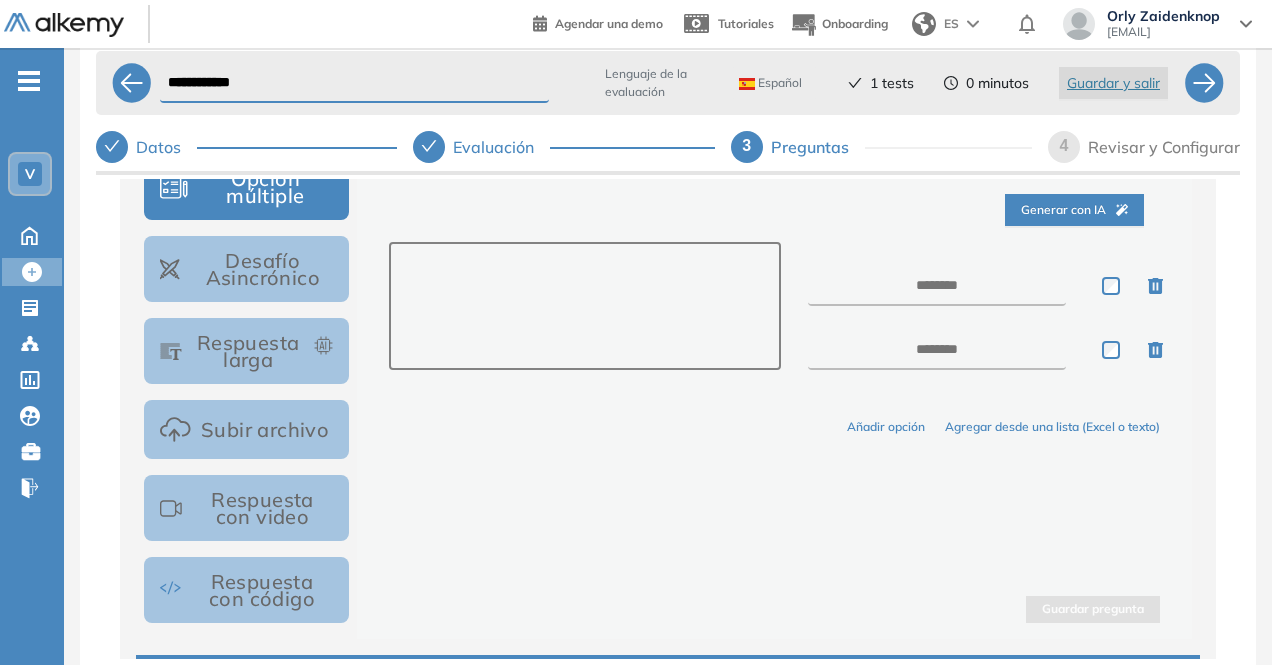click at bounding box center [584, 306] 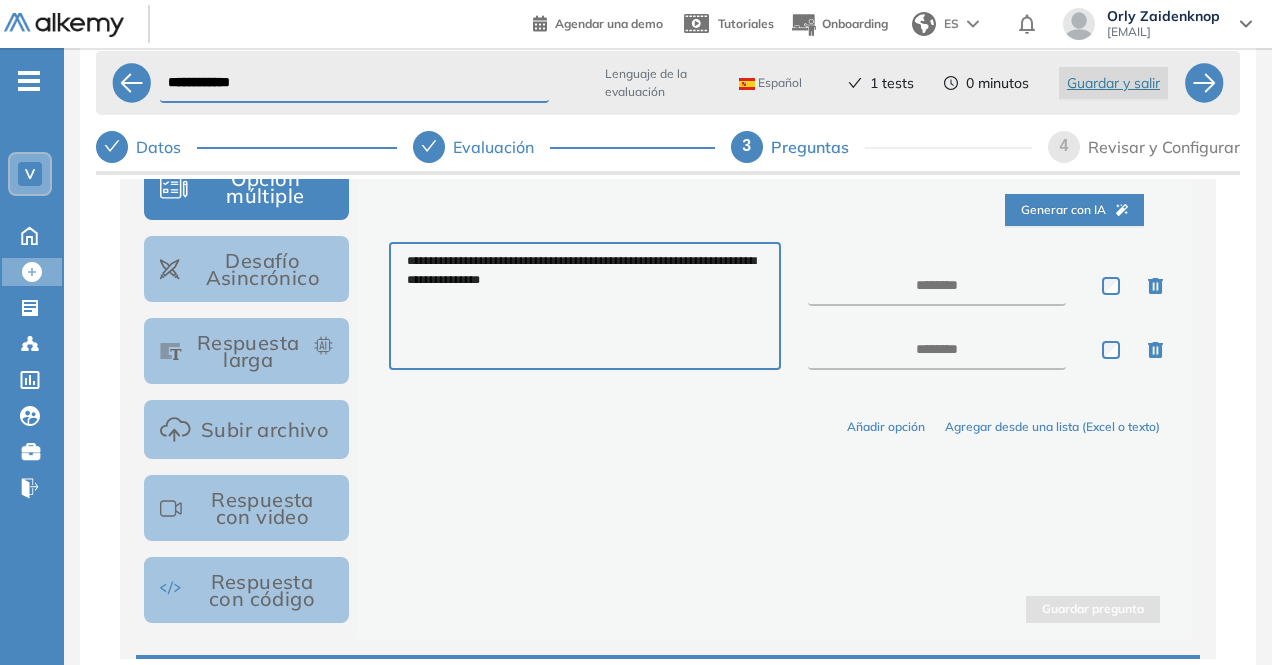 type on "**********" 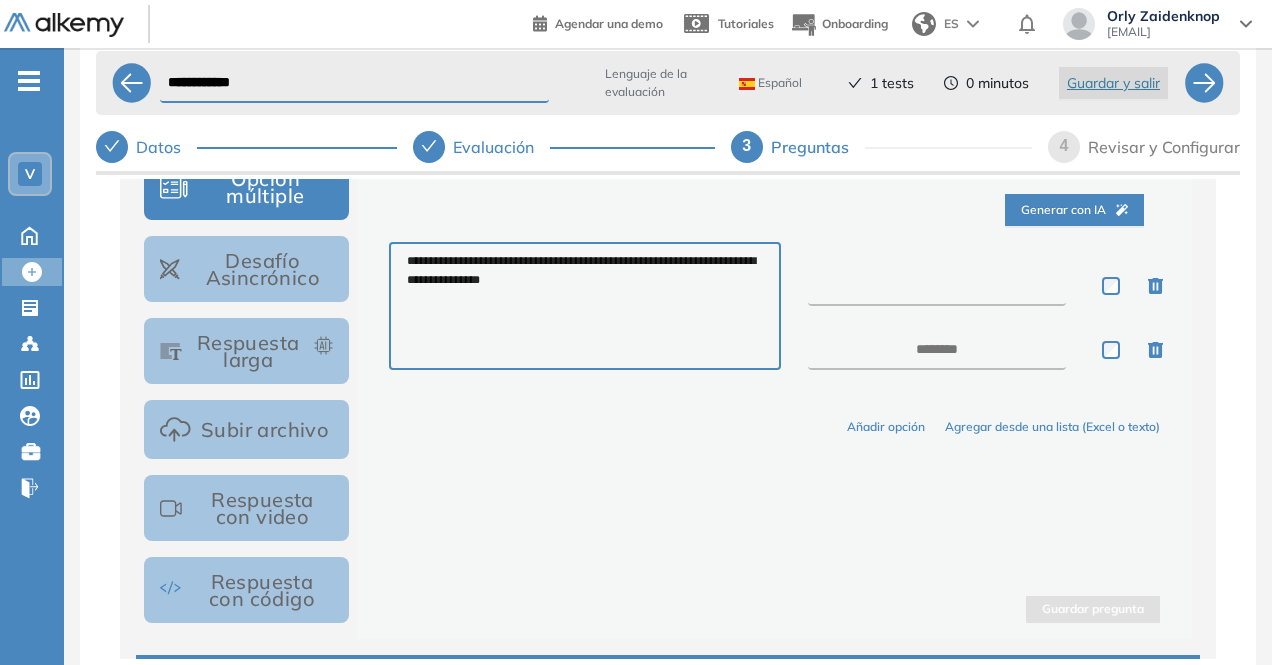 click at bounding box center [937, 286] 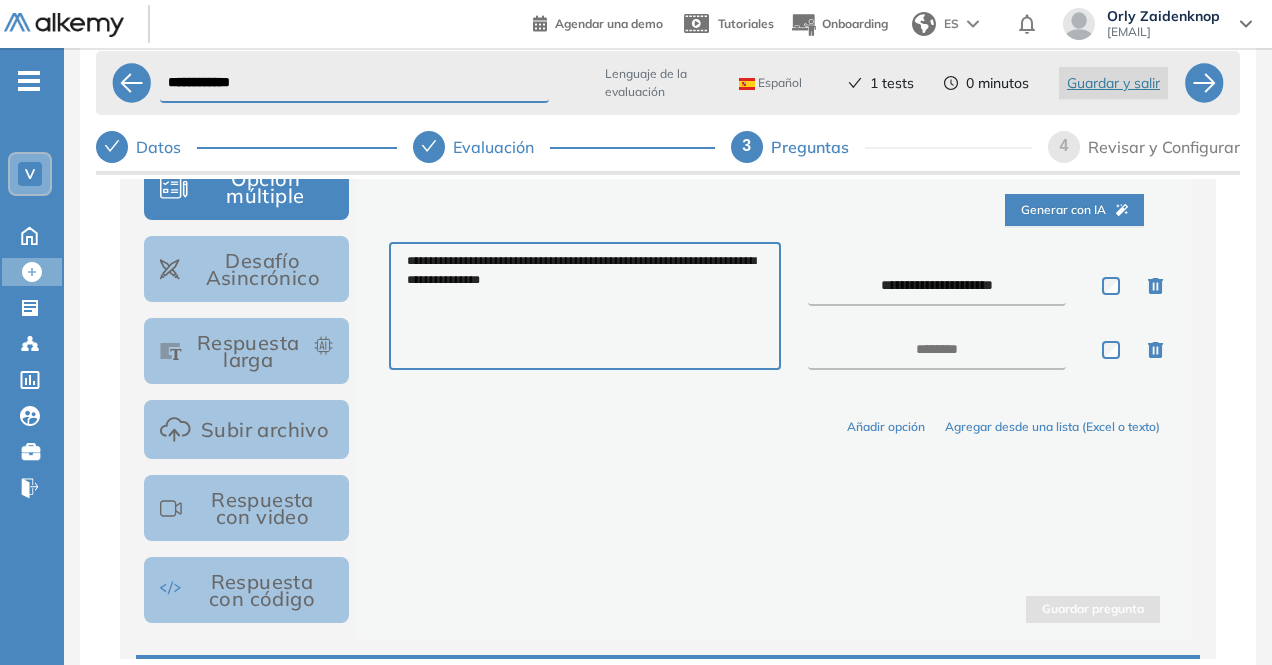 type on "**********" 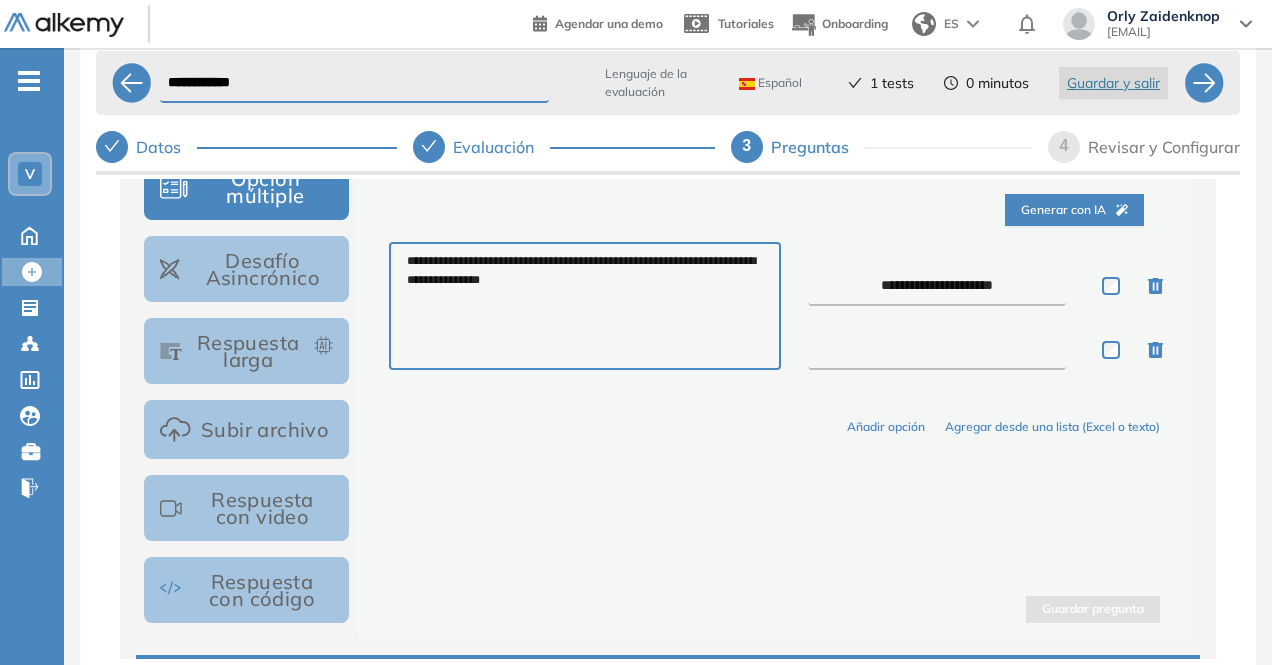 click at bounding box center [937, 350] 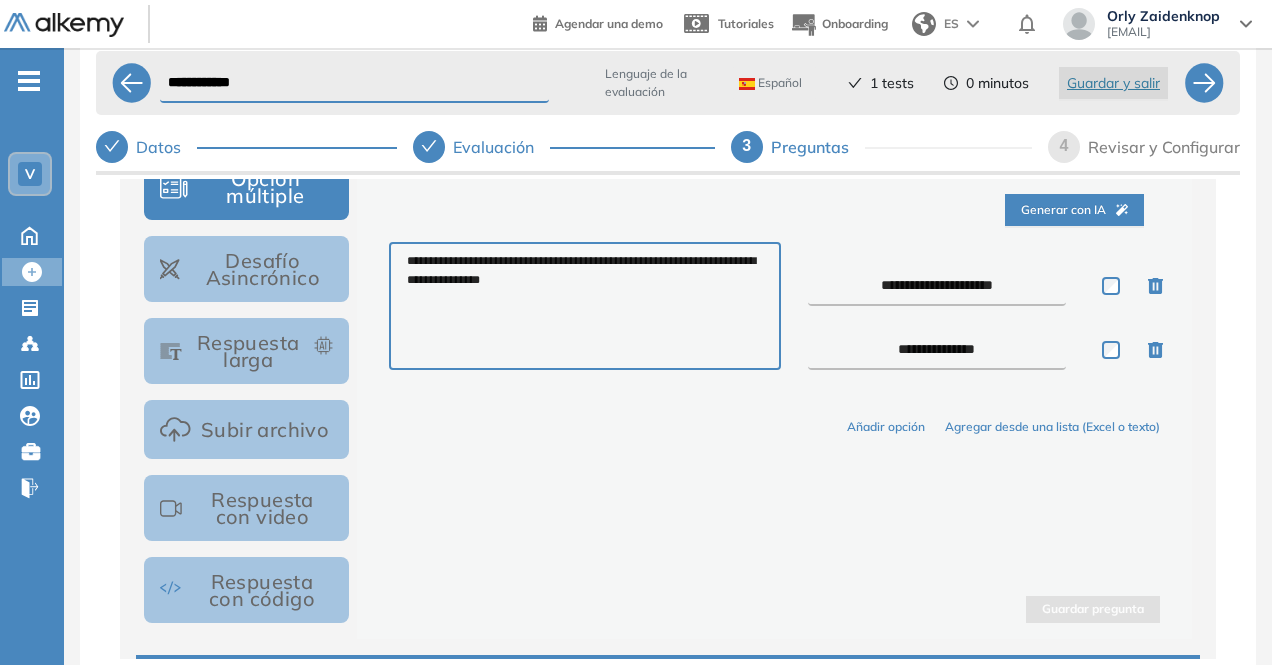 type on "**********" 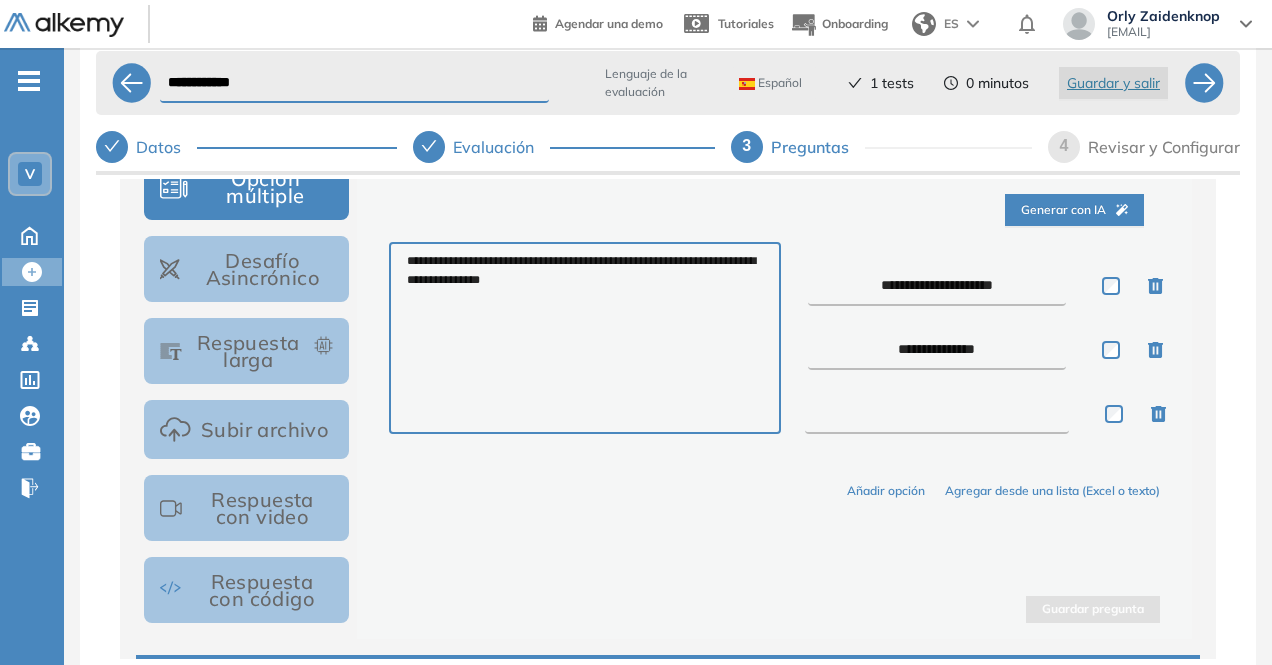 click at bounding box center [937, 414] 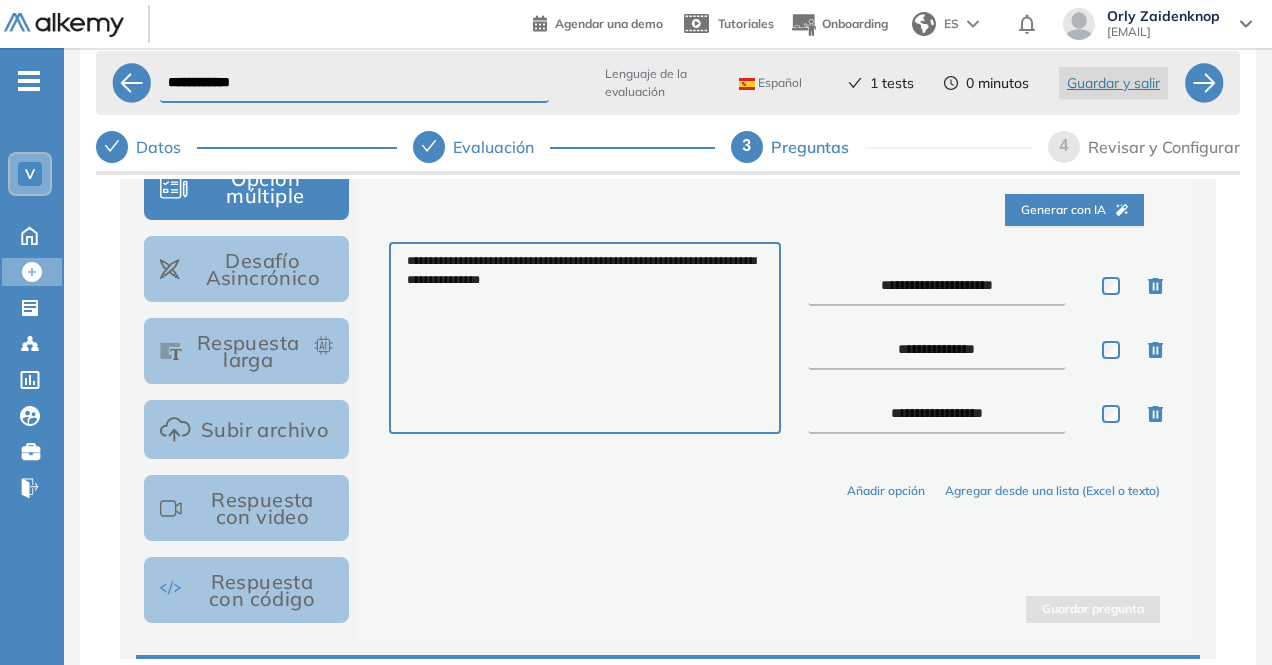 type on "**********" 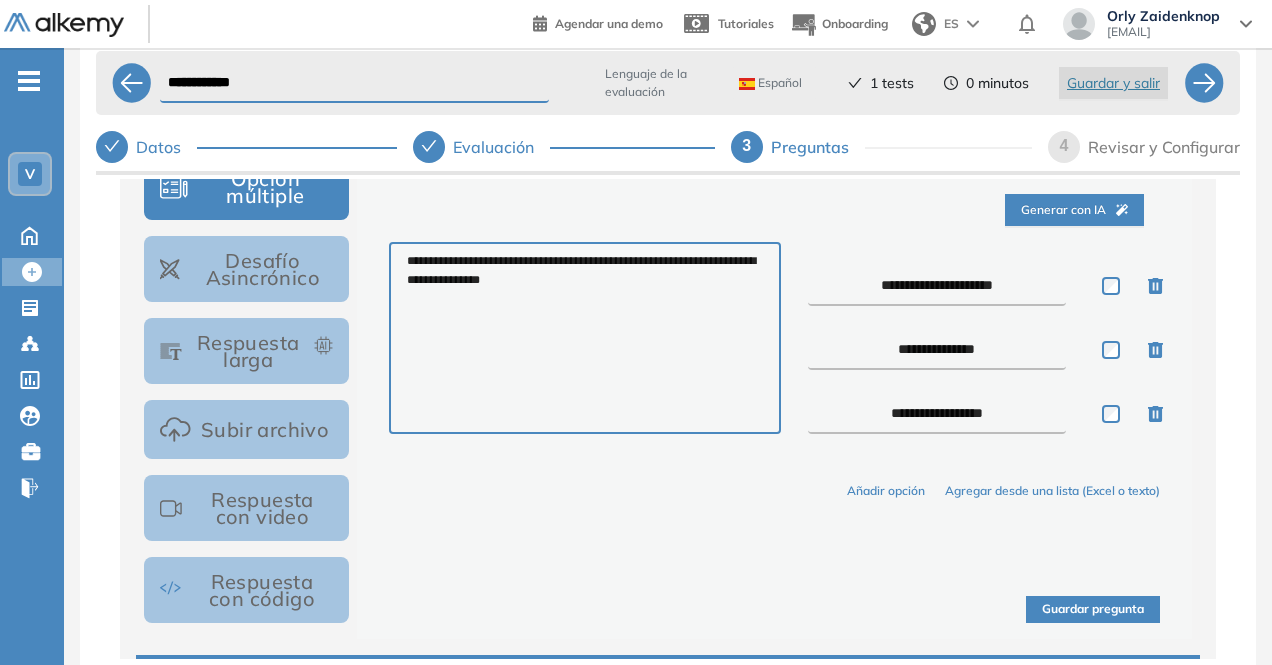 click on "Guardar pregunta" at bounding box center [1093, 609] 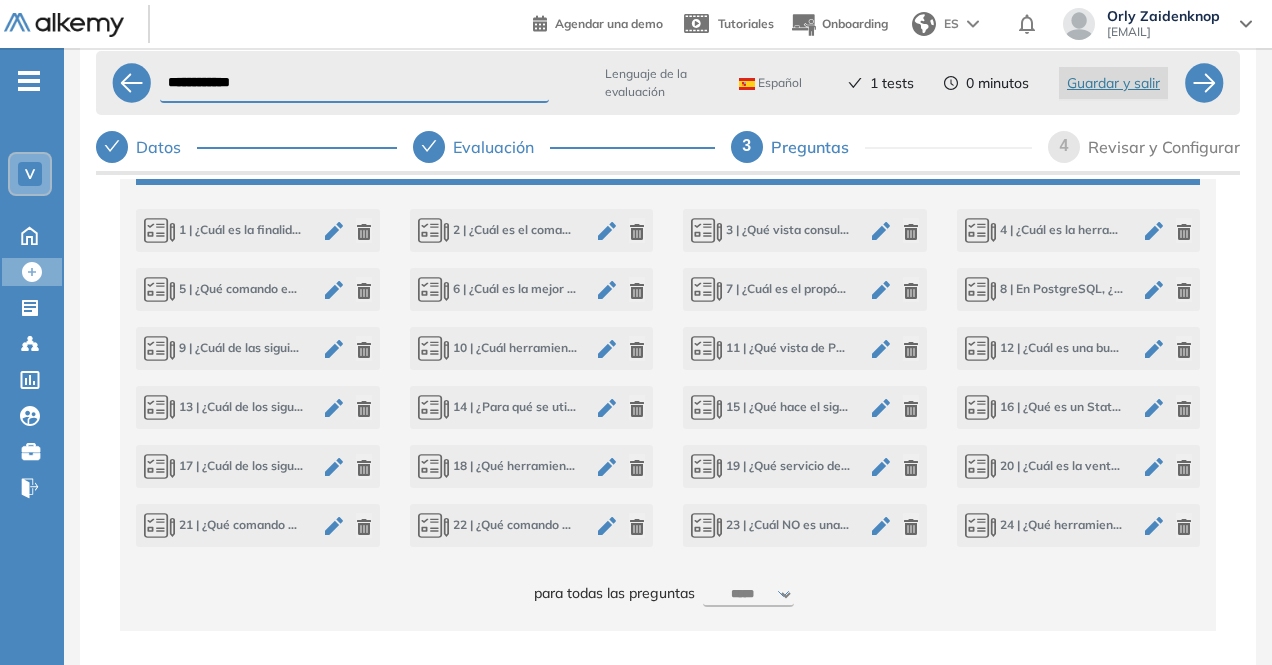 scroll, scrollTop: 884, scrollLeft: 0, axis: vertical 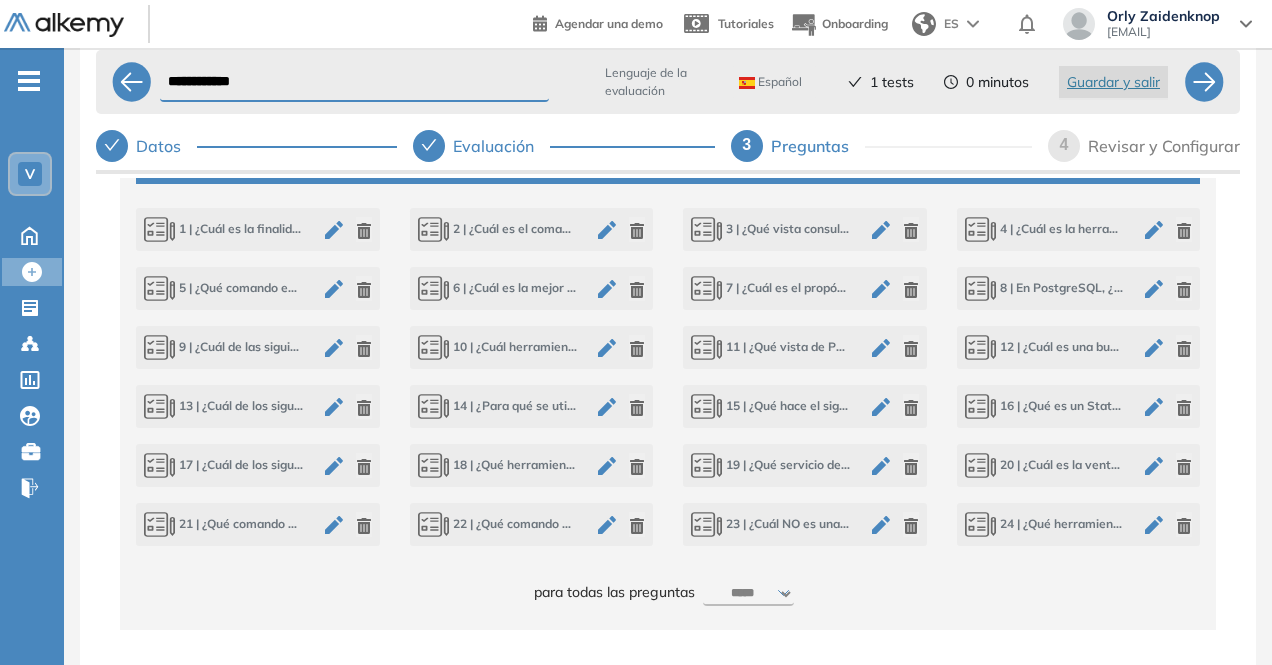 click on "***** ***** ****** ****** ****** ****** ****** ****** ****** ****** ****** ****** ****** ****** ****** ****** ****** ****** ****** ****** ******* ******* ******* ******* *******" at bounding box center [748, 594] 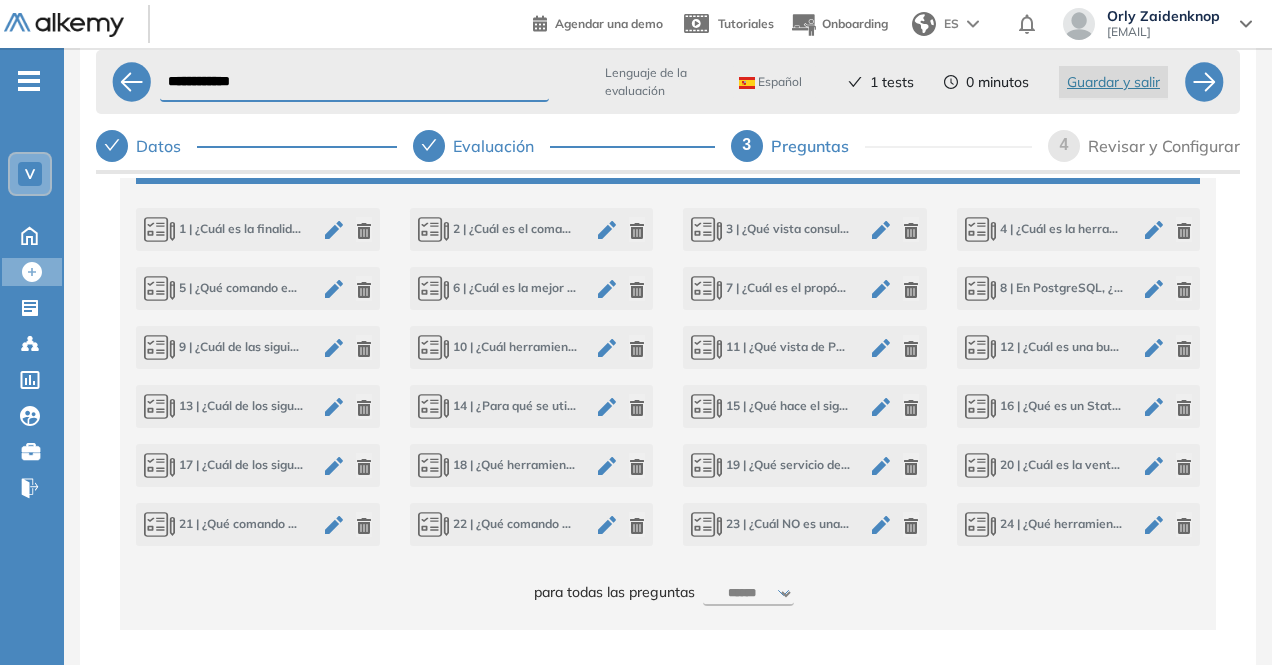 click on "***** ***** ****** ****** ****** ****** ****** ****** ****** ****** ****** ****** ****** ****** ****** ****** ****** ****** ****** ****** ******* ******* ******* ******* *******" at bounding box center [748, 594] 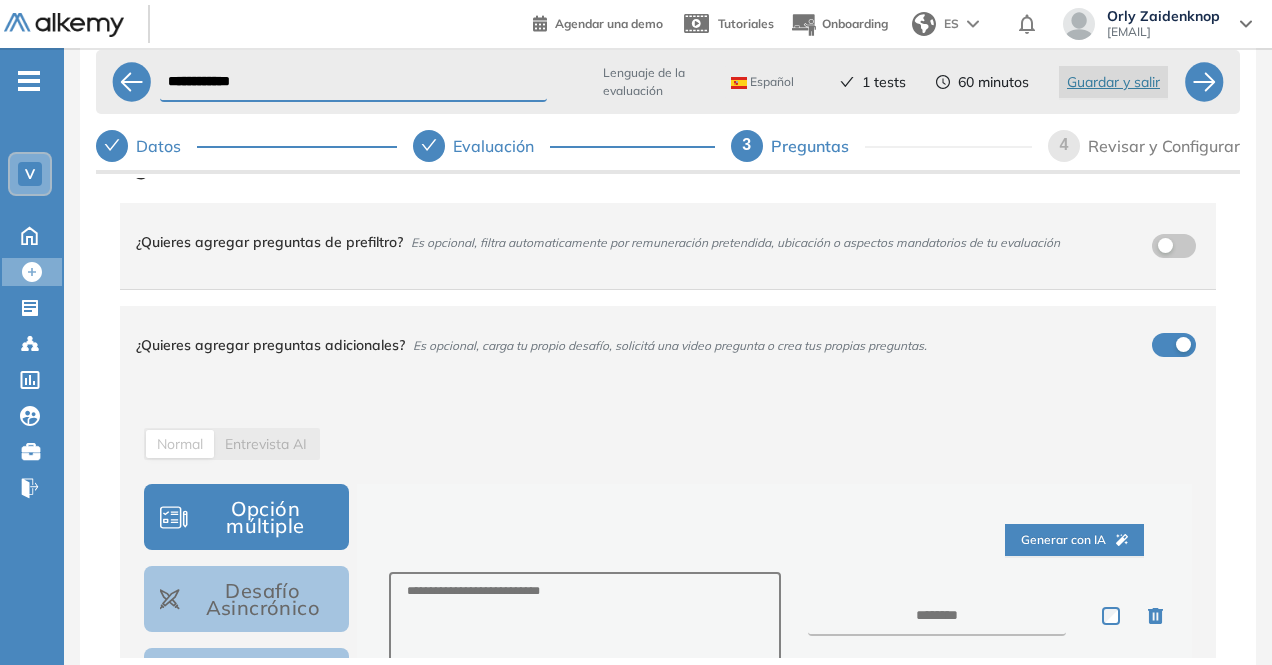 scroll, scrollTop: 0, scrollLeft: 0, axis: both 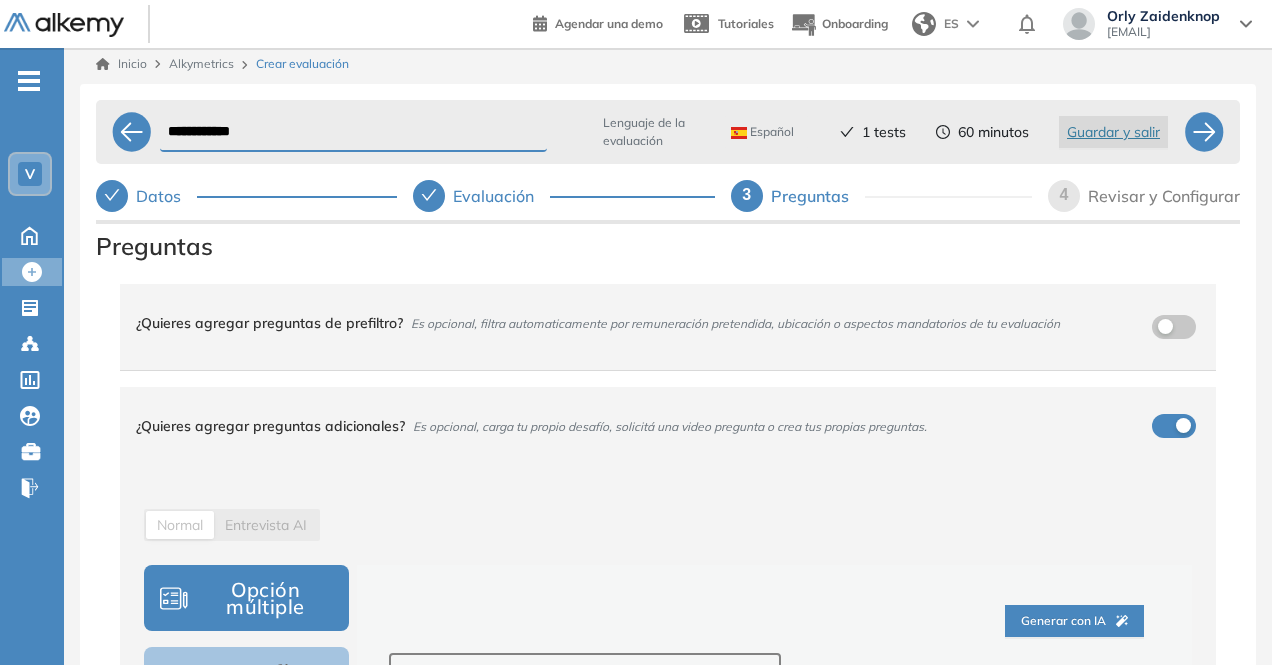 click on "Revisar y Configurar" at bounding box center (1164, 196) 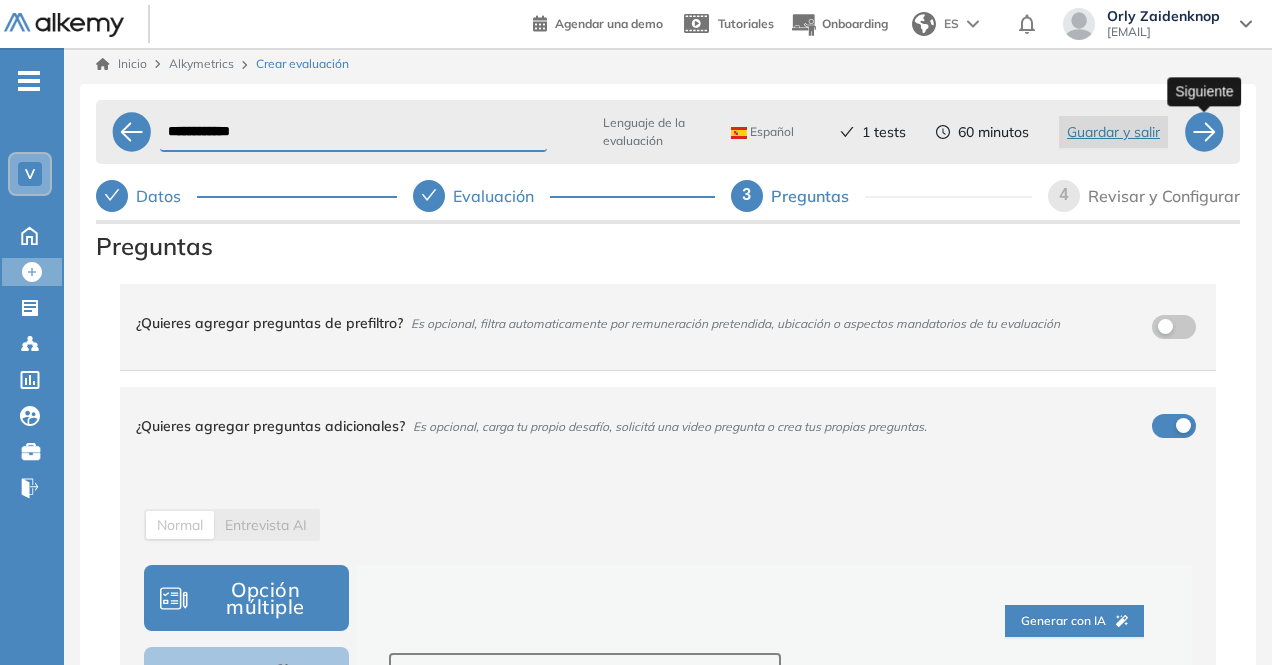 click at bounding box center (1204, 132) 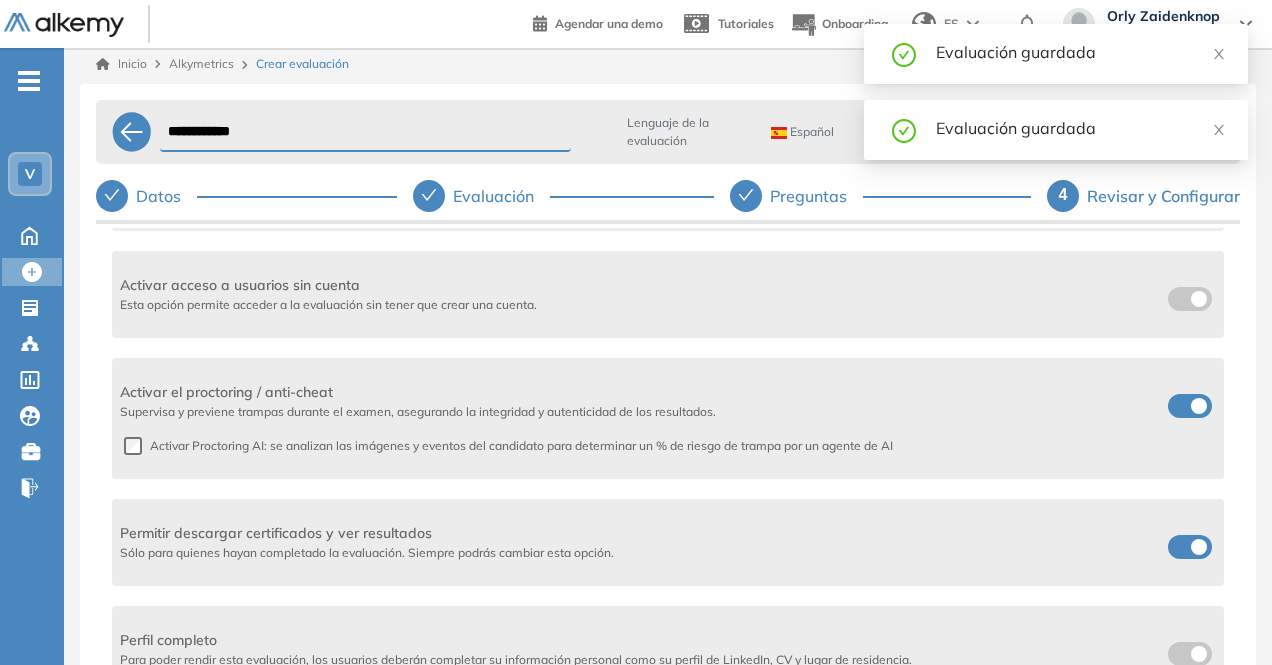 scroll, scrollTop: 398, scrollLeft: 0, axis: vertical 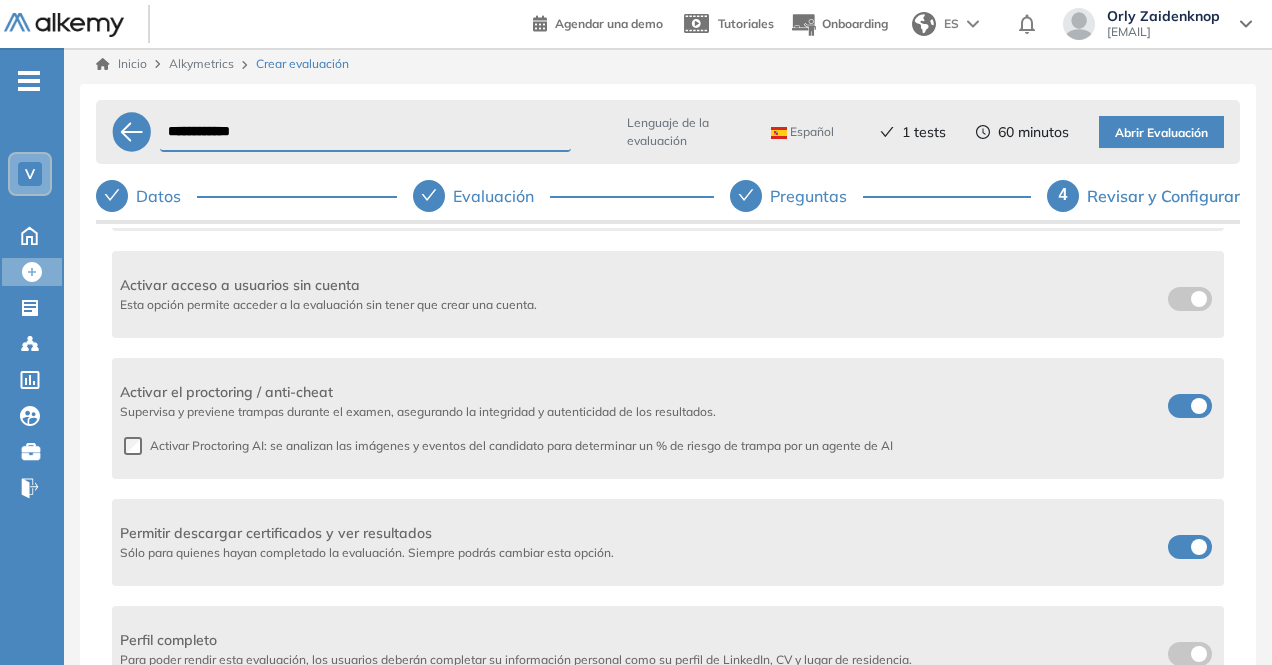 click at bounding box center [1190, 299] 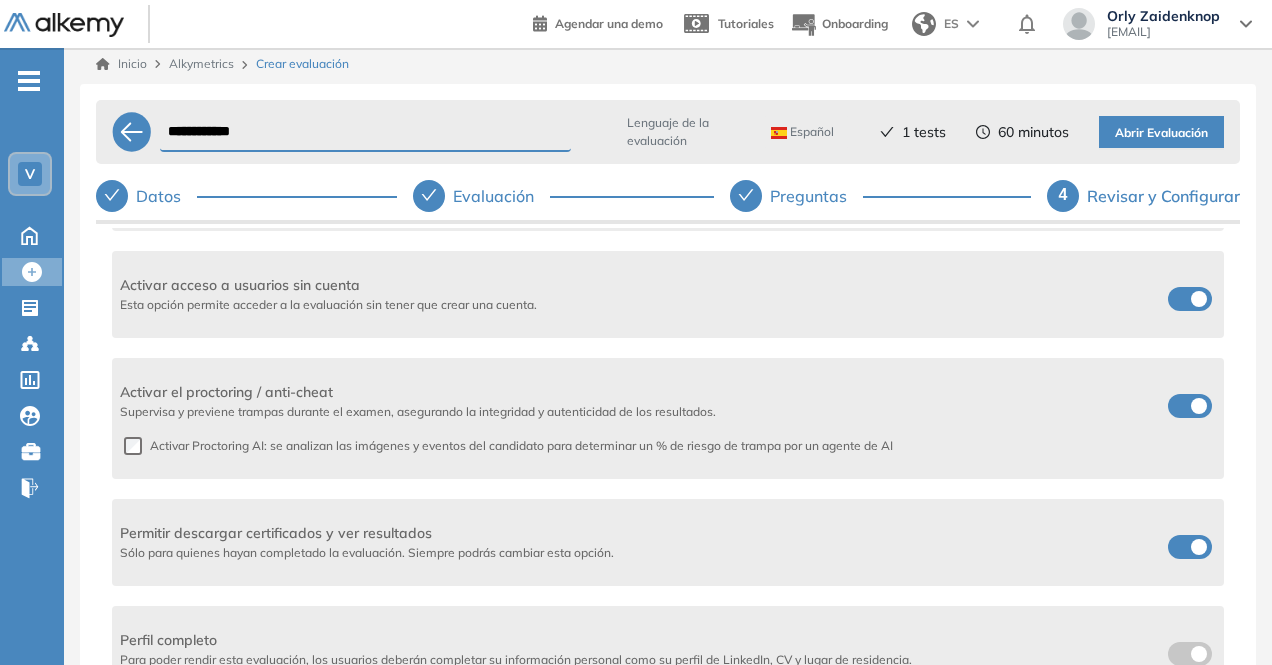 click at bounding box center (1176, 402) 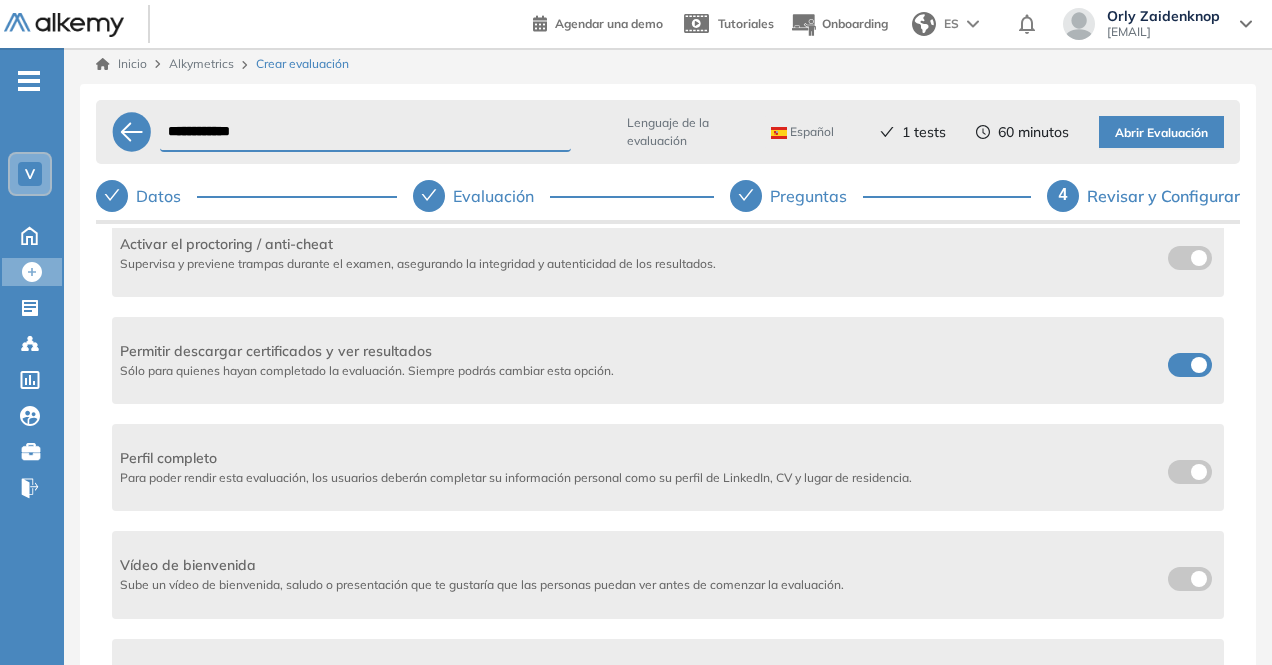 scroll, scrollTop: 564, scrollLeft: 0, axis: vertical 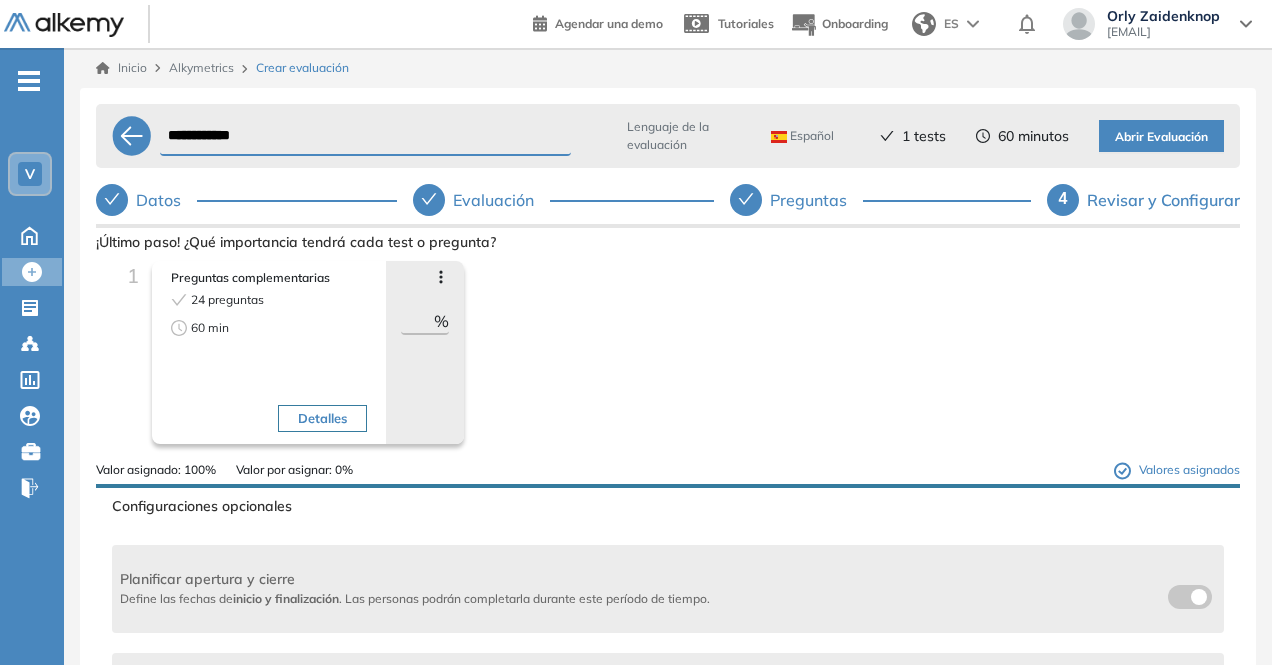 click on "Abrir Evaluación" at bounding box center (1161, 137) 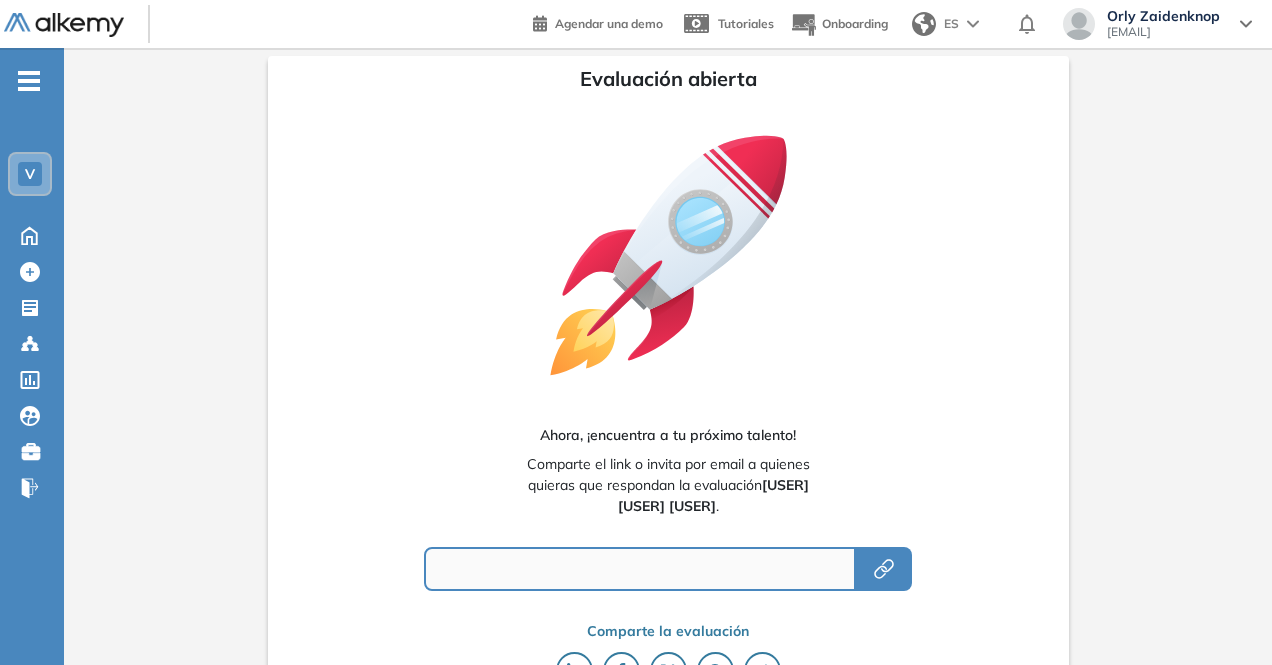 type on "**********" 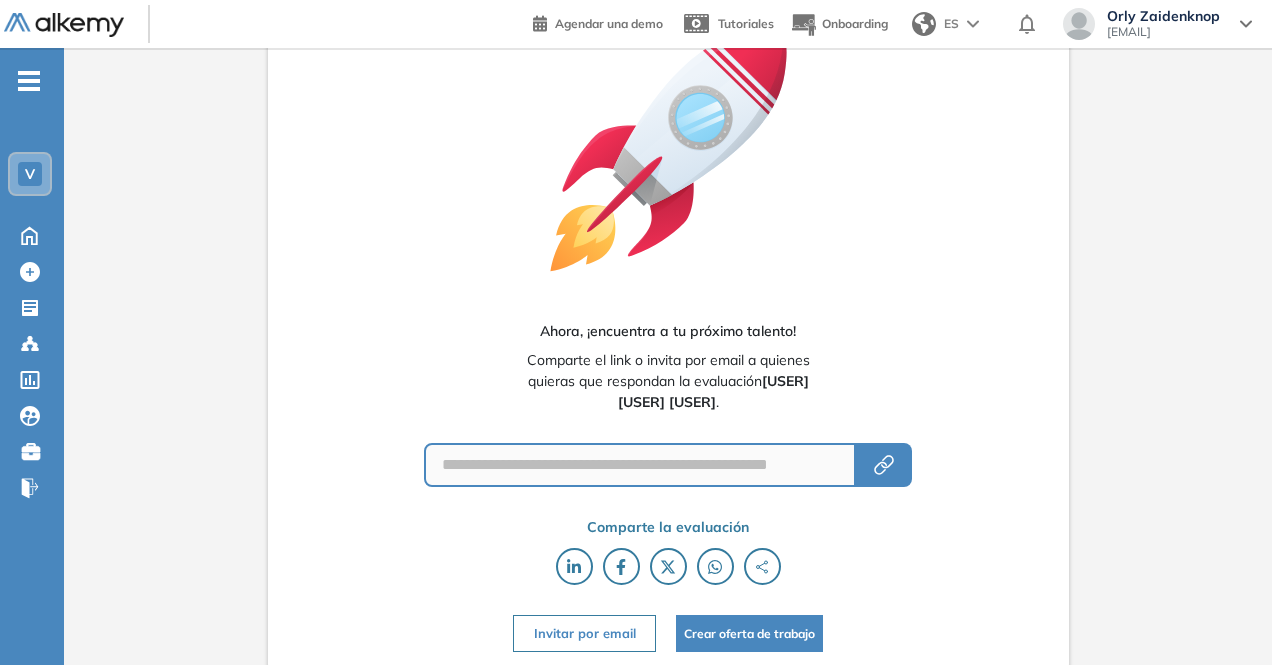 scroll, scrollTop: 106, scrollLeft: 0, axis: vertical 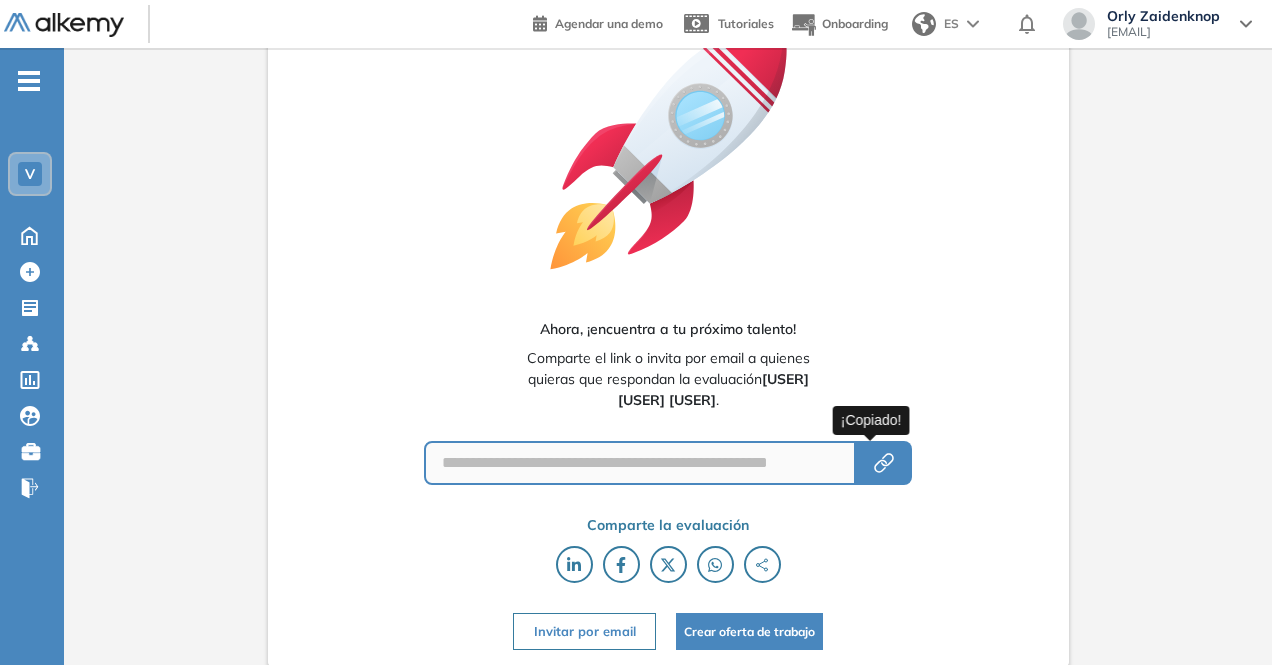 click 